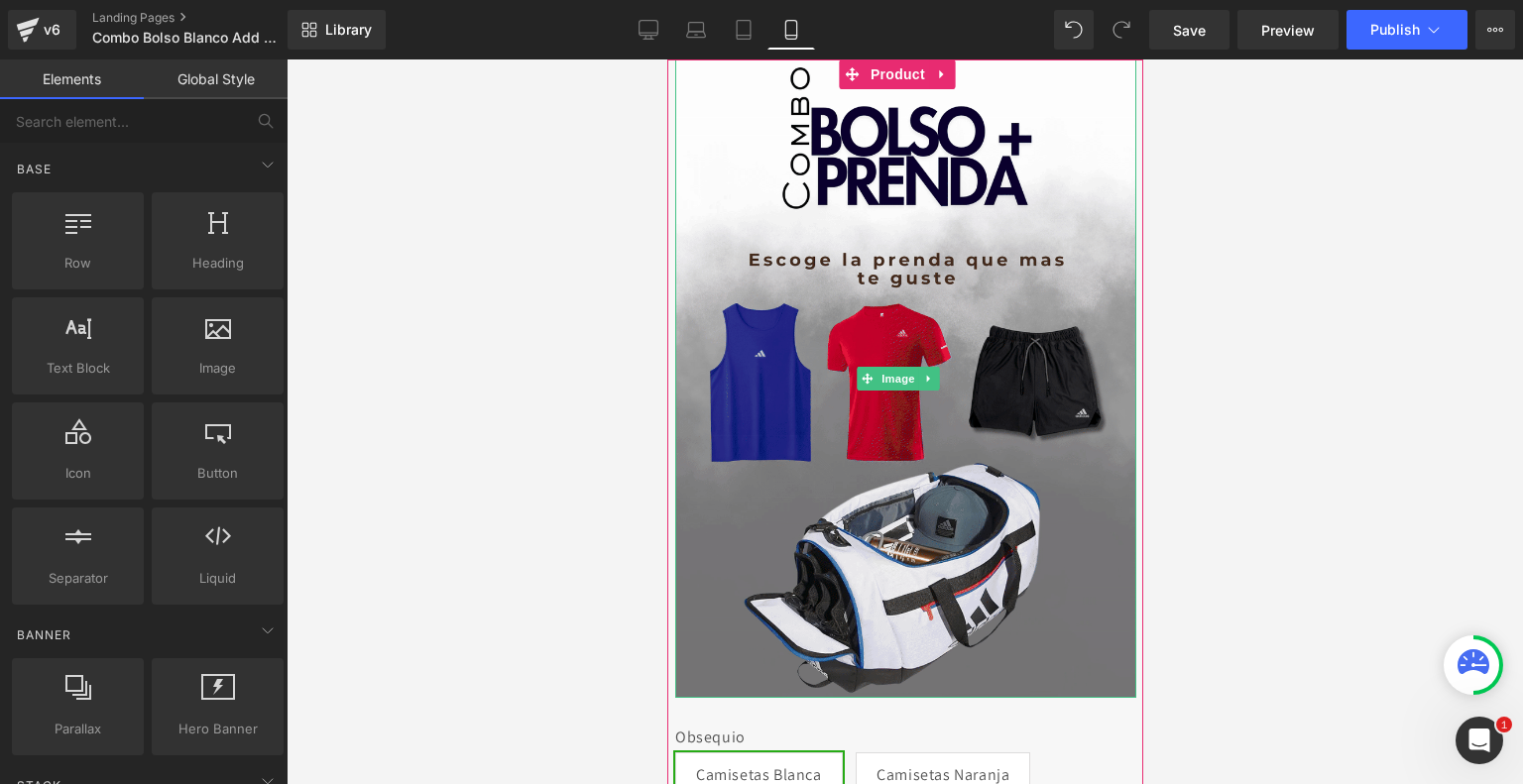 scroll, scrollTop: 163, scrollLeft: 0, axis: vertical 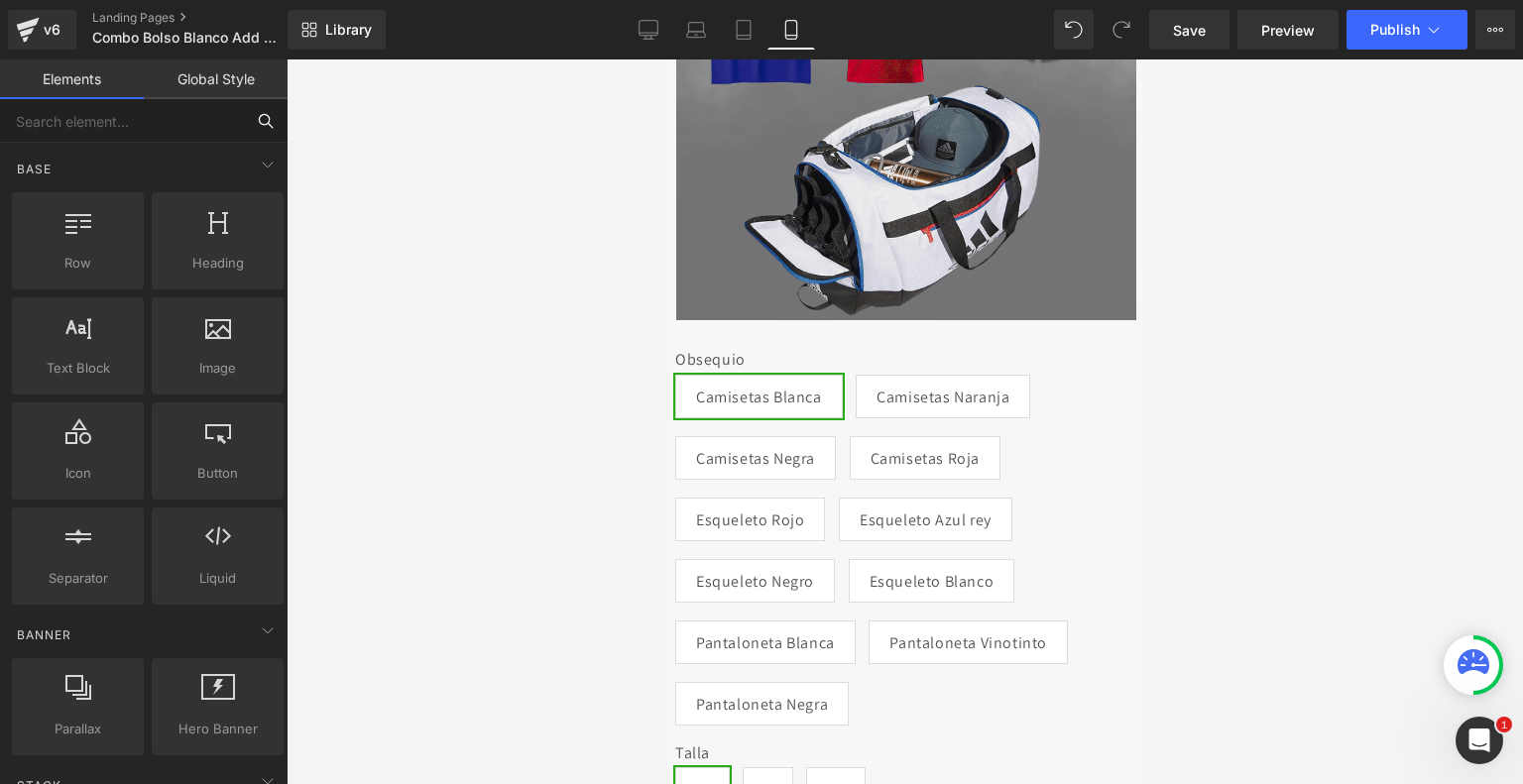 click at bounding box center [122, 121] 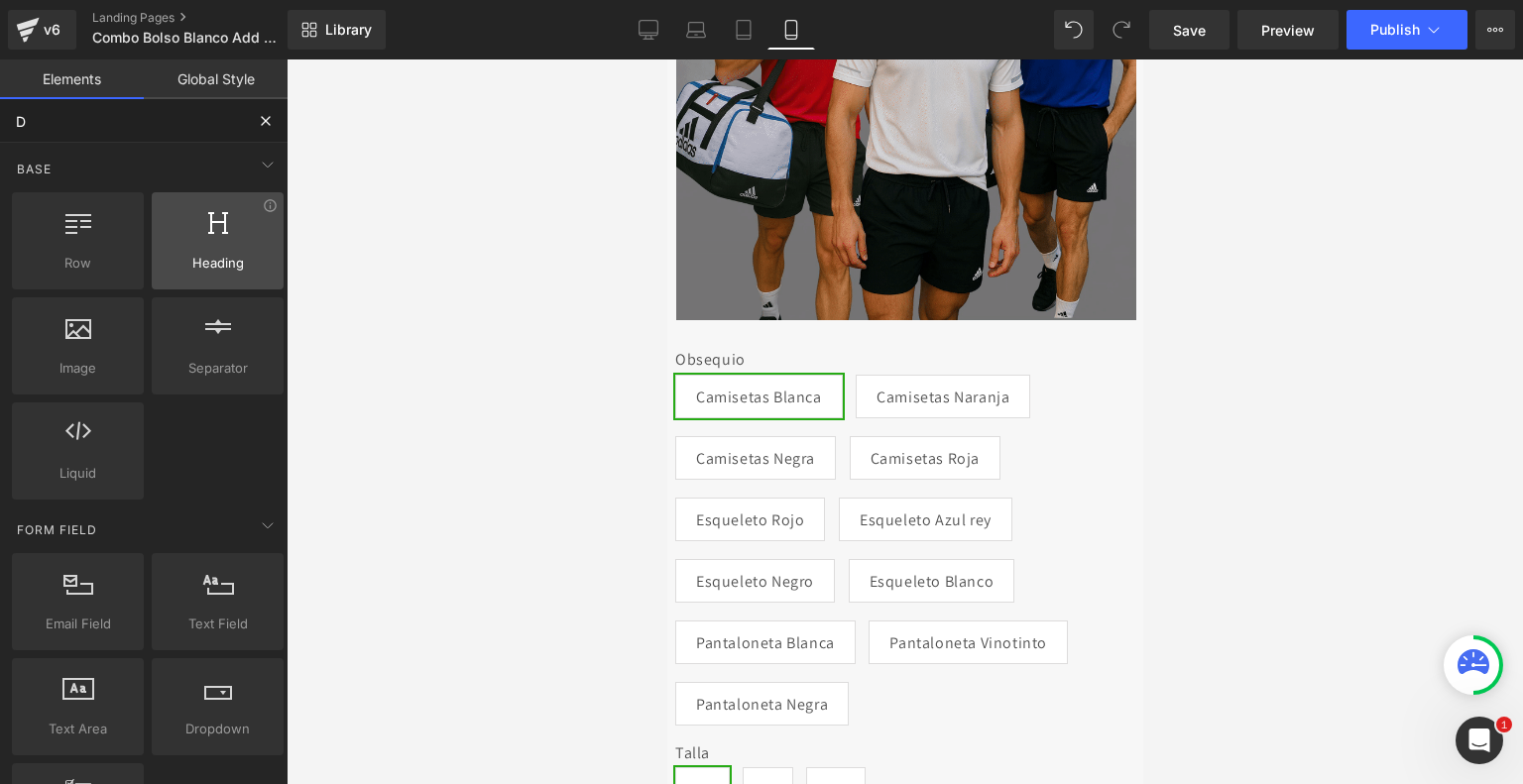 type on "DY" 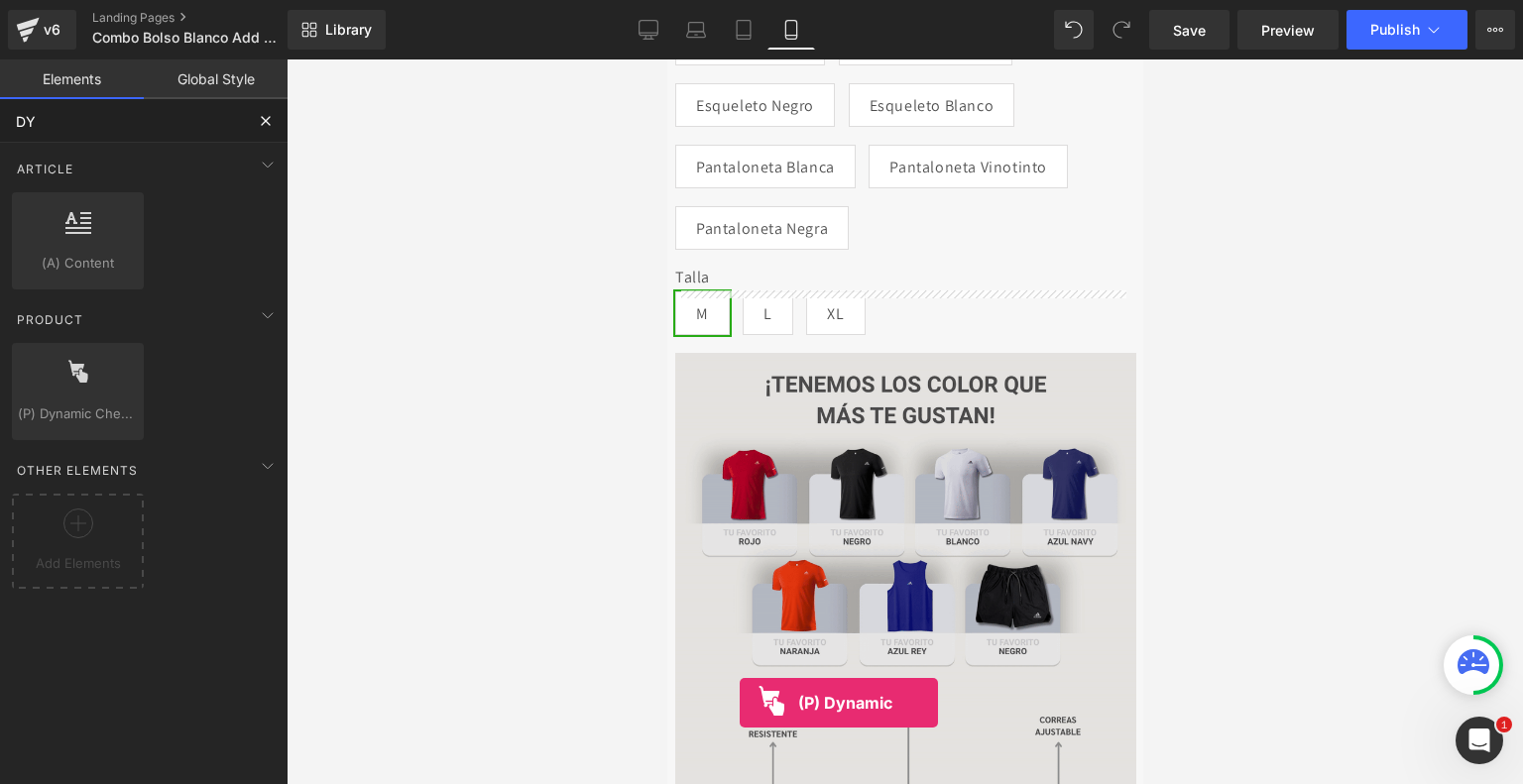 scroll, scrollTop: 893, scrollLeft: 0, axis: vertical 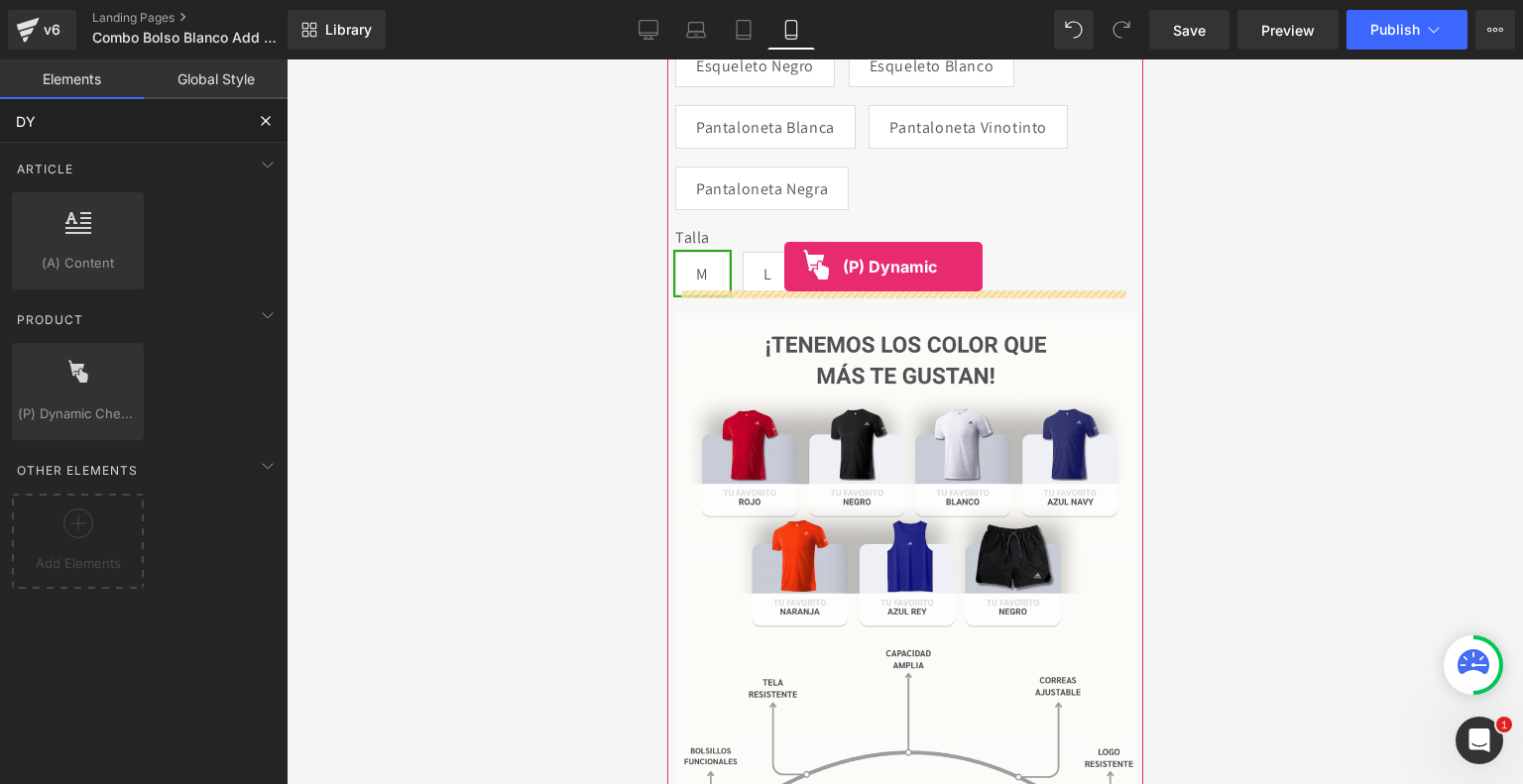 drag, startPoint x: 728, startPoint y: 484, endPoint x: 783, endPoint y: 268, distance: 222.89235 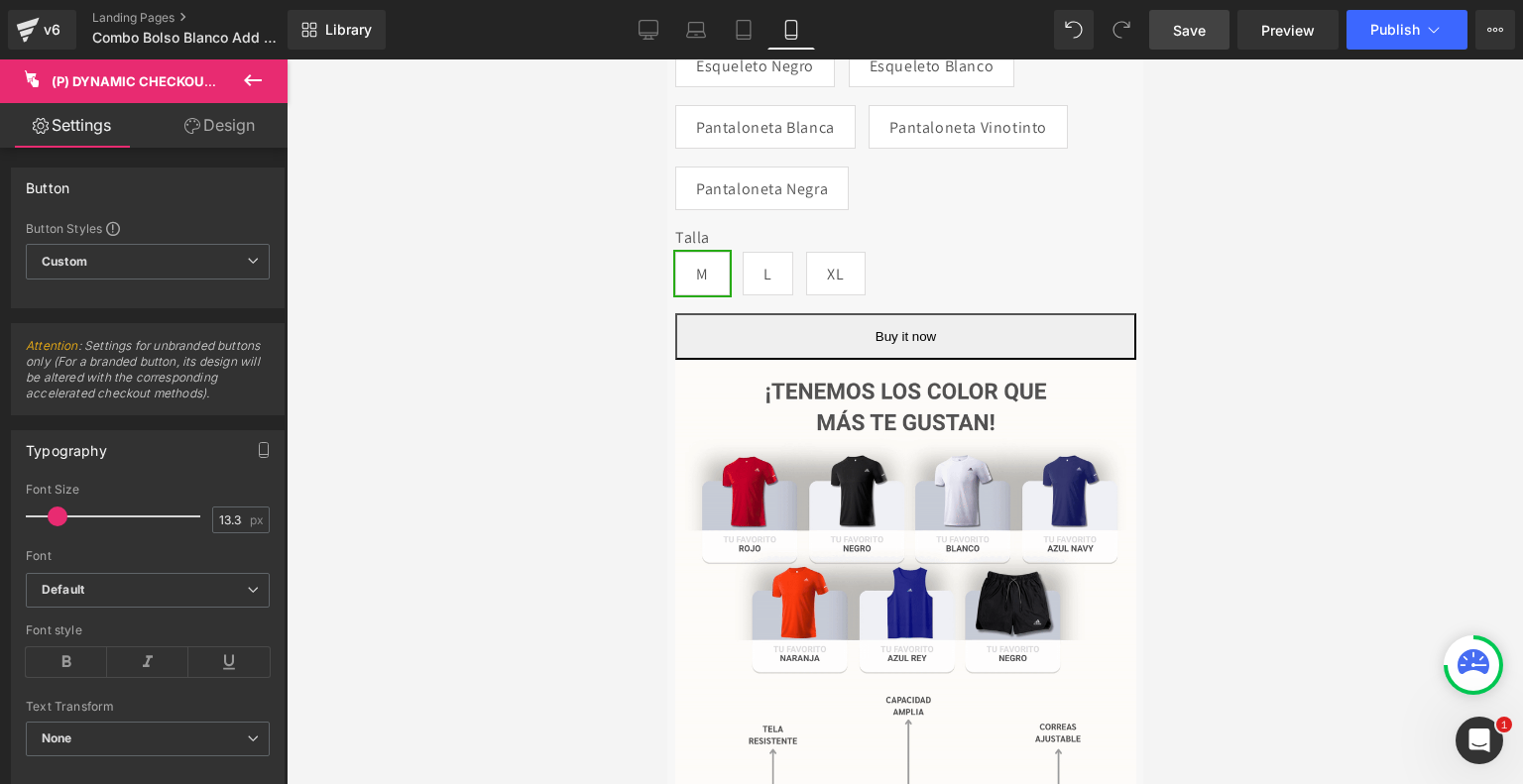 click on "Save" at bounding box center [1189, 30] 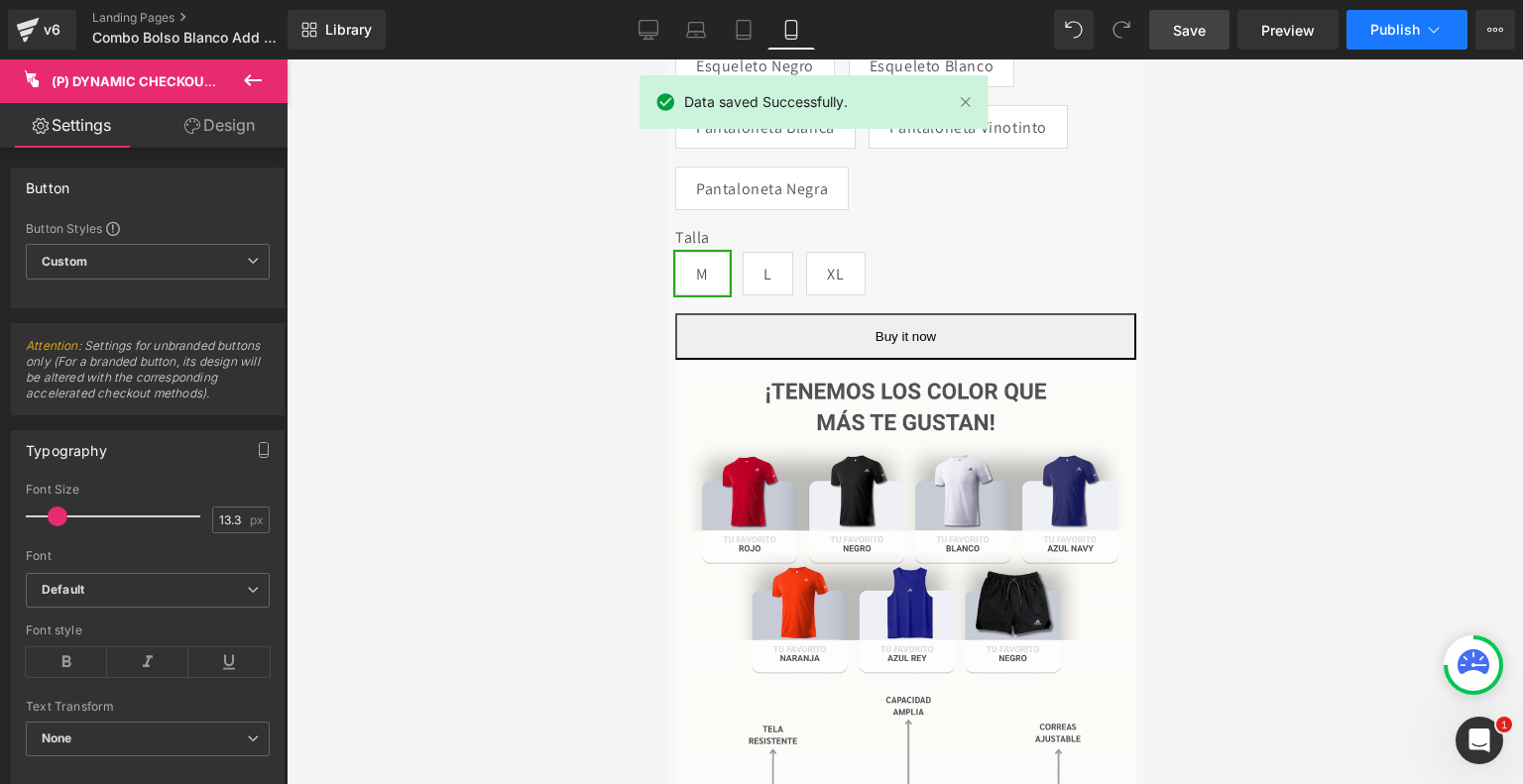 click on "Publish" at bounding box center [1407, 30] 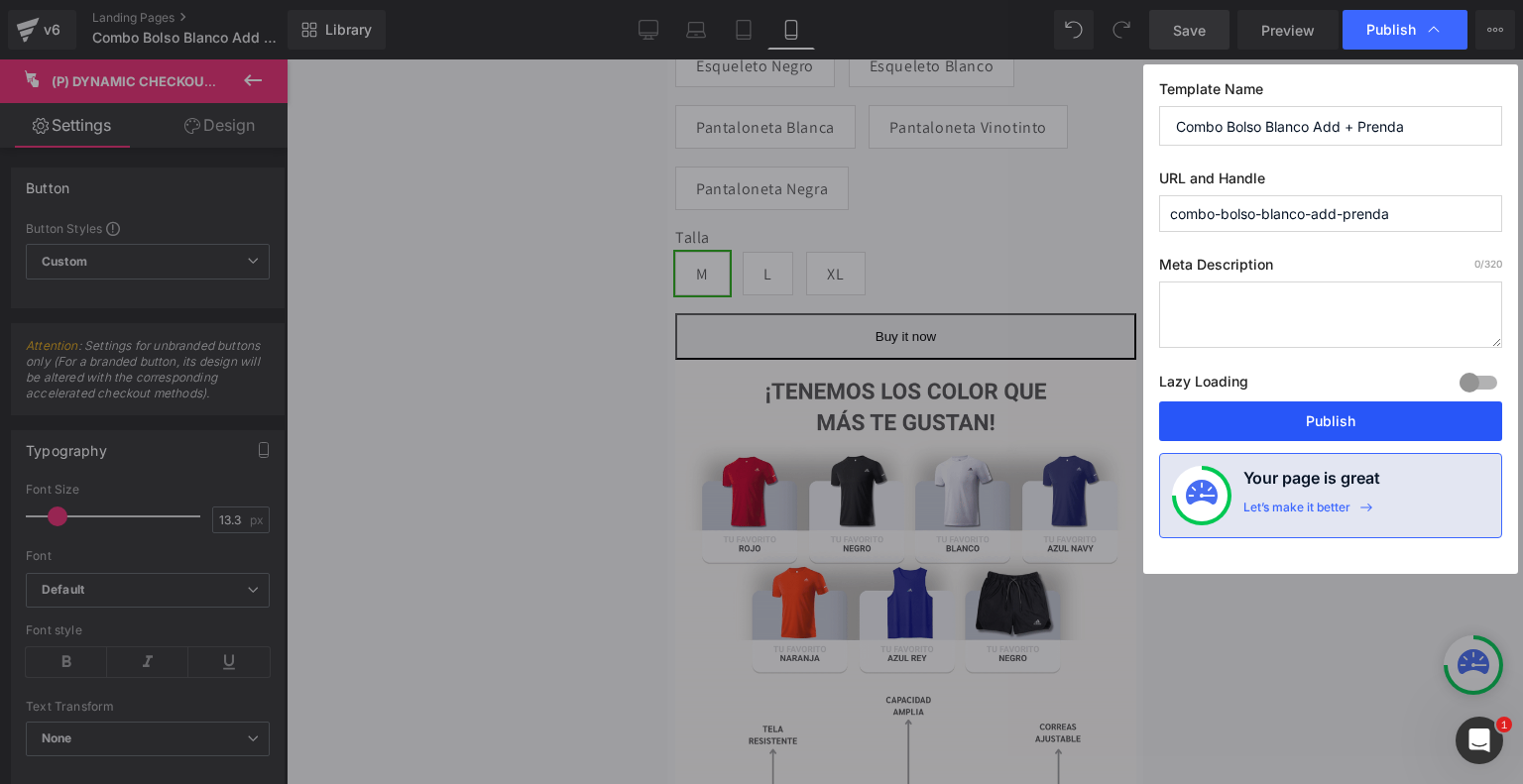 click on "Publish" at bounding box center (1331, 421) 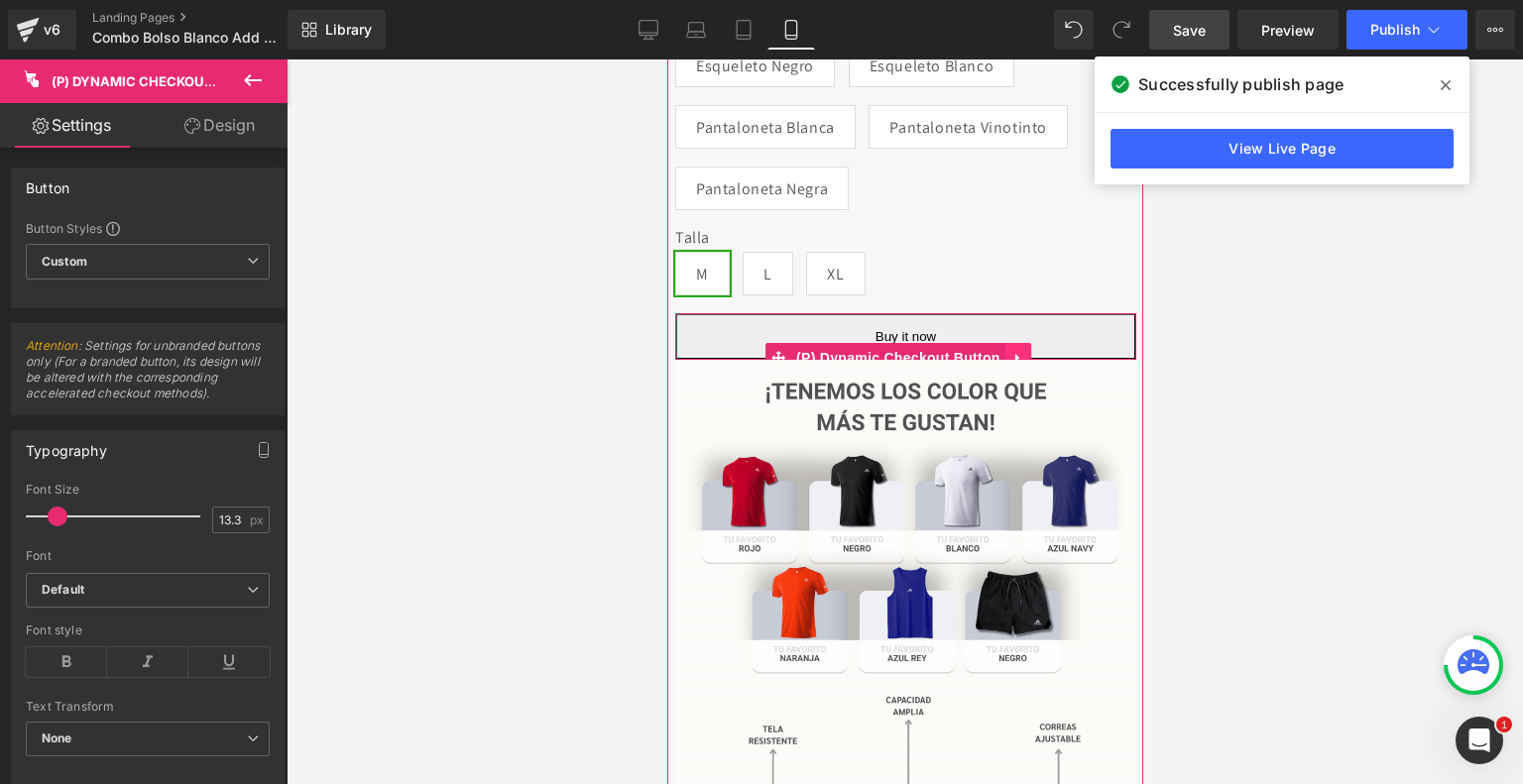 click 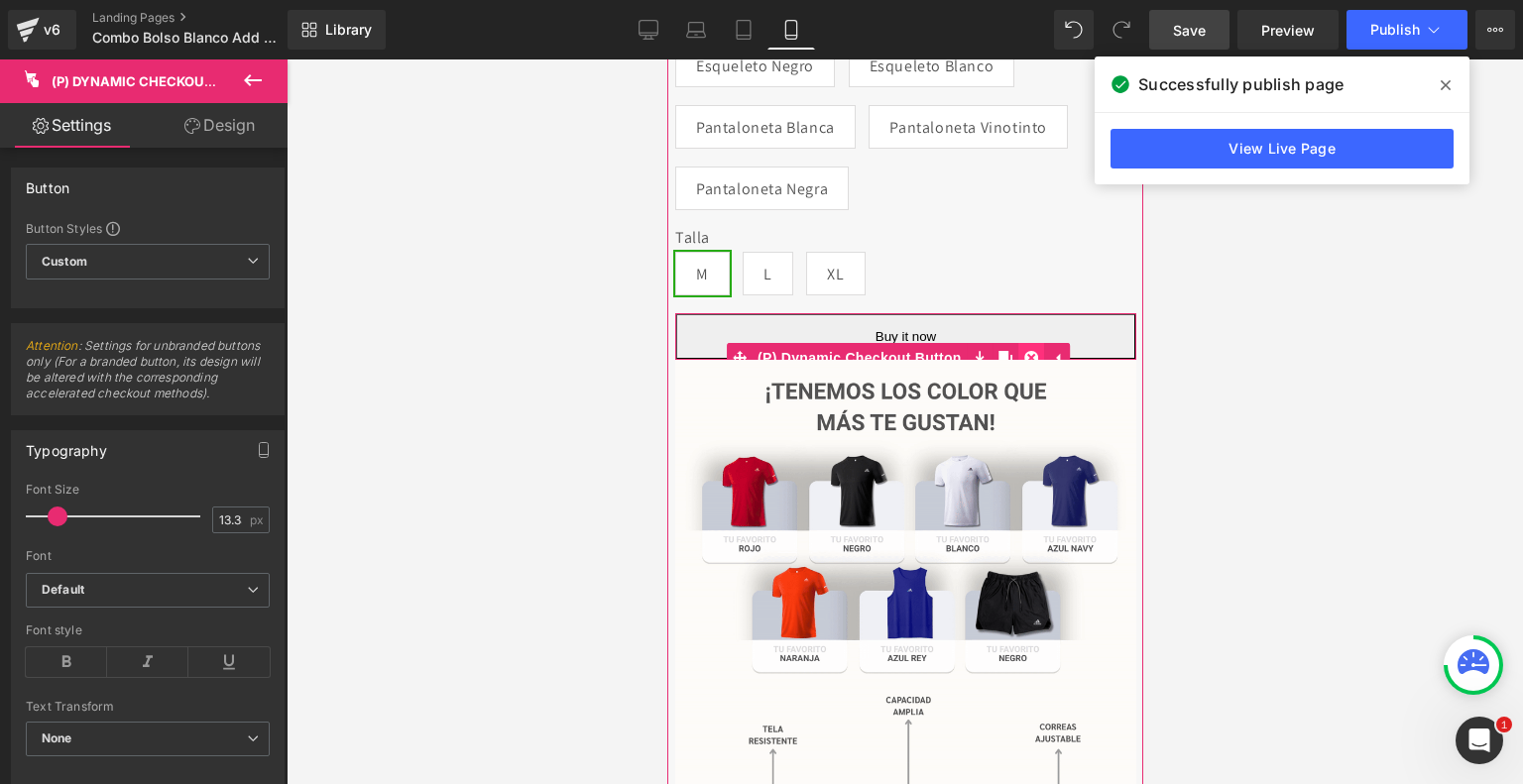 click 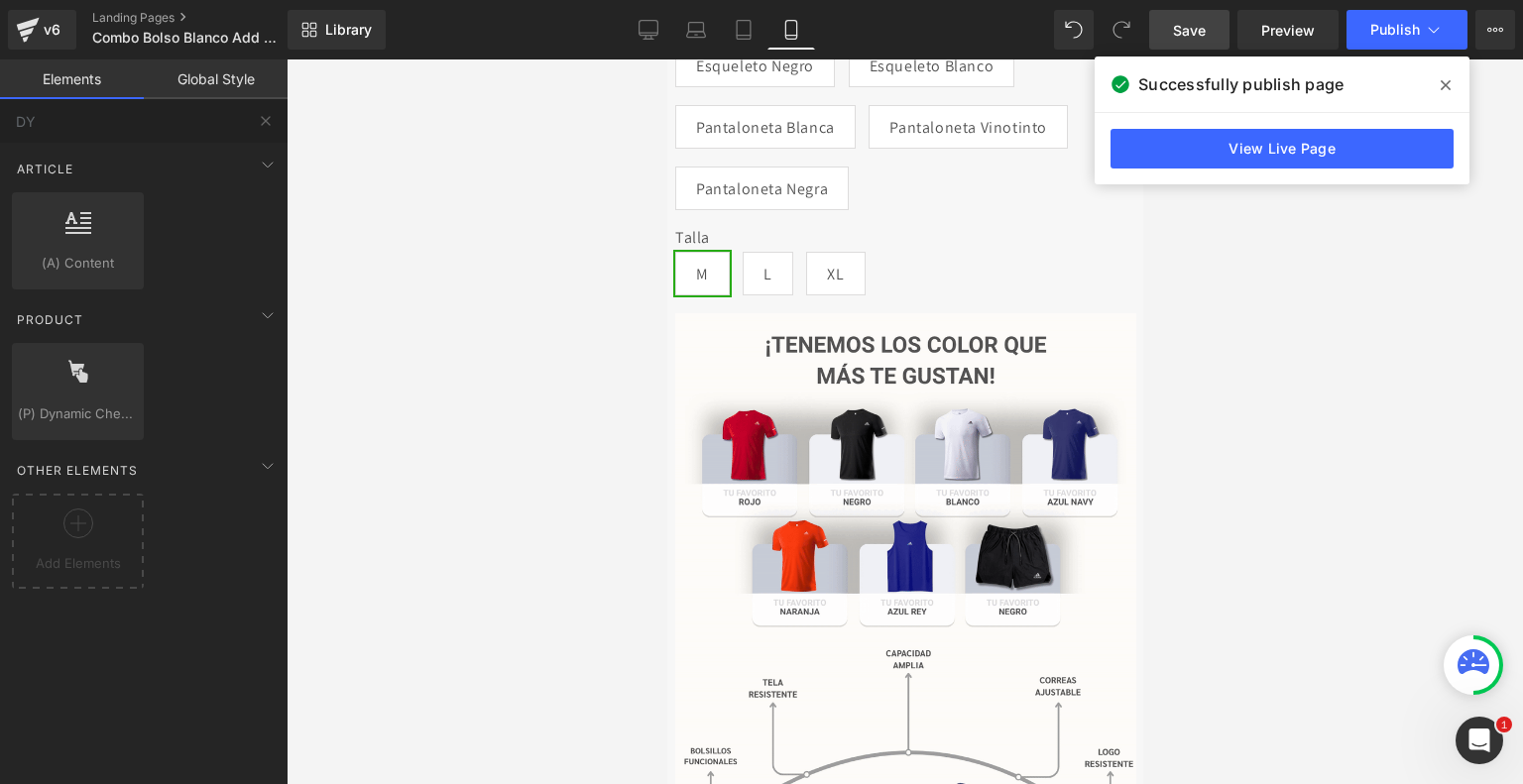 click on "Save" at bounding box center (1189, 30) 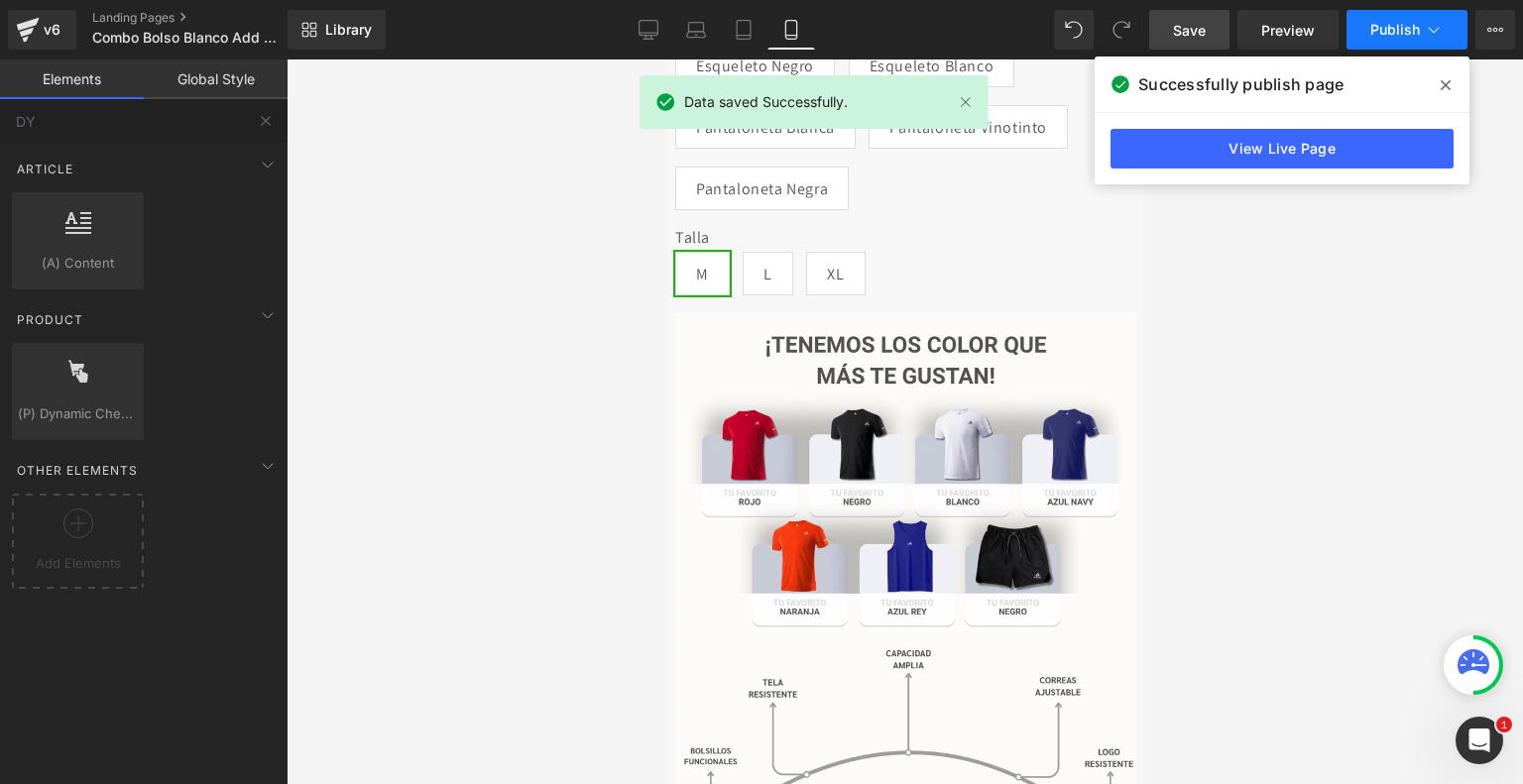 click on "Publish" at bounding box center (1395, 30) 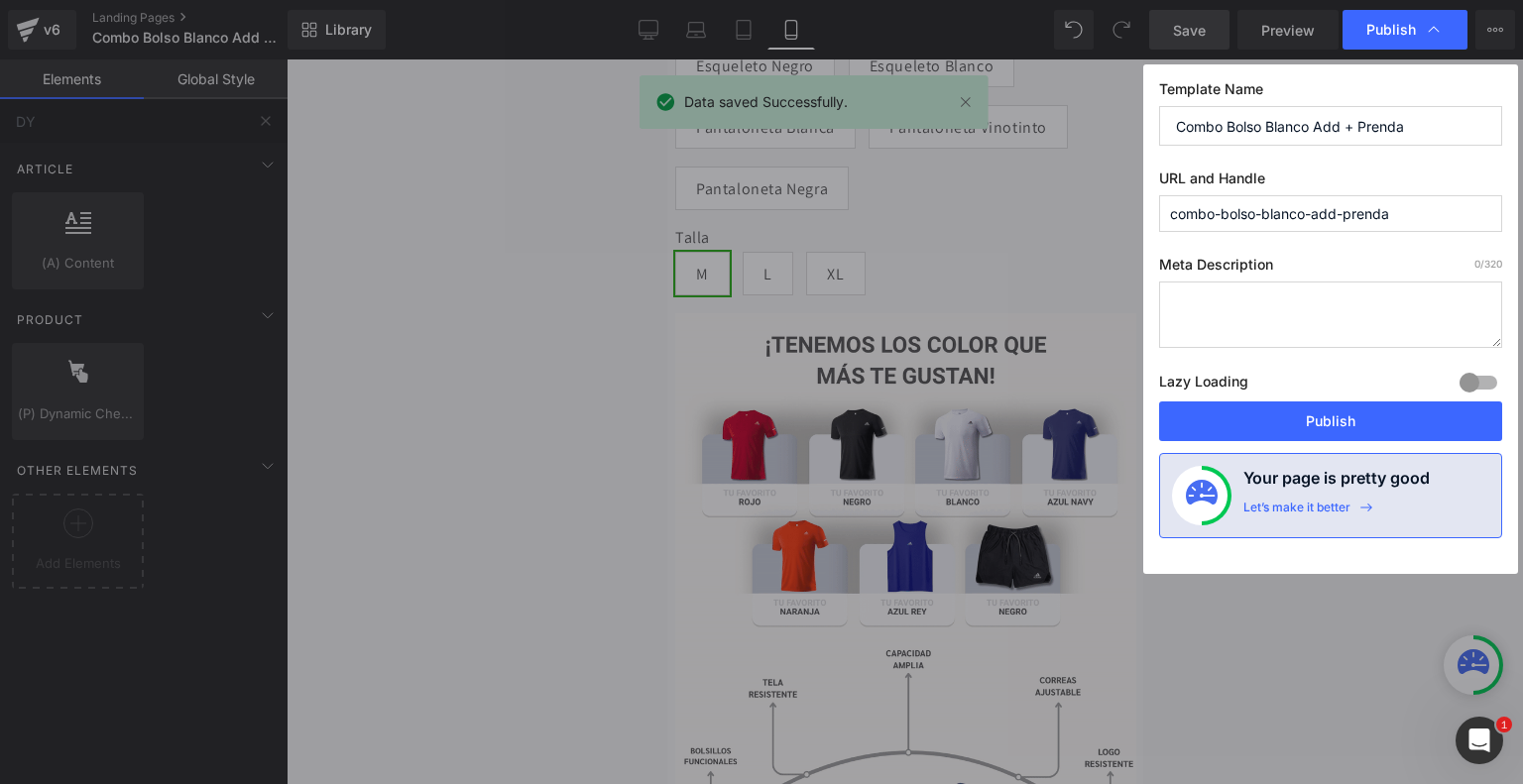 click on "Publish" at bounding box center [1391, 30] 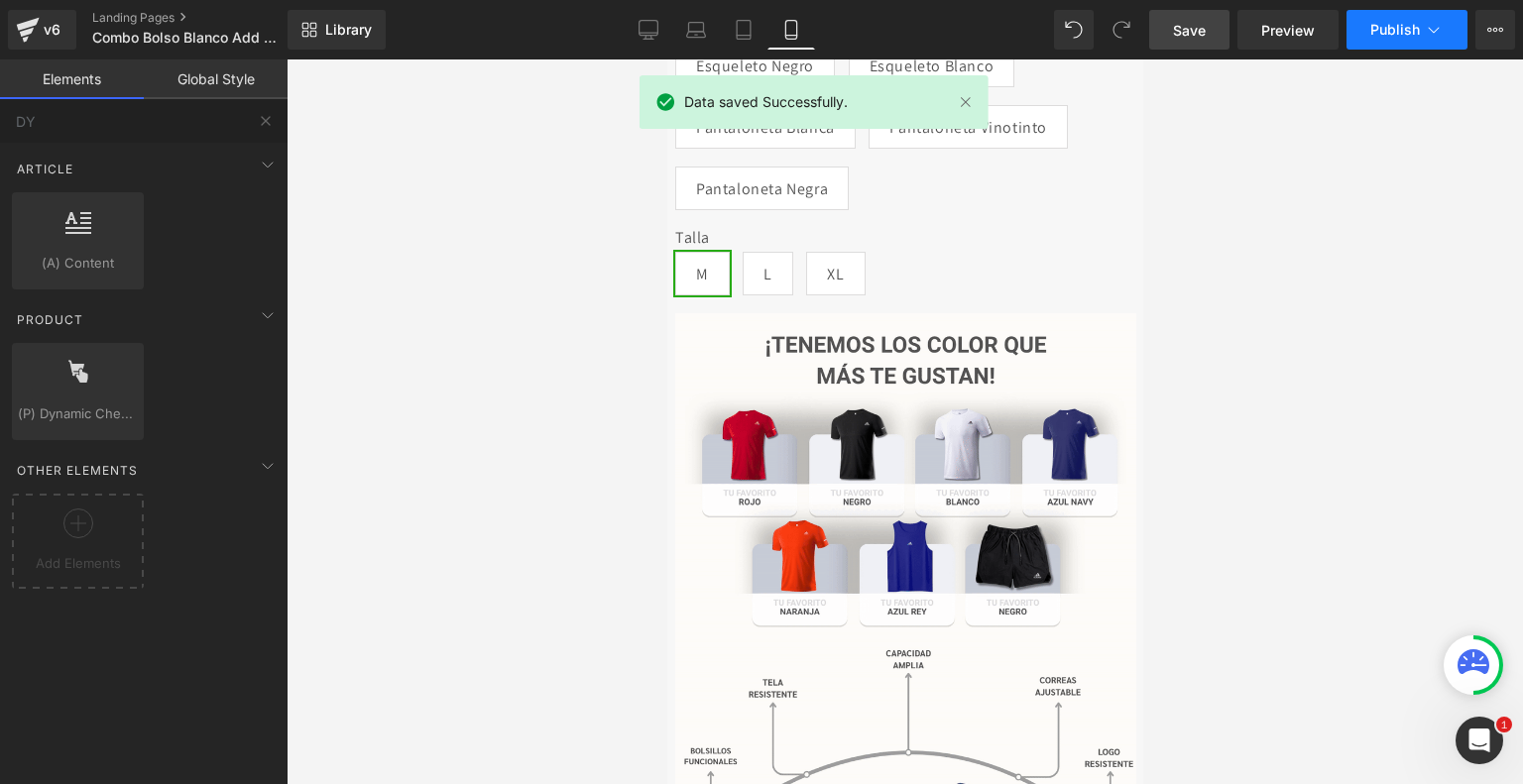 click on "Publish" at bounding box center [1395, 30] 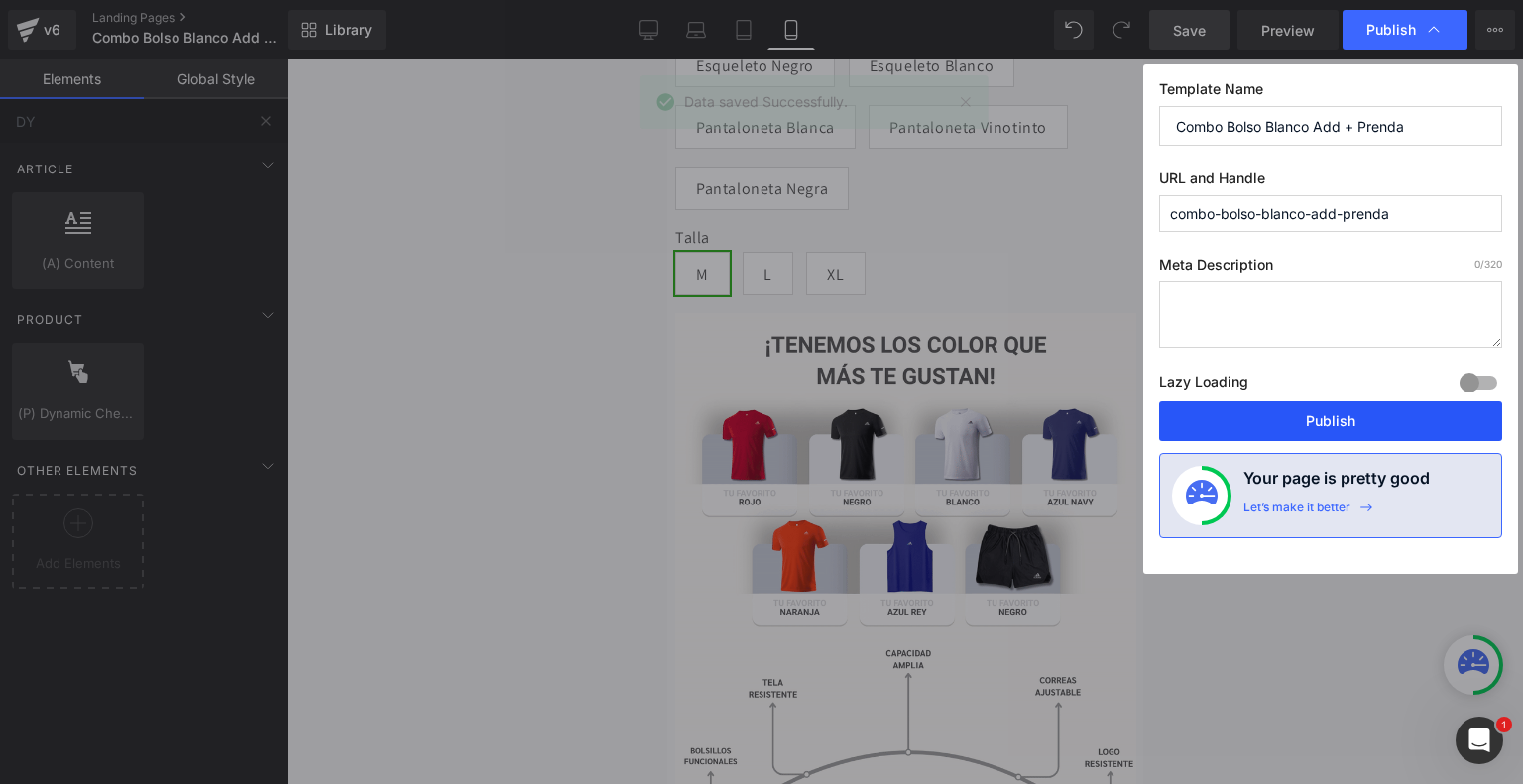 click on "Publish" at bounding box center (1331, 421) 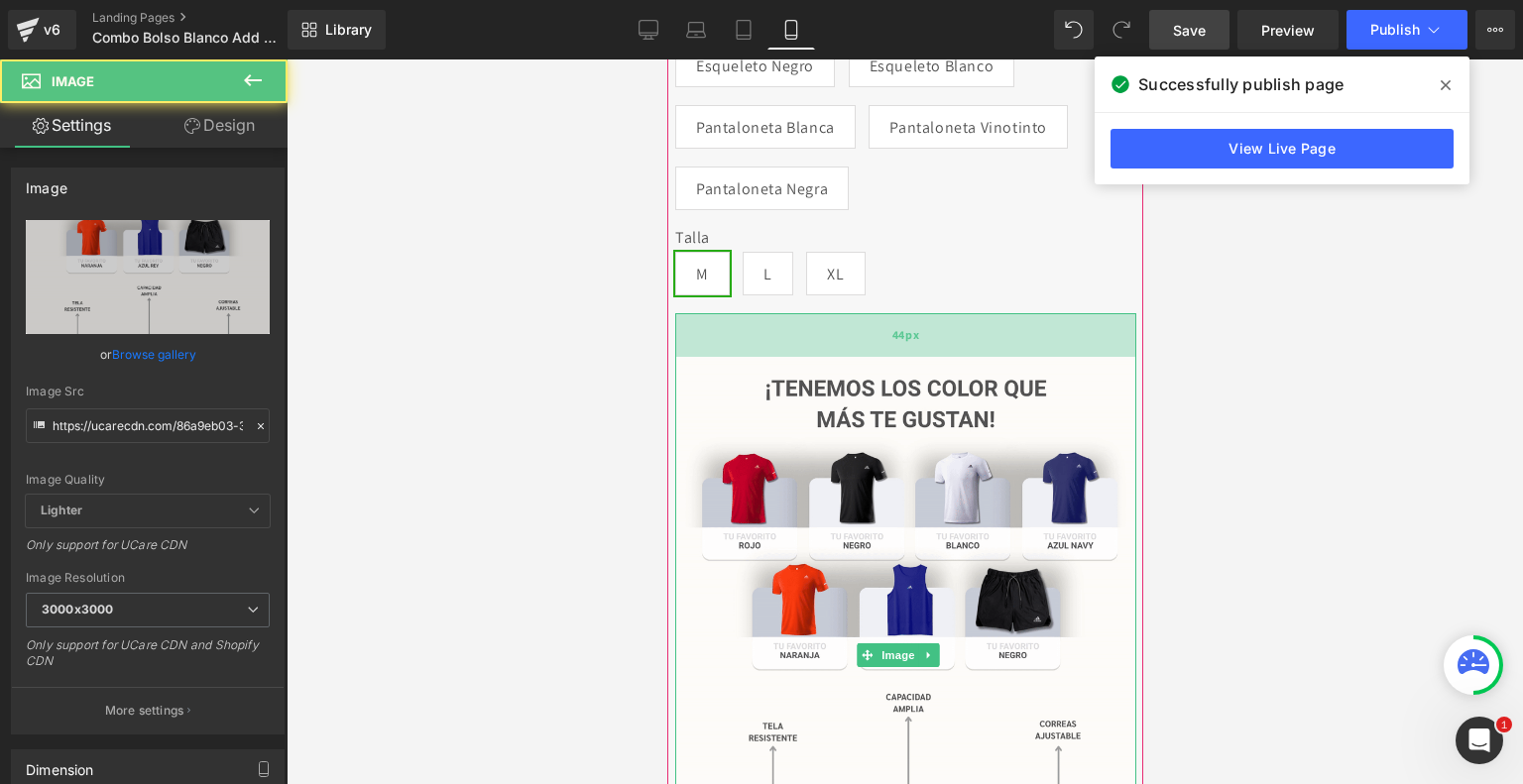click on "Image   44px" at bounding box center (904, 655) 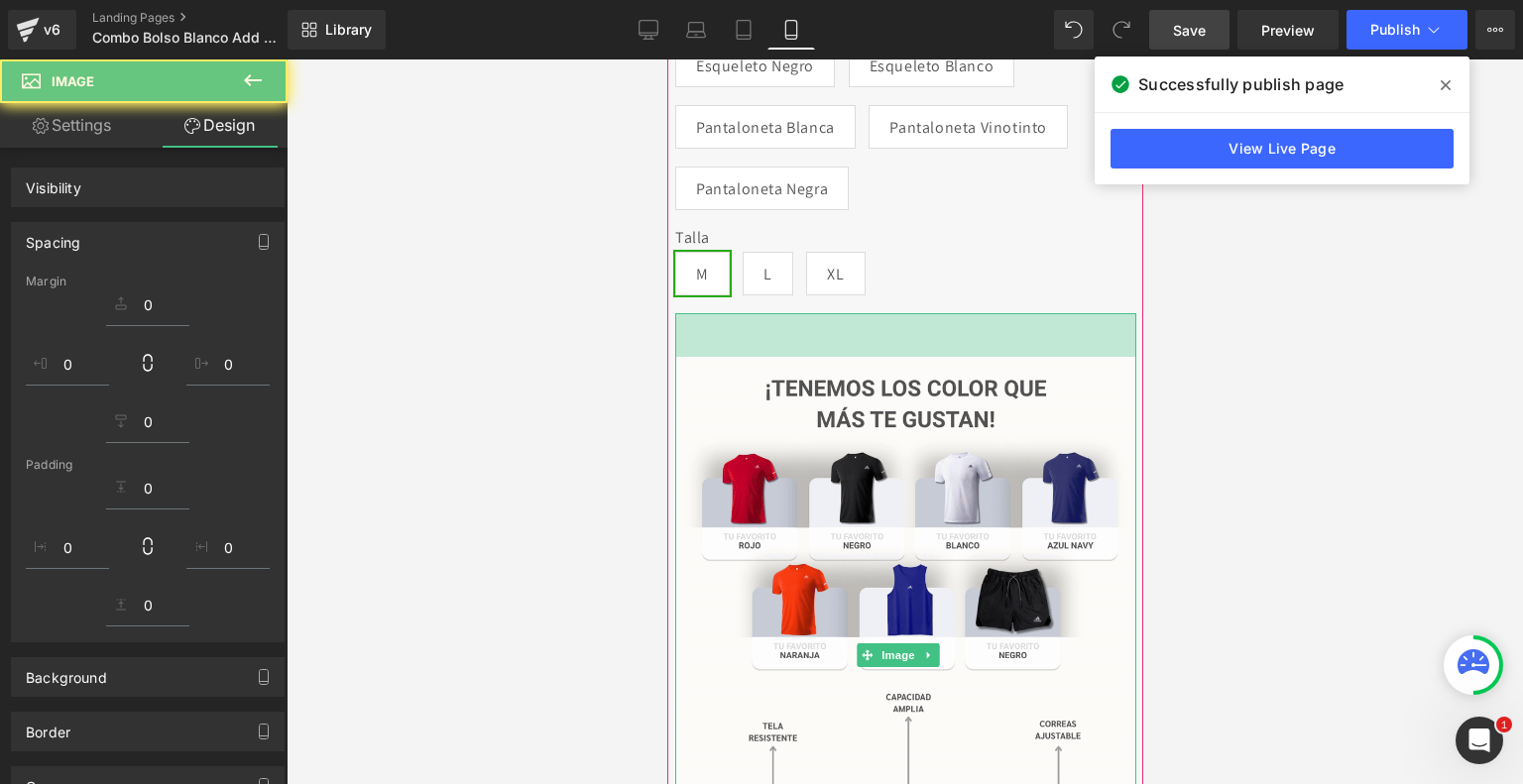 click on "Save" at bounding box center [1189, 30] 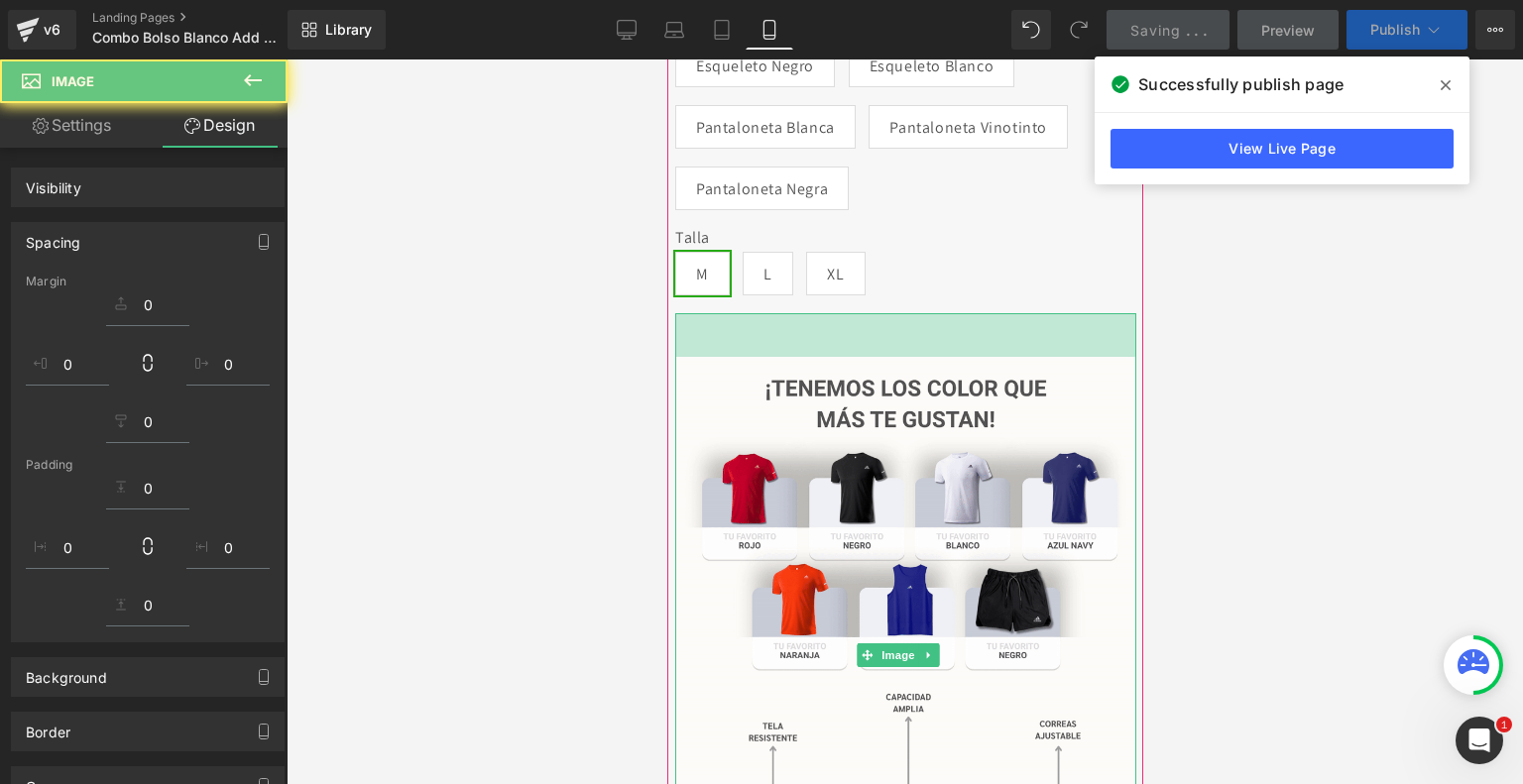 click on "Publish" at bounding box center [1395, 30] 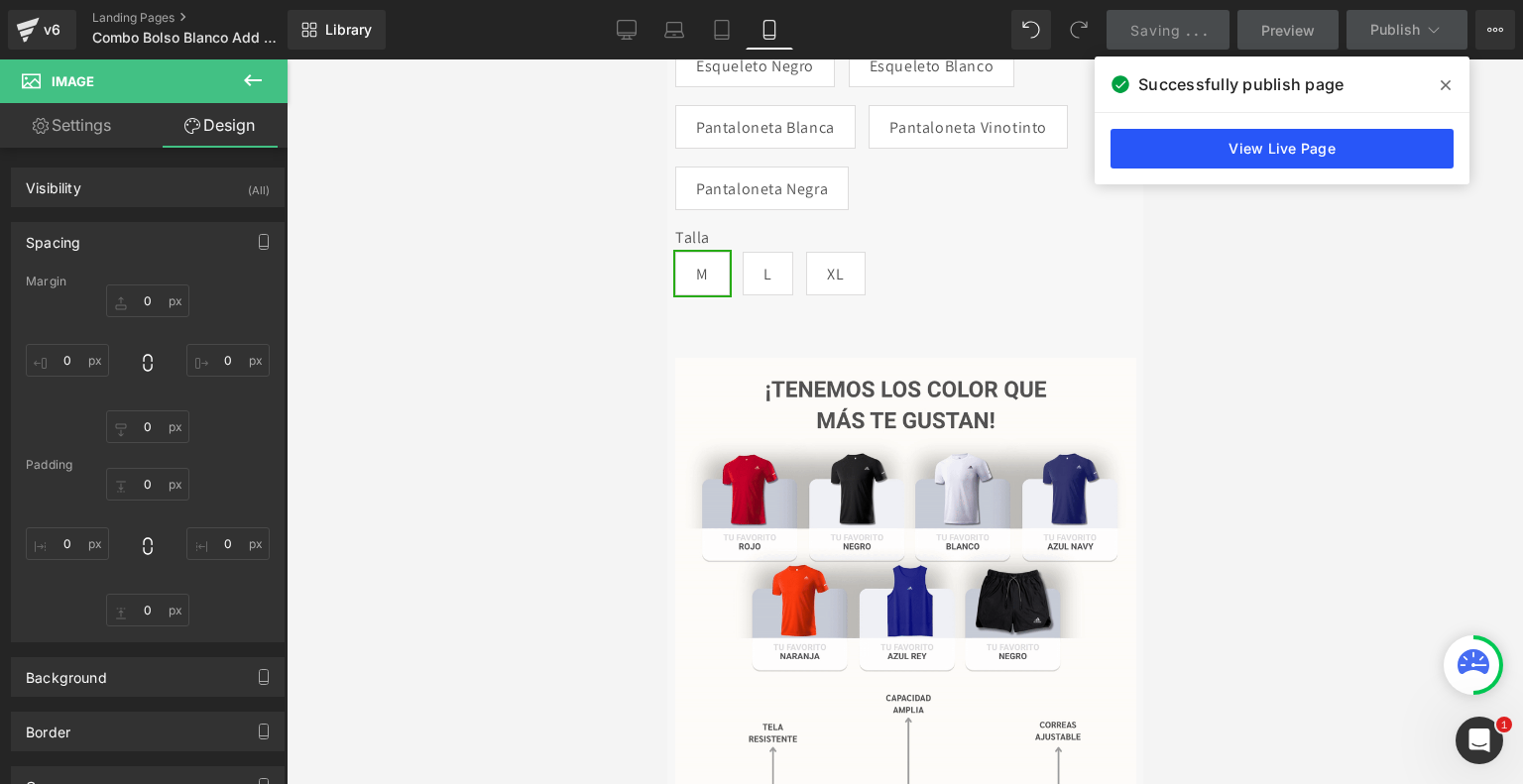 click on "View Live Page" at bounding box center [1282, 149] 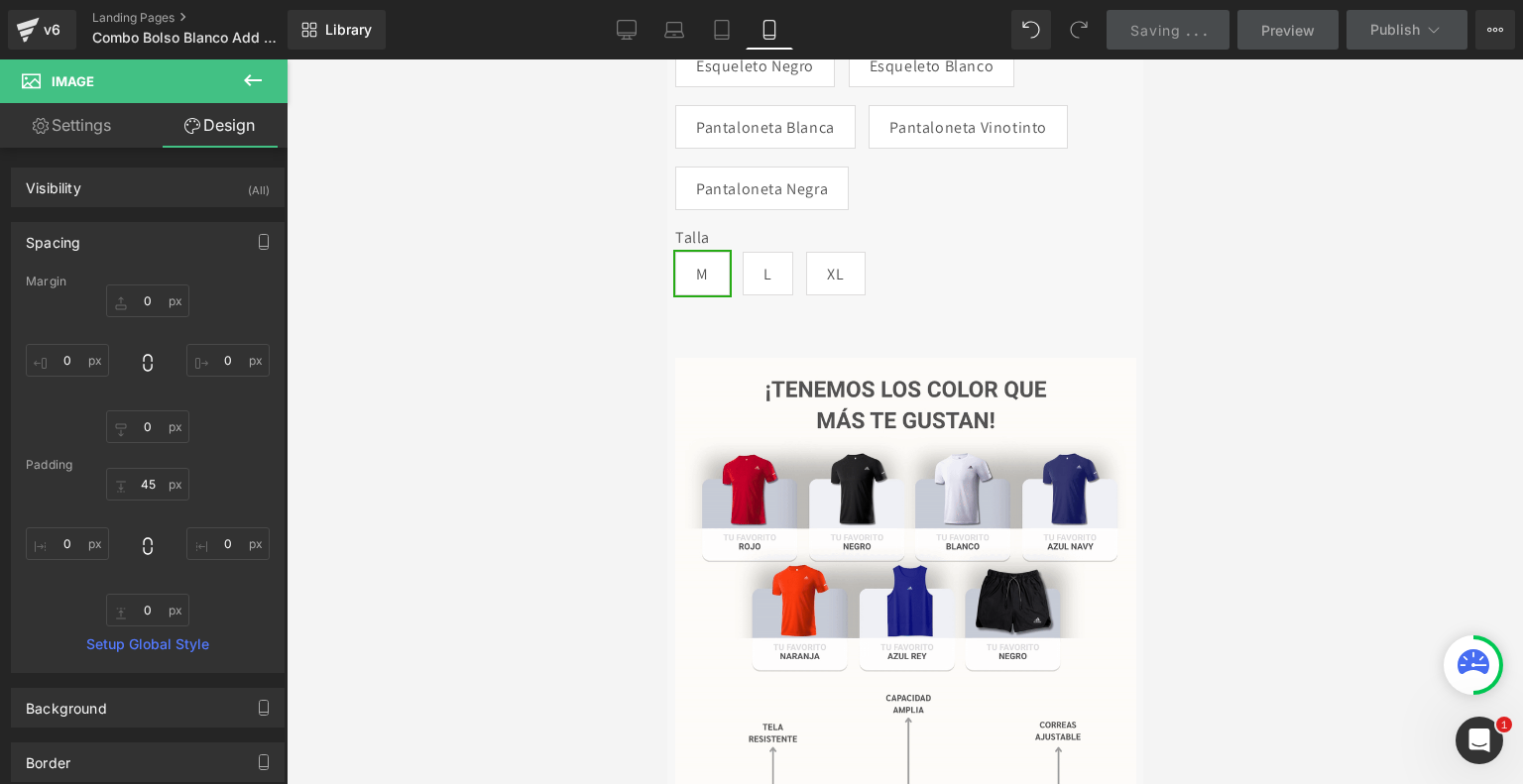 type on "0" 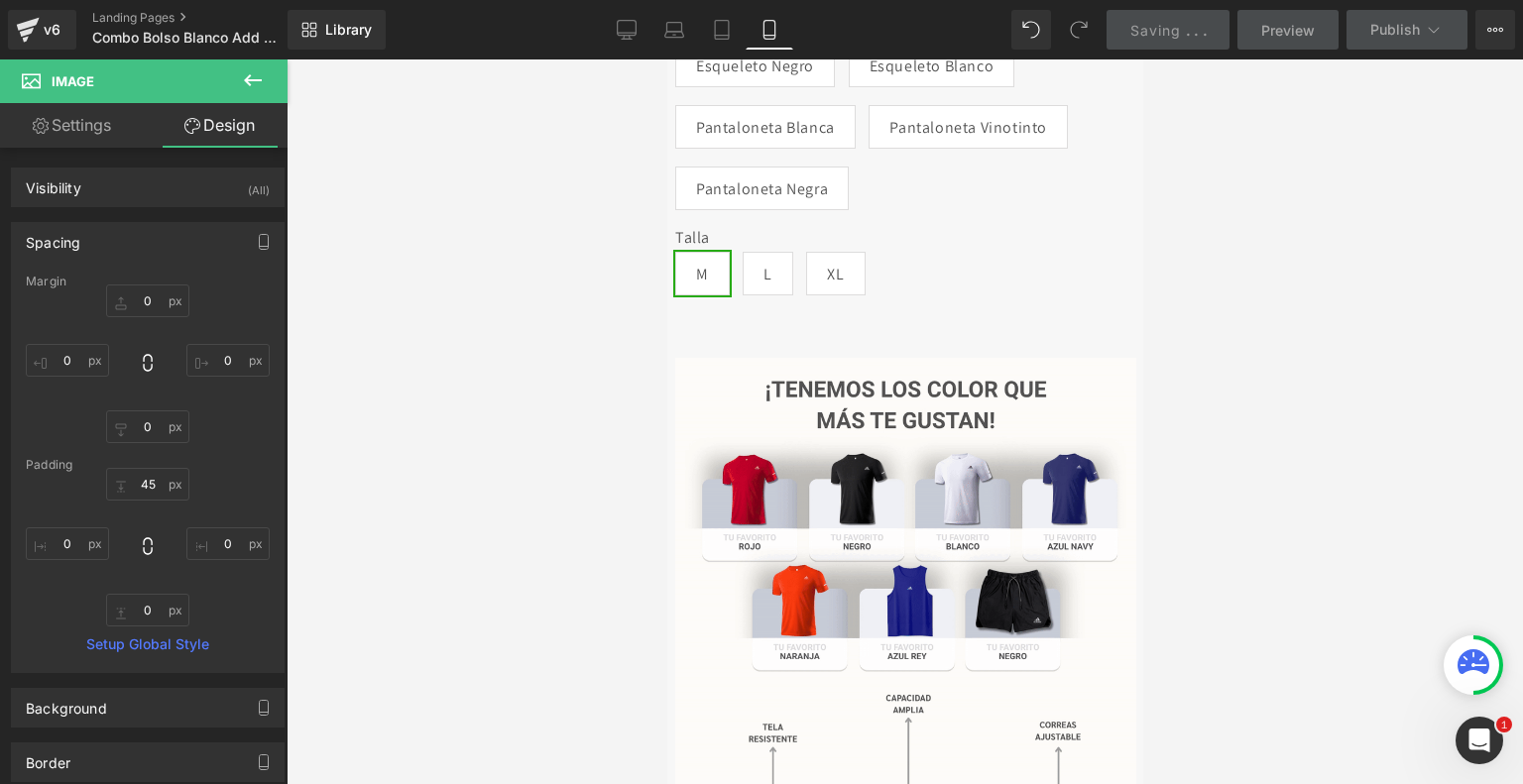 type on "0" 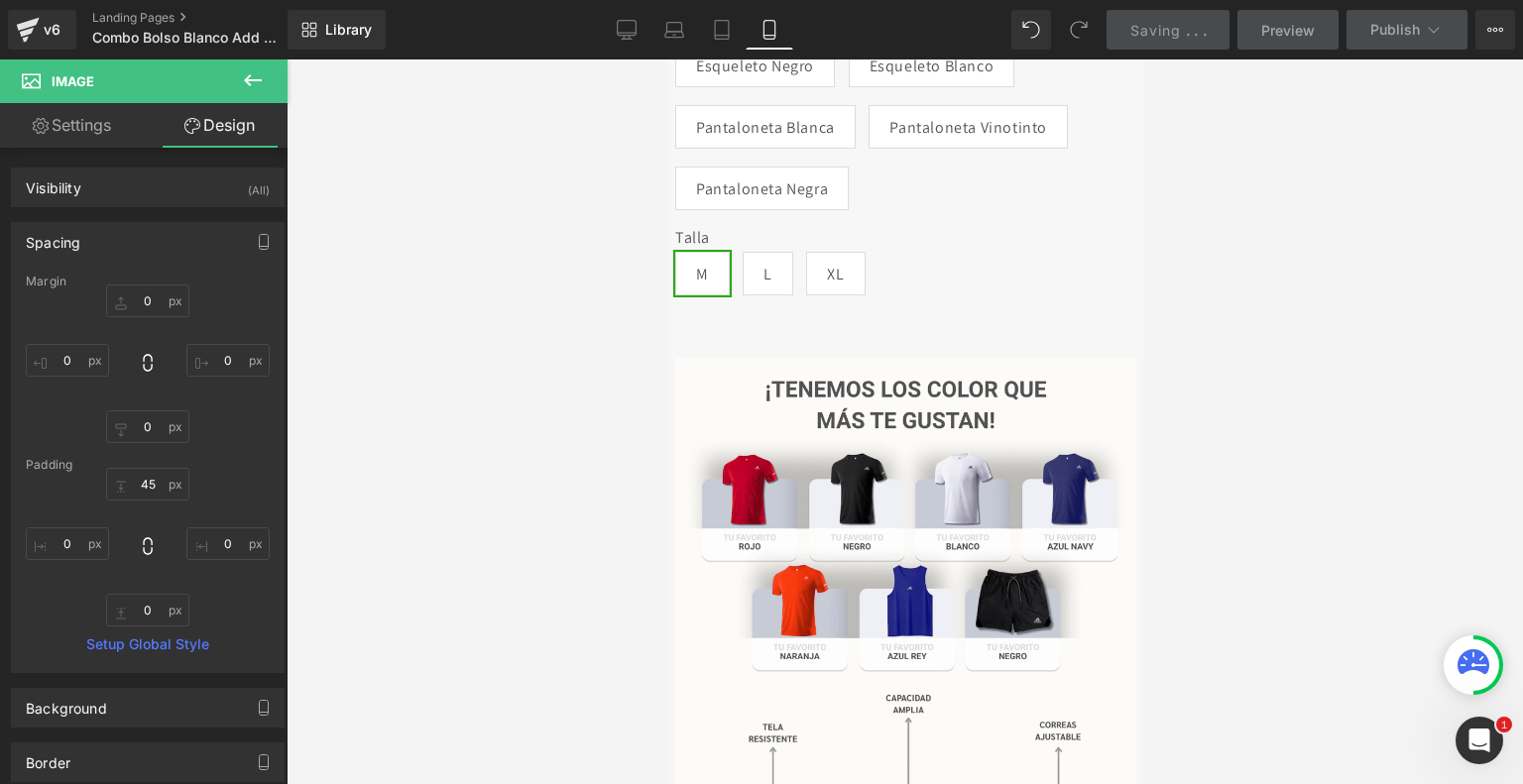 type on "0" 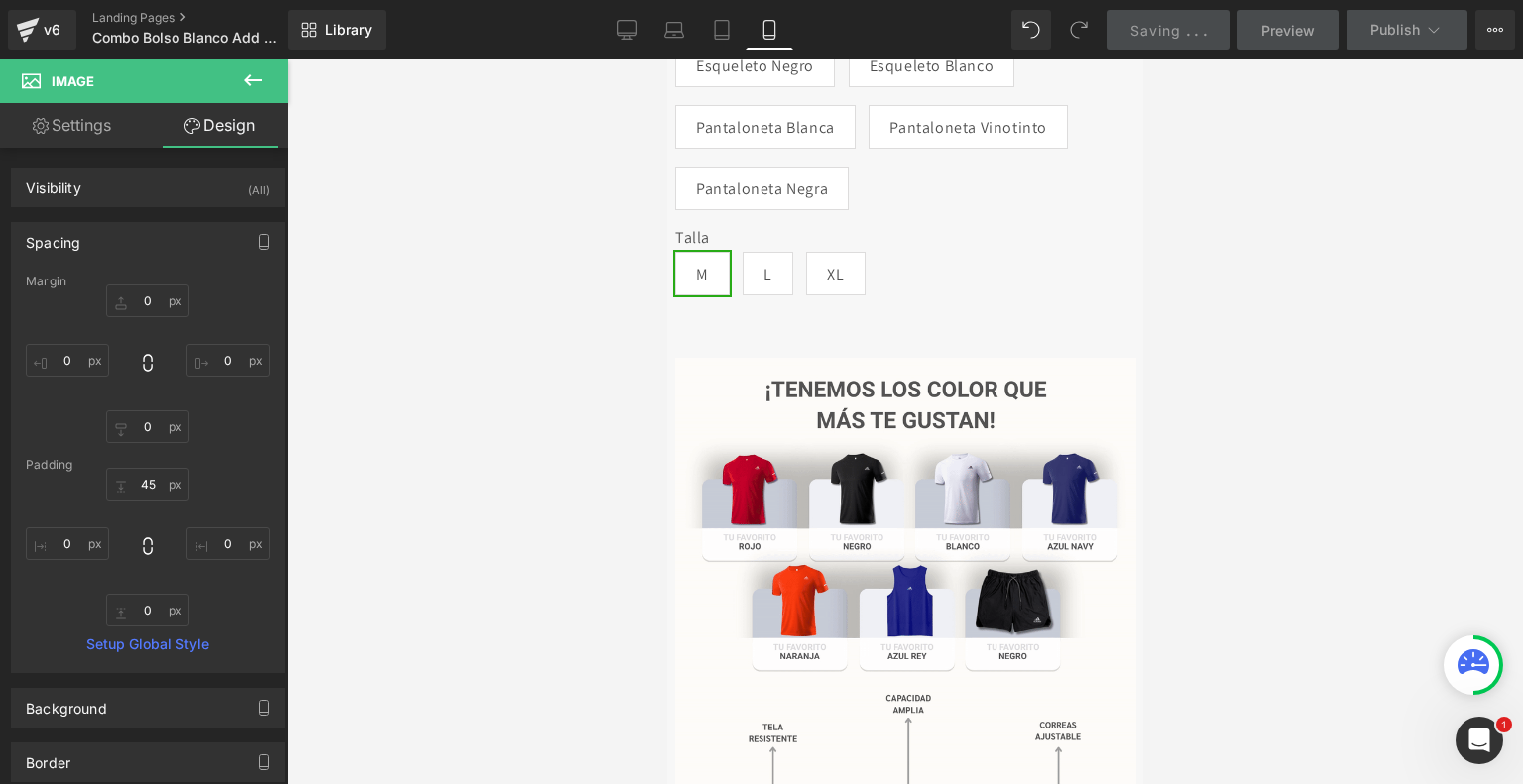 type on "0" 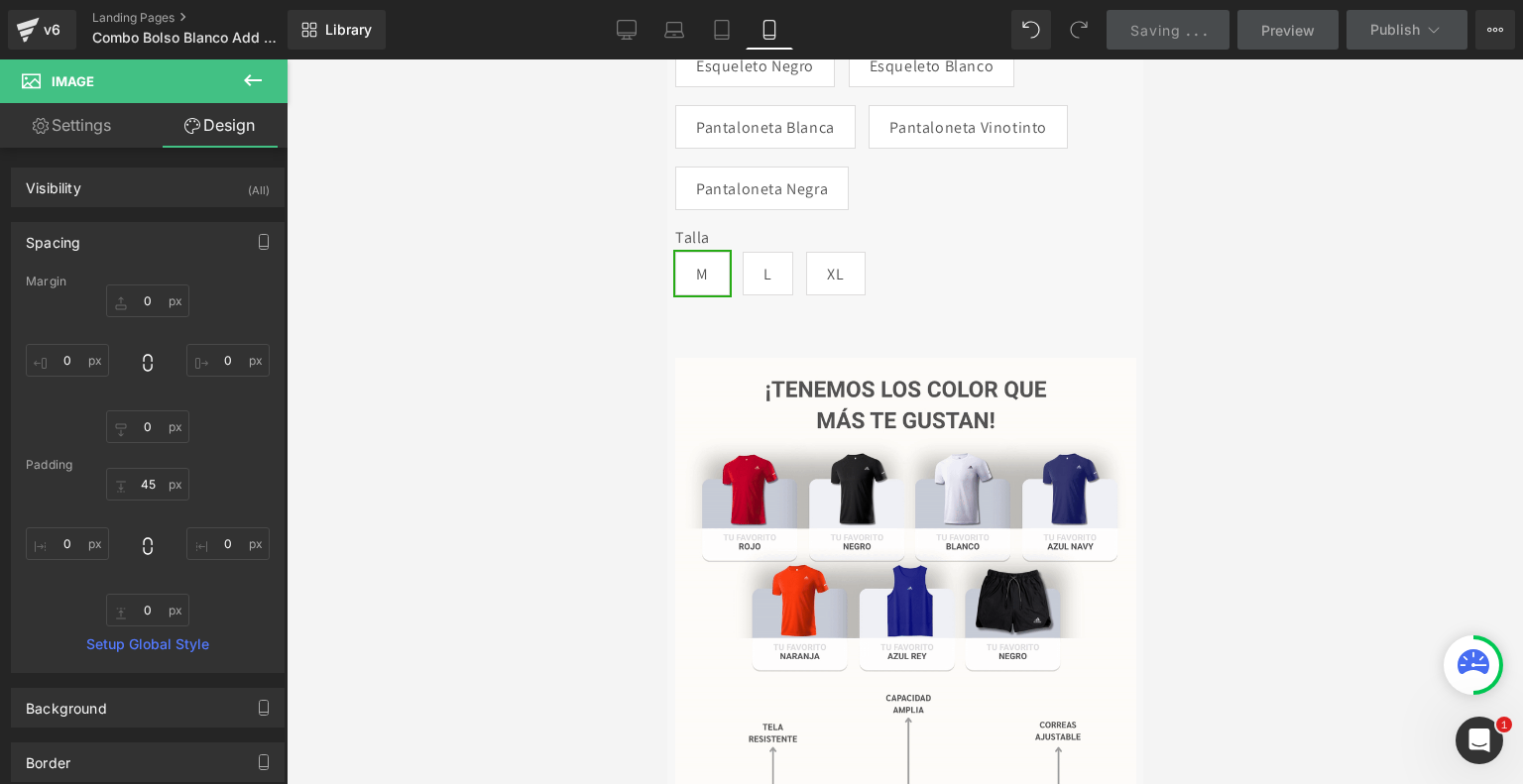 type on "45" 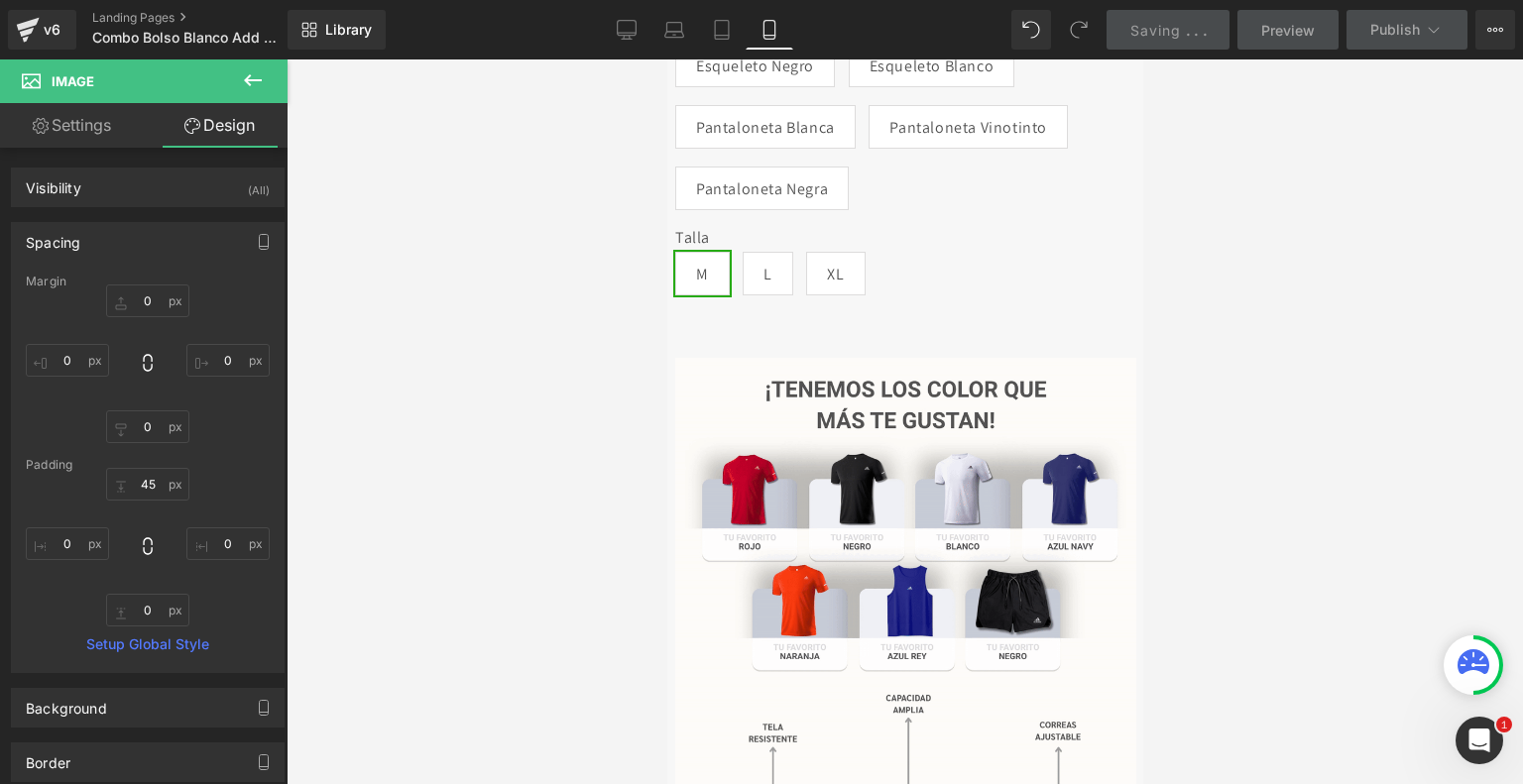 type on "0" 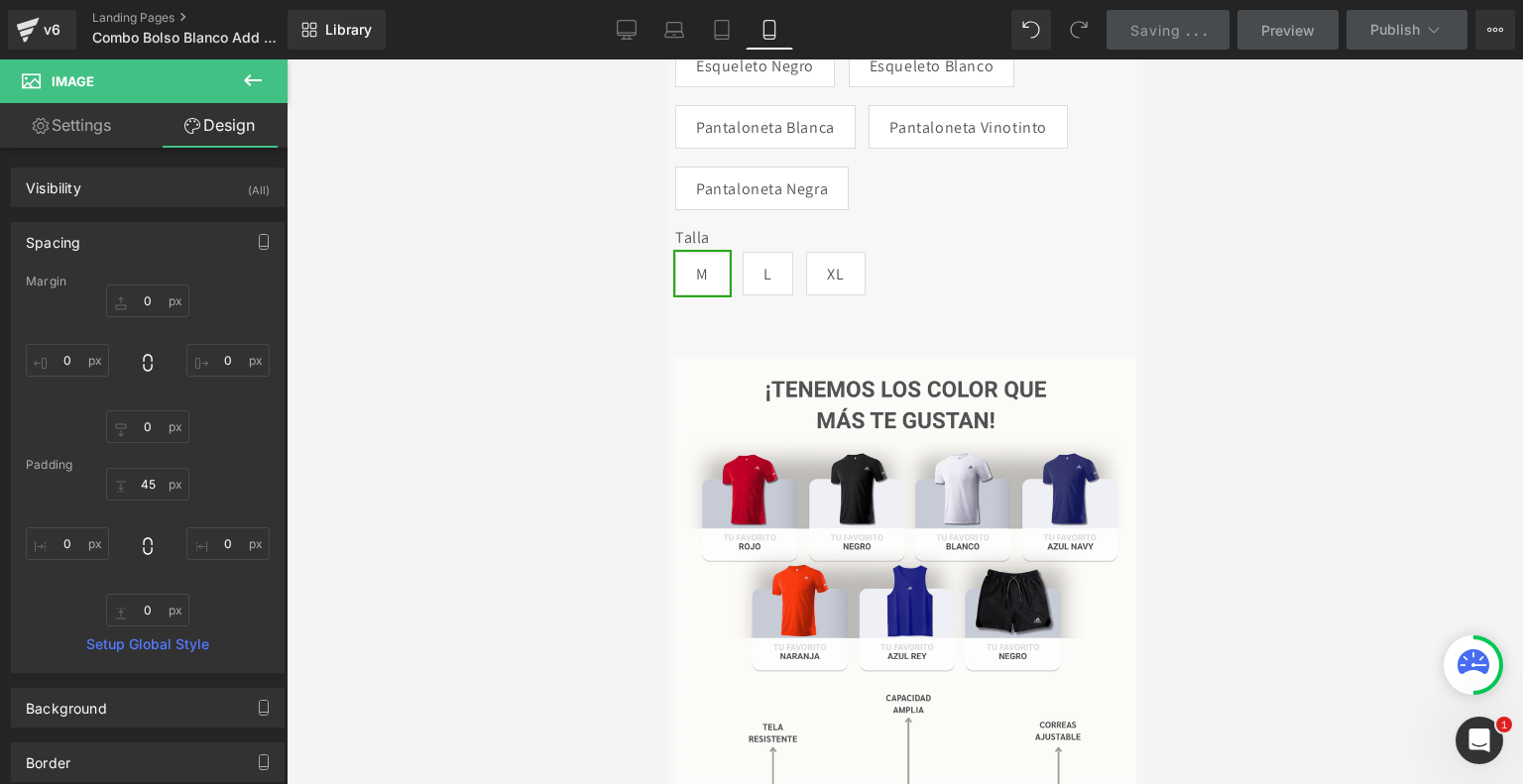 type on "0" 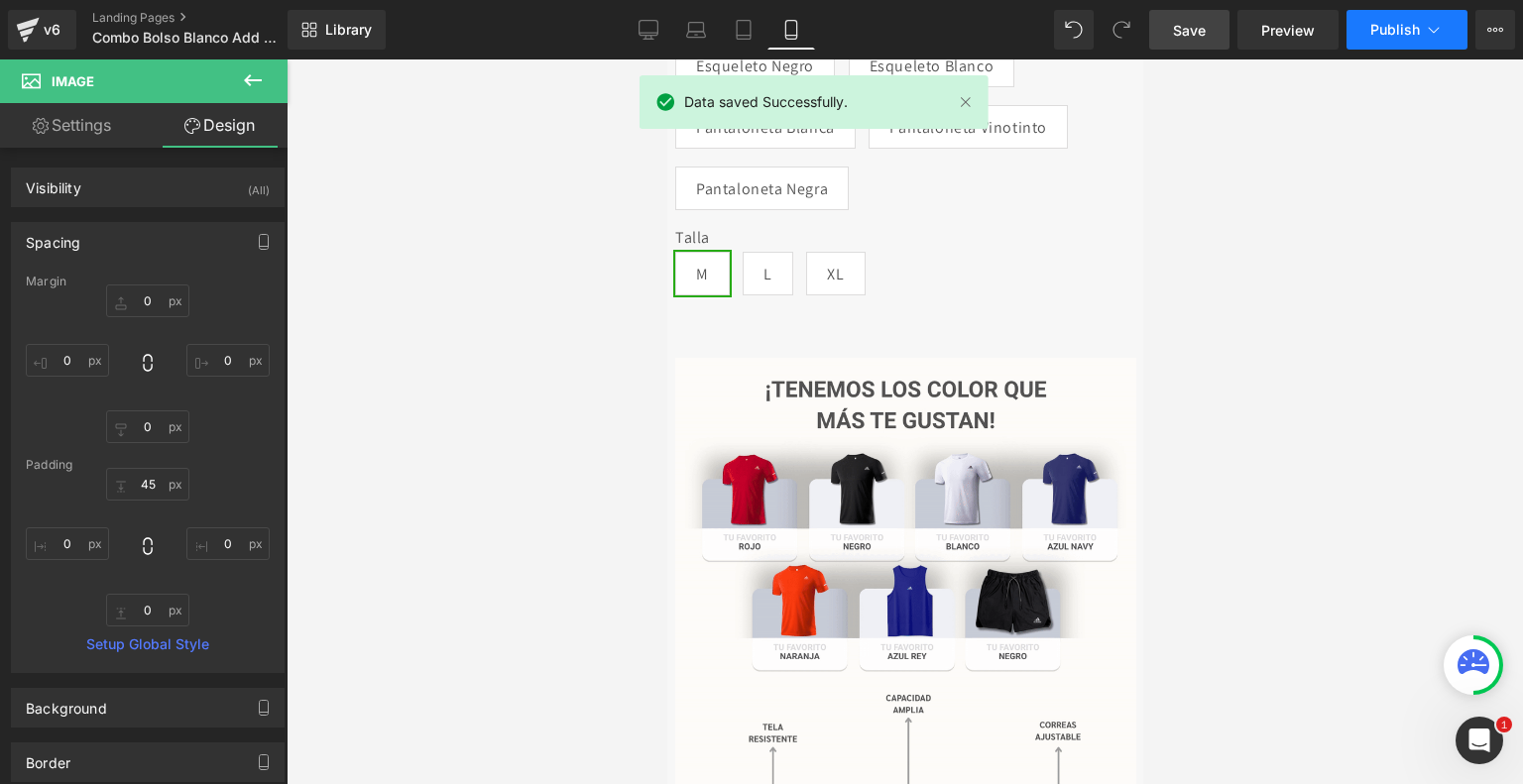 click on "Publish" at bounding box center (1395, 30) 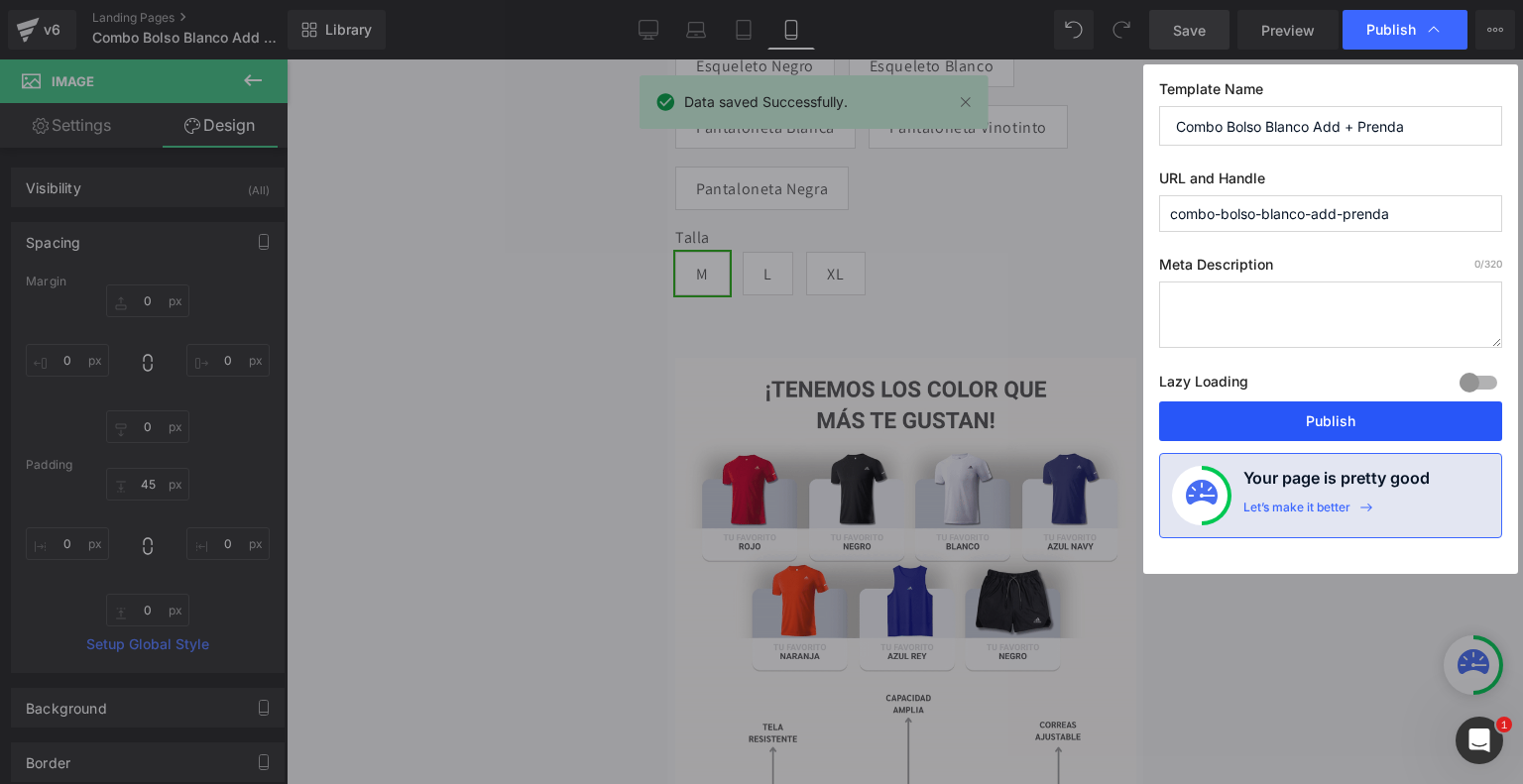 click on "Publish" at bounding box center [1331, 421] 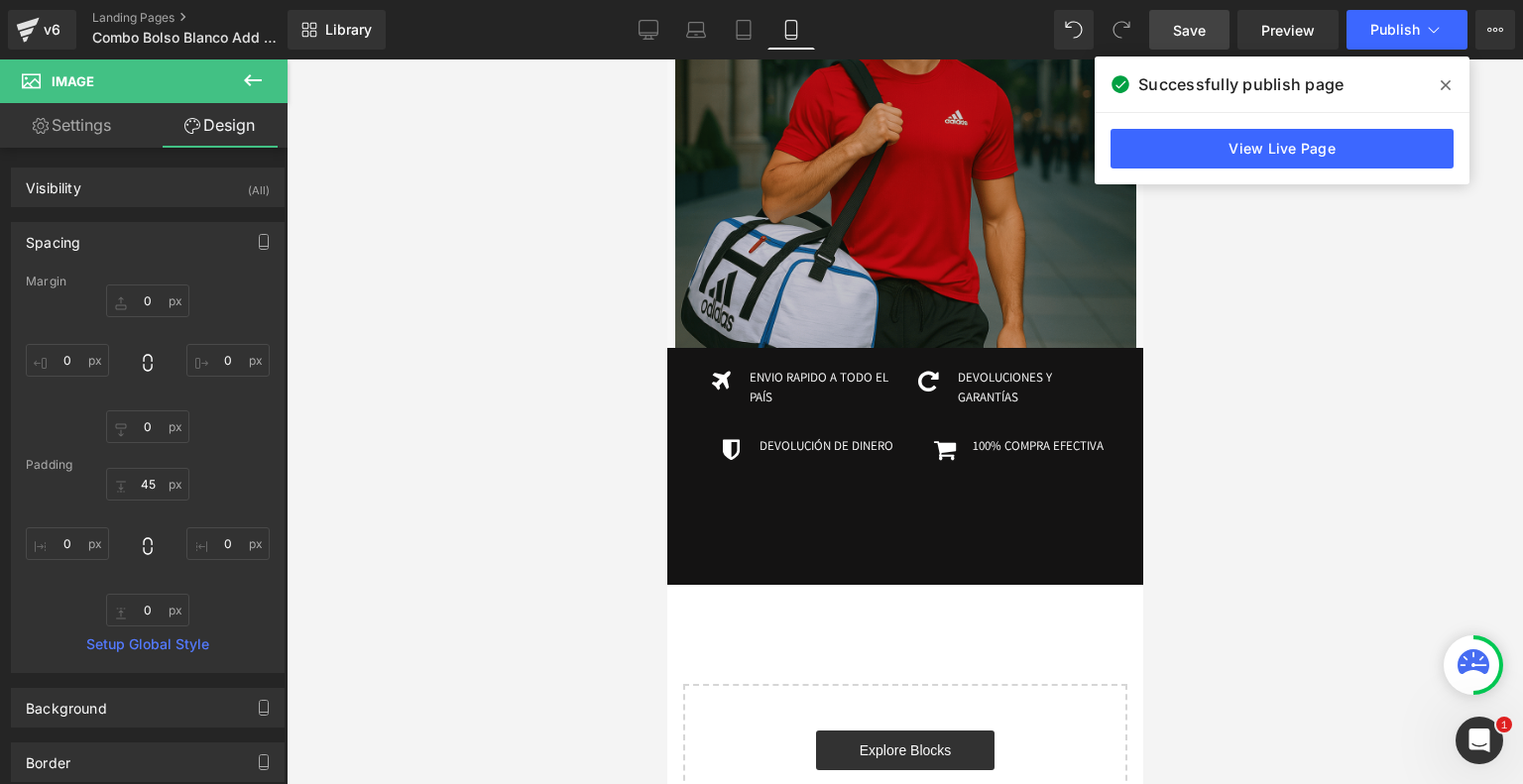 scroll, scrollTop: 4745, scrollLeft: 0, axis: vertical 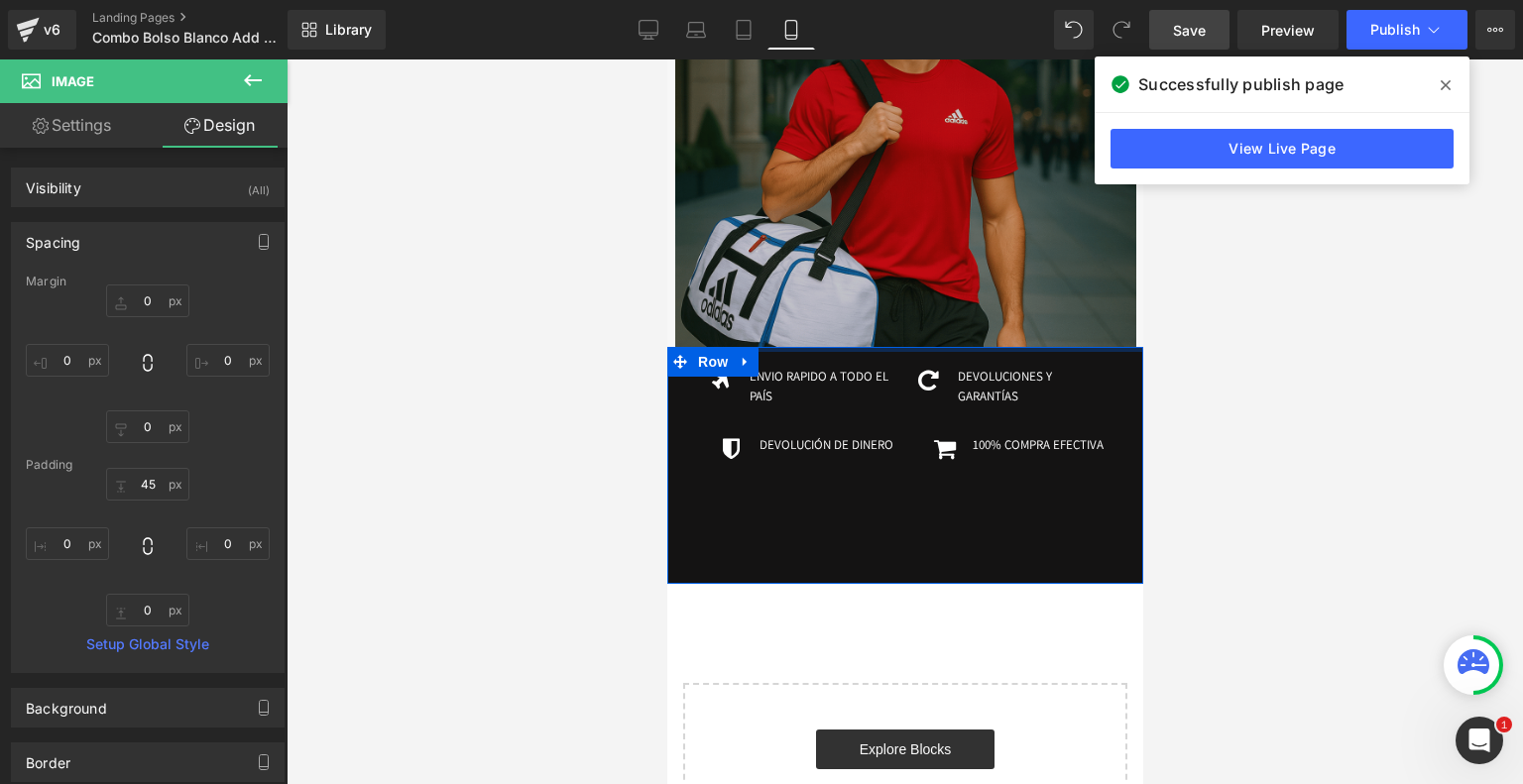 click at bounding box center [904, 349] 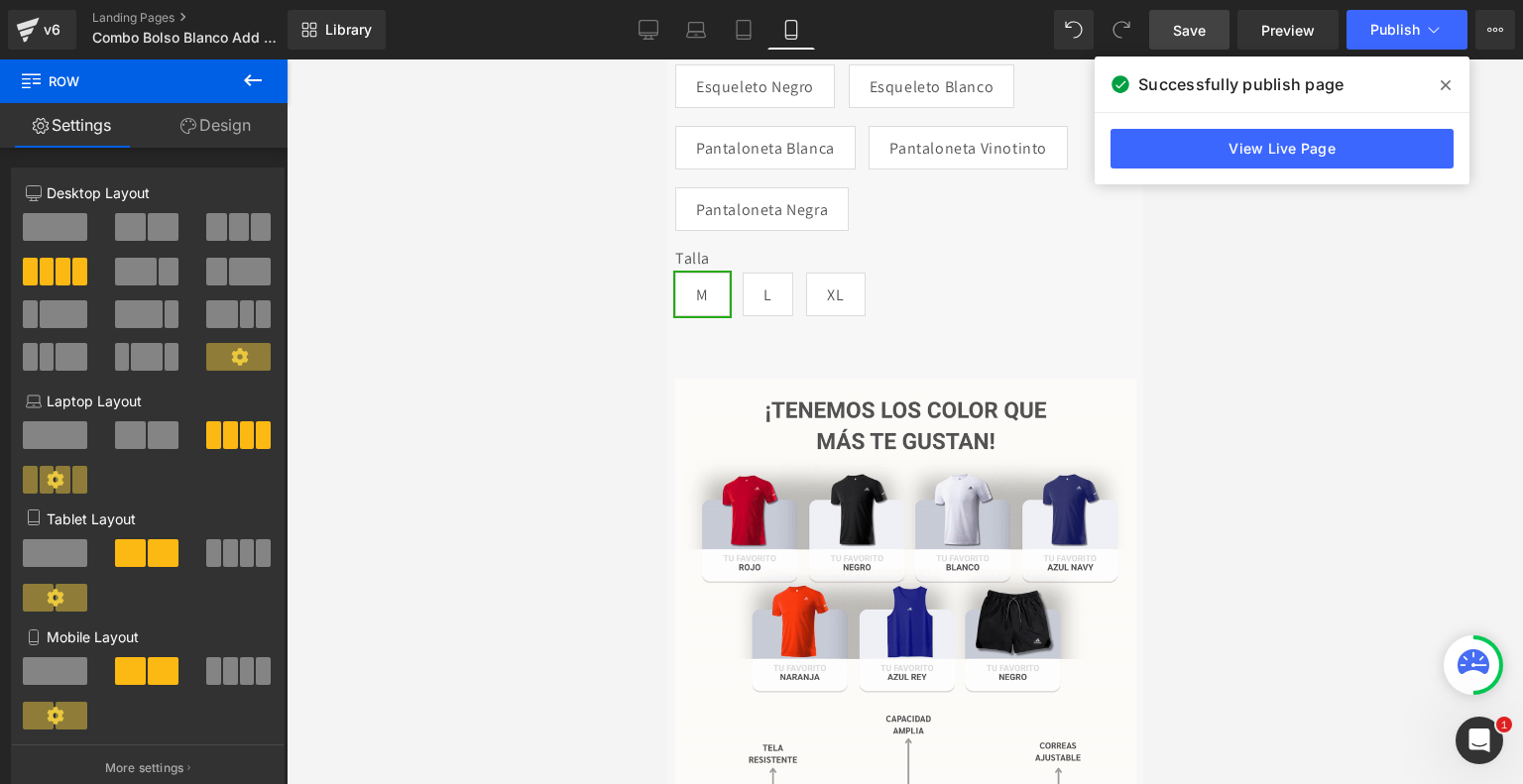 scroll, scrollTop: 875, scrollLeft: 0, axis: vertical 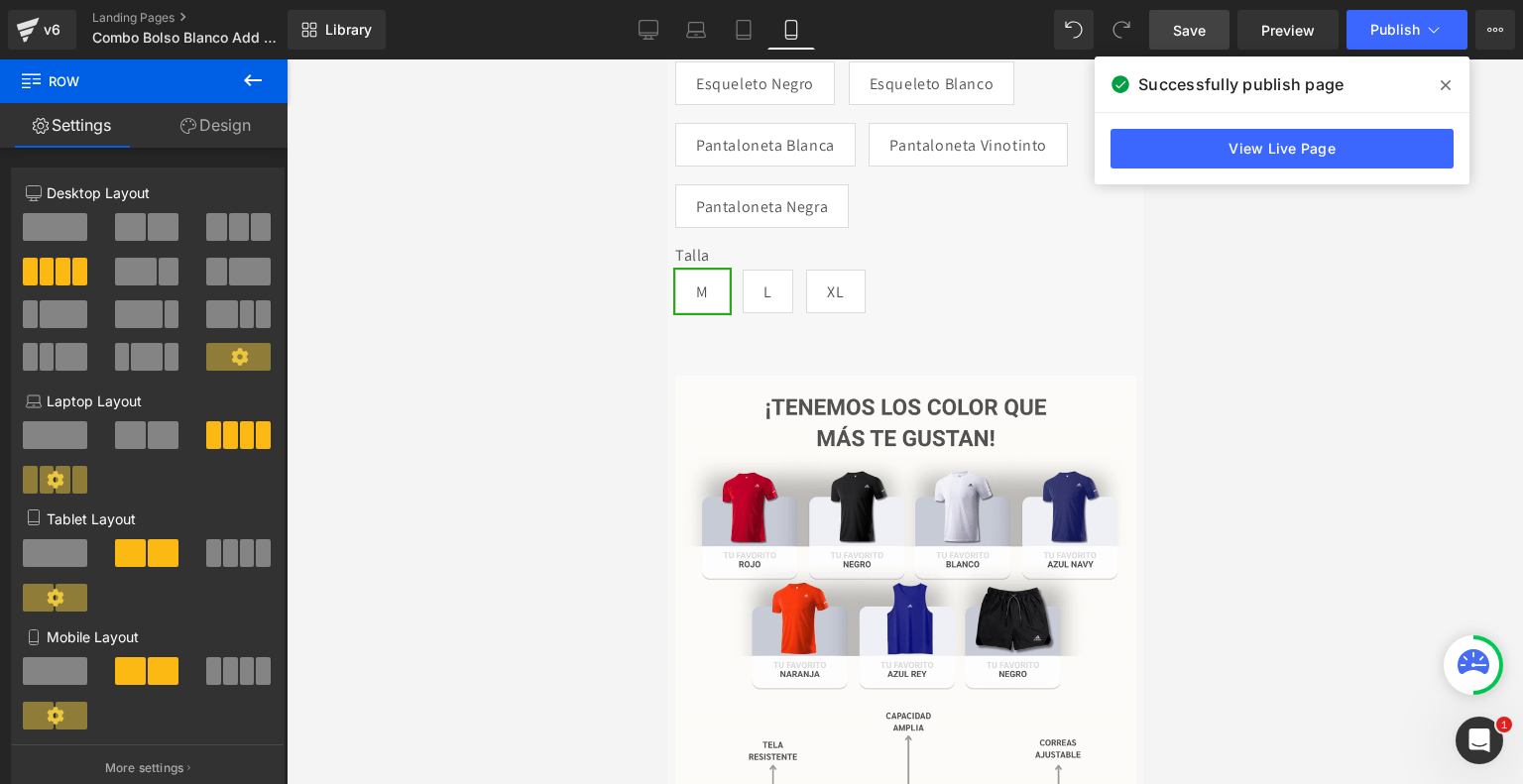 click 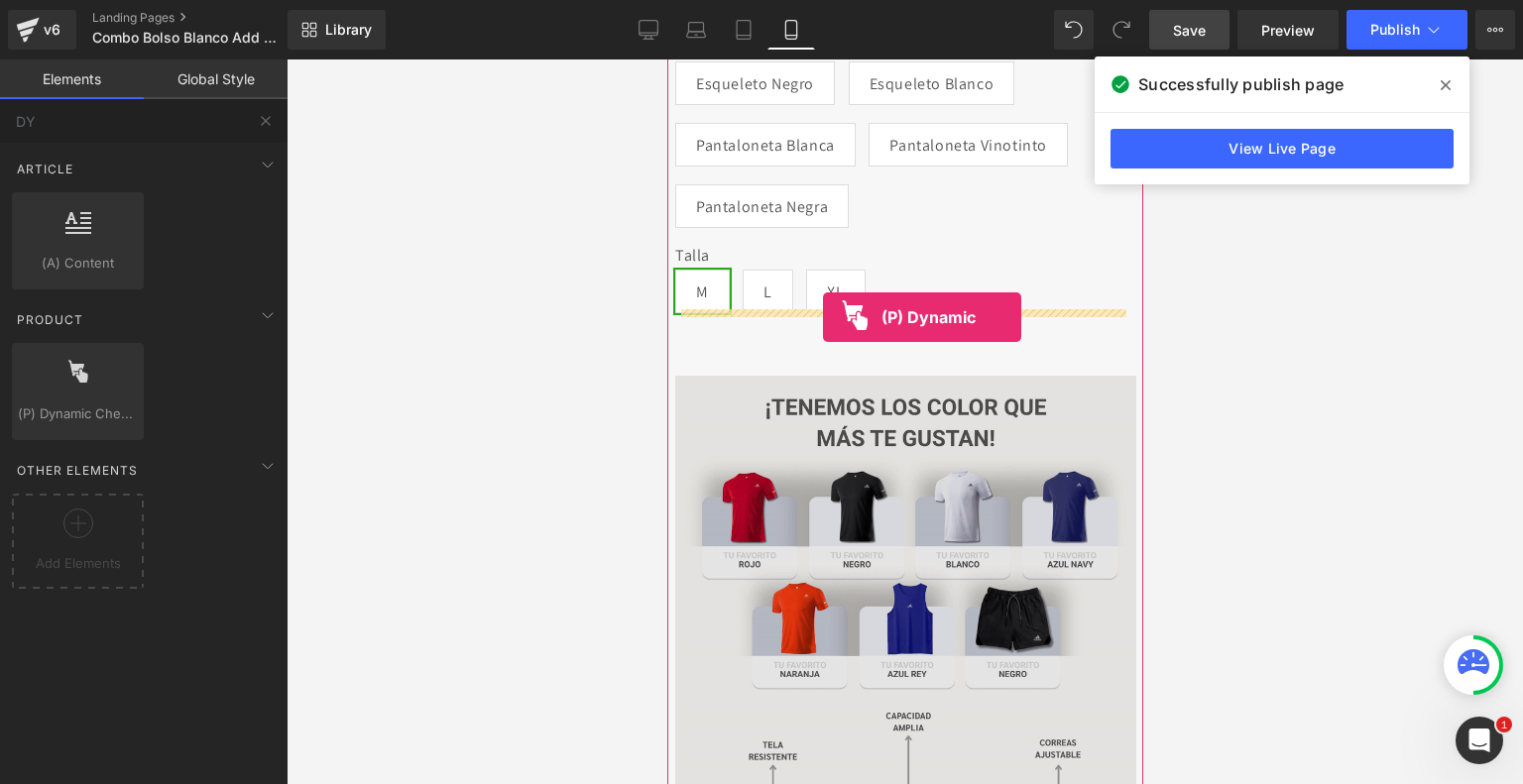 drag, startPoint x: 750, startPoint y: 459, endPoint x: 822, endPoint y: 316, distance: 160.10309 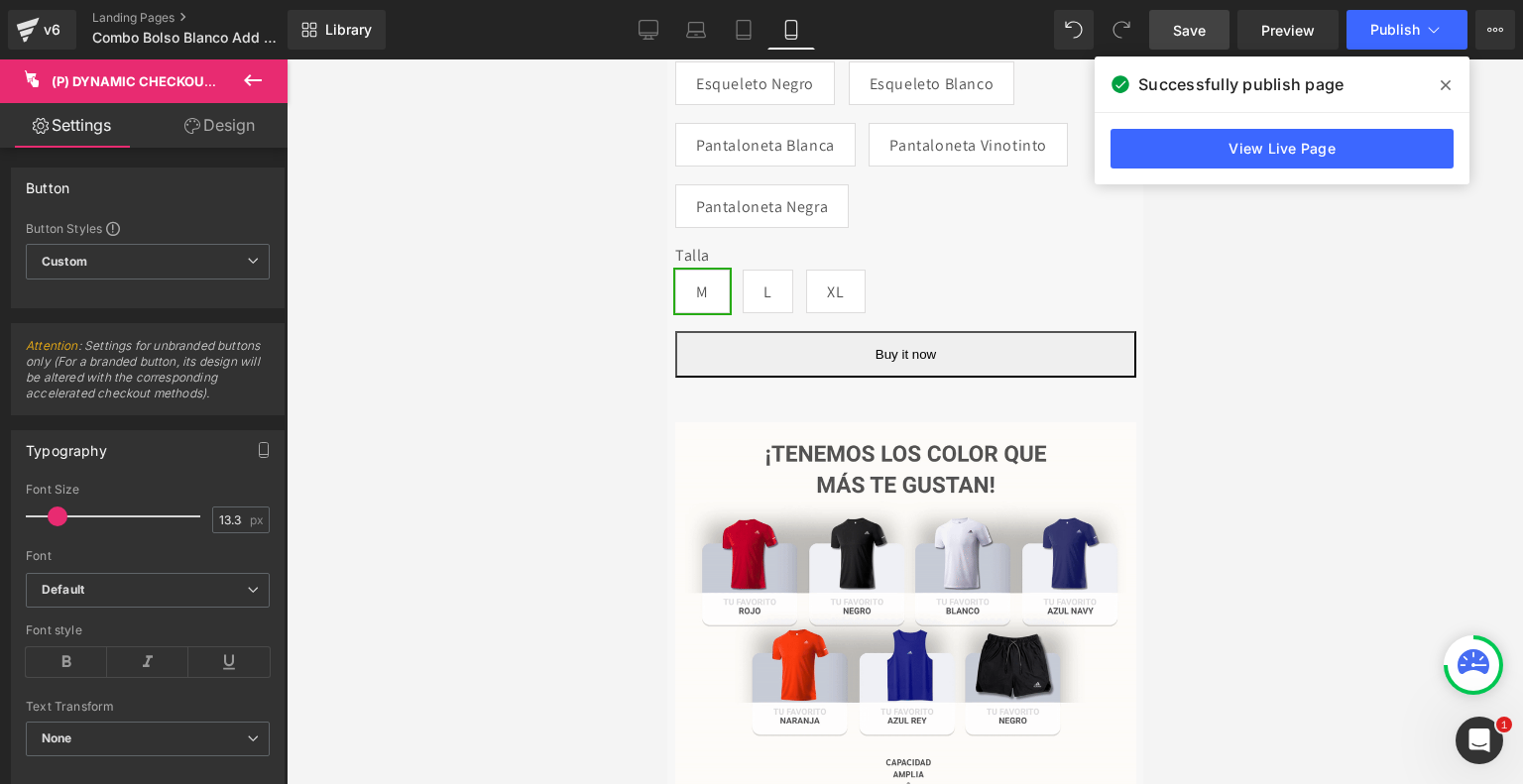 click on "Save" at bounding box center (1189, 30) 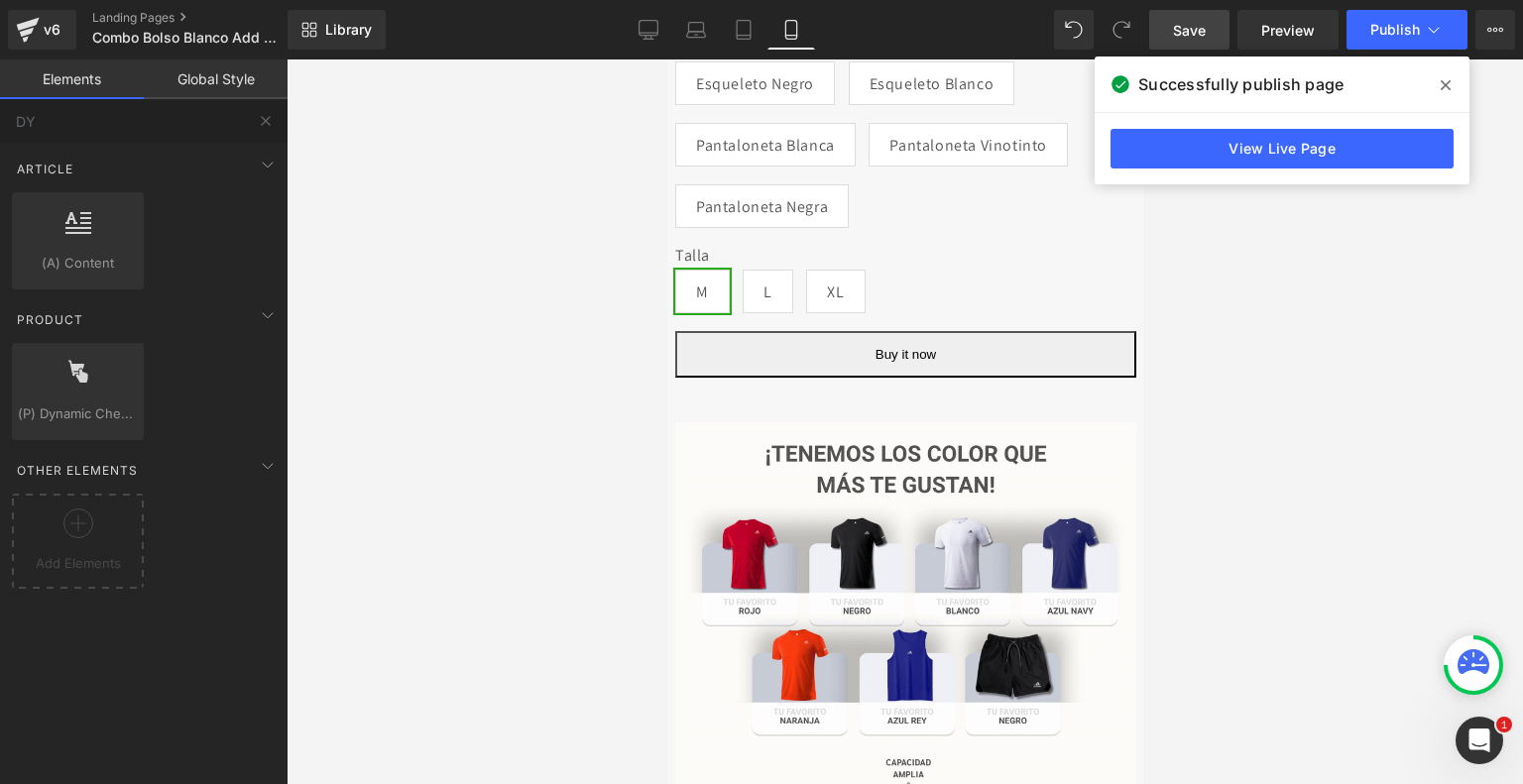 click at bounding box center (904, 421) 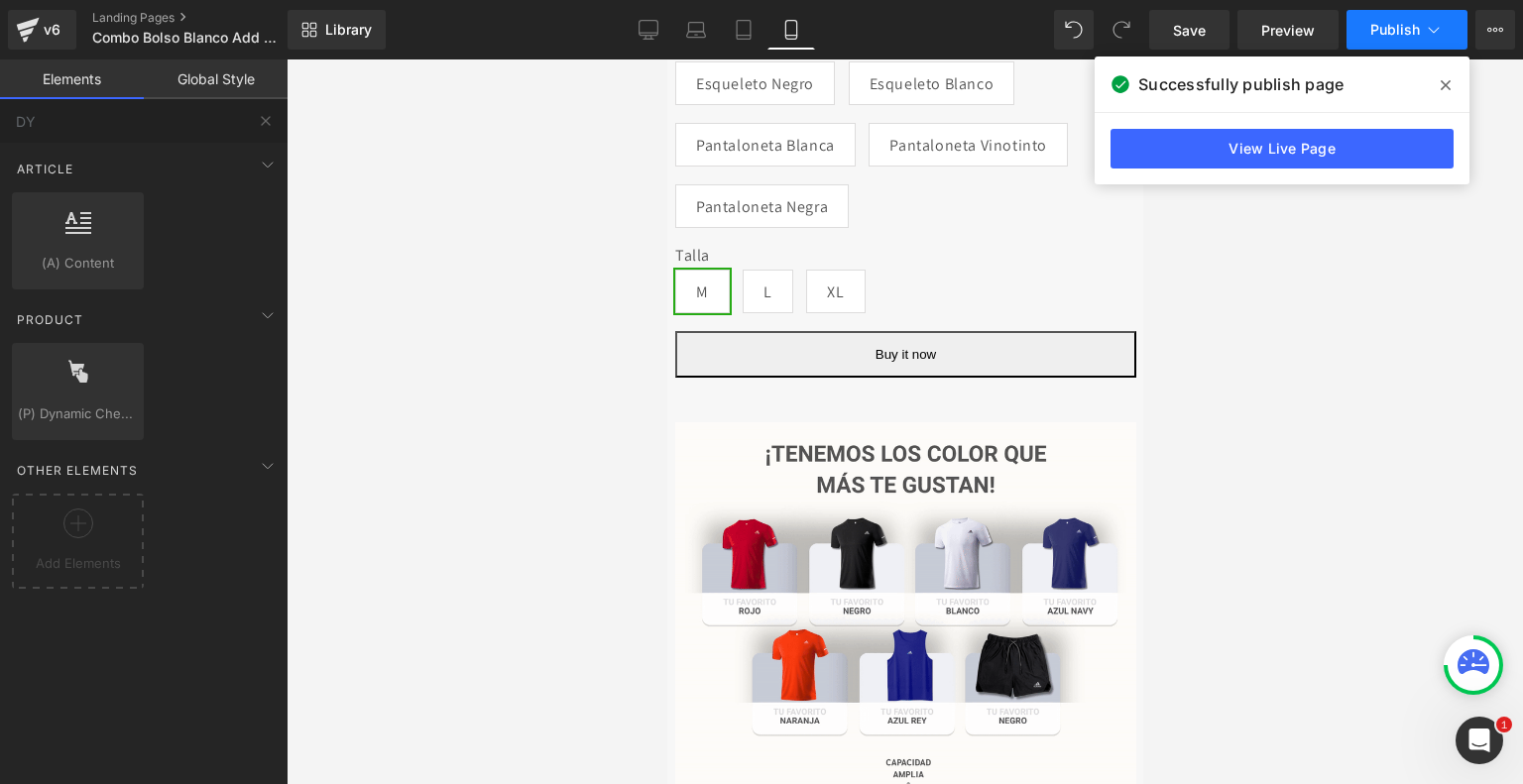 click on "Publish" at bounding box center [1395, 30] 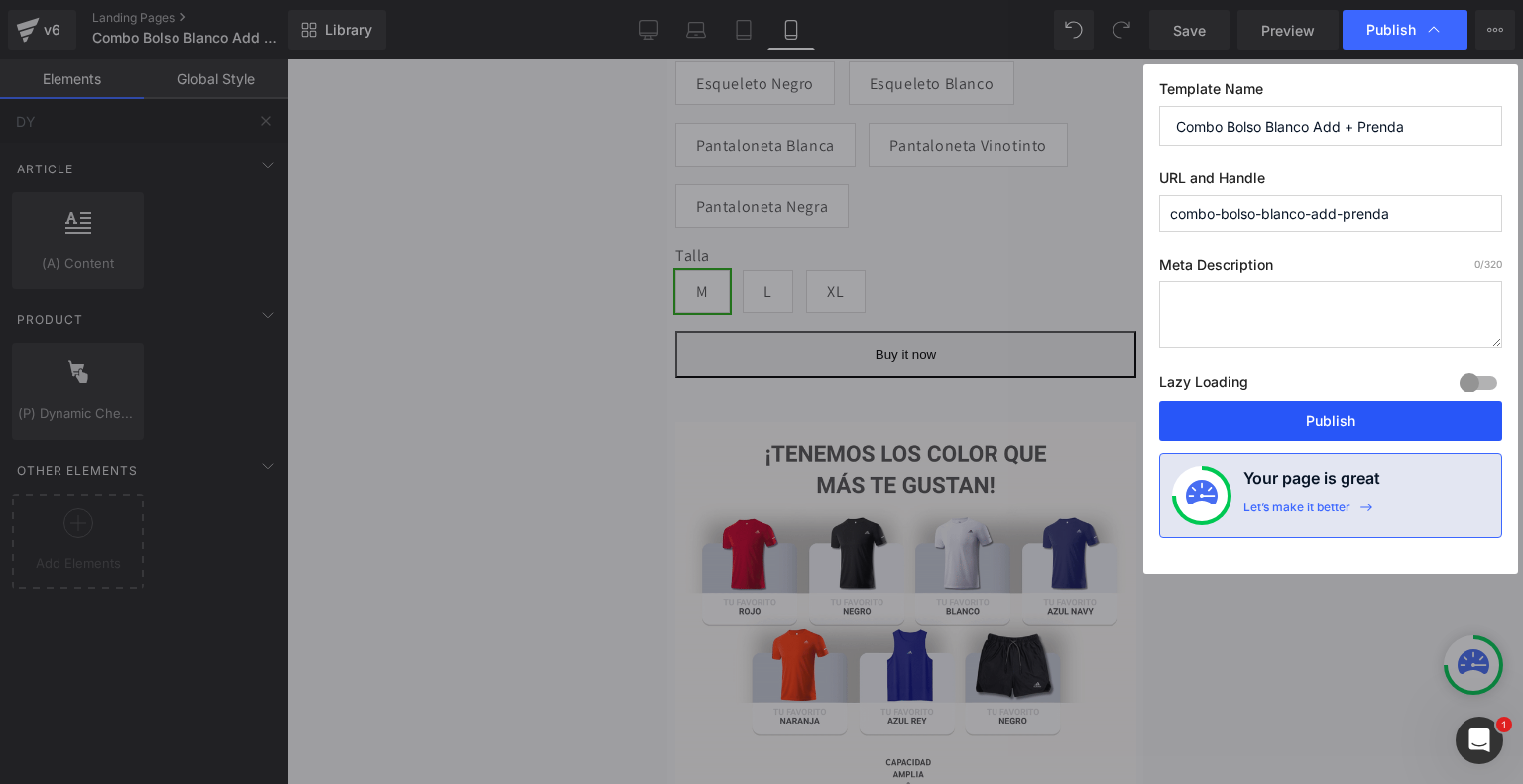 click on "Publish" at bounding box center [1331, 421] 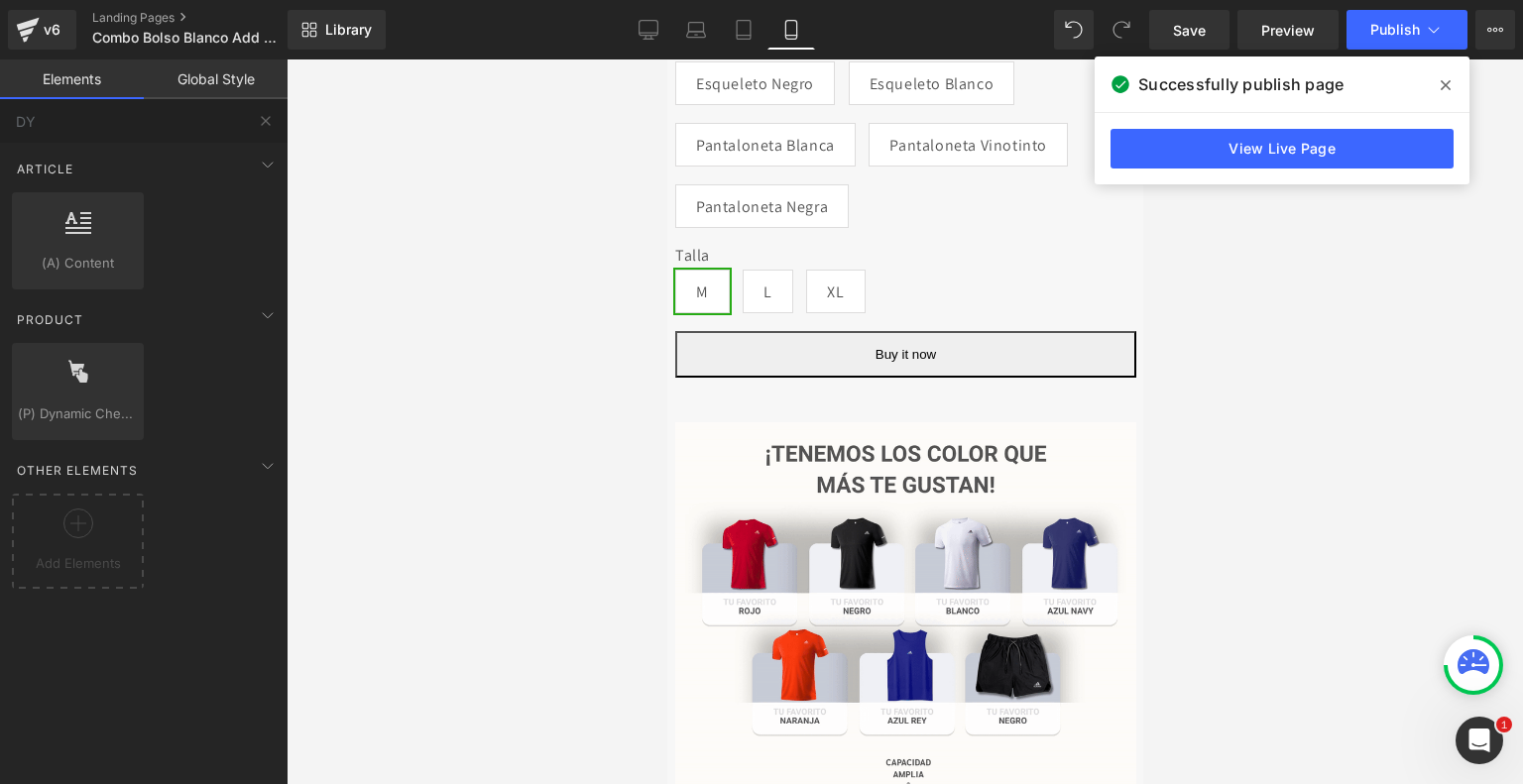 click at bounding box center [904, 421] 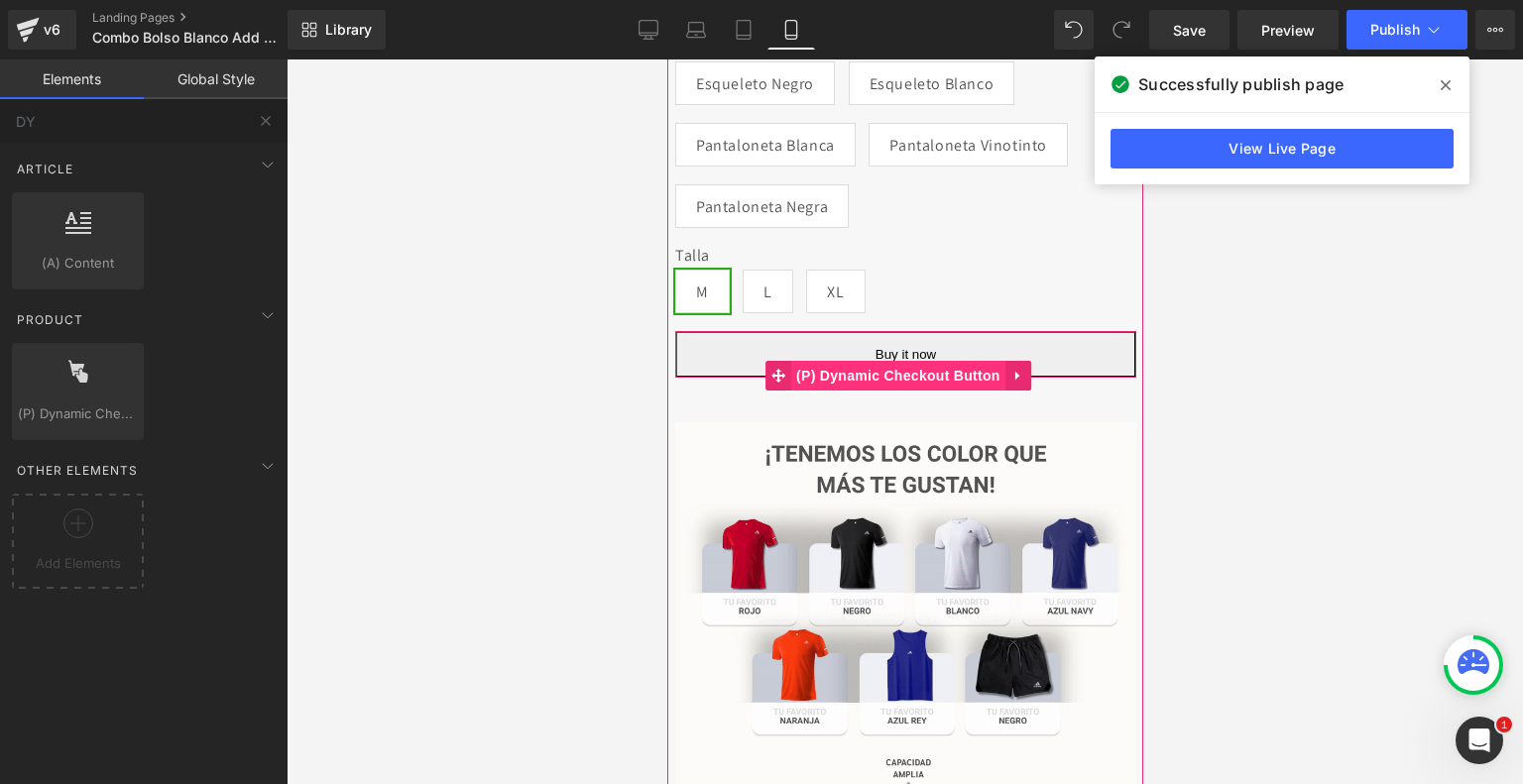 click on "(P) Dynamic Checkout Button" at bounding box center (897, 376) 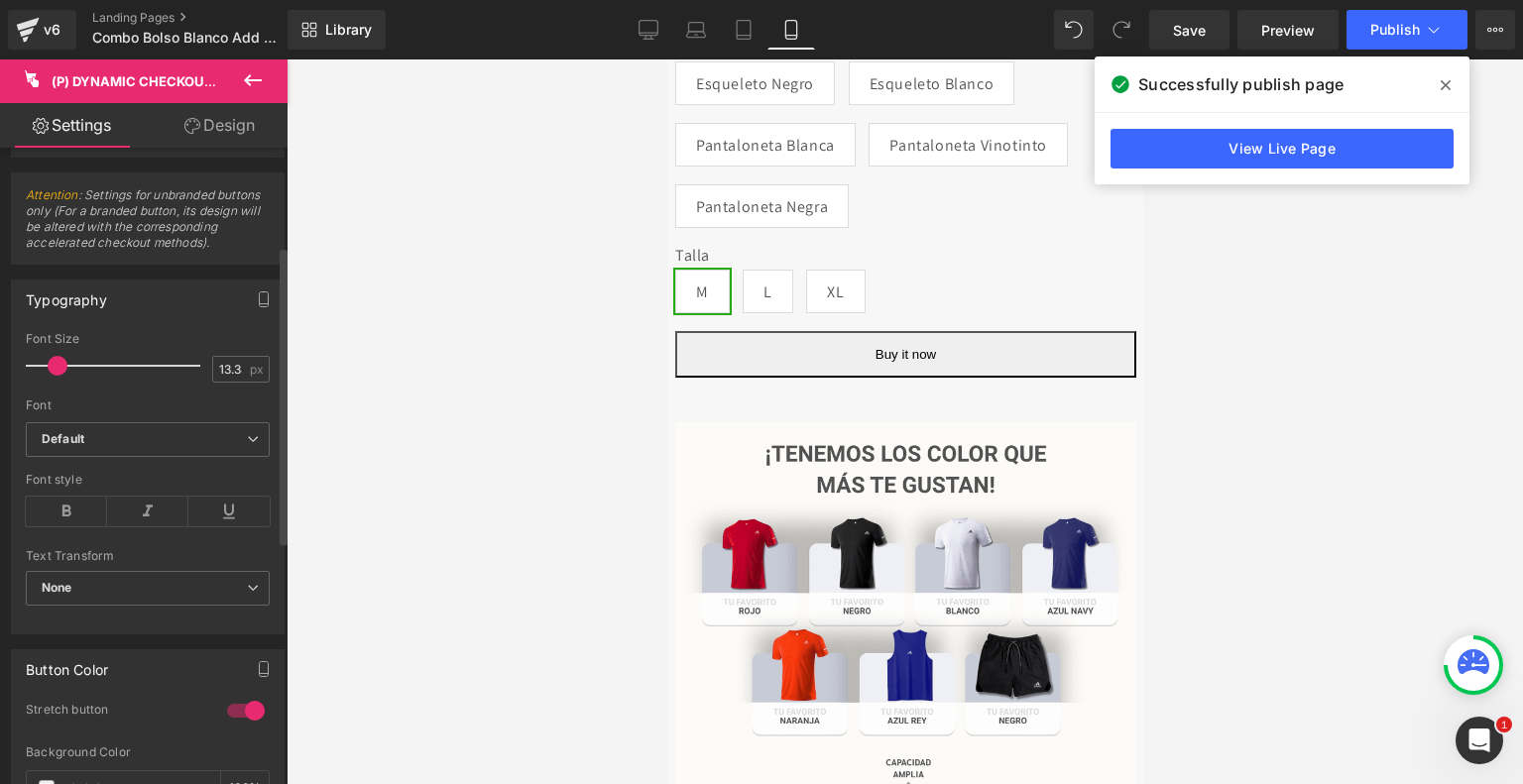 scroll, scrollTop: 139, scrollLeft: 0, axis: vertical 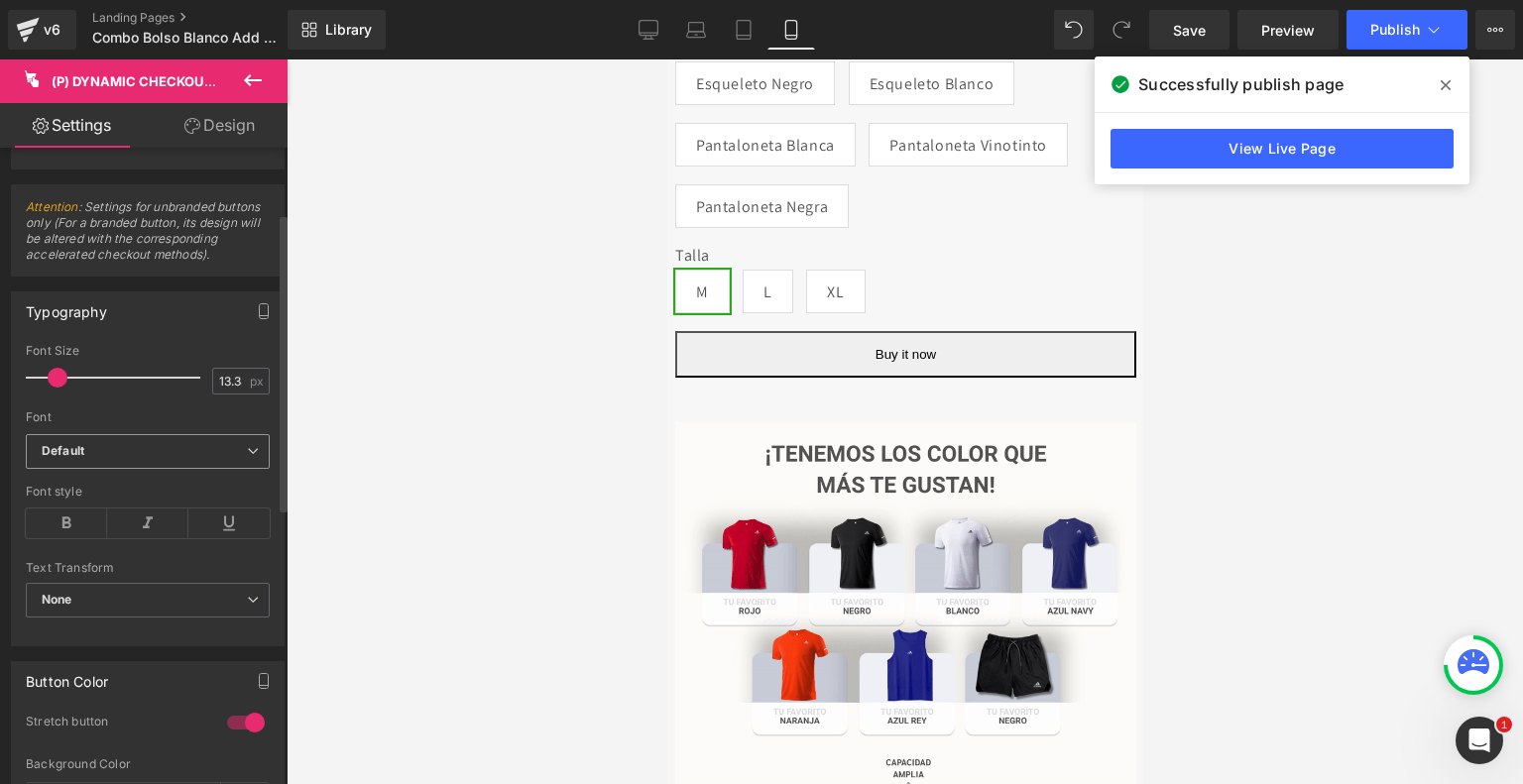 click on "Default" at bounding box center [144, 451] 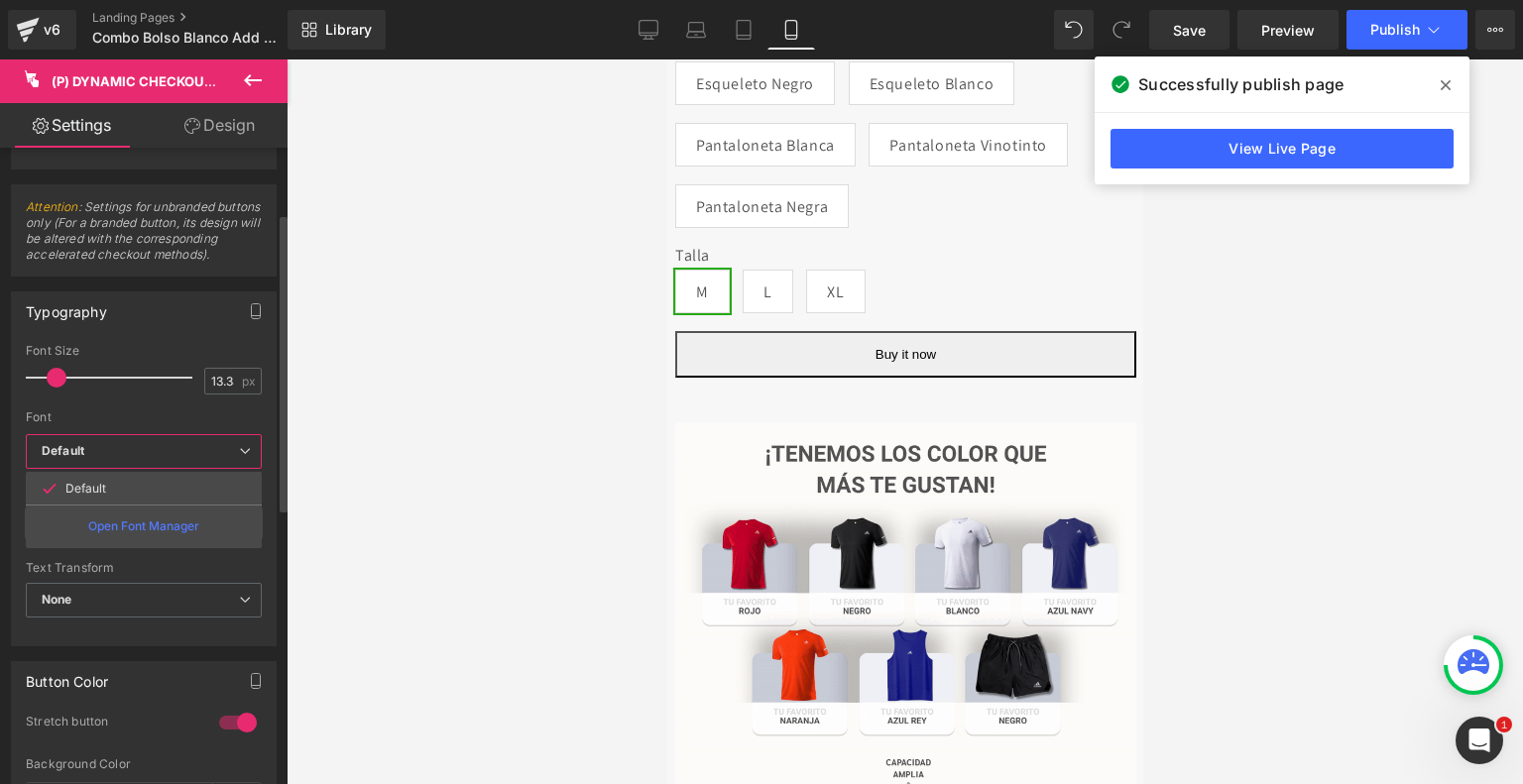click on "Default" at bounding box center [140, 451] 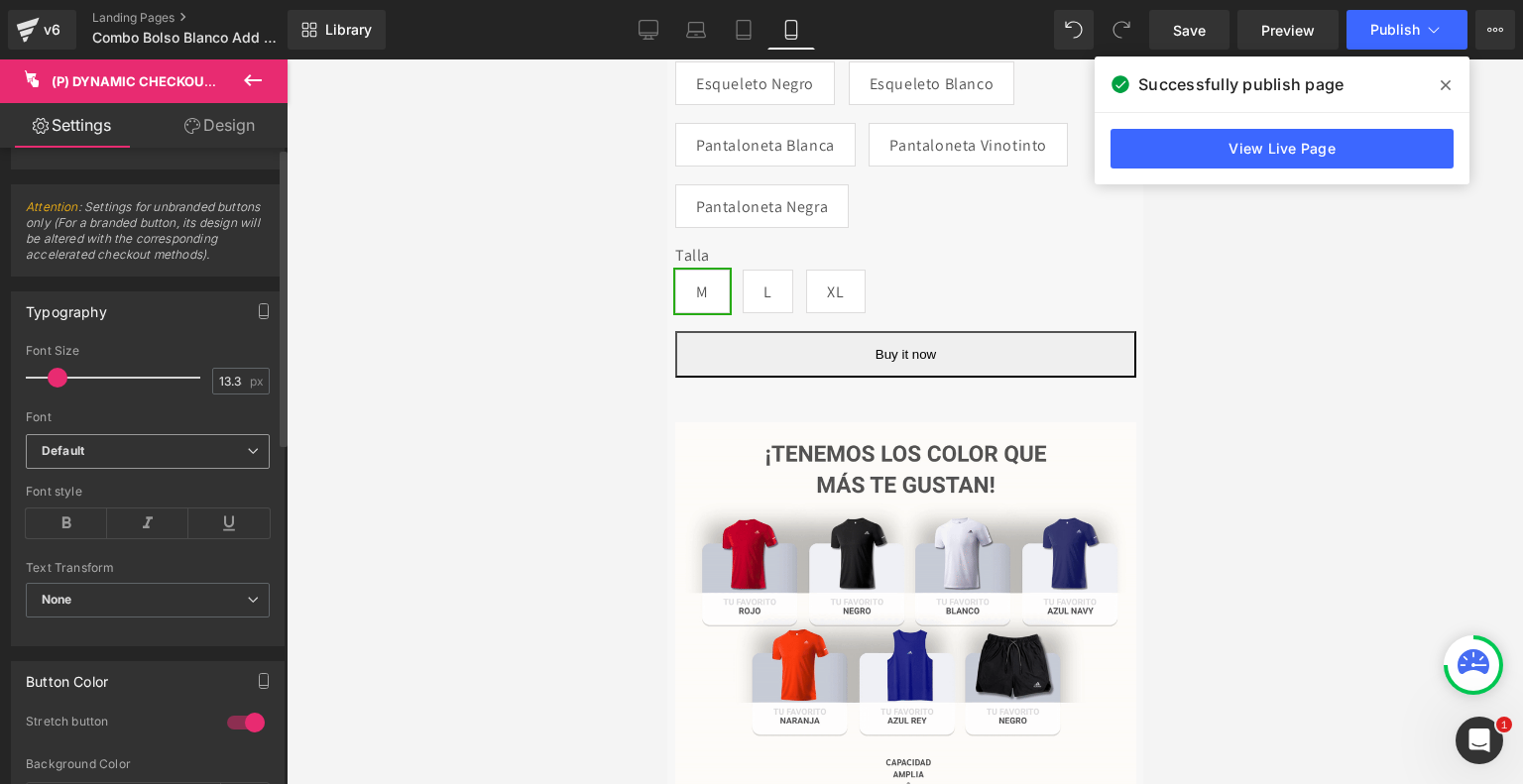 scroll, scrollTop: 0, scrollLeft: 0, axis: both 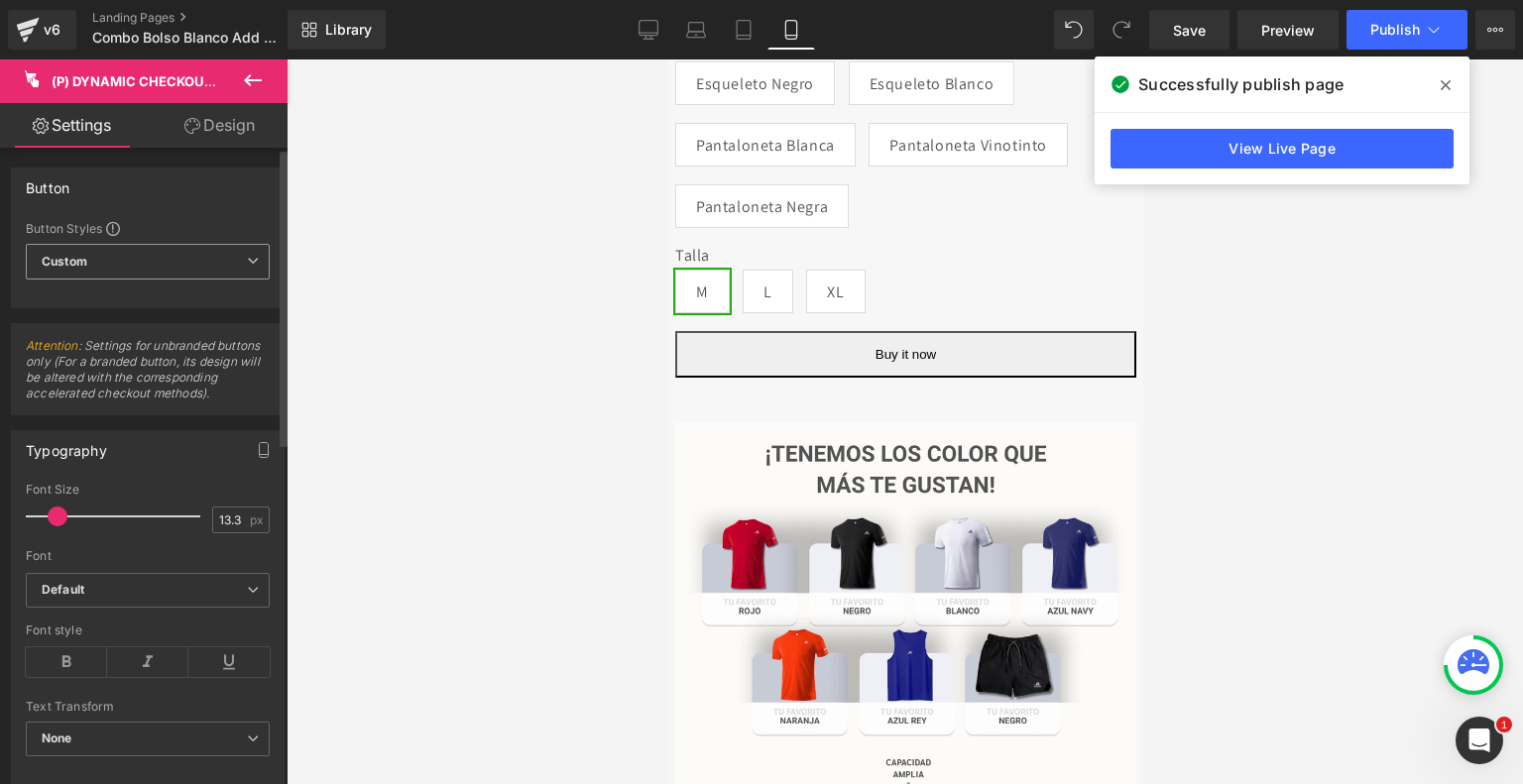 click on "Custom
Setup Global Style" at bounding box center (148, 262) 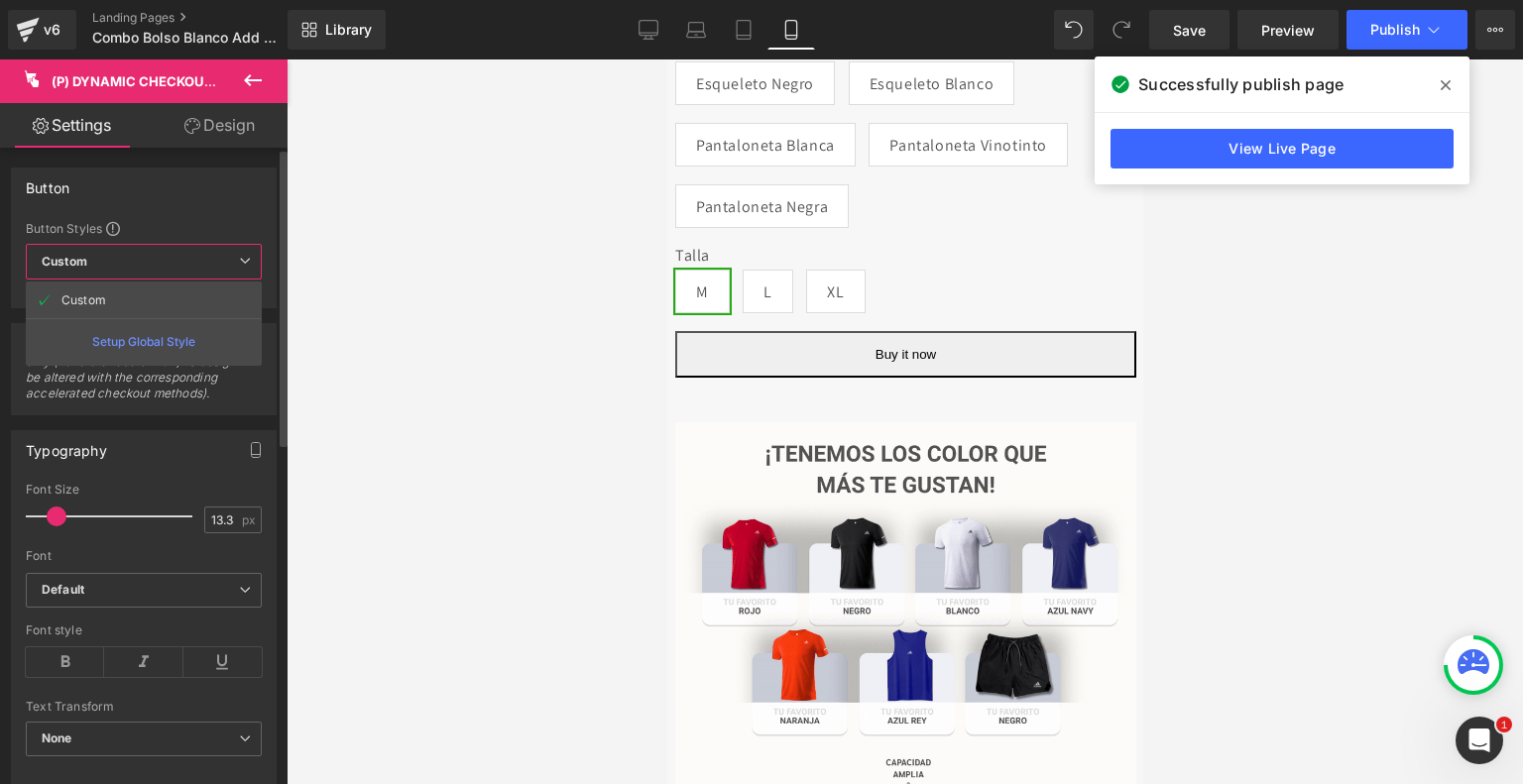click on "Custom
Setup Global Style" at bounding box center (144, 262) 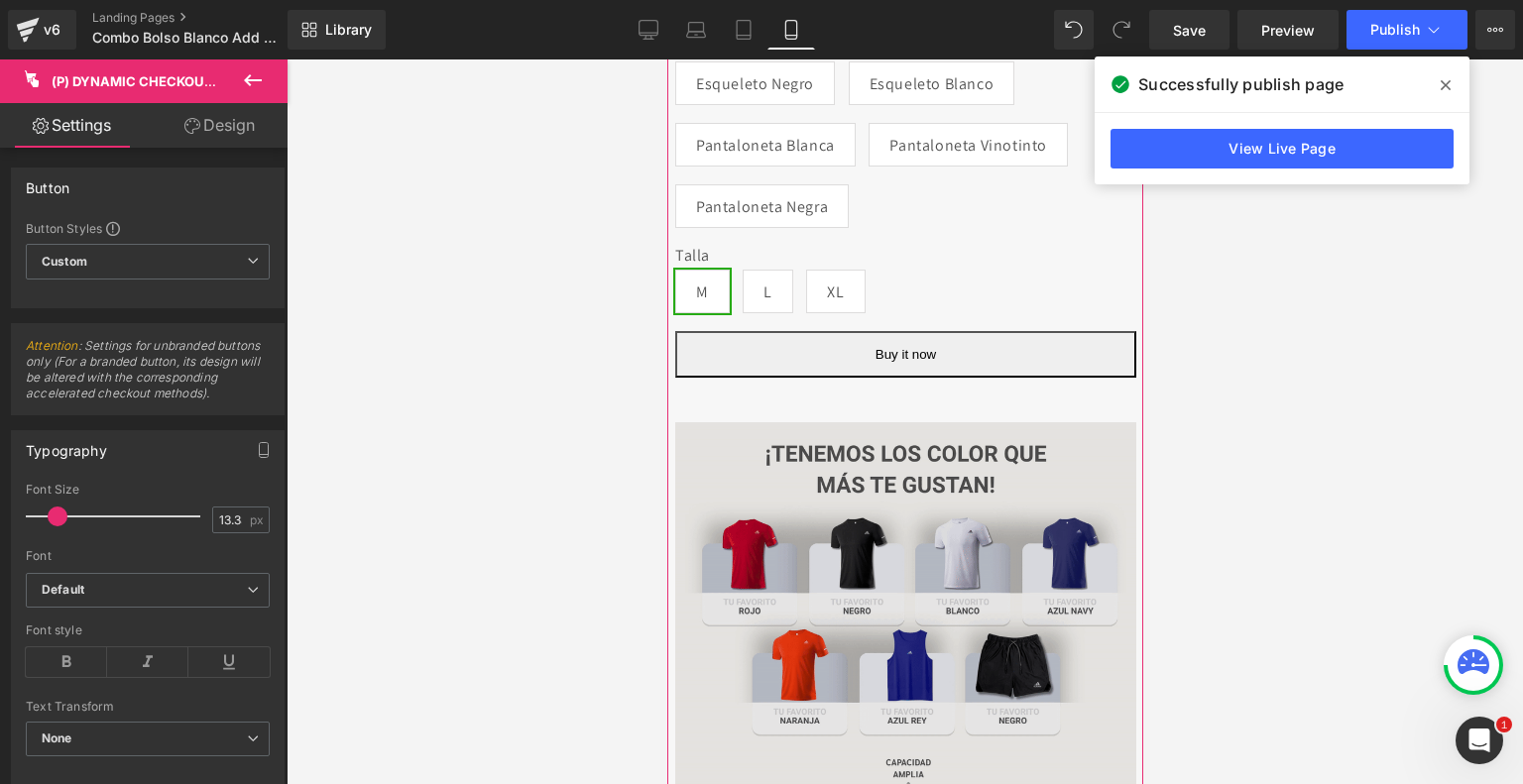 click on "45px" at bounding box center (666, 59) 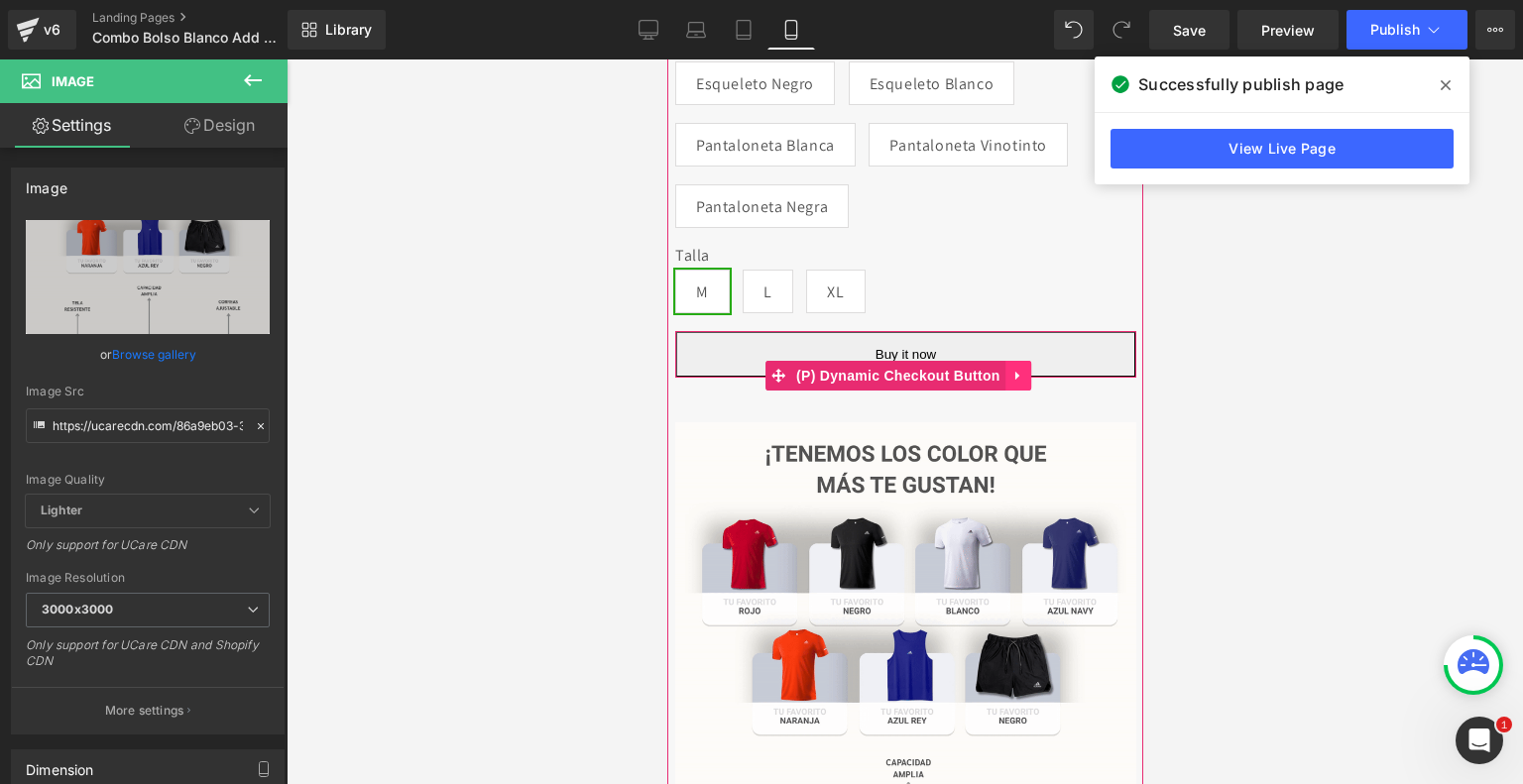 click 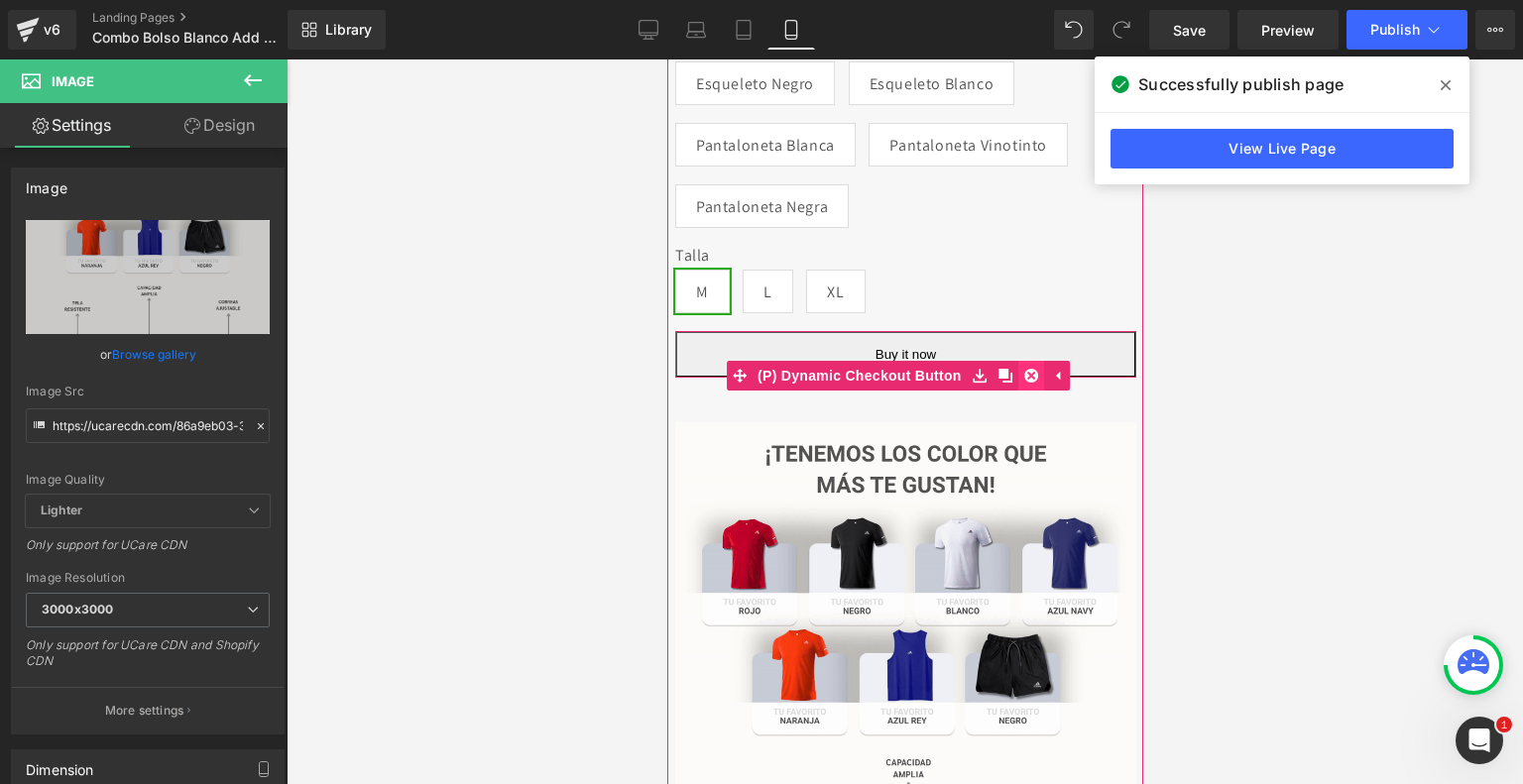click 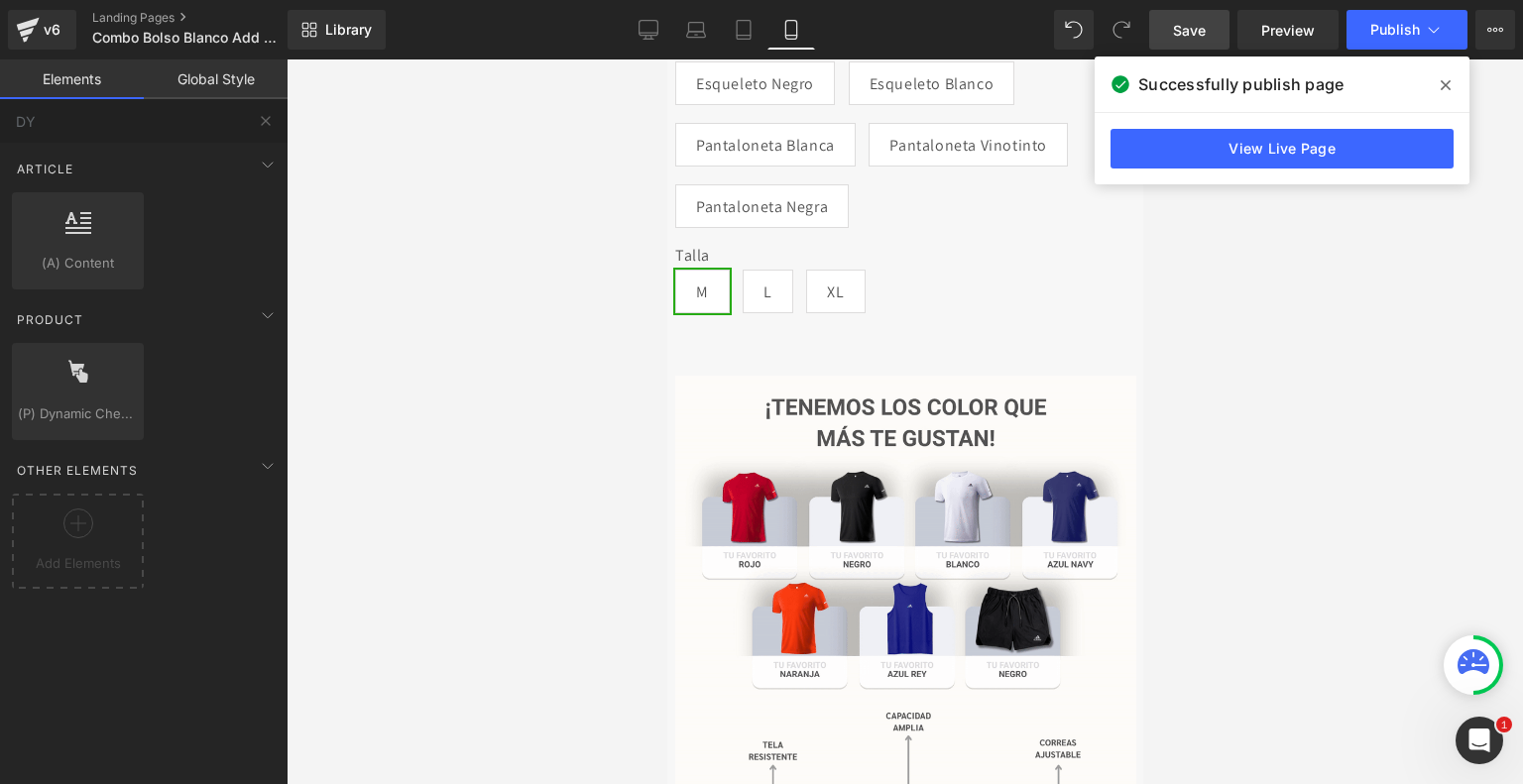 click on "Save" at bounding box center [1189, 30] 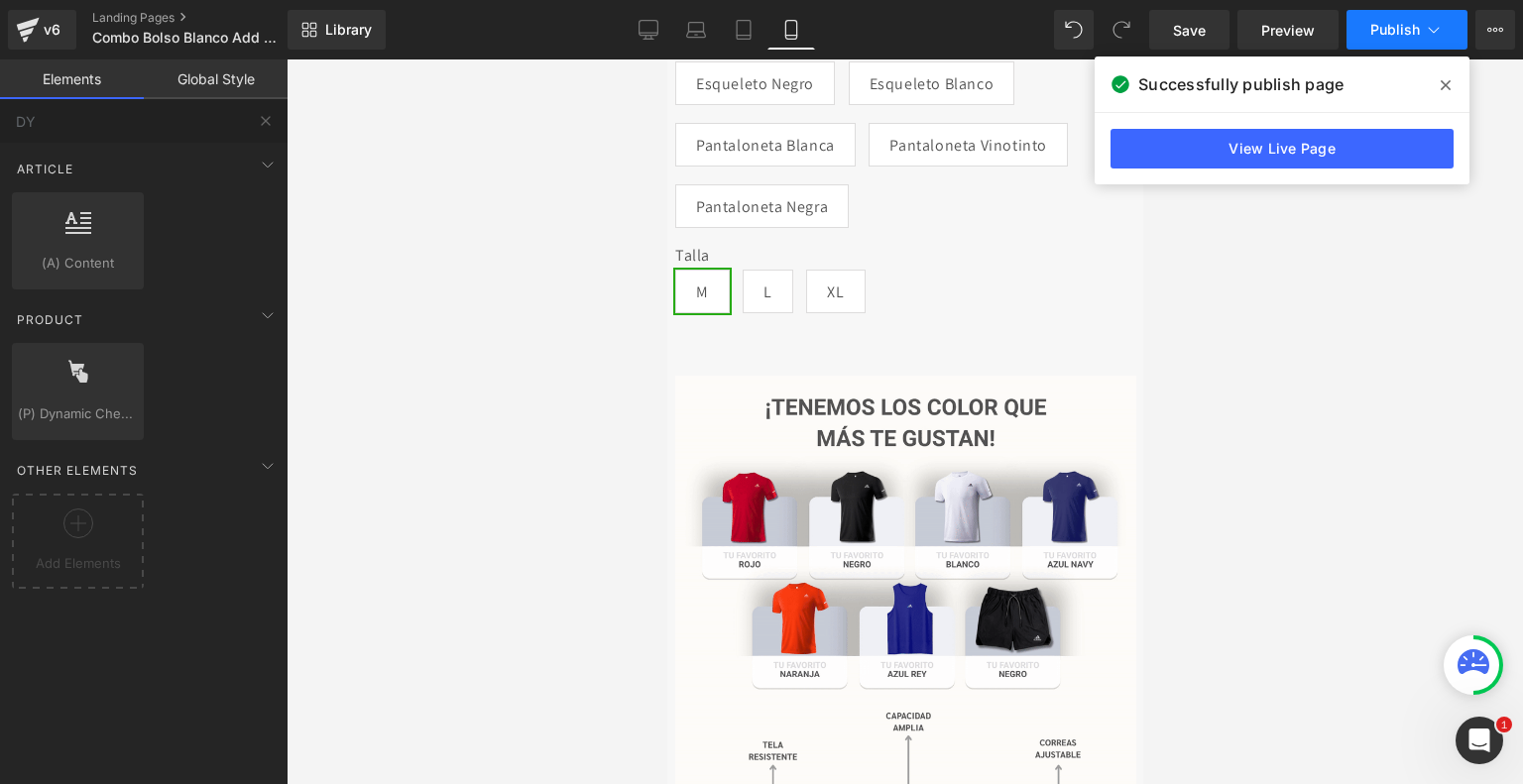 click on "Publish" at bounding box center [1395, 30] 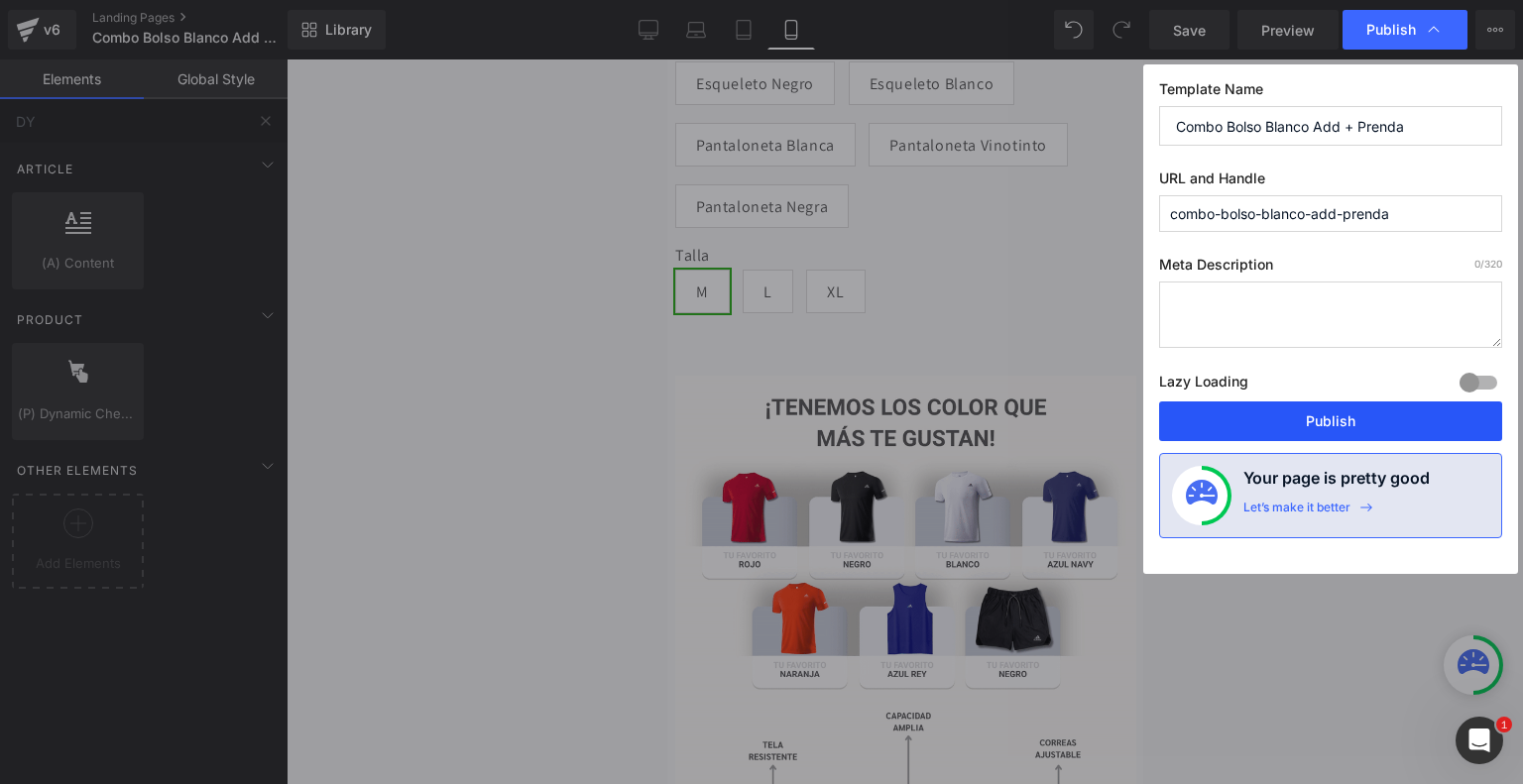 click on "Publish" at bounding box center [1331, 421] 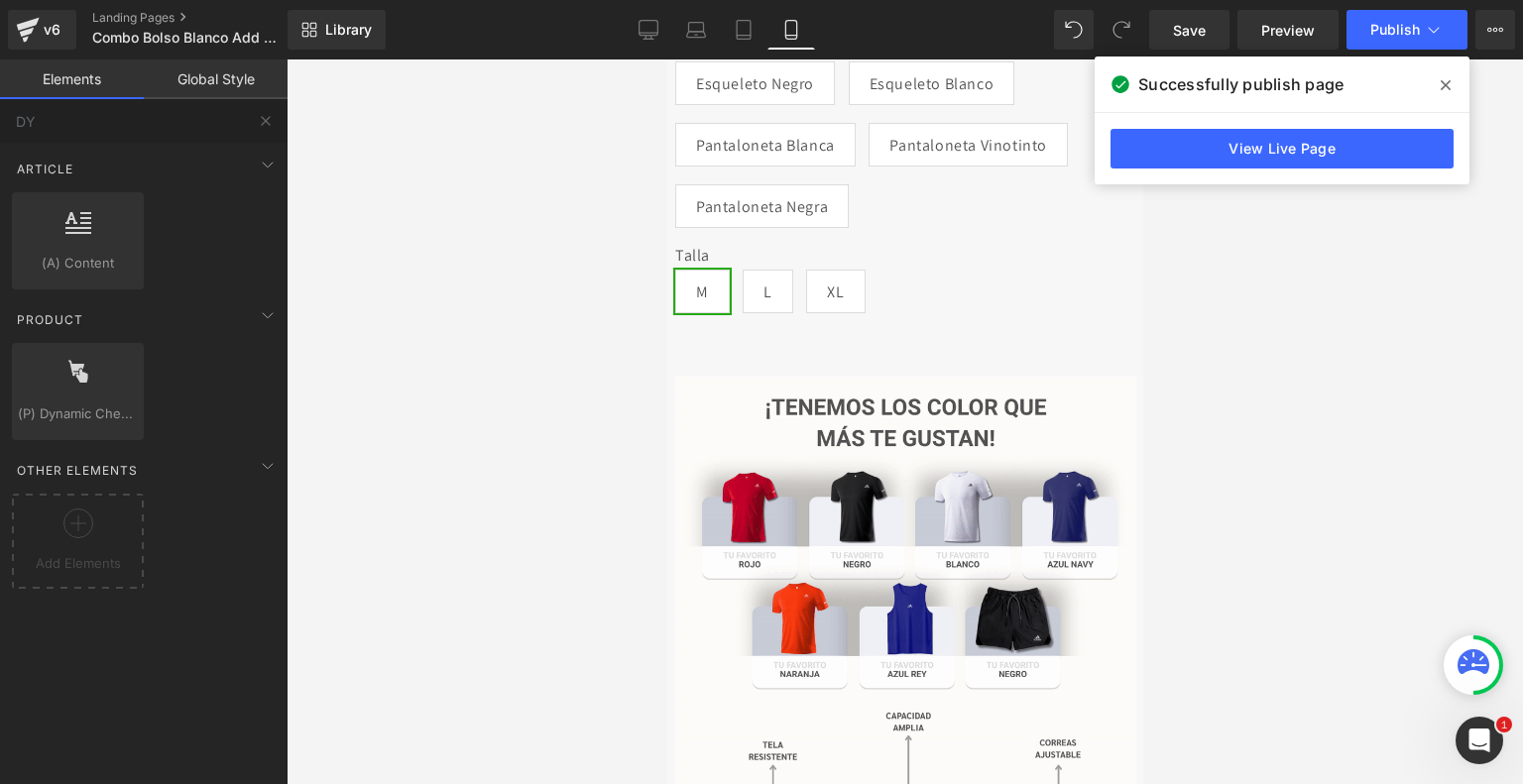 click 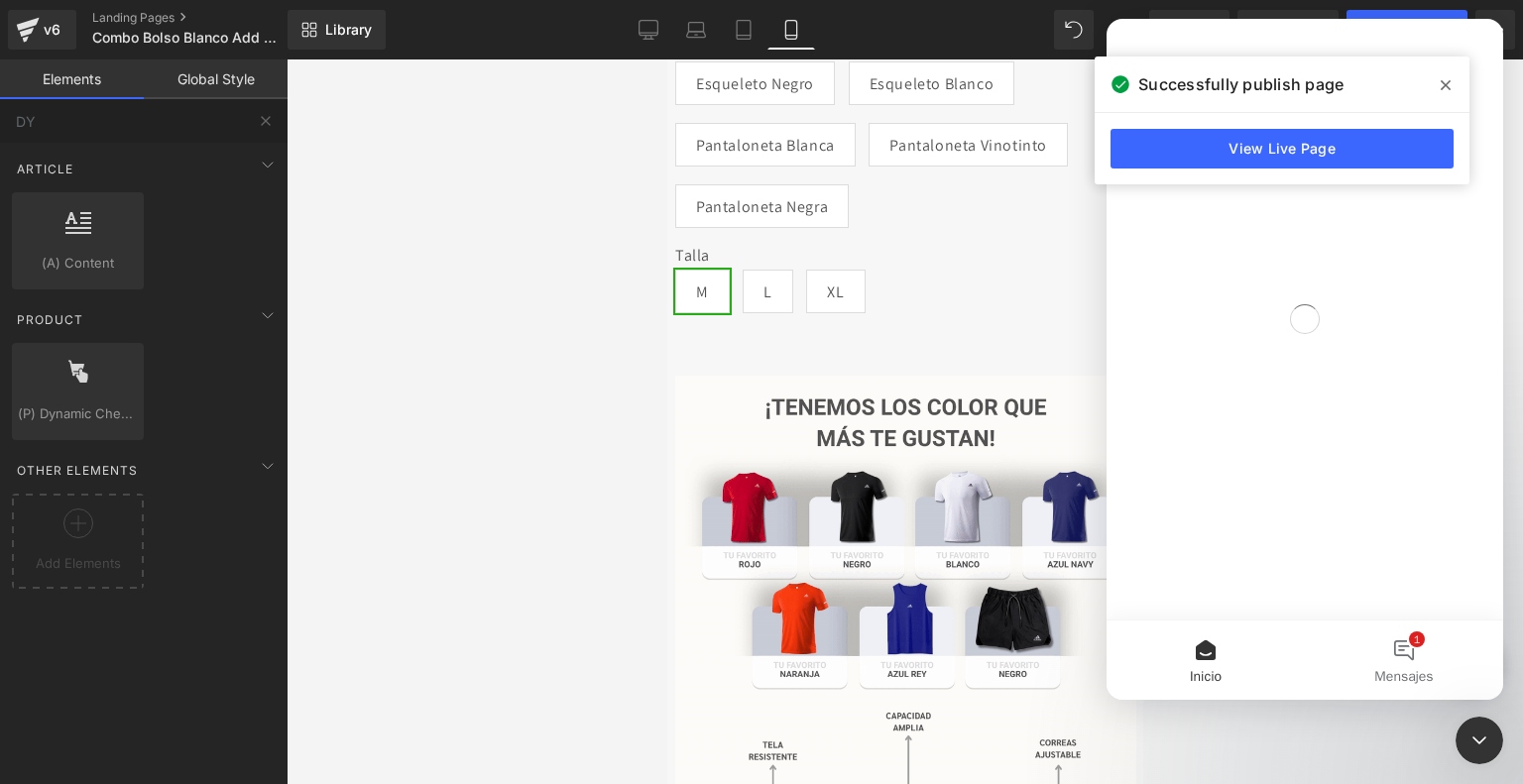 scroll, scrollTop: 0, scrollLeft: 0, axis: both 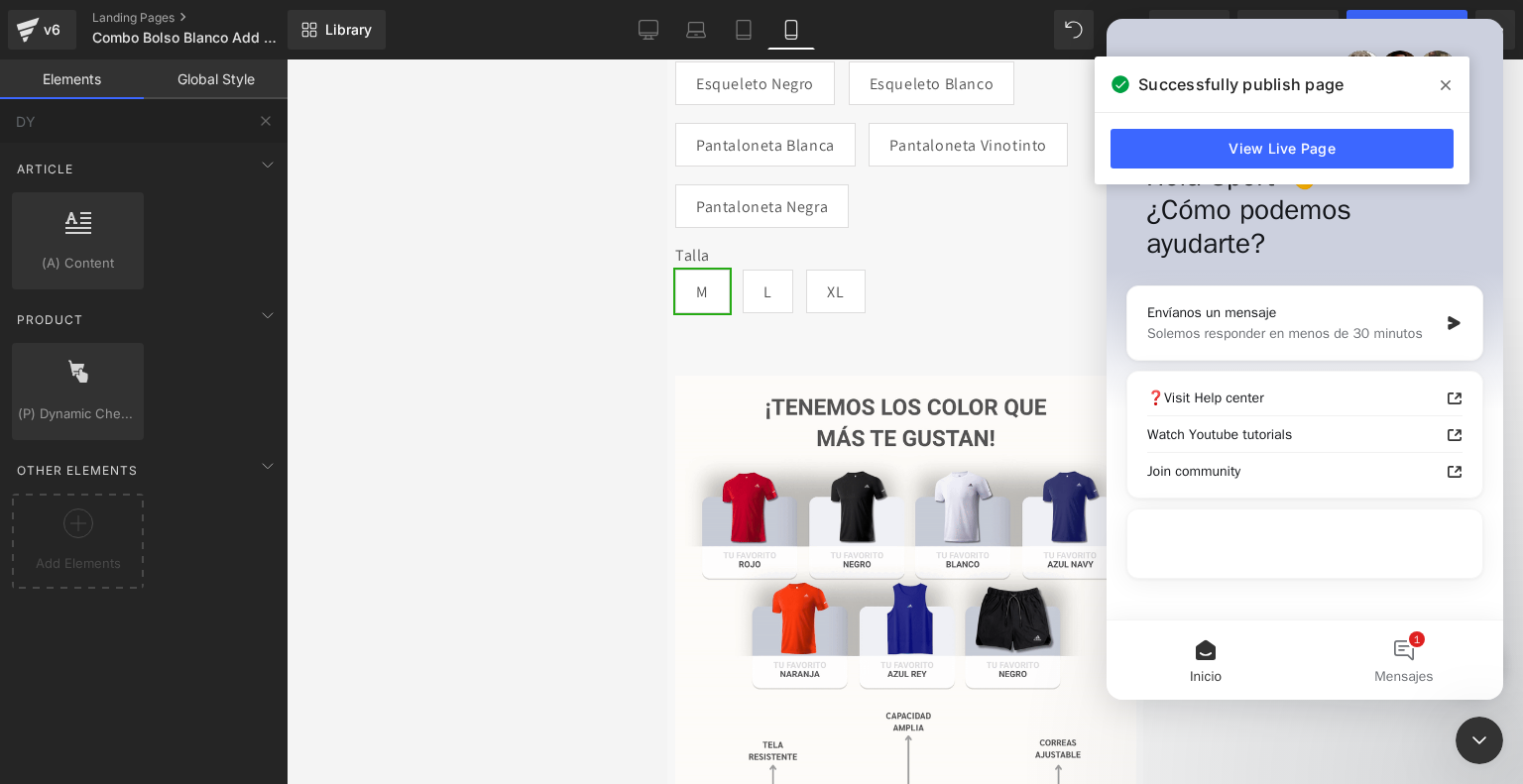 click on "Solemos responder en menos de 30 minutos" at bounding box center [1292, 333] 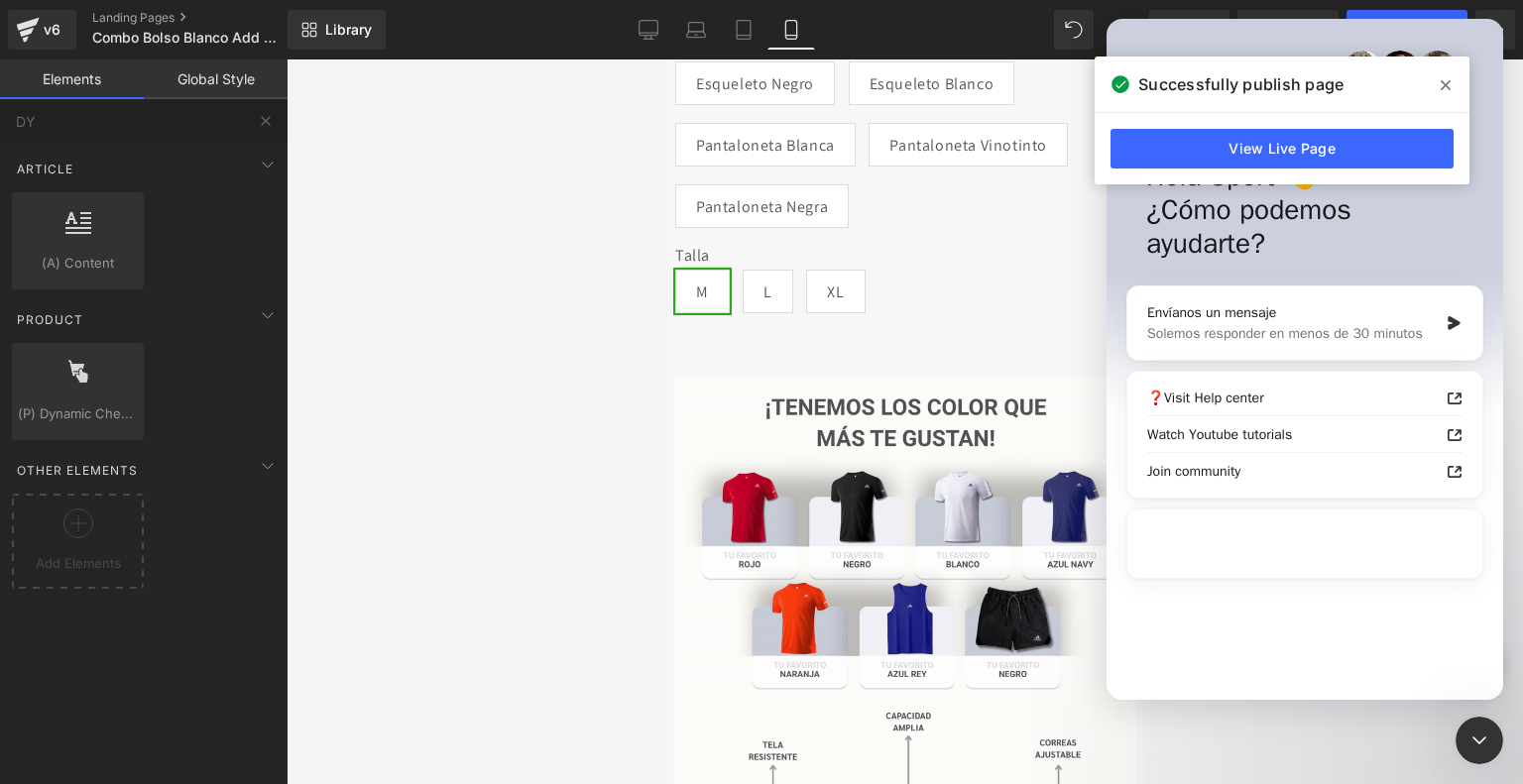 drag, startPoint x: 1448, startPoint y: 84, endPoint x: 347, endPoint y: 309, distance: 1123.7553 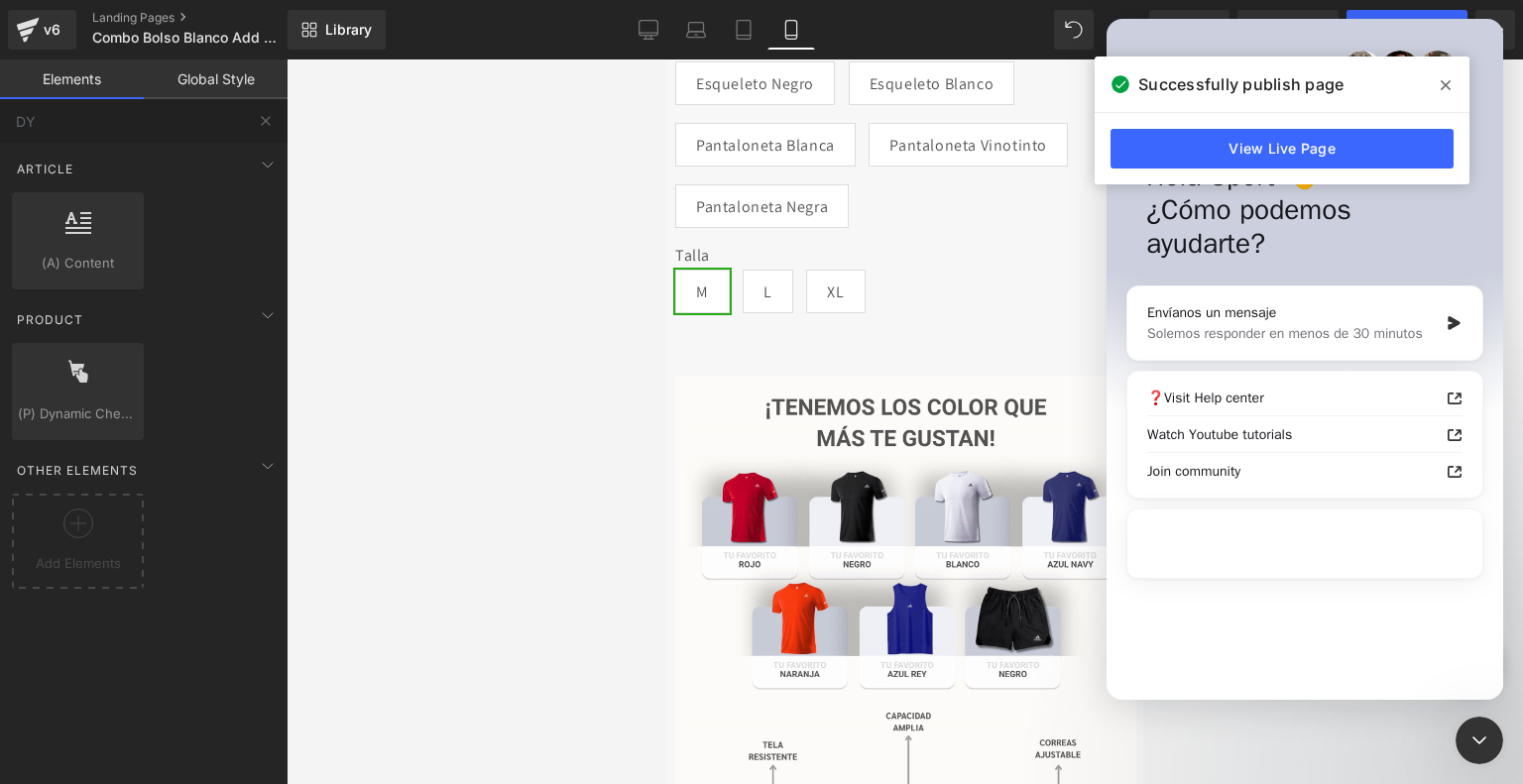 click 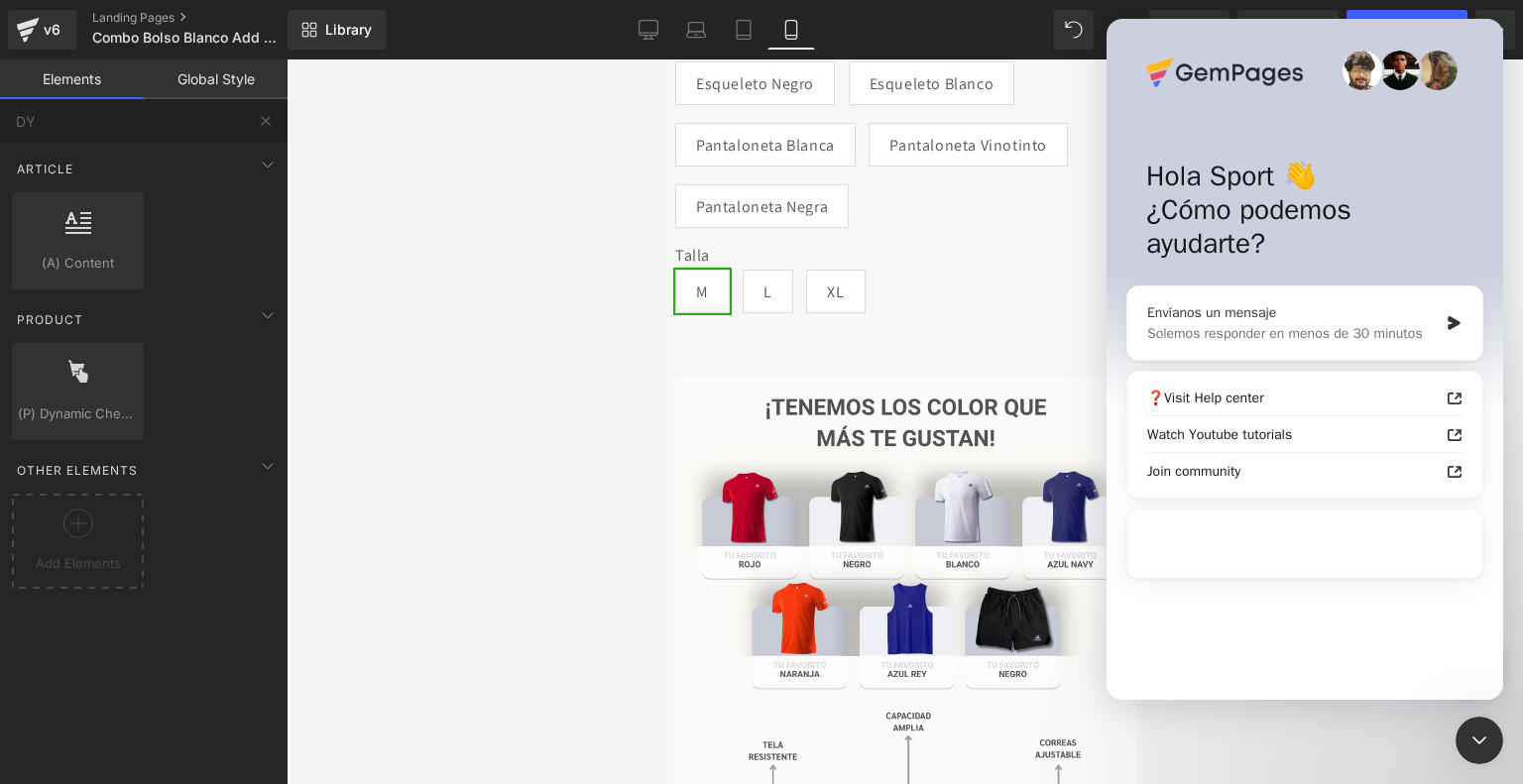 click 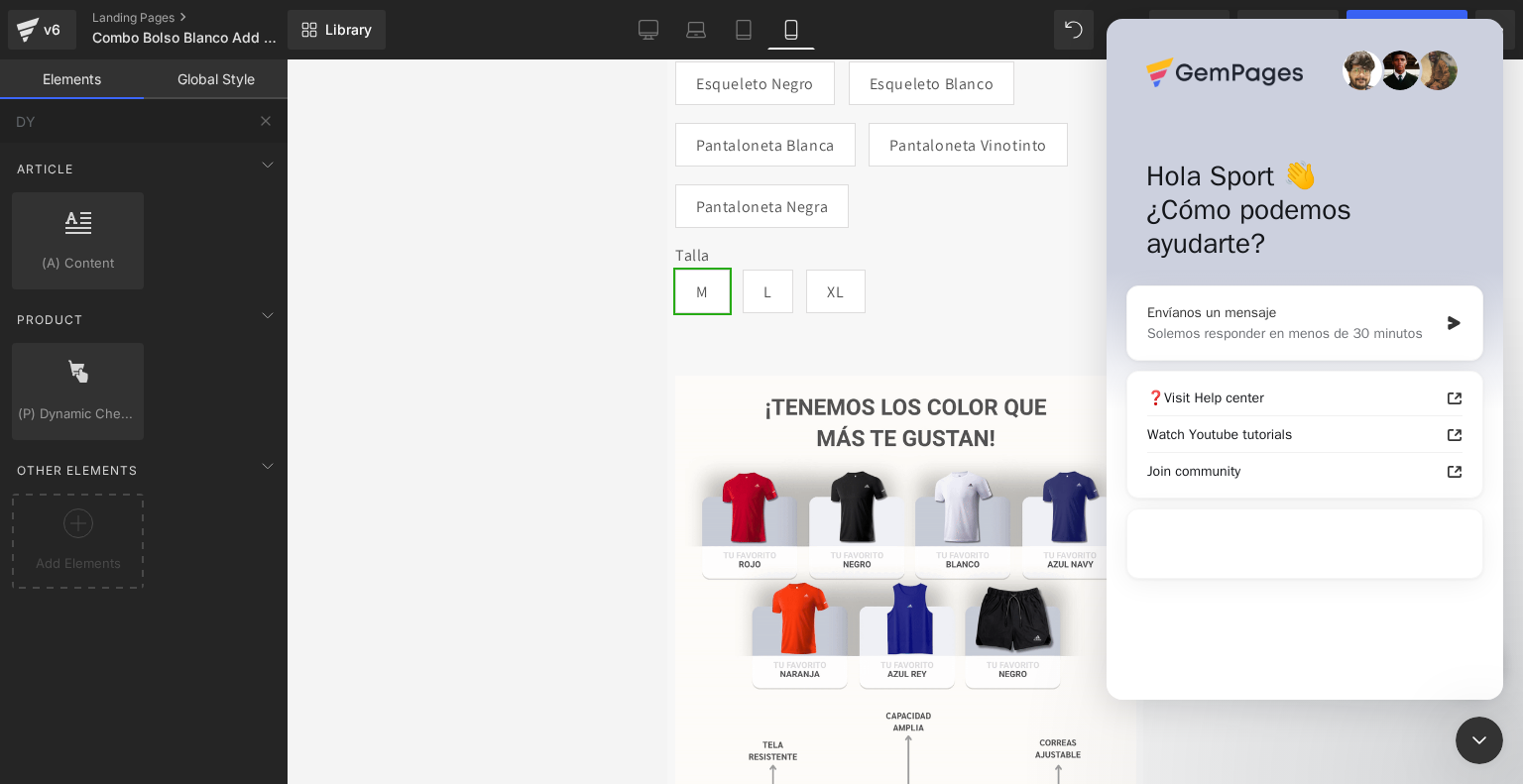 click on "Solemos responder en menos de 30 minutos" at bounding box center [1292, 333] 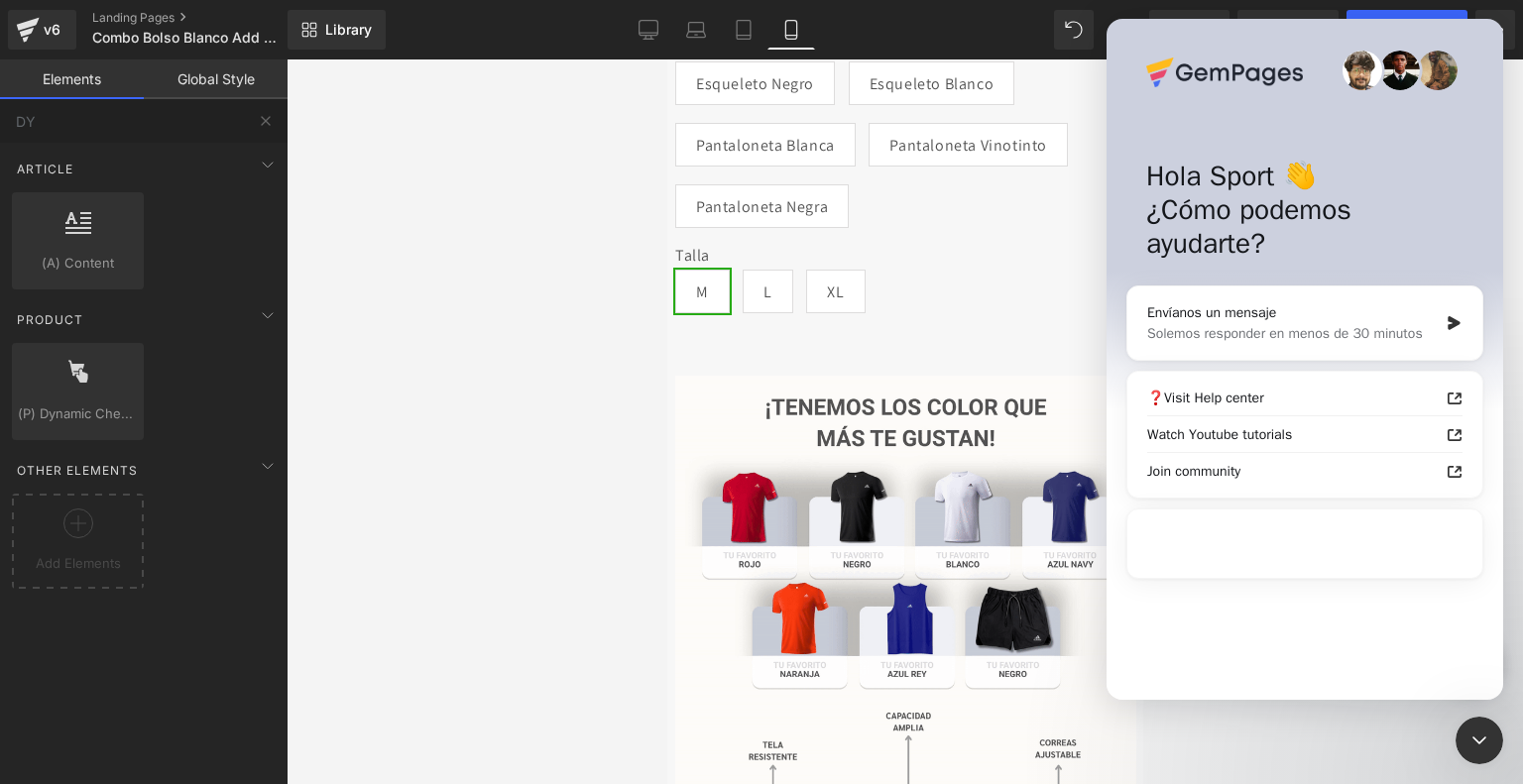 click at bounding box center [1305, 544] 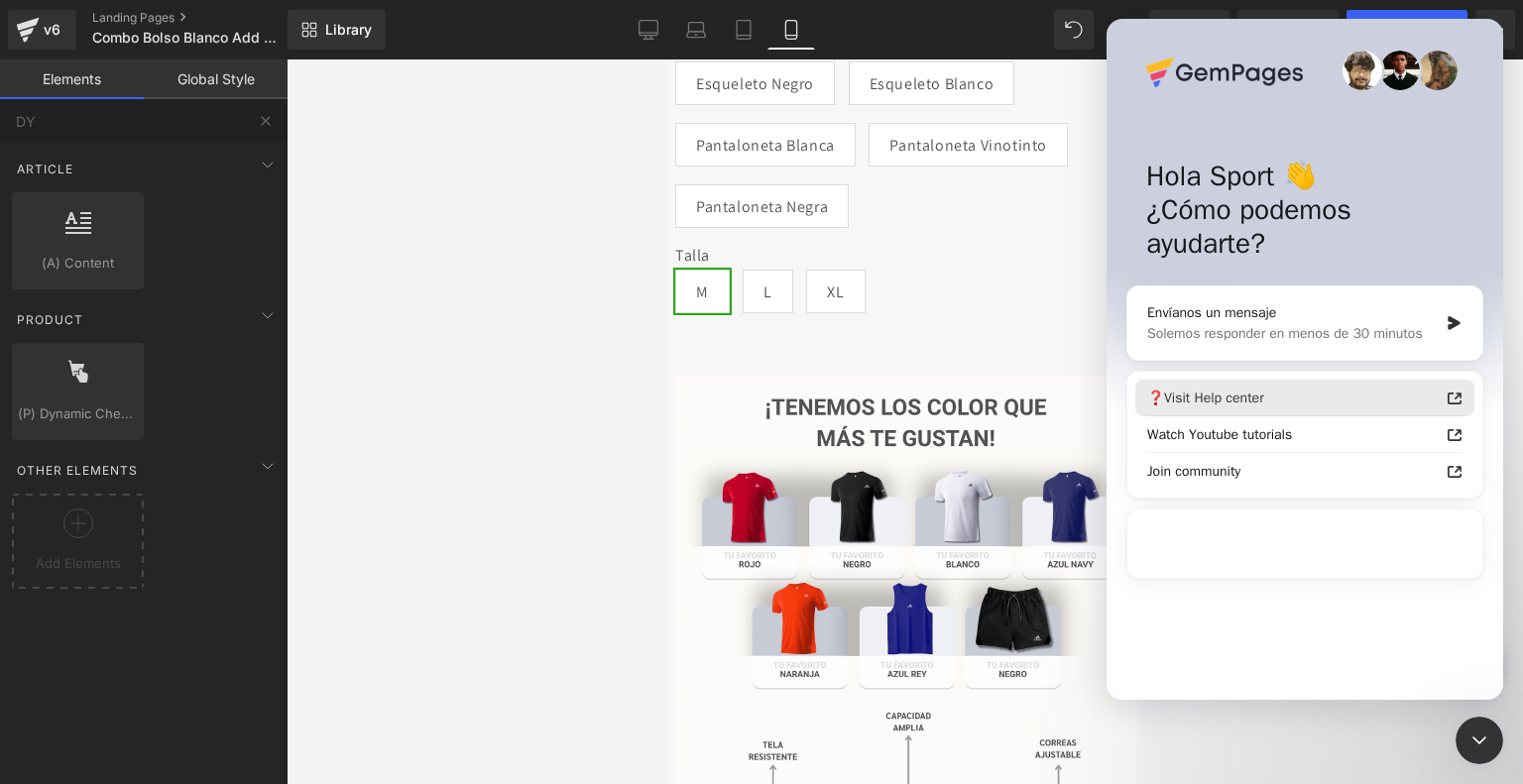 click on "❓Visit Help center" at bounding box center [1293, 397] 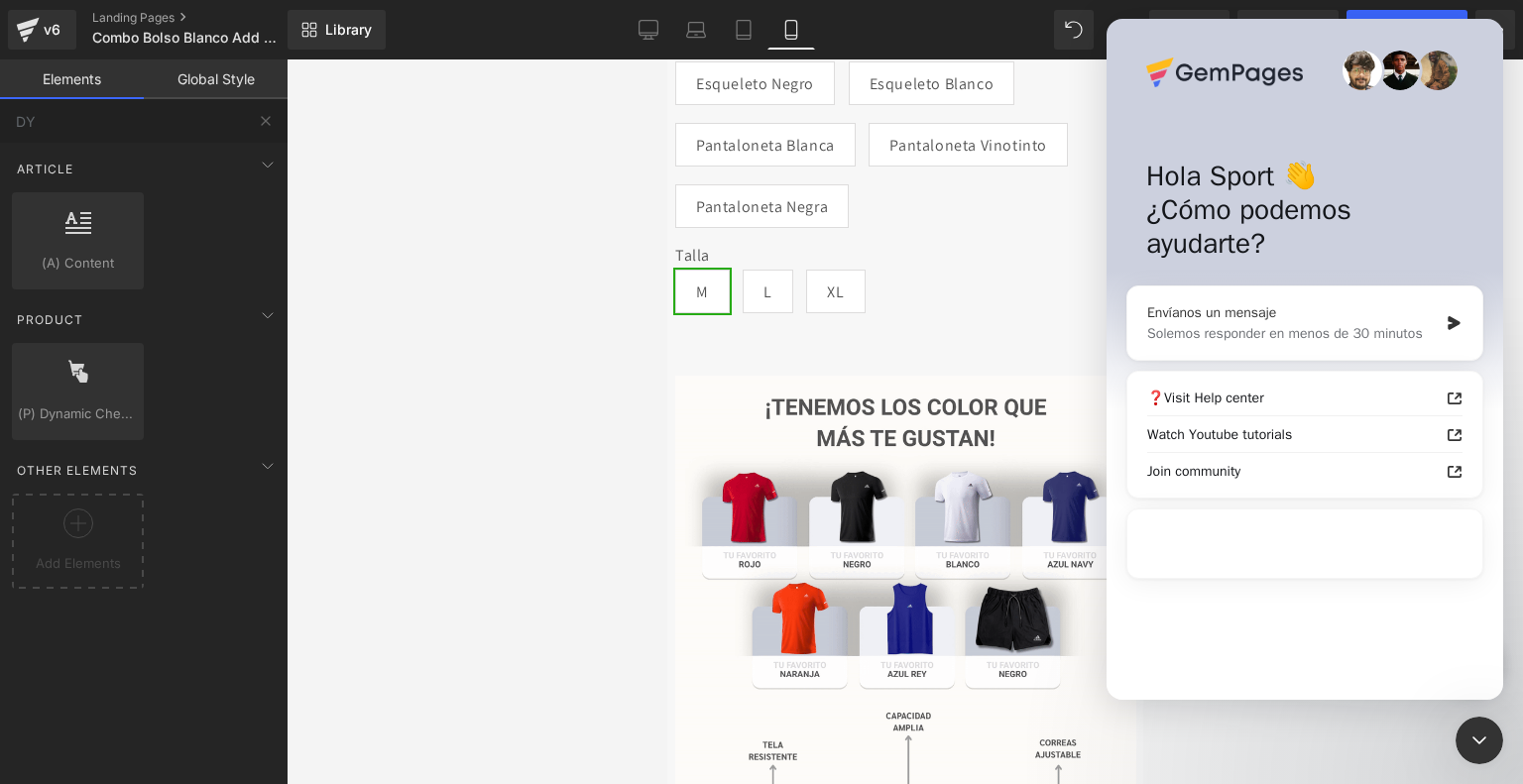 click 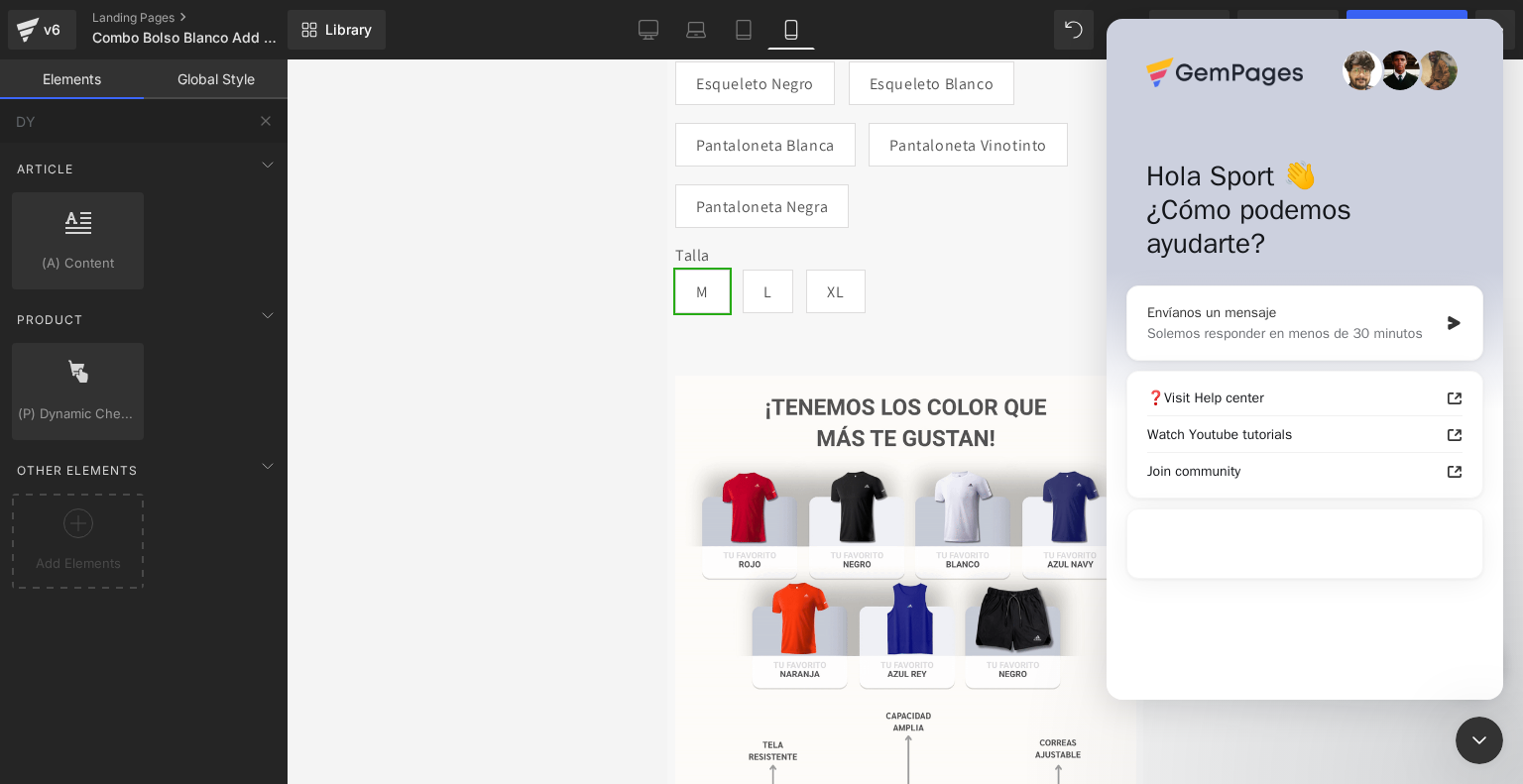 click 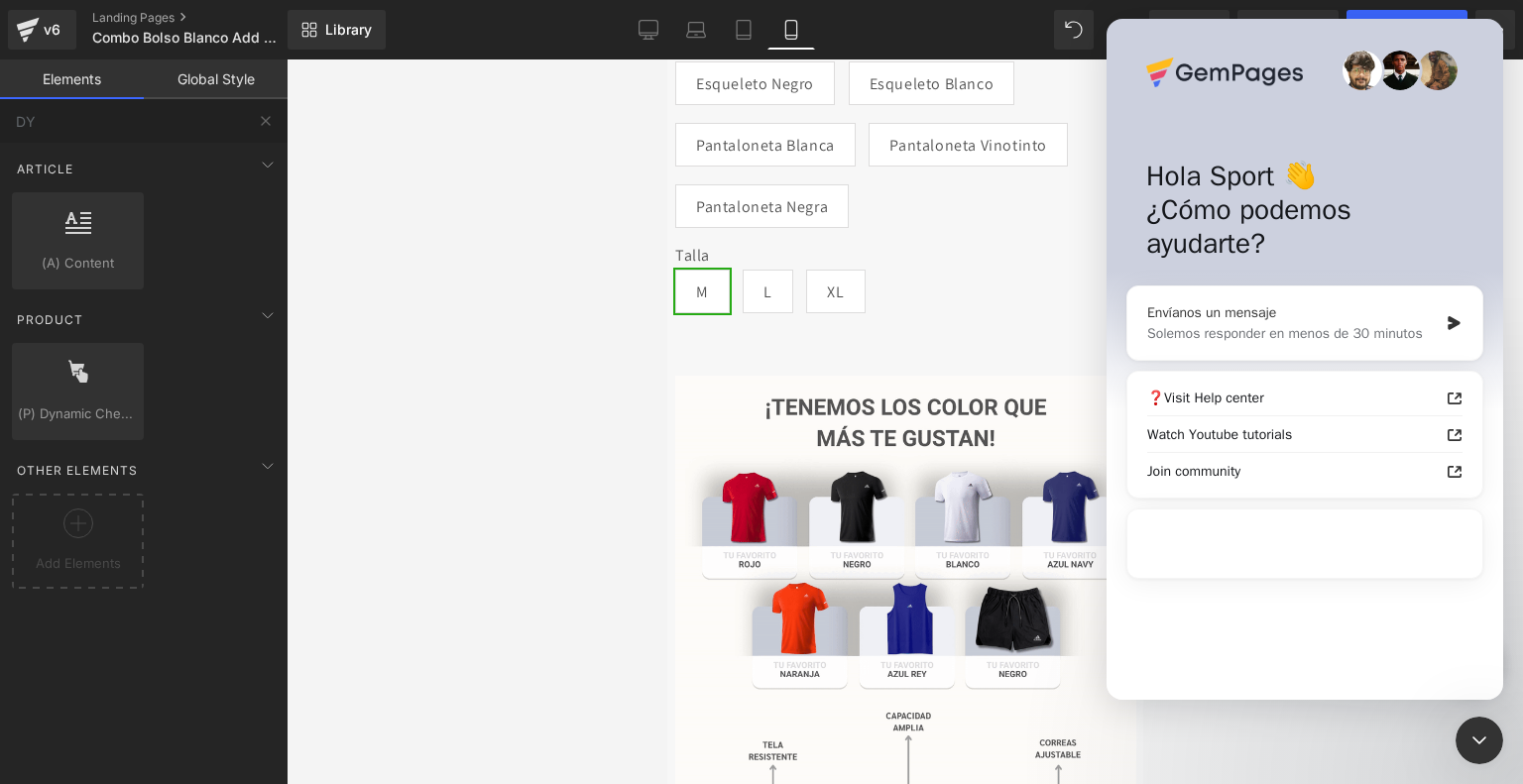 click 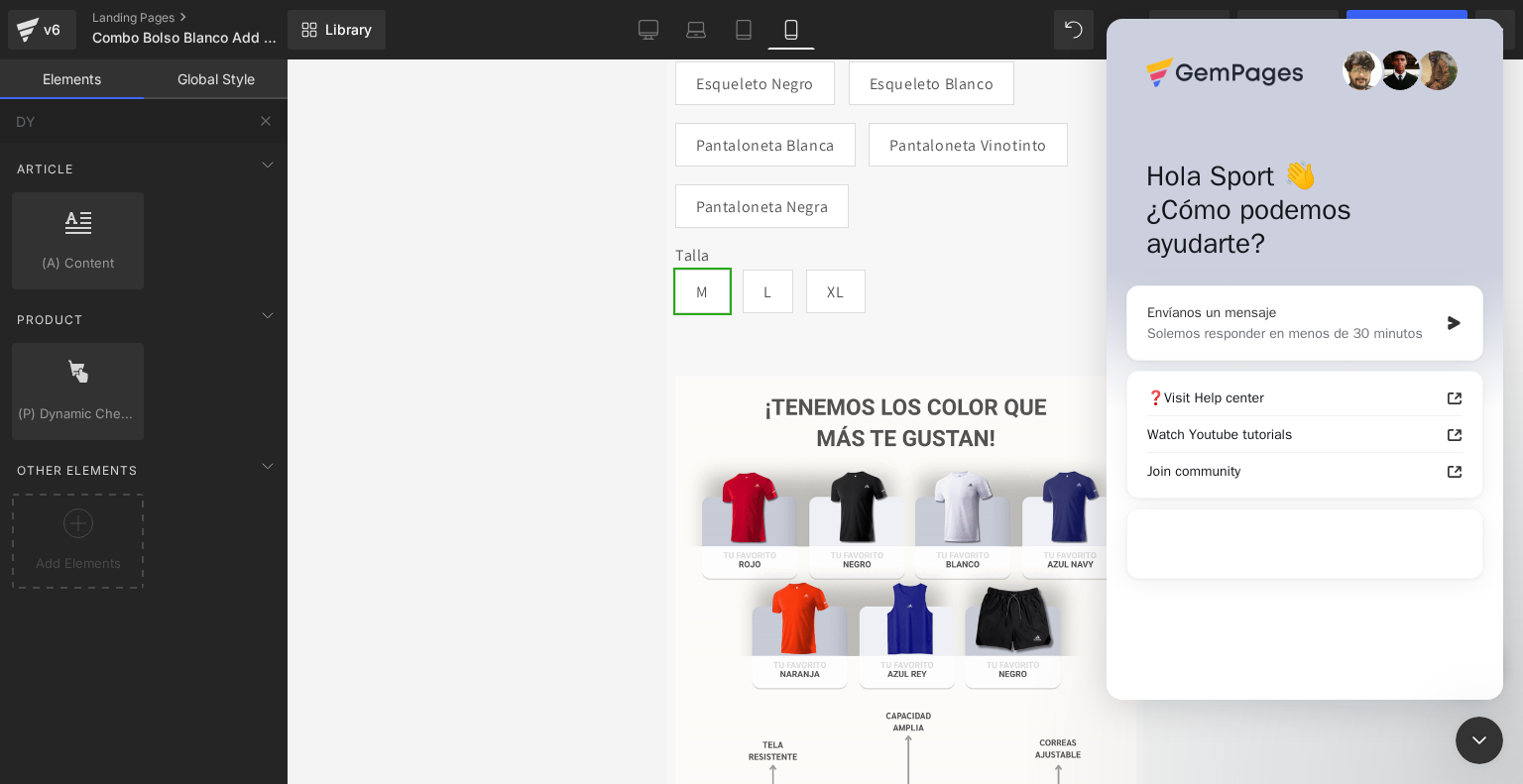 click 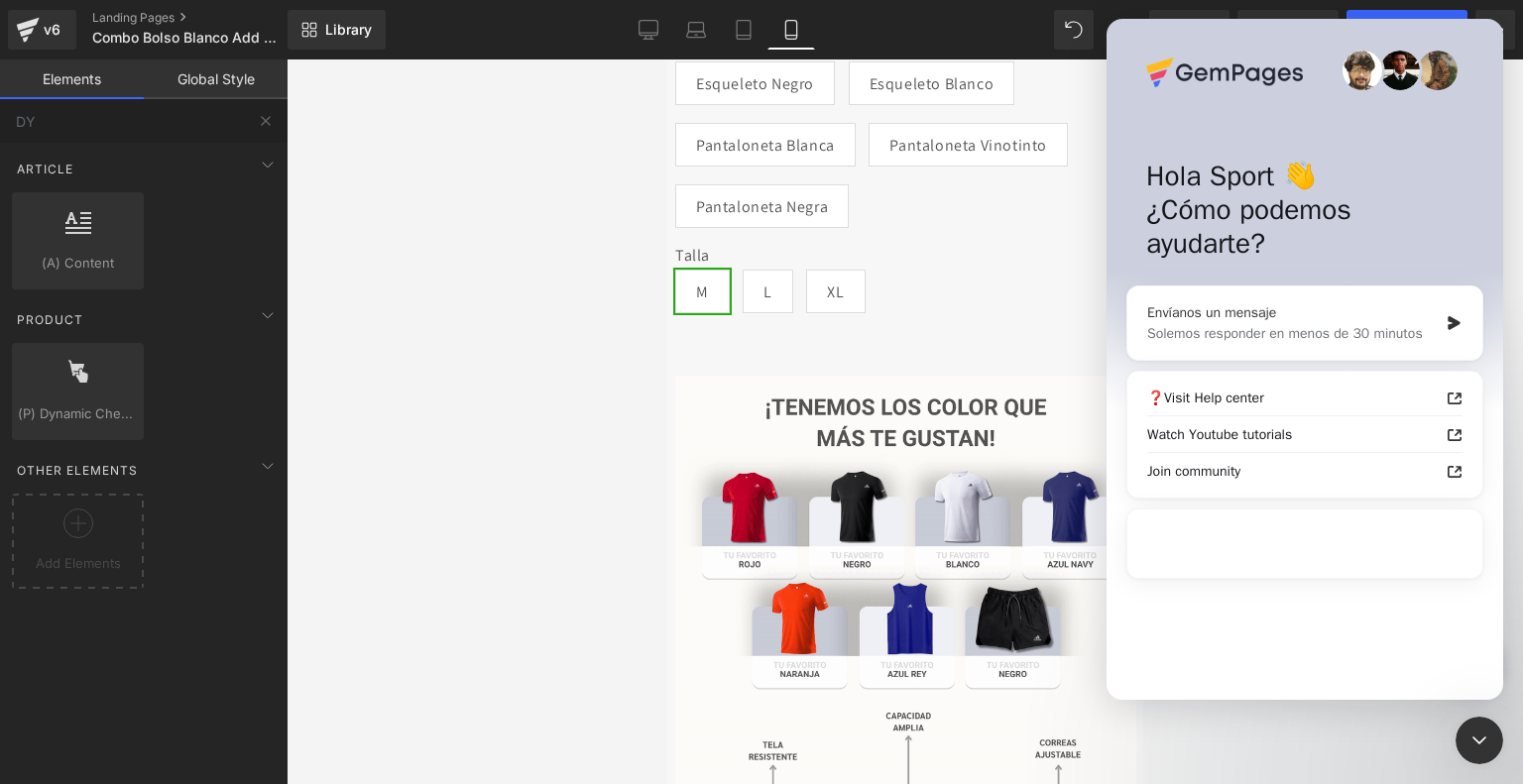 click on "Solemos responder en menos de 30 minutos" at bounding box center [1292, 333] 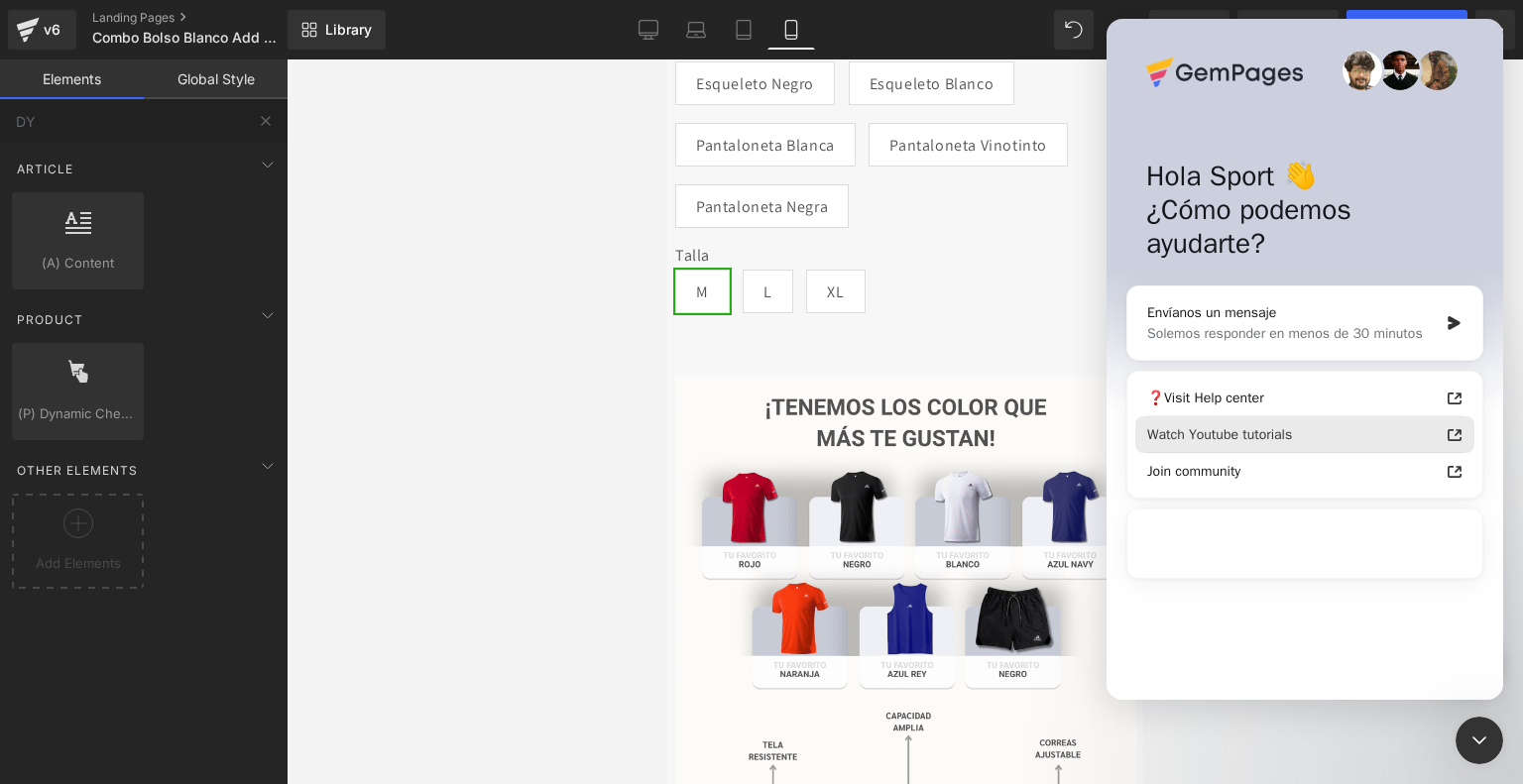 click on "Envíanos un mensaje" at bounding box center [1292, 312] 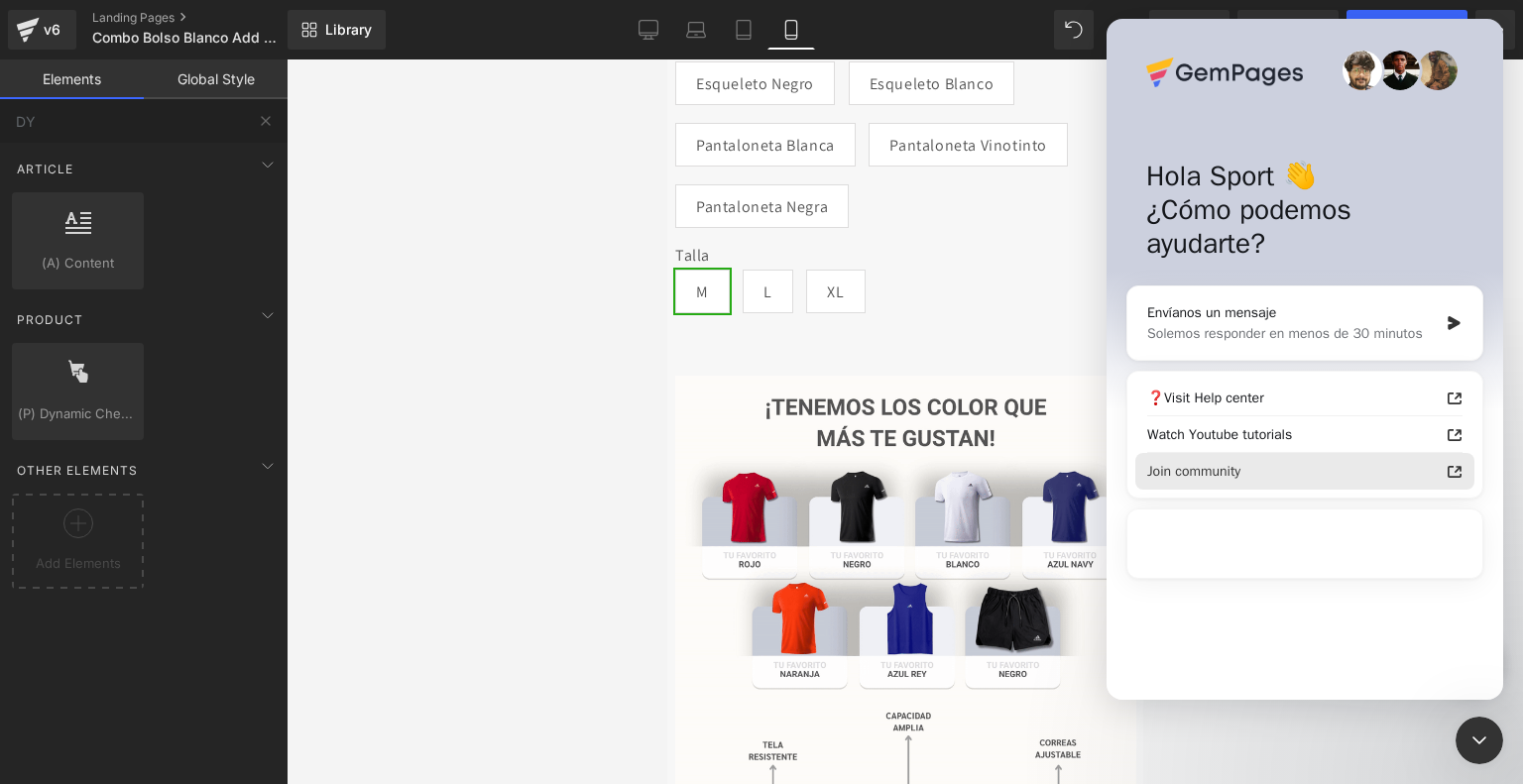 click on "Join community" at bounding box center (1293, 471) 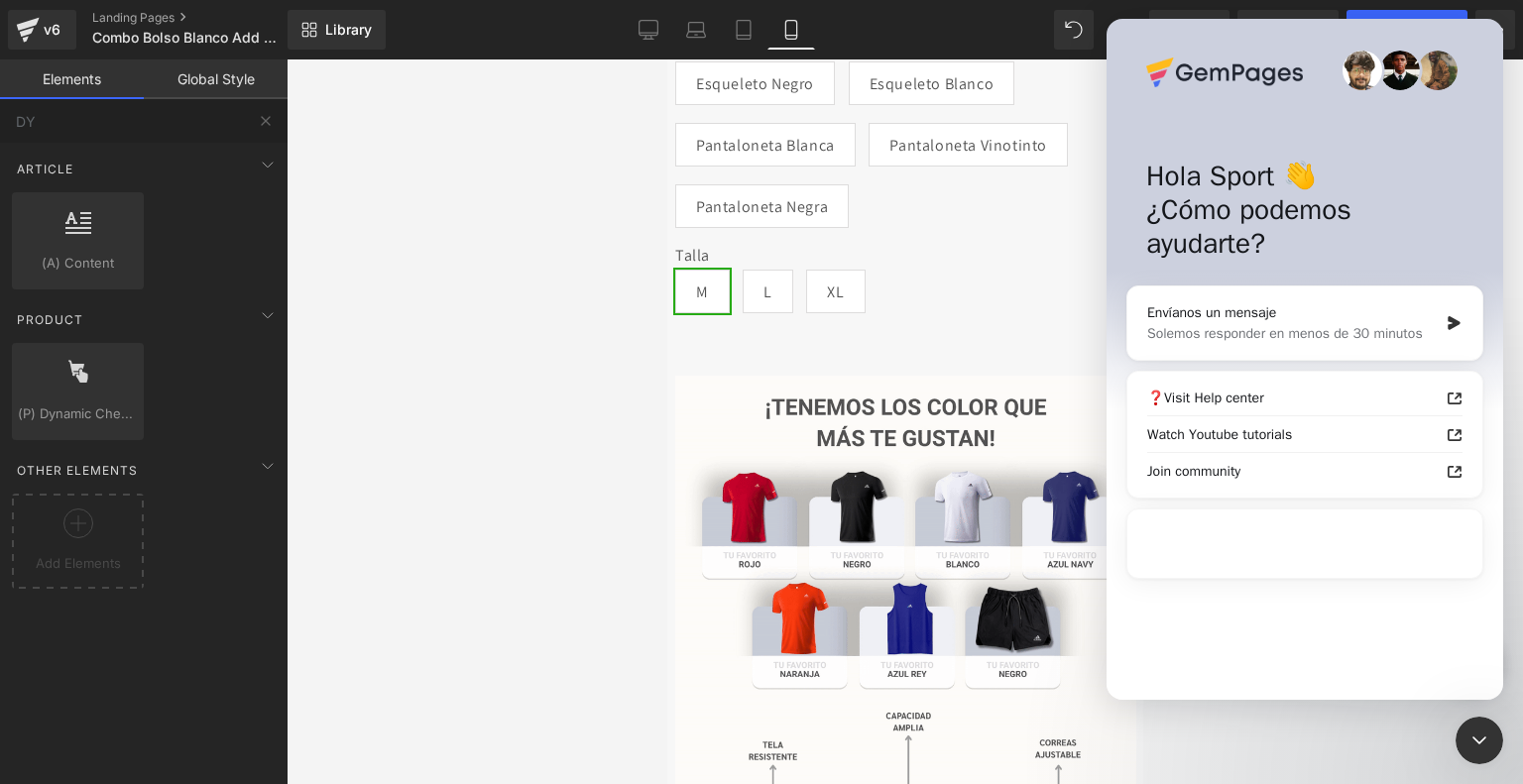 drag, startPoint x: 1296, startPoint y: 527, endPoint x: 2443, endPoint y: 765, distance: 1171.432 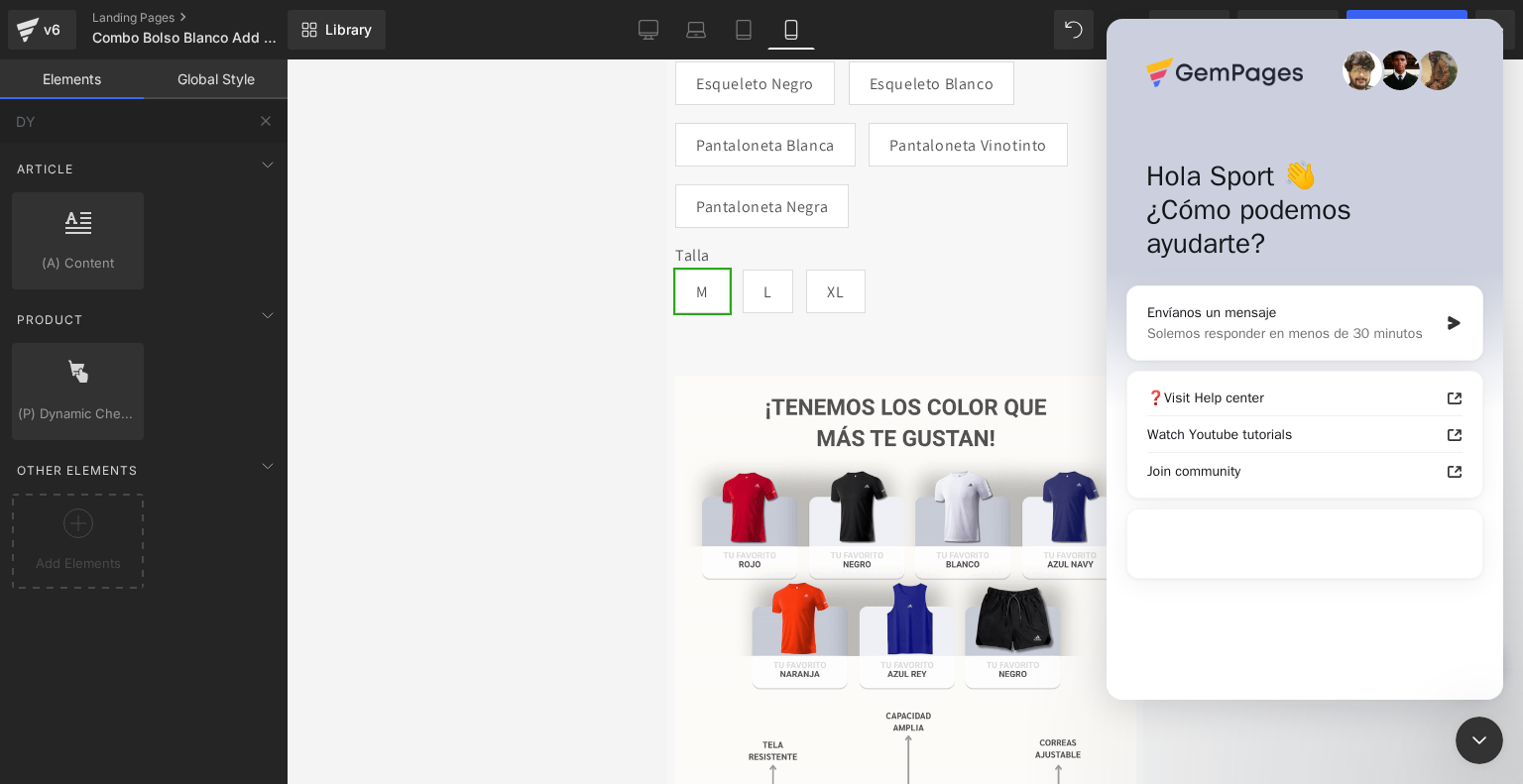 click at bounding box center (1305, 544) 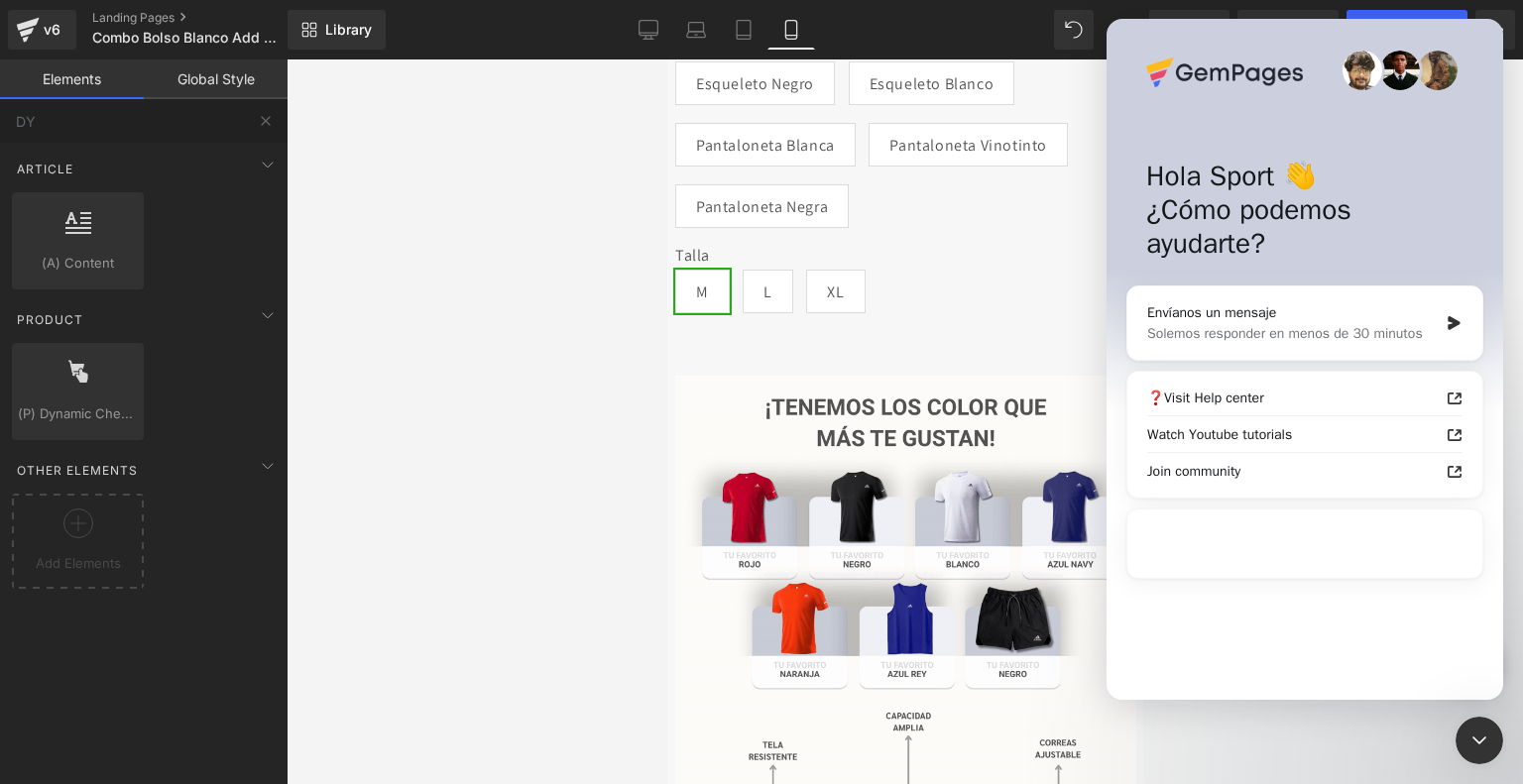 click at bounding box center (904, 421) 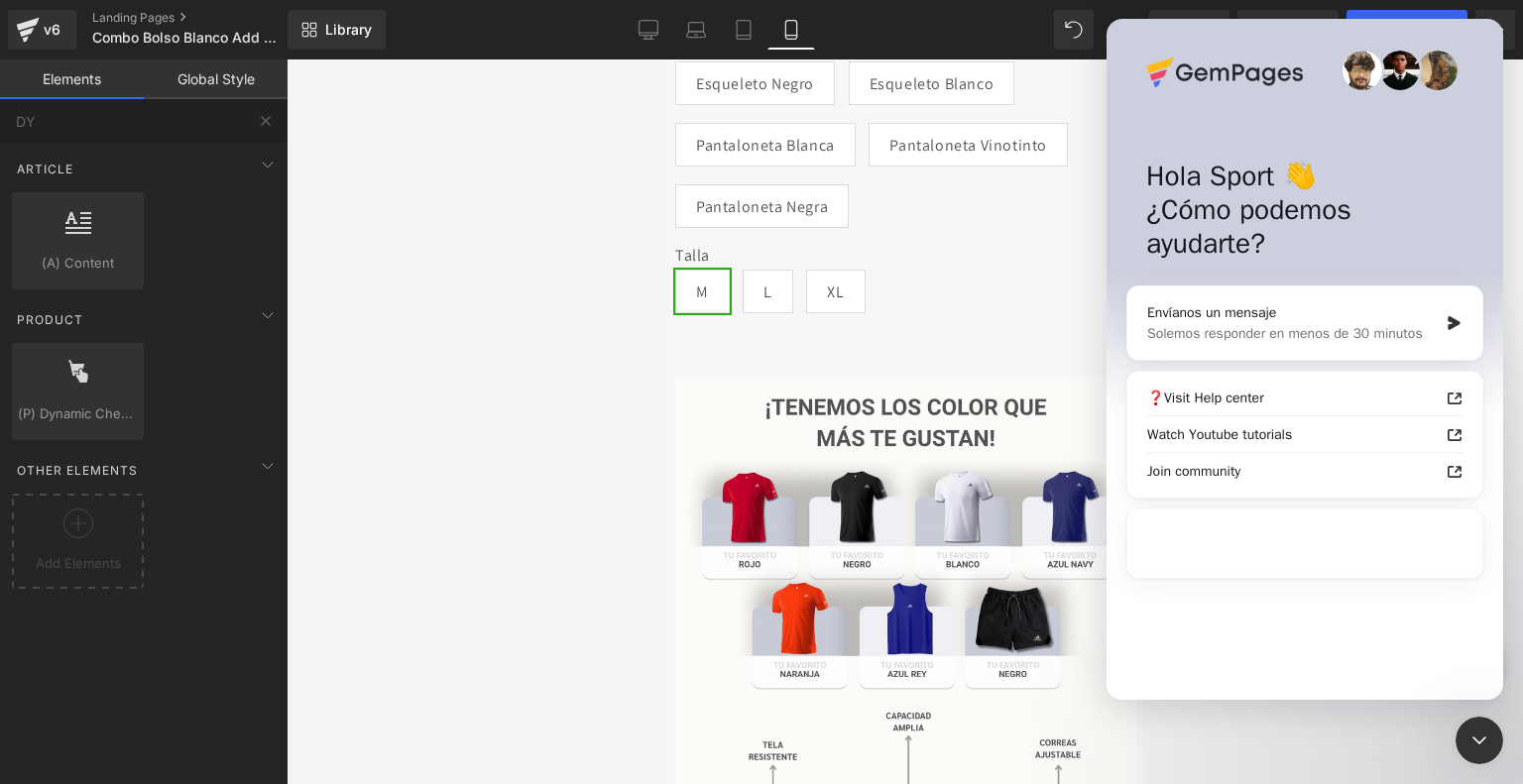 click at bounding box center (904, 421) 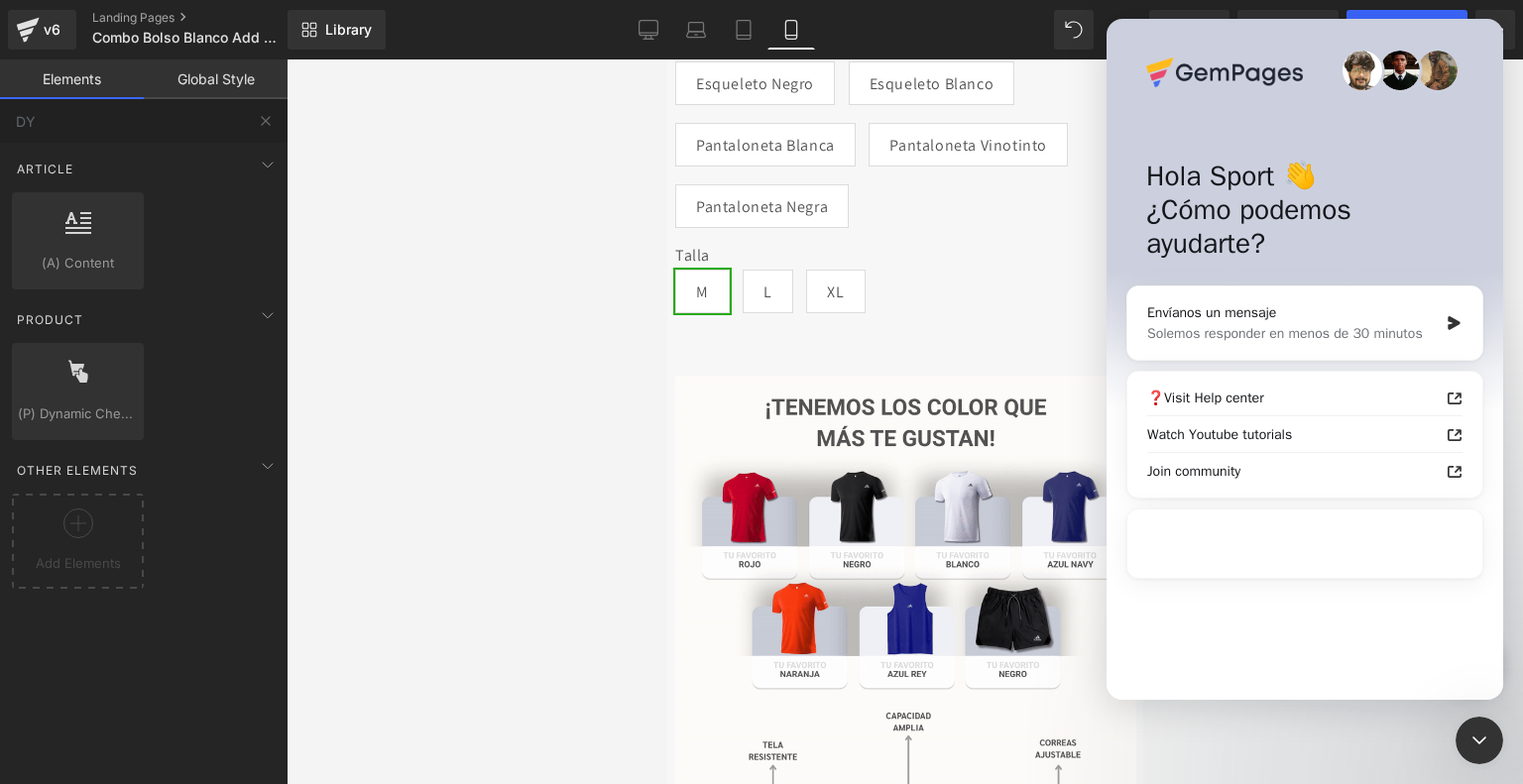 click at bounding box center (1479, 740) 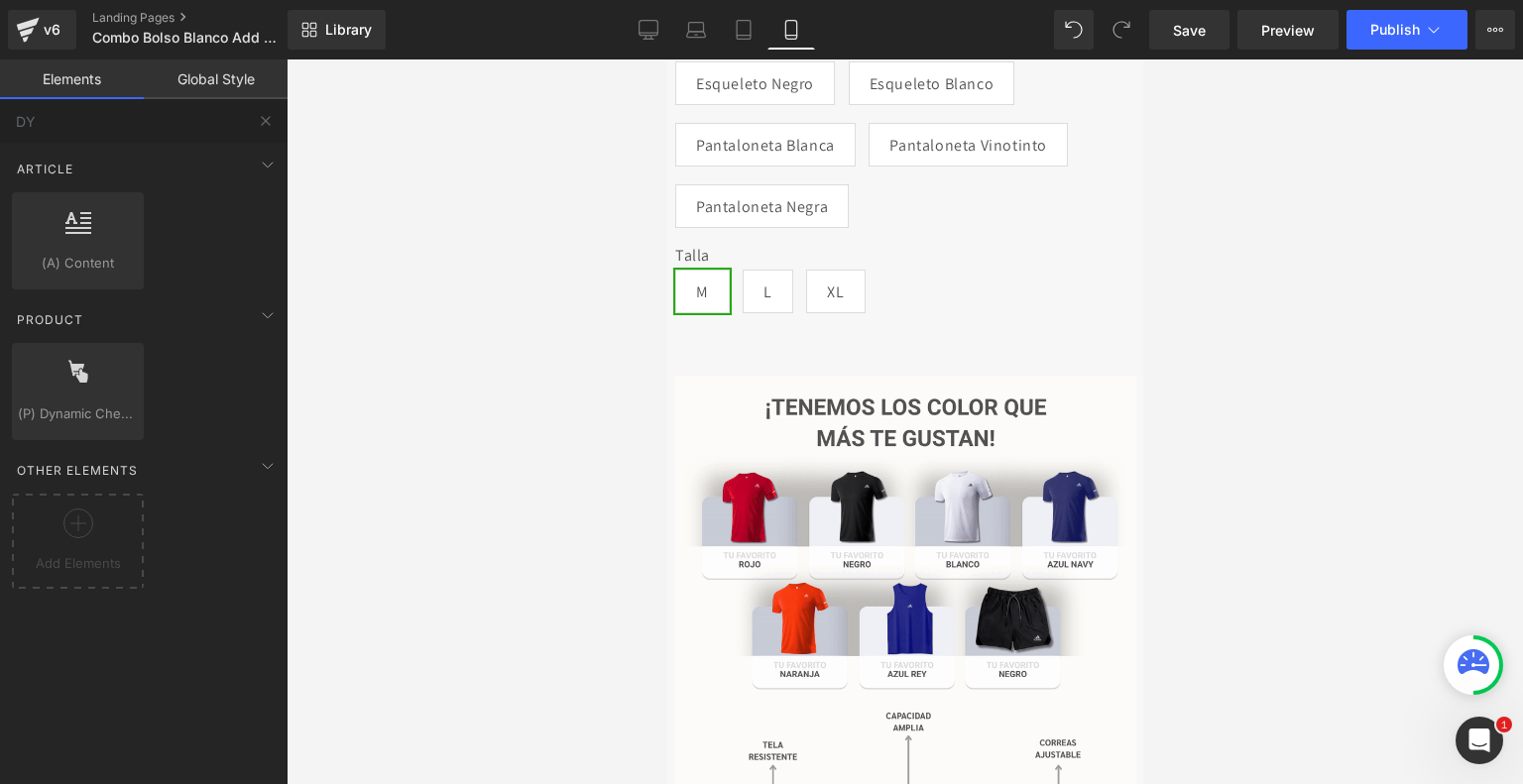 click 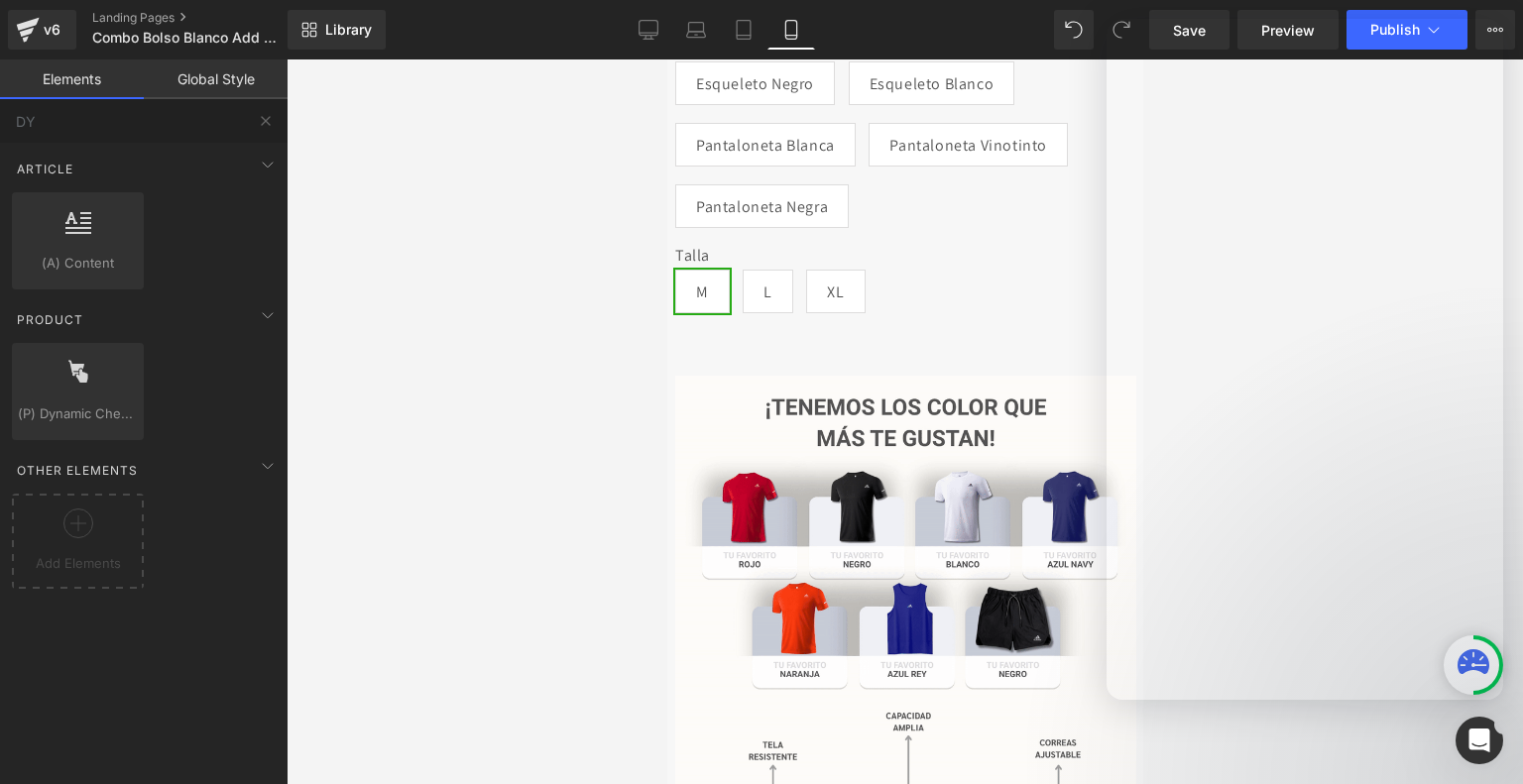 click at bounding box center [762, 362] 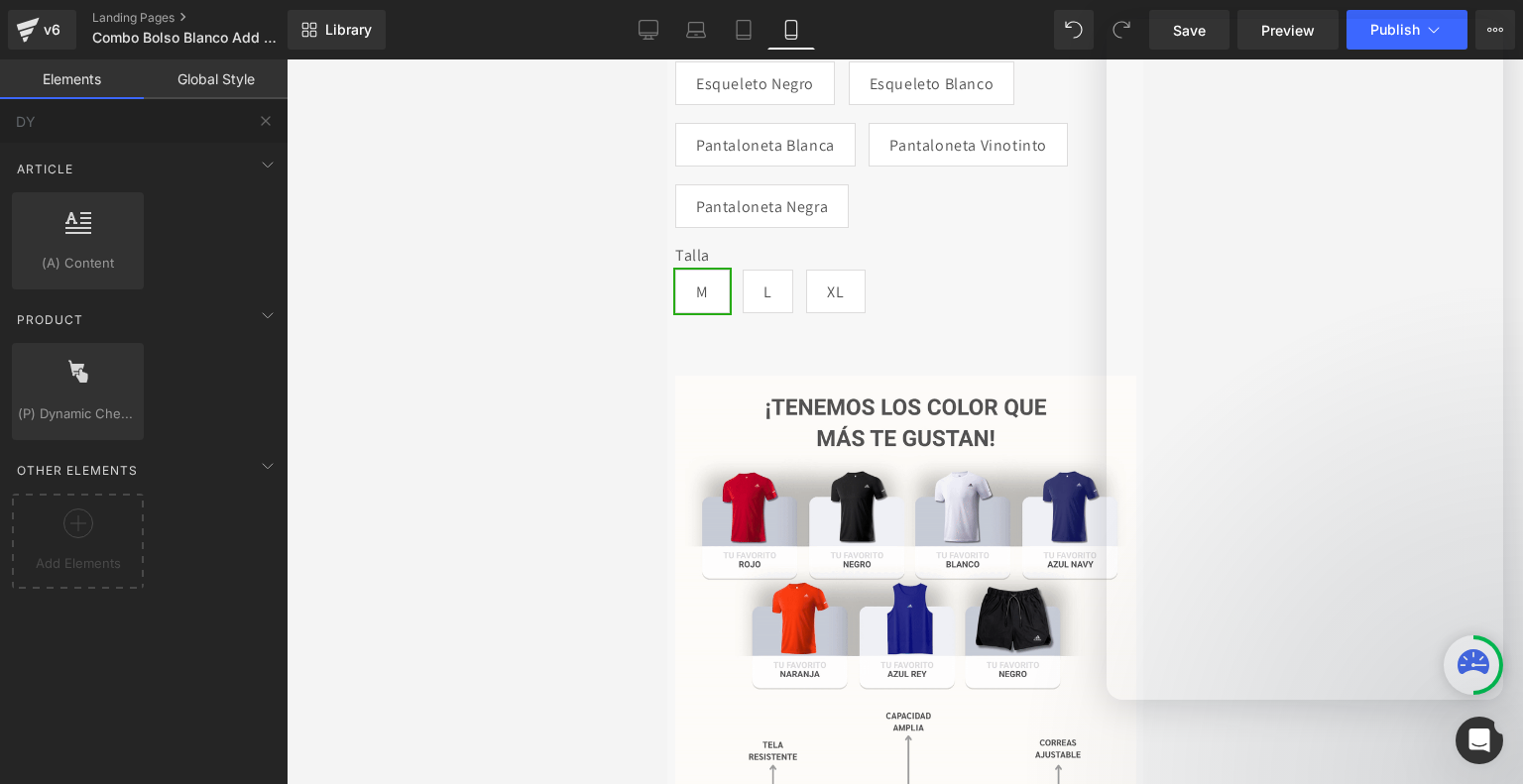 click at bounding box center [762, 362] 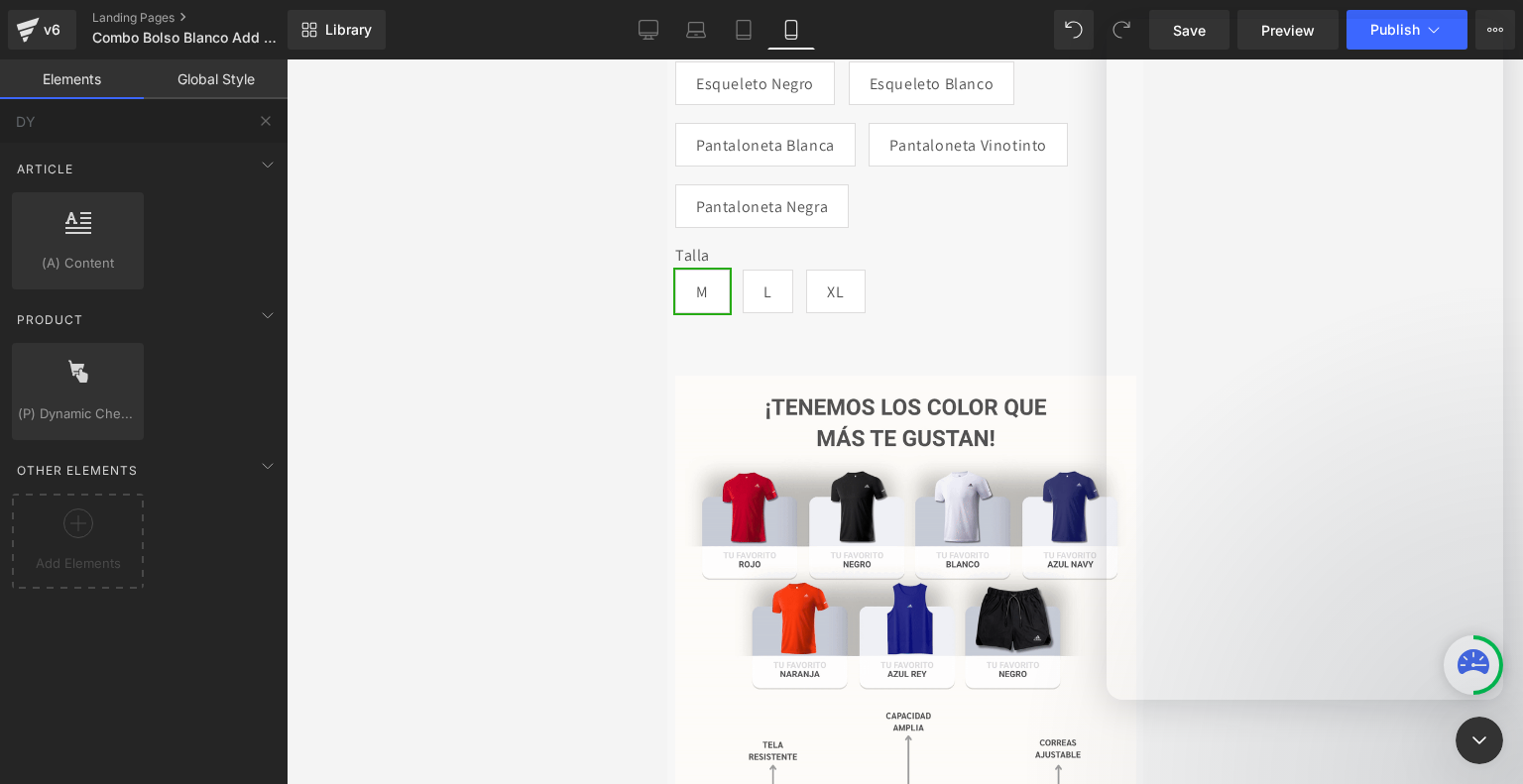 click at bounding box center [1479, 740] 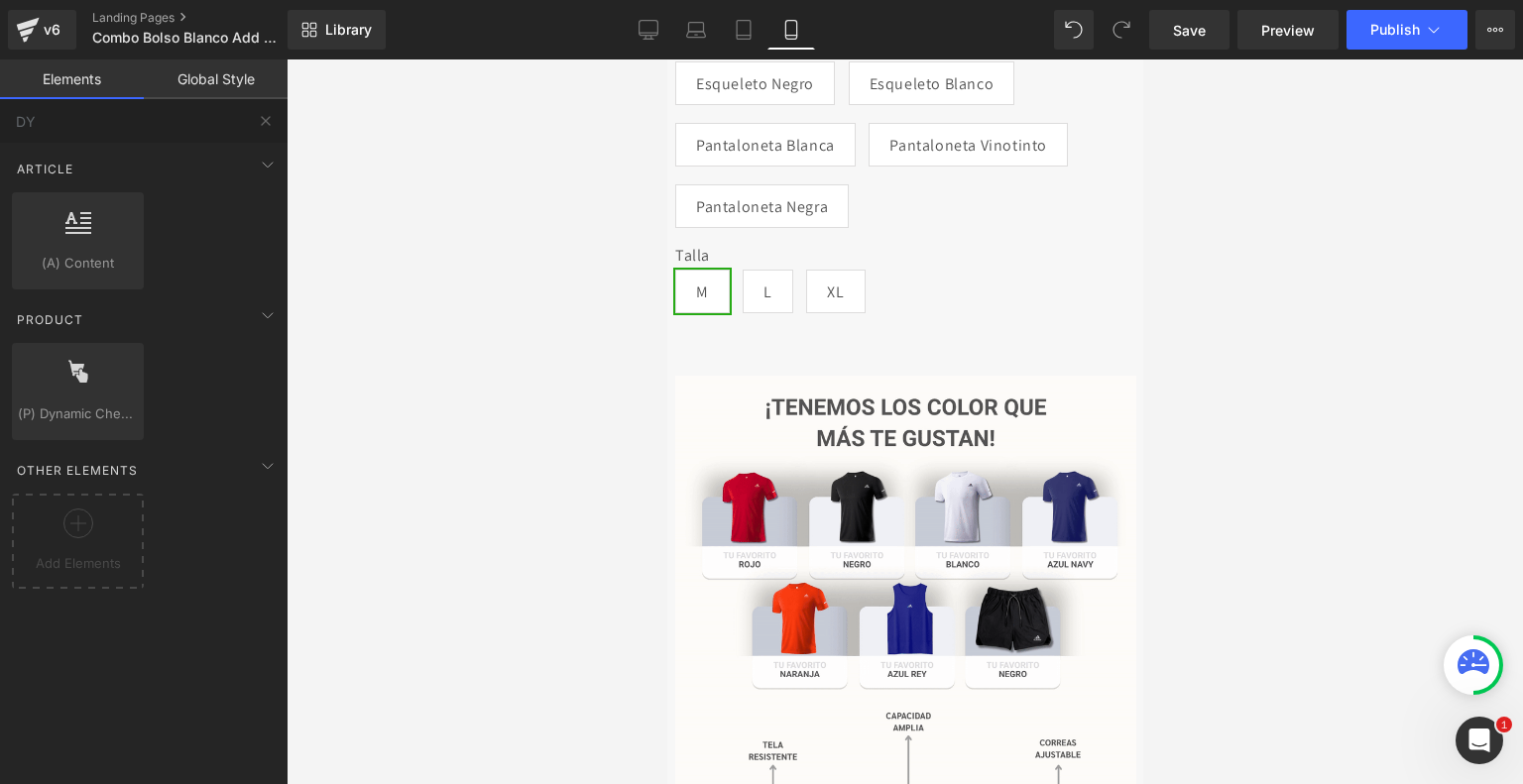 click 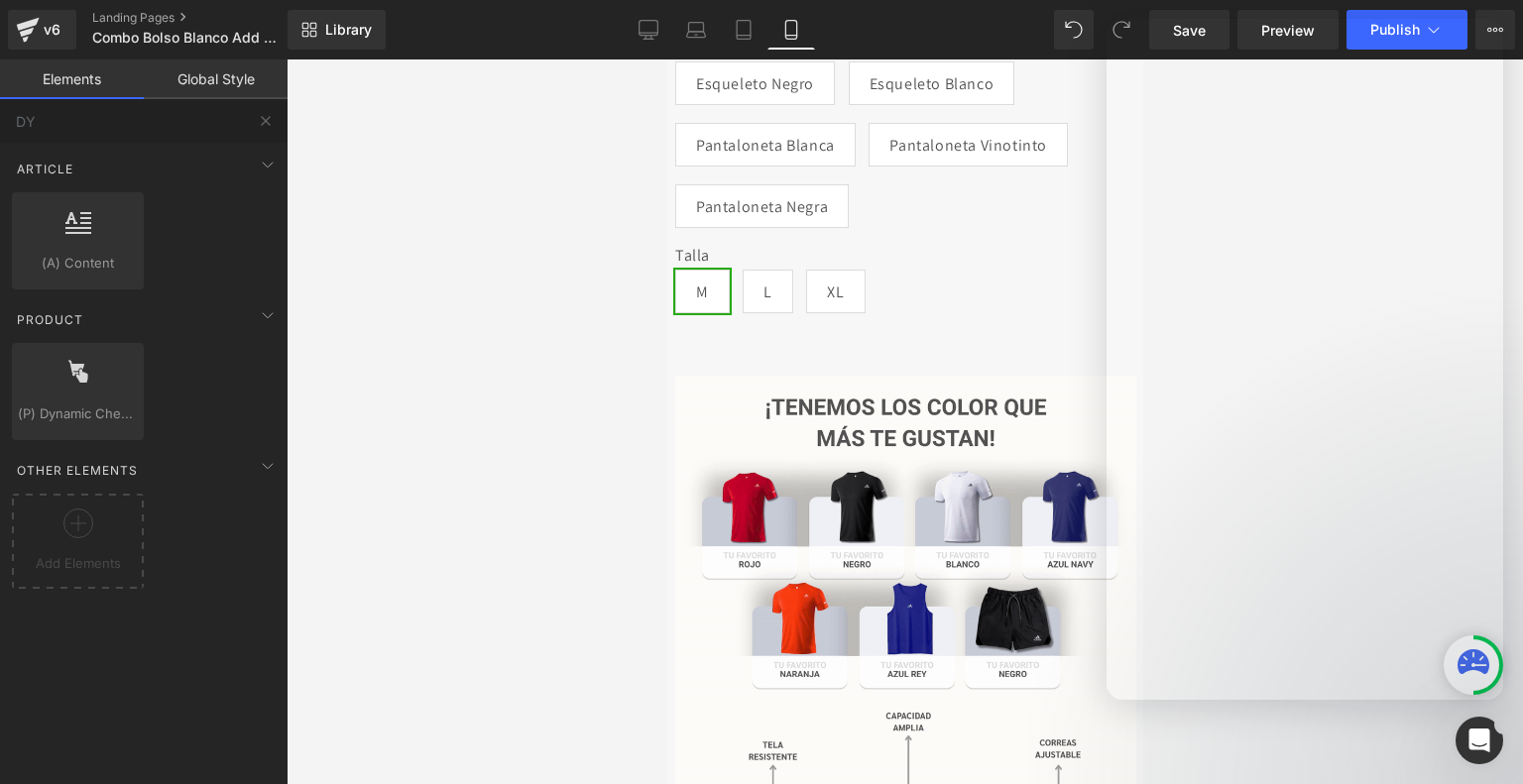 click at bounding box center [762, 362] 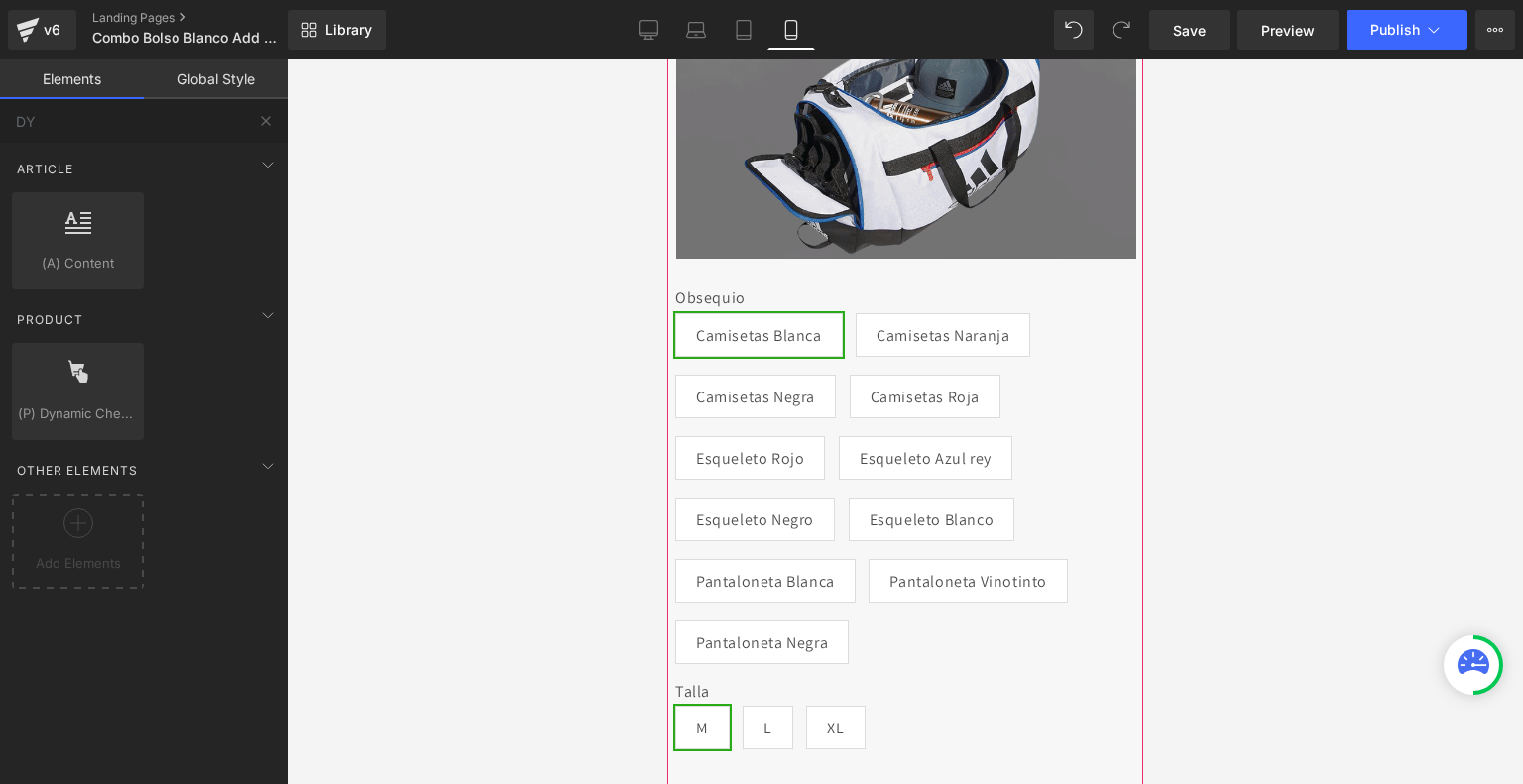 scroll, scrollTop: 0, scrollLeft: 0, axis: both 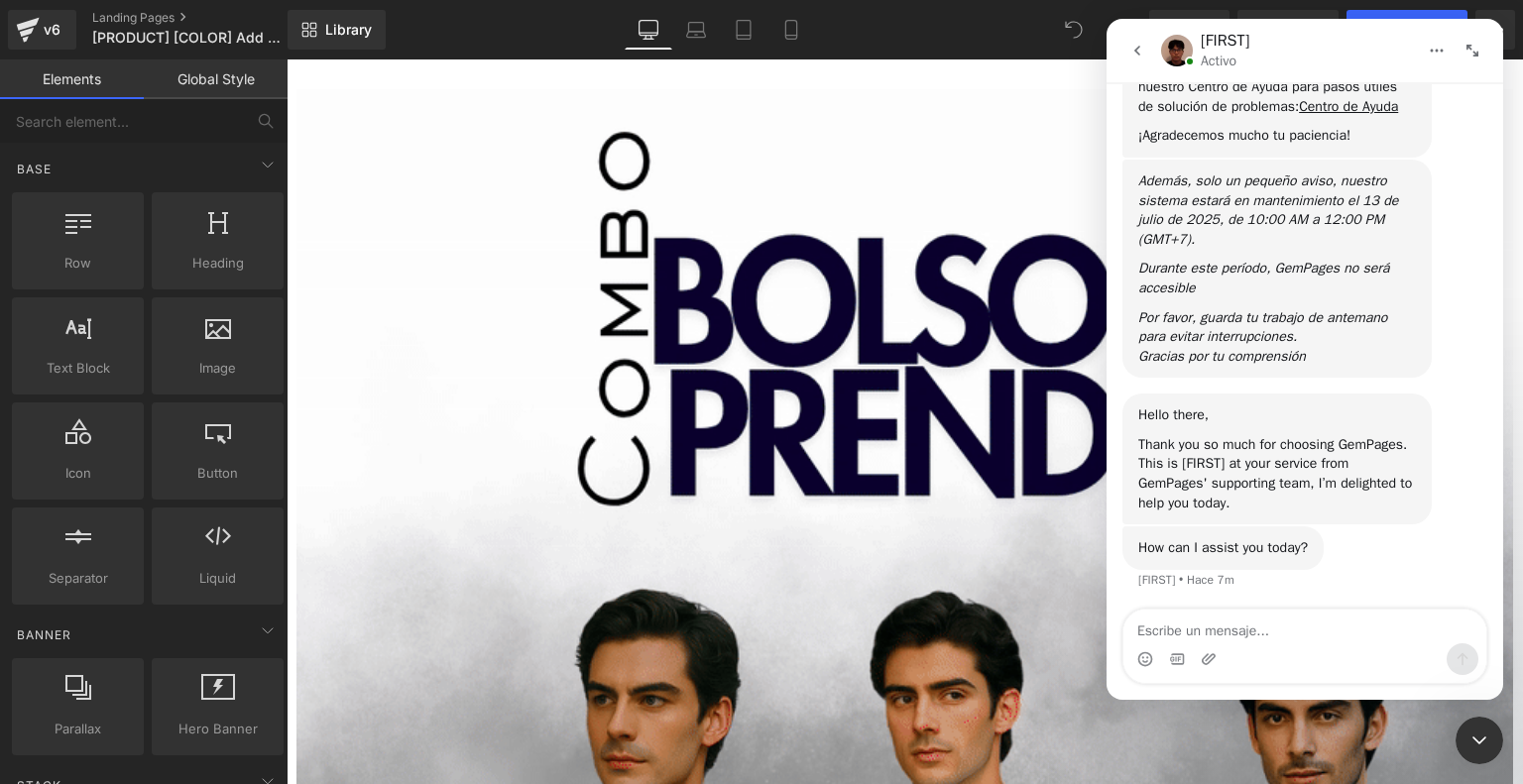 click at bounding box center (762, 362) 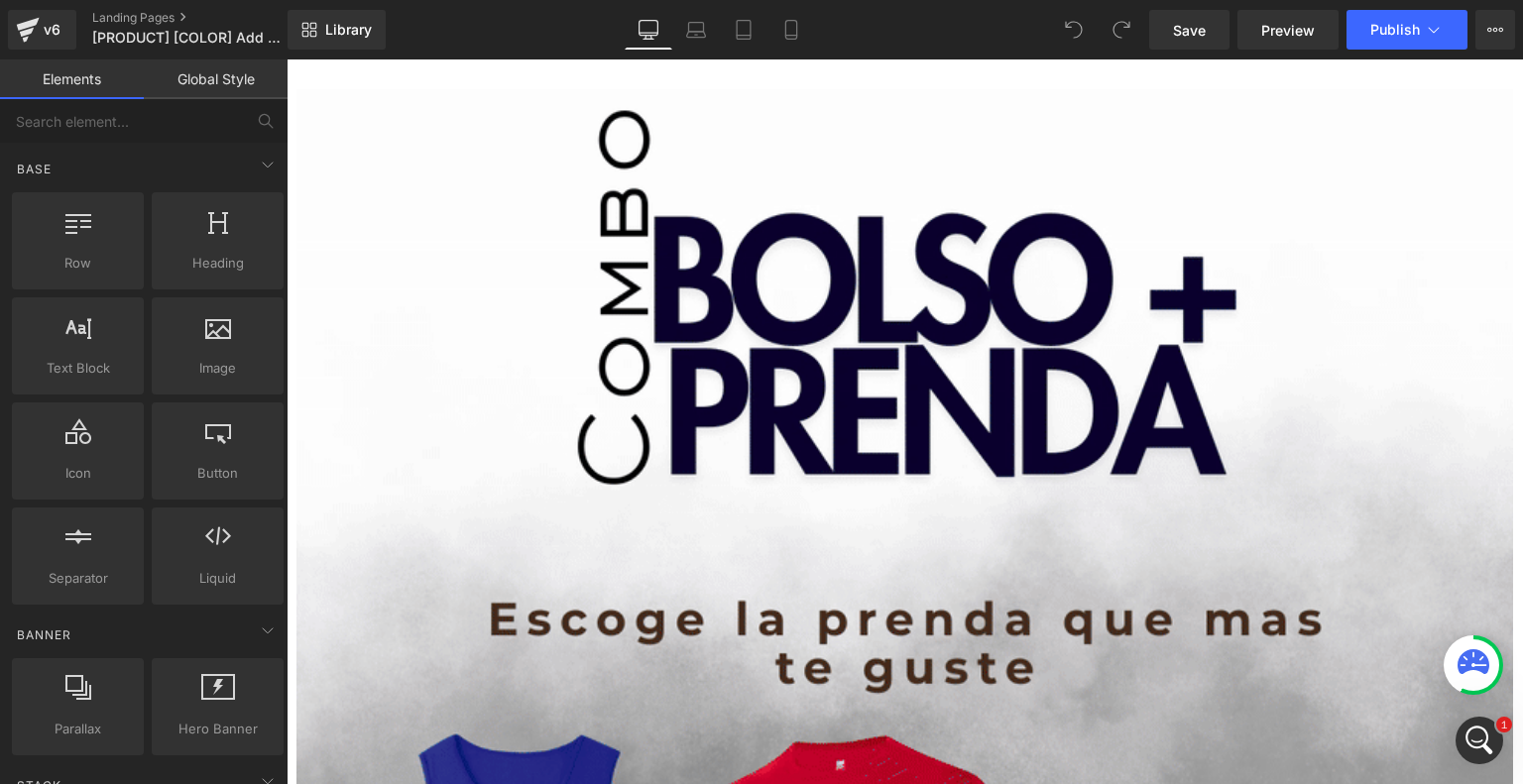 scroll, scrollTop: 0, scrollLeft: 0, axis: both 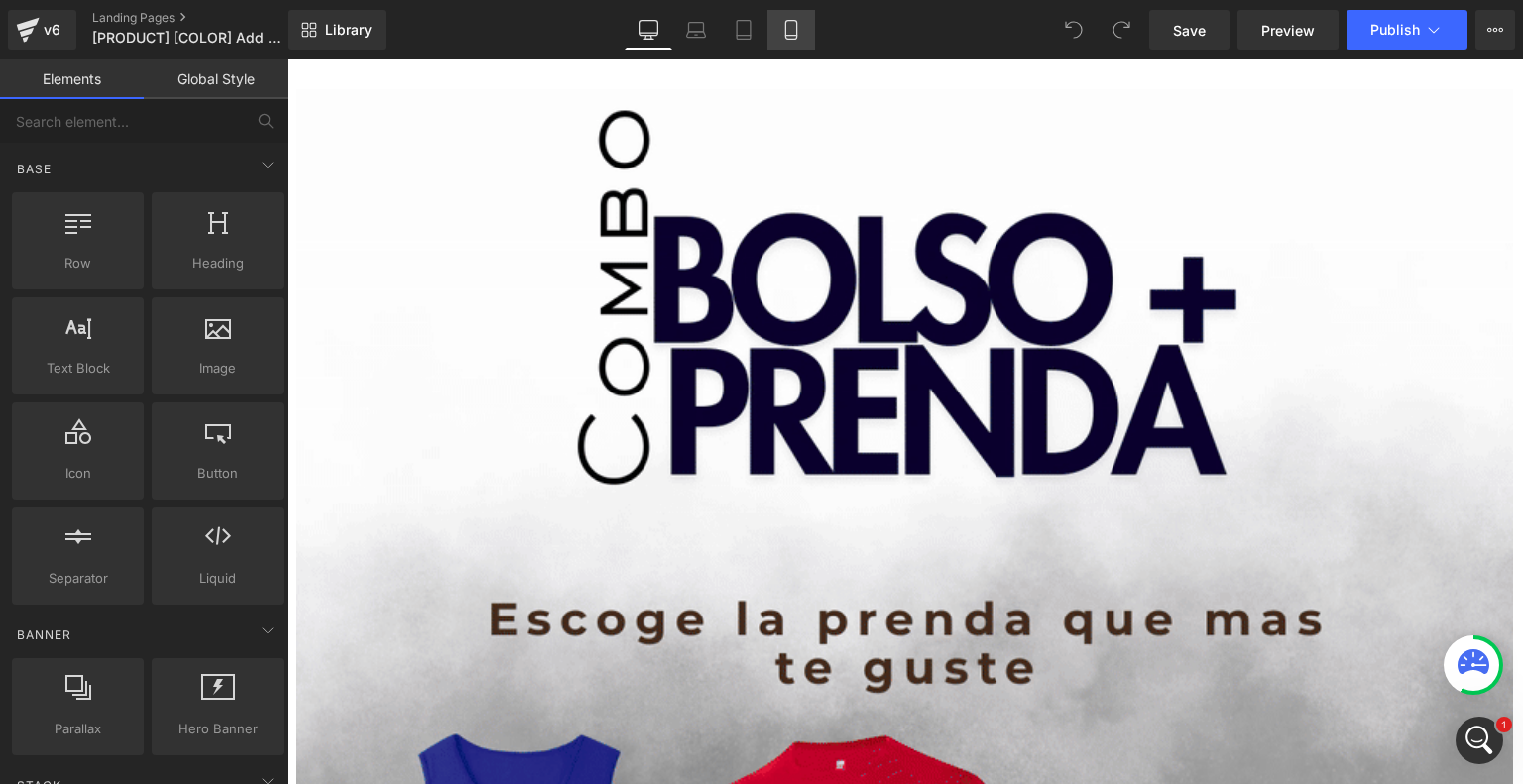 click 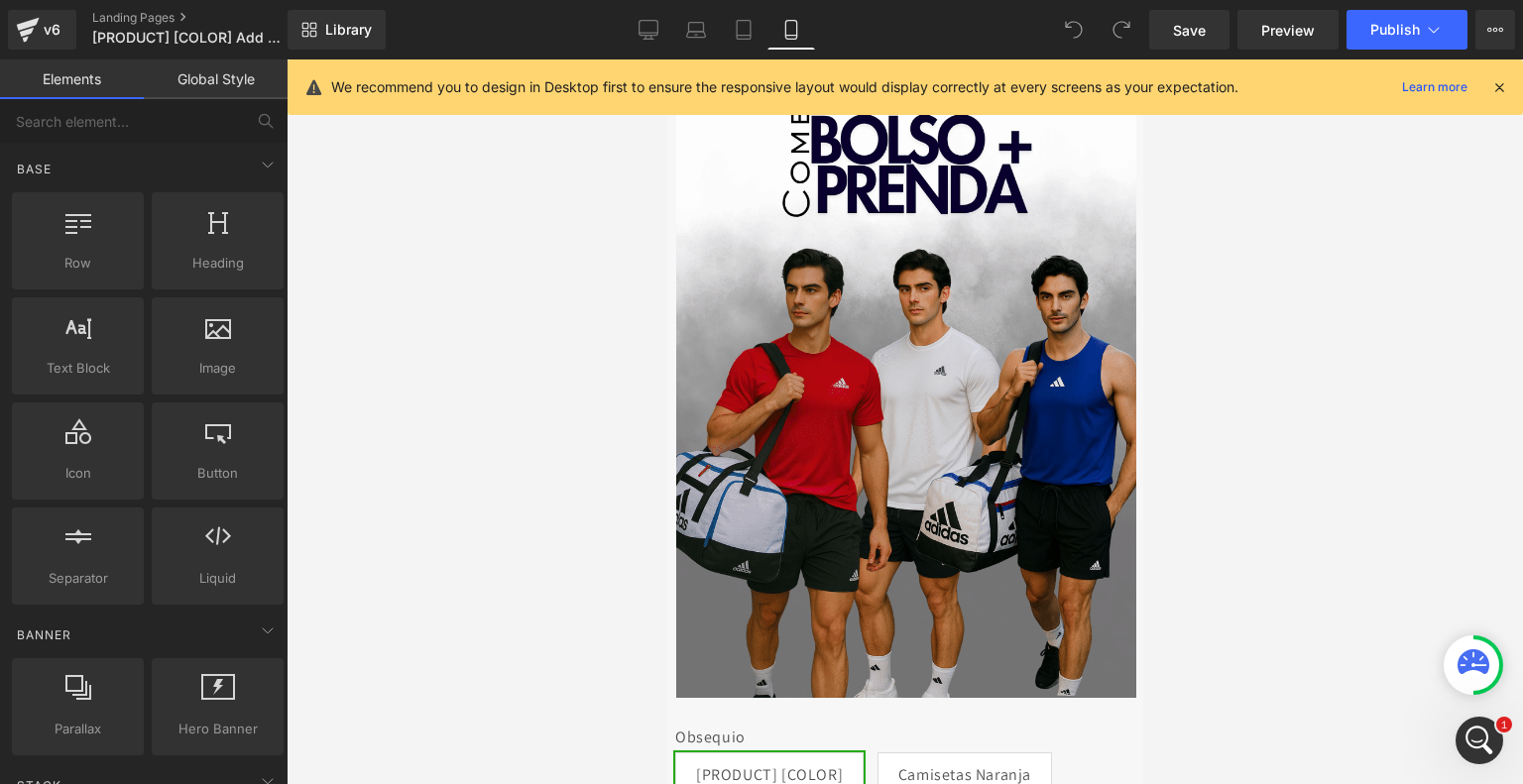 click 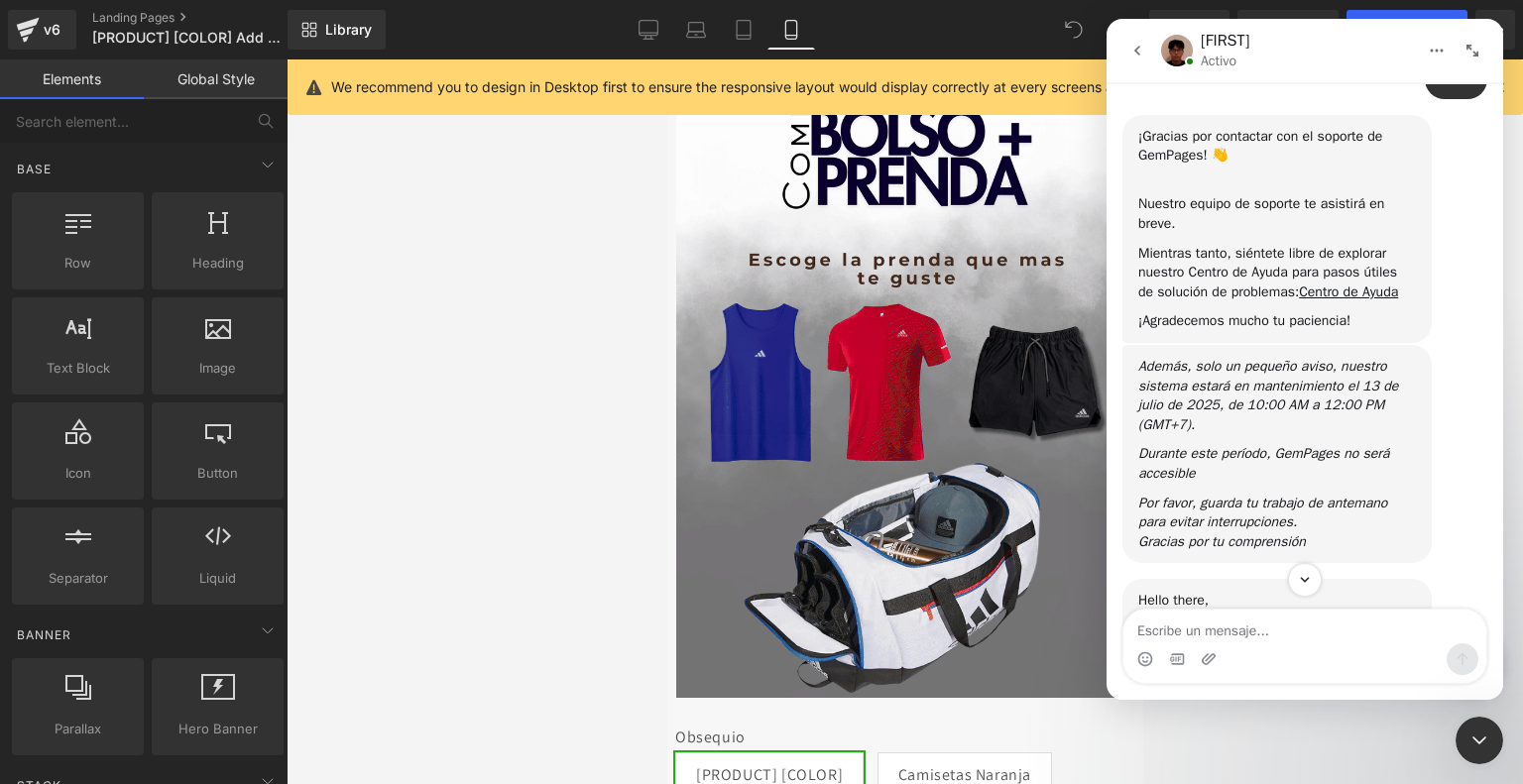 scroll, scrollTop: 320, scrollLeft: 0, axis: vertical 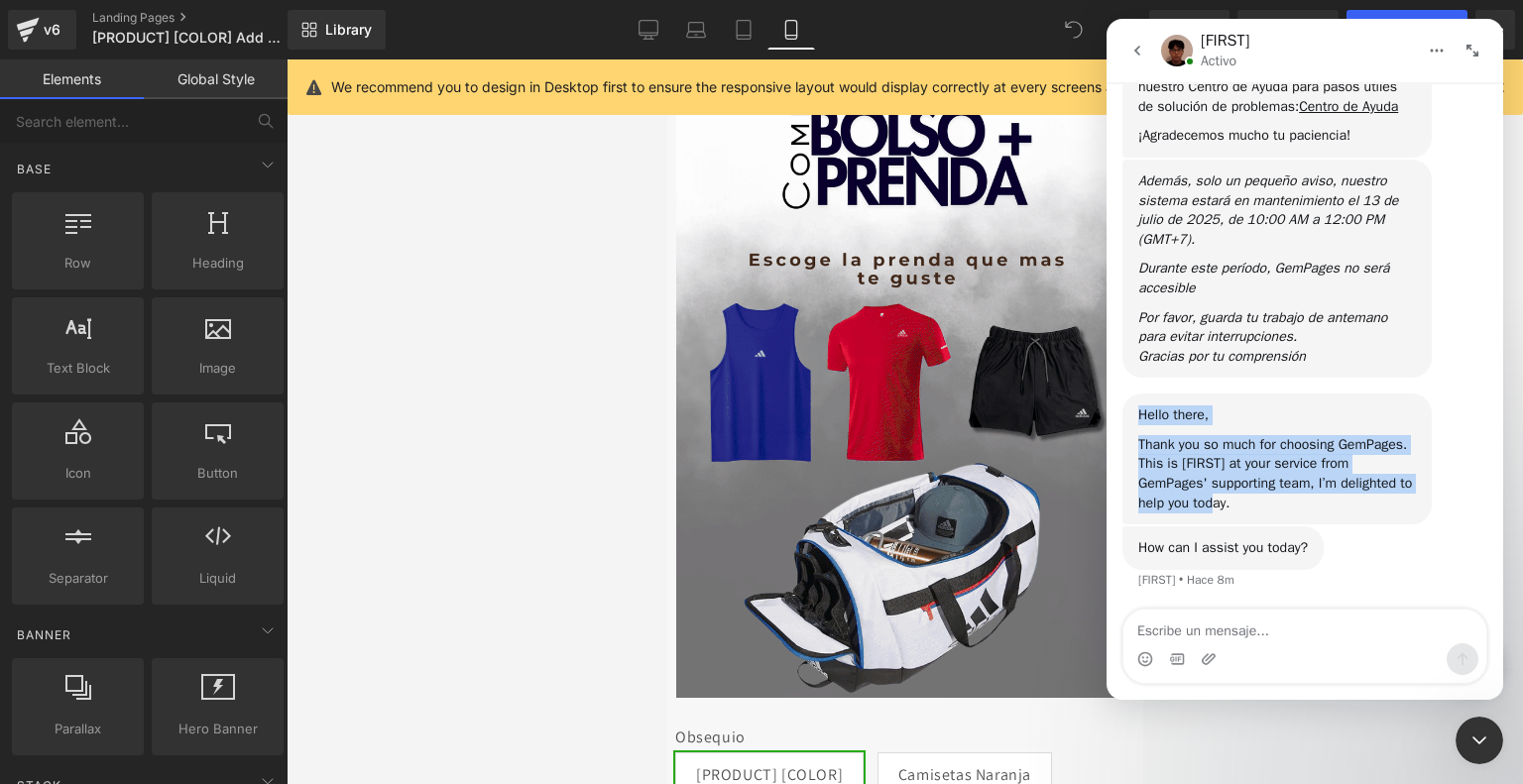 drag, startPoint x: 1190, startPoint y: 511, endPoint x: 1126, endPoint y: 405, distance: 123.82245 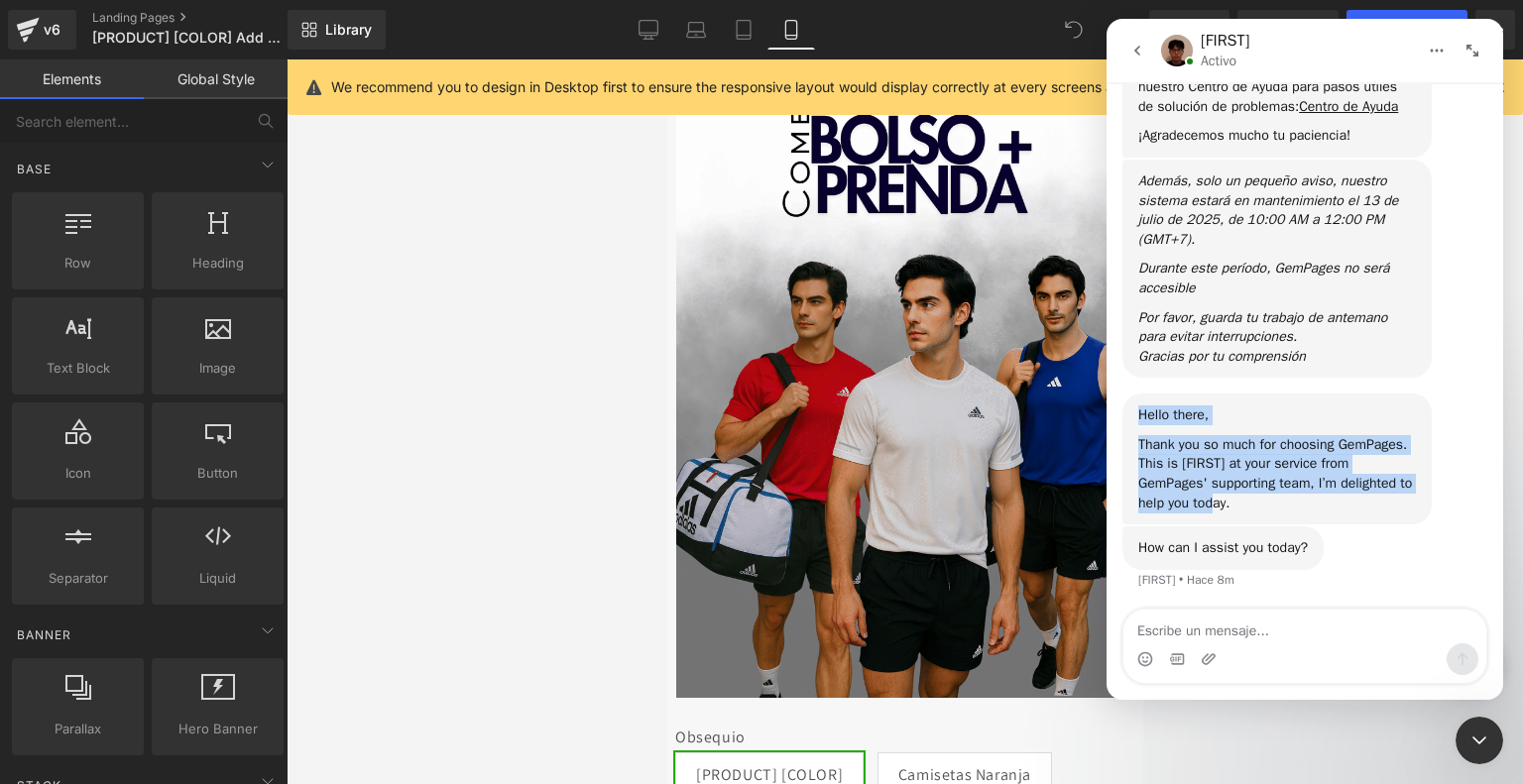 click on "Hello there,   Thank you so much for choosing GemPages. This is Kyle at your service from GemPages' supporting team, I’m delighted to help you today. Kyle    •   Hace 8m" at bounding box center (1277, 459) 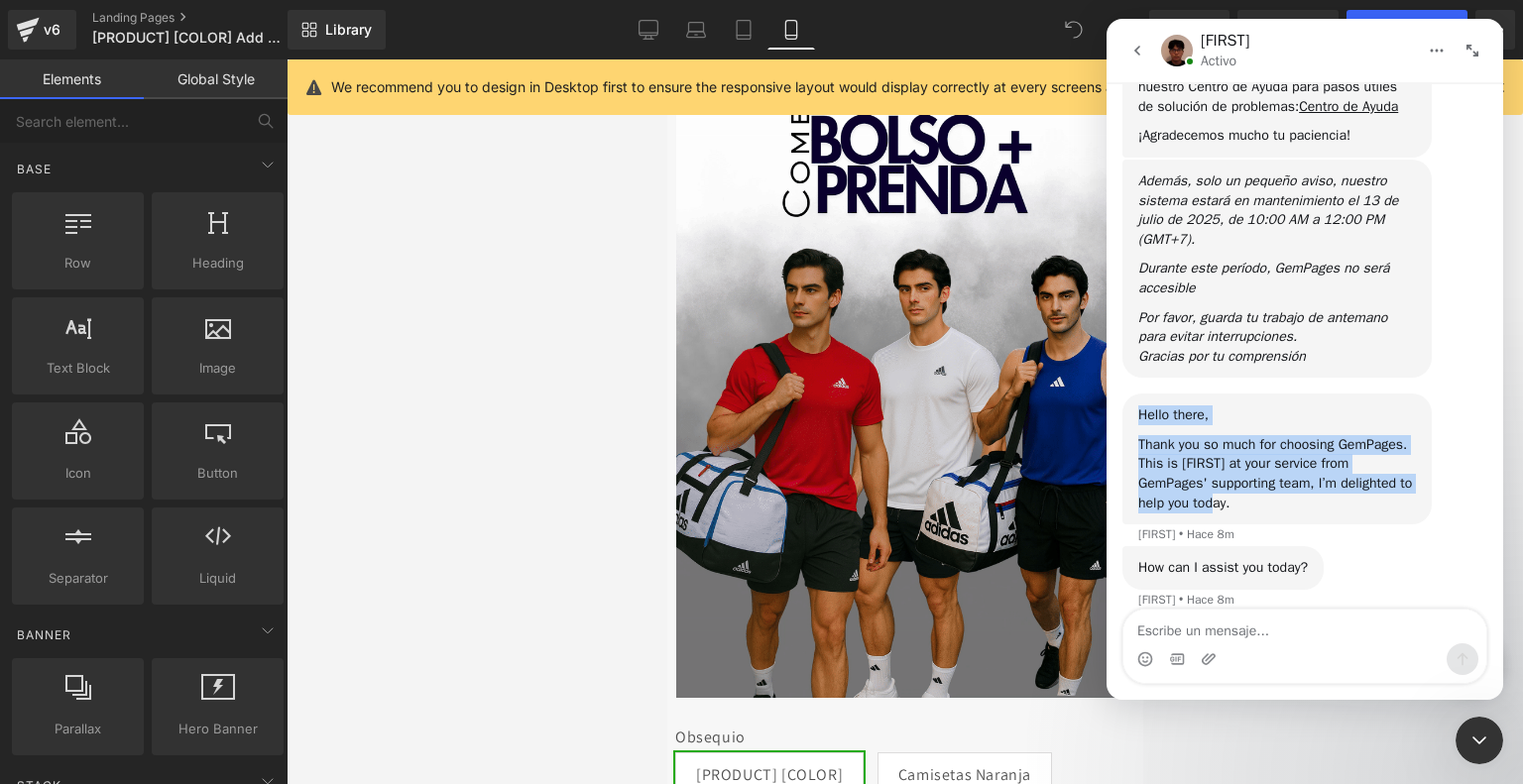 scroll, scrollTop: 340, scrollLeft: 0, axis: vertical 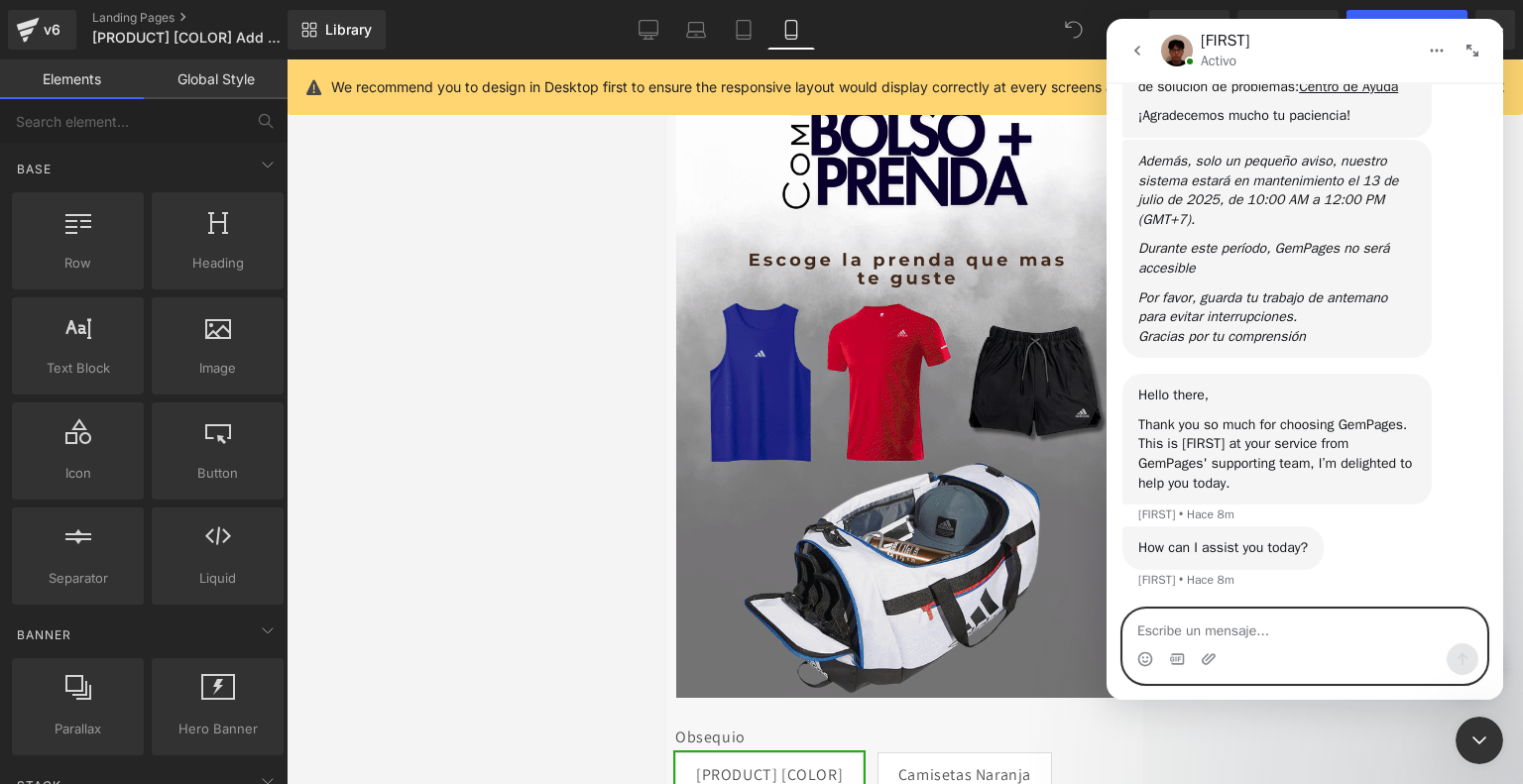 click at bounding box center [1305, 626] 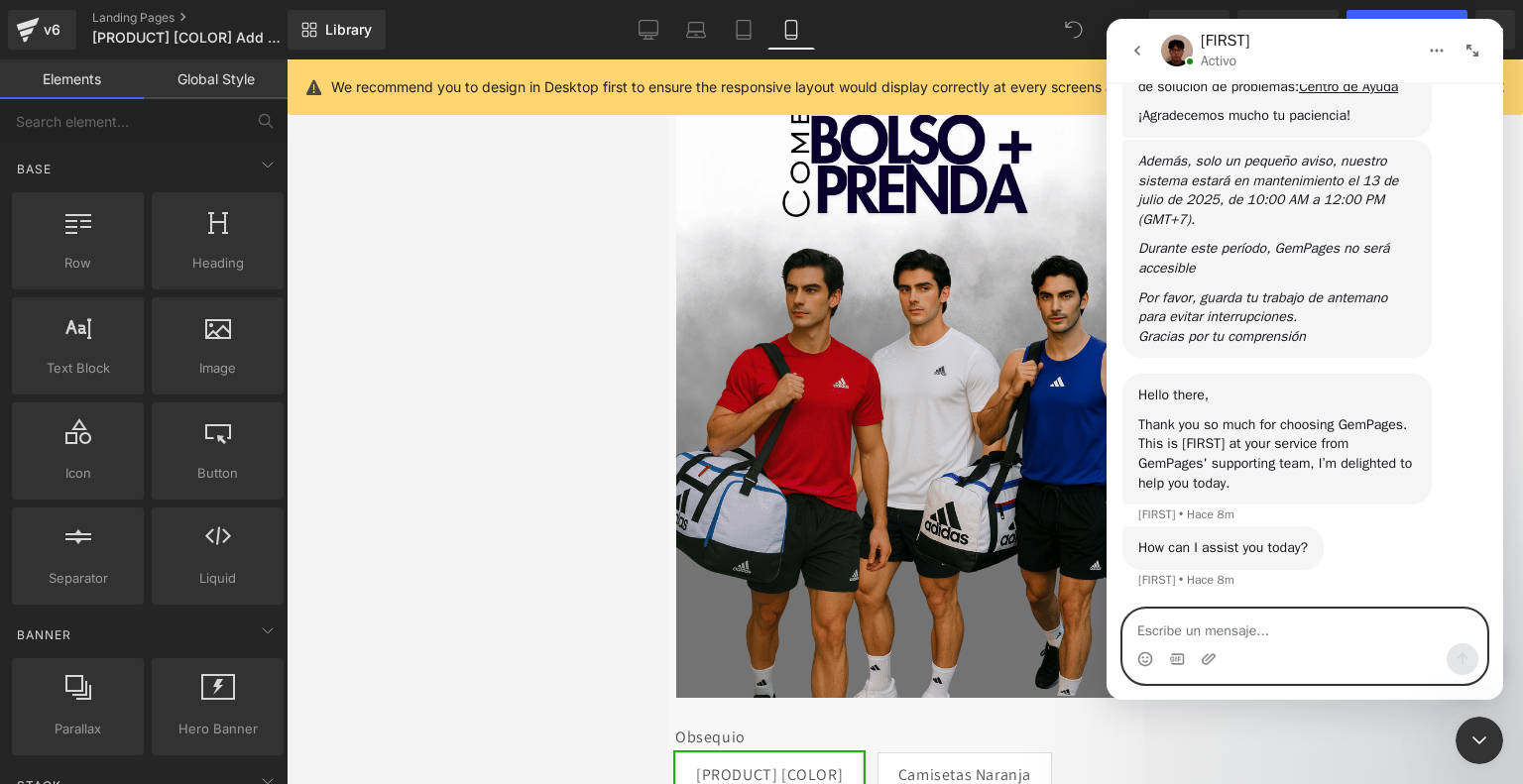 paste on "I need help, it turns out that I am placing a dynamic button and when I publish the landing page, 3 different buttons appear." 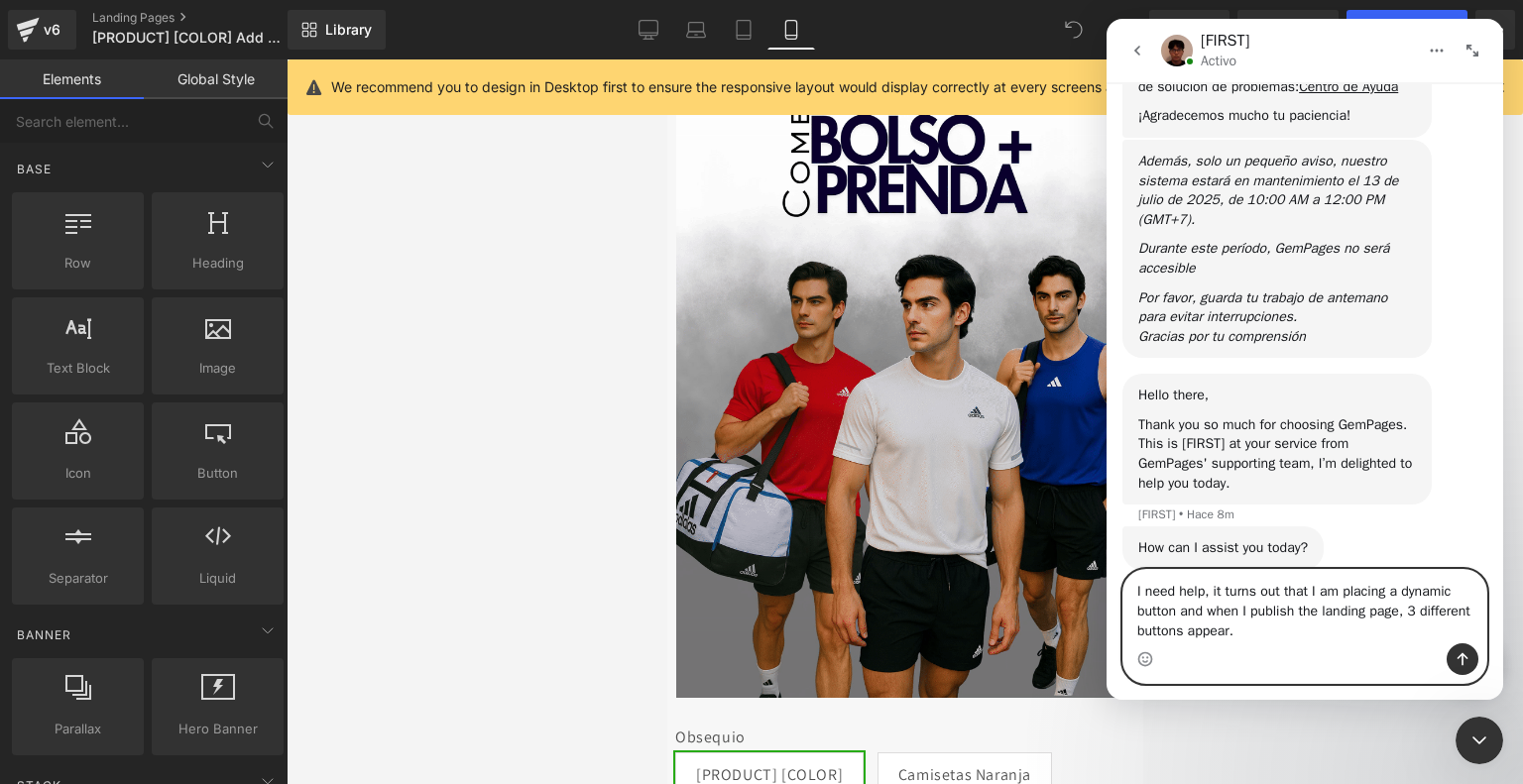scroll, scrollTop: 380, scrollLeft: 0, axis: vertical 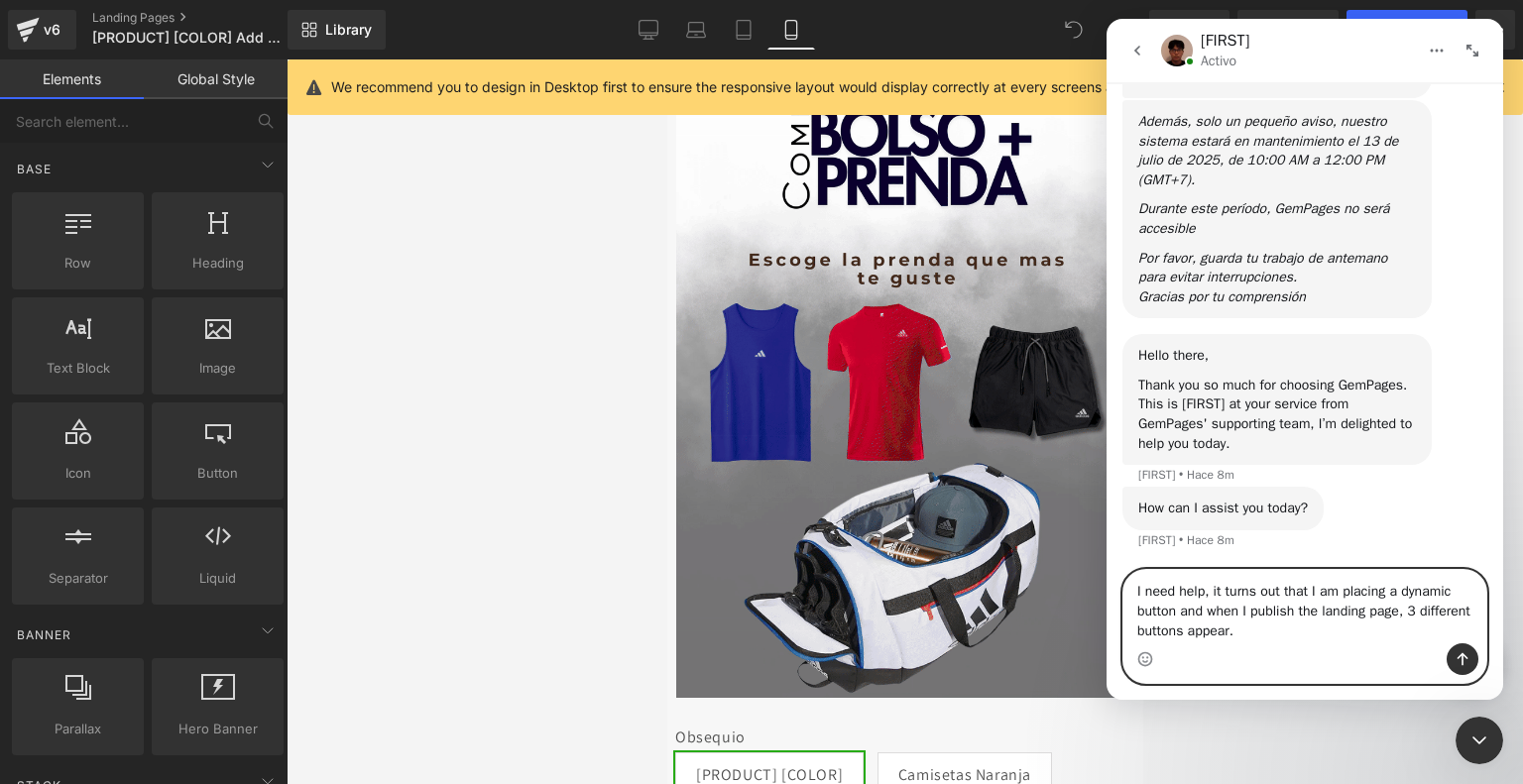 type on "I need help, it turns out that I am placing a dynamic button and when I publish the landing page, 3 different buttons appear." 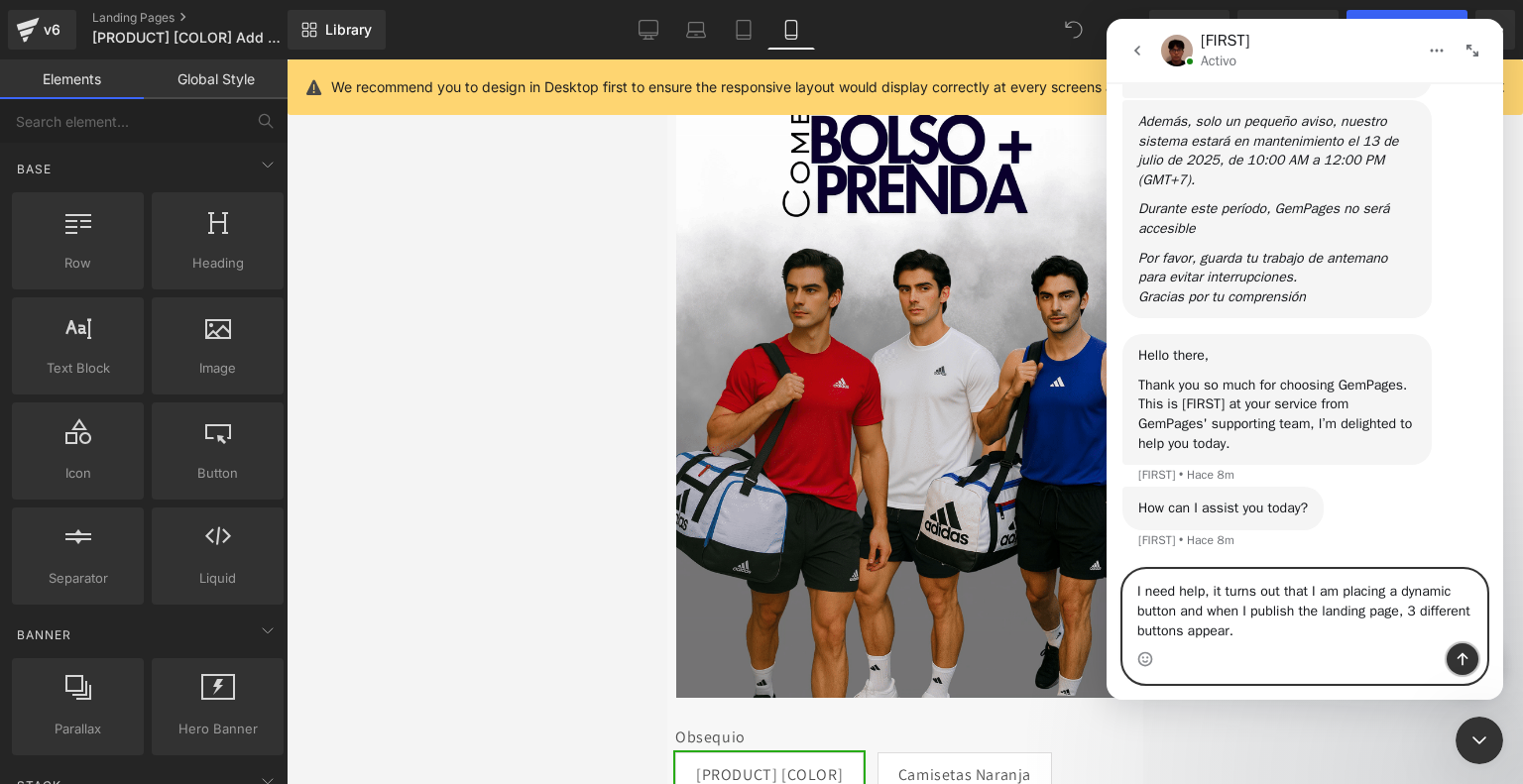click at bounding box center [1463, 659] 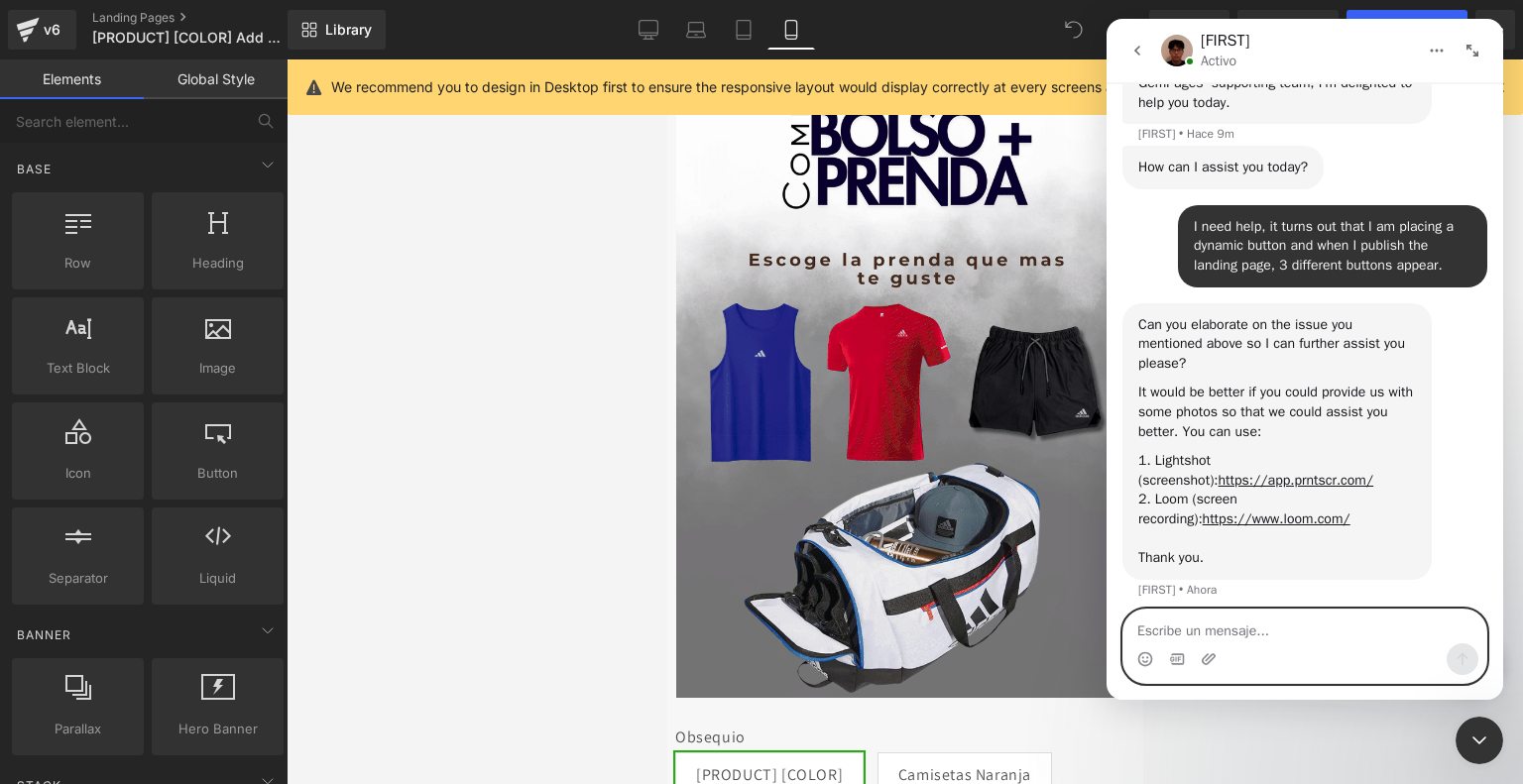 scroll, scrollTop: 730, scrollLeft: 0, axis: vertical 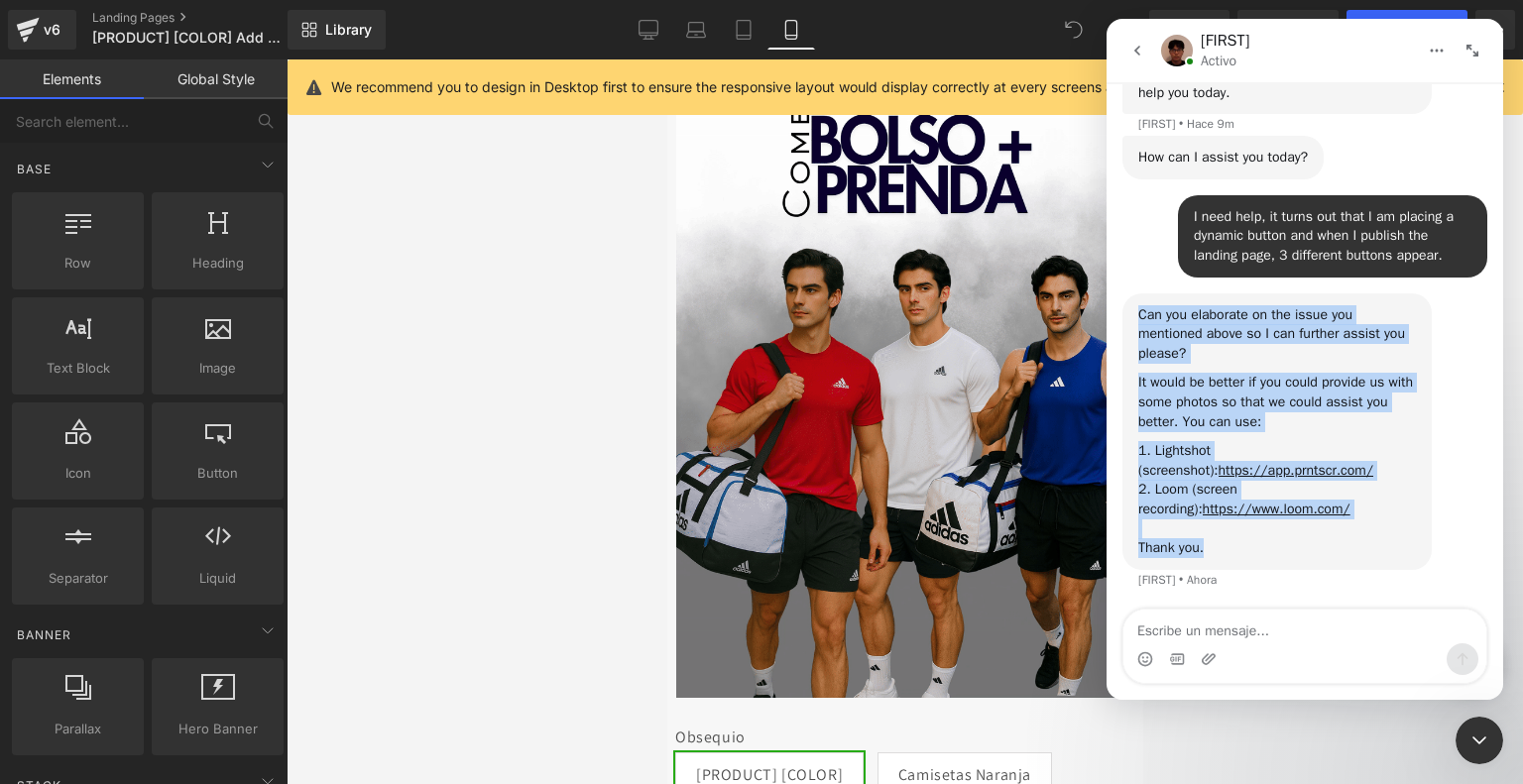 drag, startPoint x: 1235, startPoint y: 549, endPoint x: 1113, endPoint y: 284, distance: 291.7345 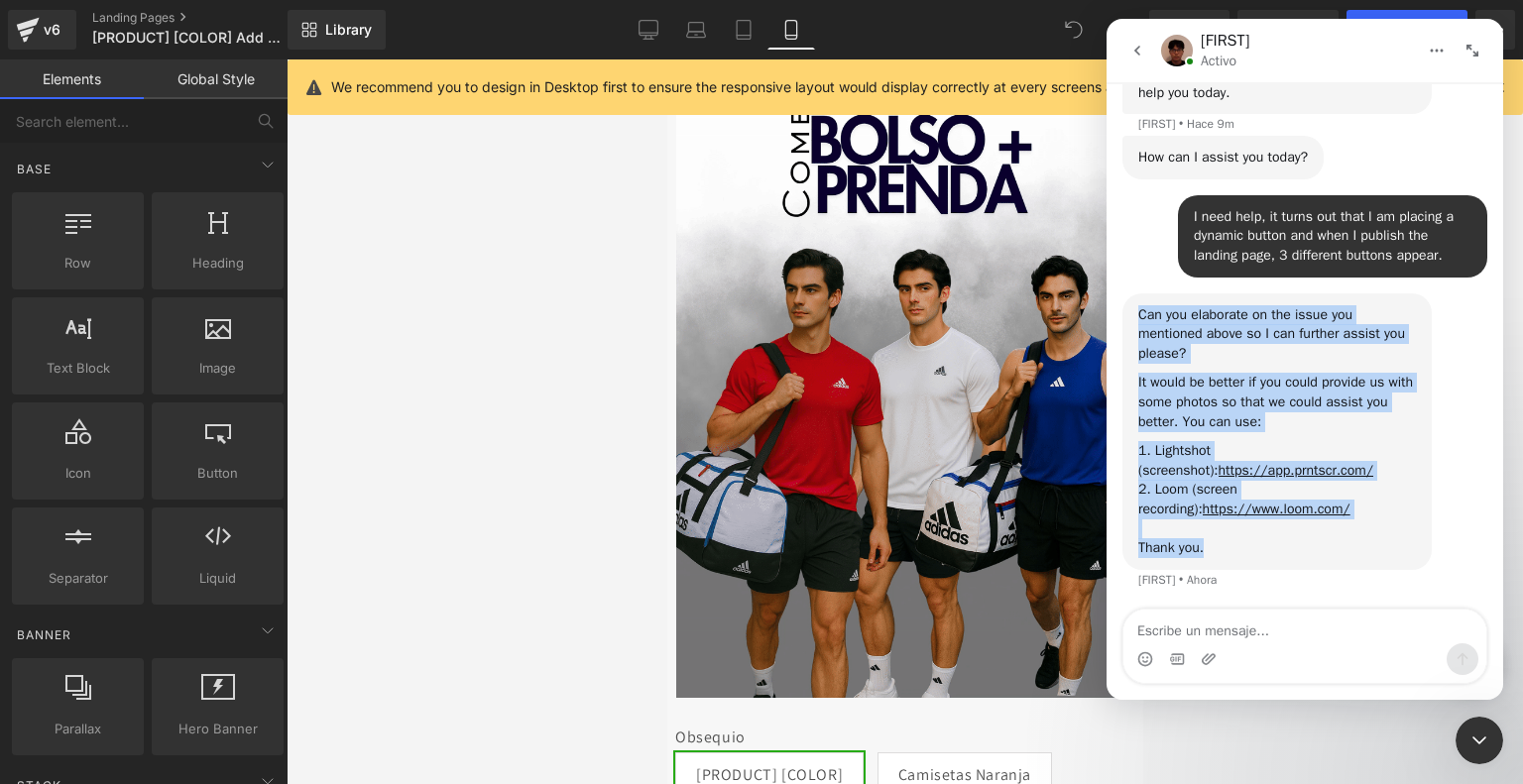 click on "Hello Sport    •   Hace 29m ¡Gracias por contactar con el soporte de GemPages! 👋 ​ Nuestro equipo de soporte te asistirá en breve. Mientras tanto, siéntete libre de explorar nuestro Centro de Ayuda para pasos útiles de solución de problemas:  Centro de Ayuda ¡Agradecemos mucho tu paciencia! Operator    •   Hace 29m Además, solo un pequeño aviso, nuestro sistema estará en mantenimiento el 13 de julio de 2025, de 10:00 AM a 12:00 PM (GMT+7). Durante este período, GemPages no será accesible Por favor, guarda tu trabajo de antemano para evitar interrupciones. ​ Gracias por tu comprensión Operator    •   Hace 29m Hello there,   Thank you so much for choosing GemPages. This is Kyle at your service from GemPages' supporting team, I’m delighted to help you today. Kyle    •   Hace 9m How can I assist you today? Kyle    •   Hace 9m I need help, it turns out that I am placing a dynamic button and when I publish the landing page, 3 different buttons appear. Sport    •   Hace 1m" at bounding box center (1305, 25) 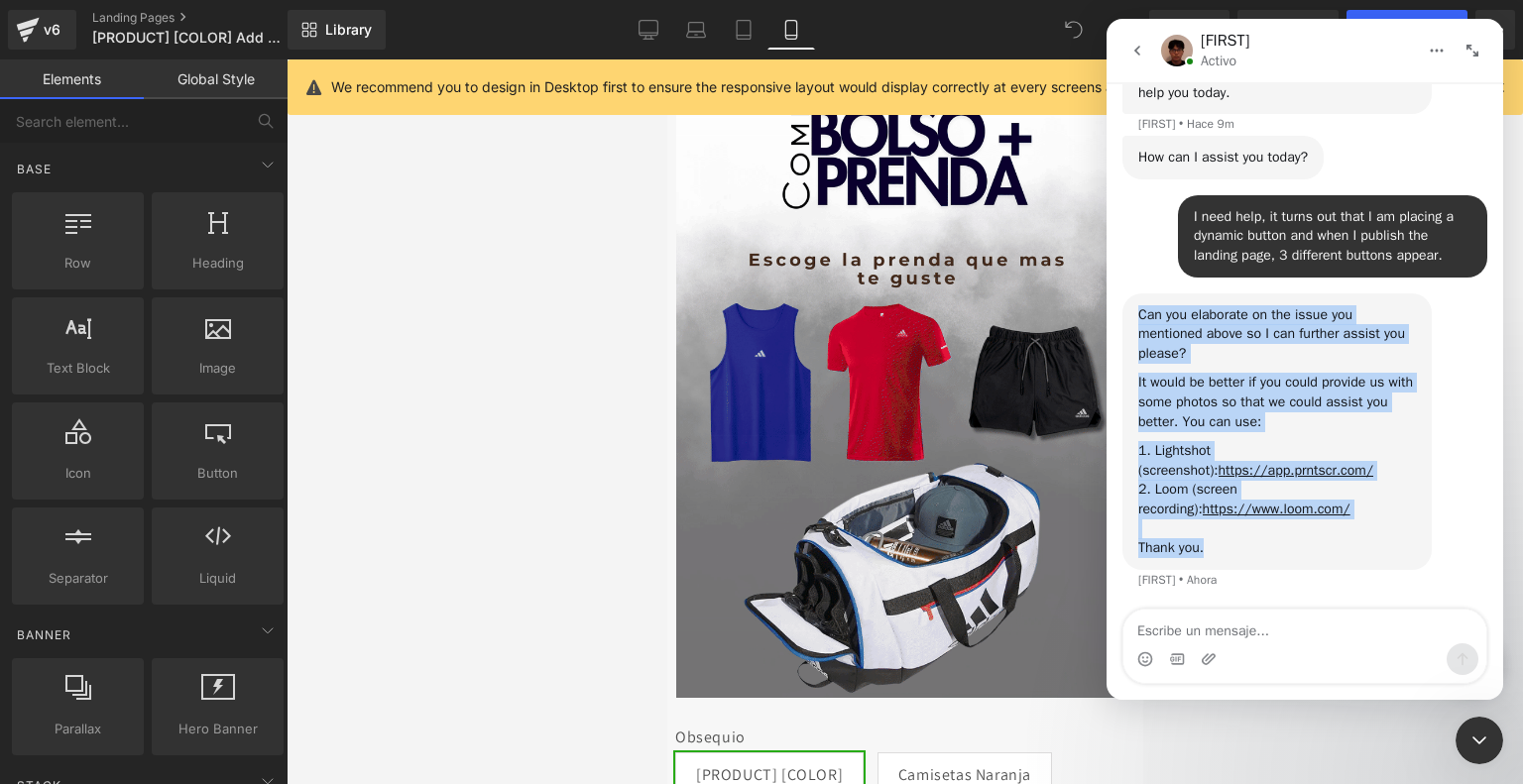 copy on "Can you elaborate on the issue you mentioned above so I can further assist you please?   It would be better if you could provide us with some photos so that we could assist you better. You can use:   1. Lightshot (screenshot):  https://app.prntscr.com/   2. Loom (screen recording):  https://www.loom.com/   ﻿​﻿ ﻿Thank you." 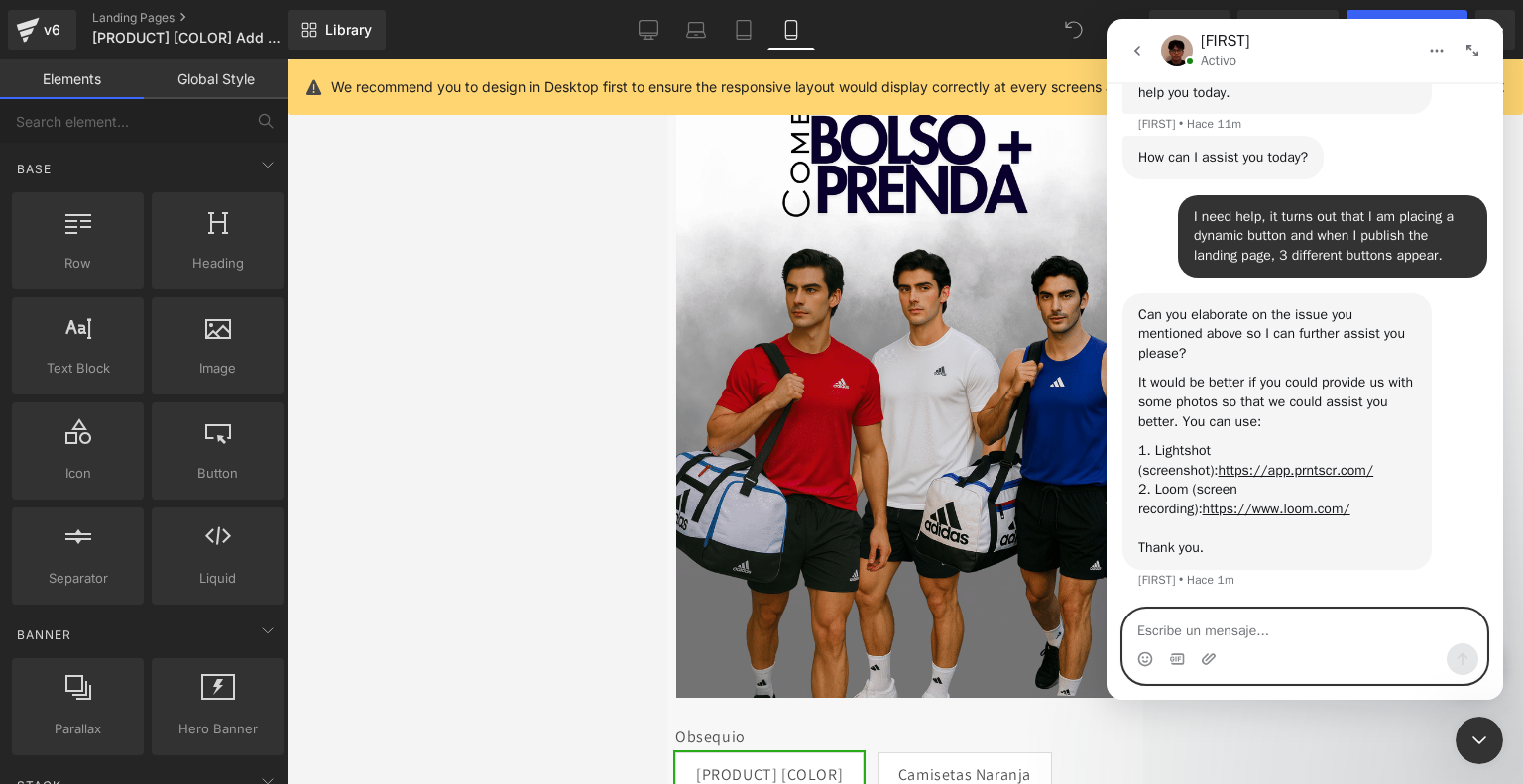 click at bounding box center (1305, 626) 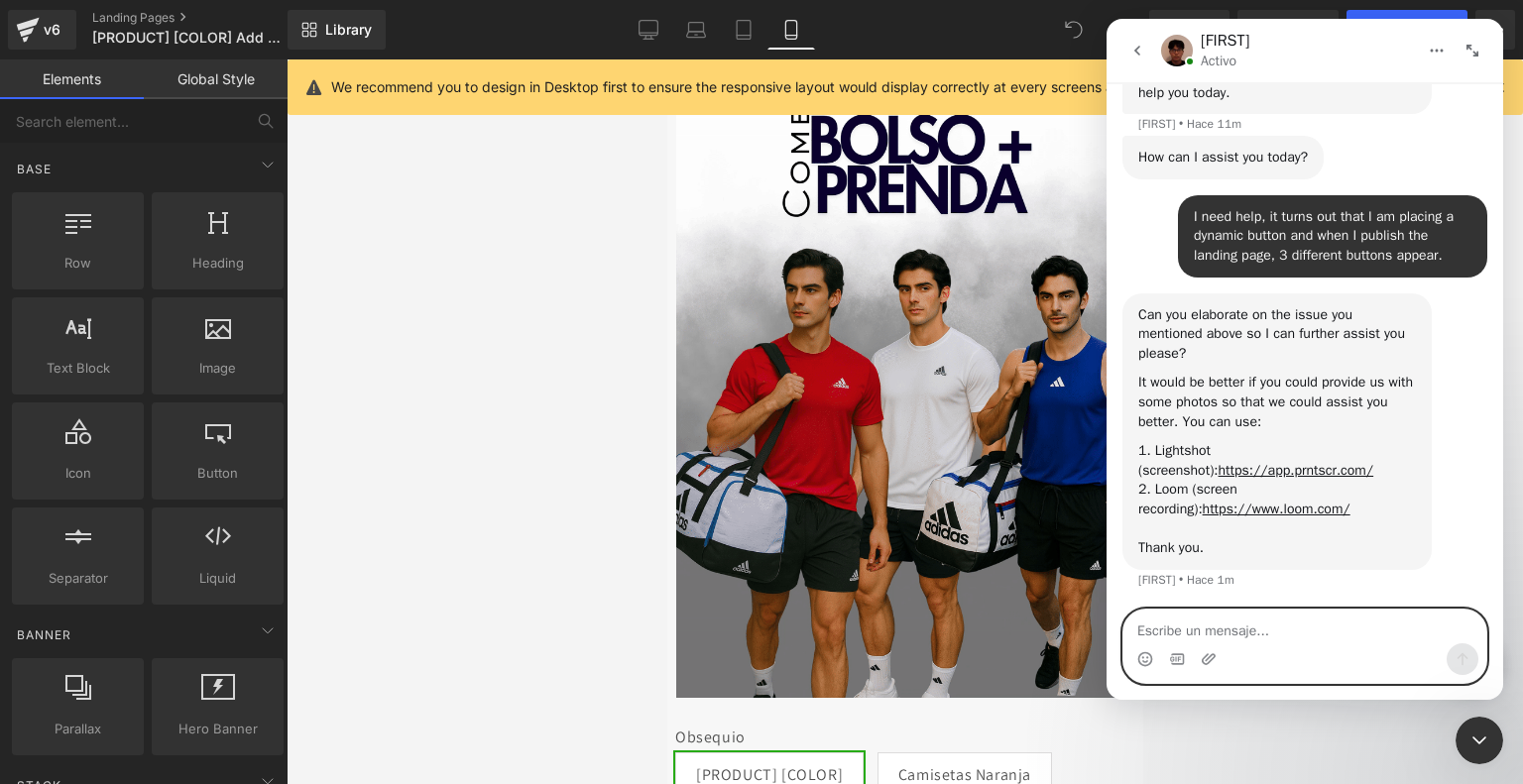 paste on "I need to place a cash on delivery button under the options, but when I locate one and publish the page, I get three different ones." 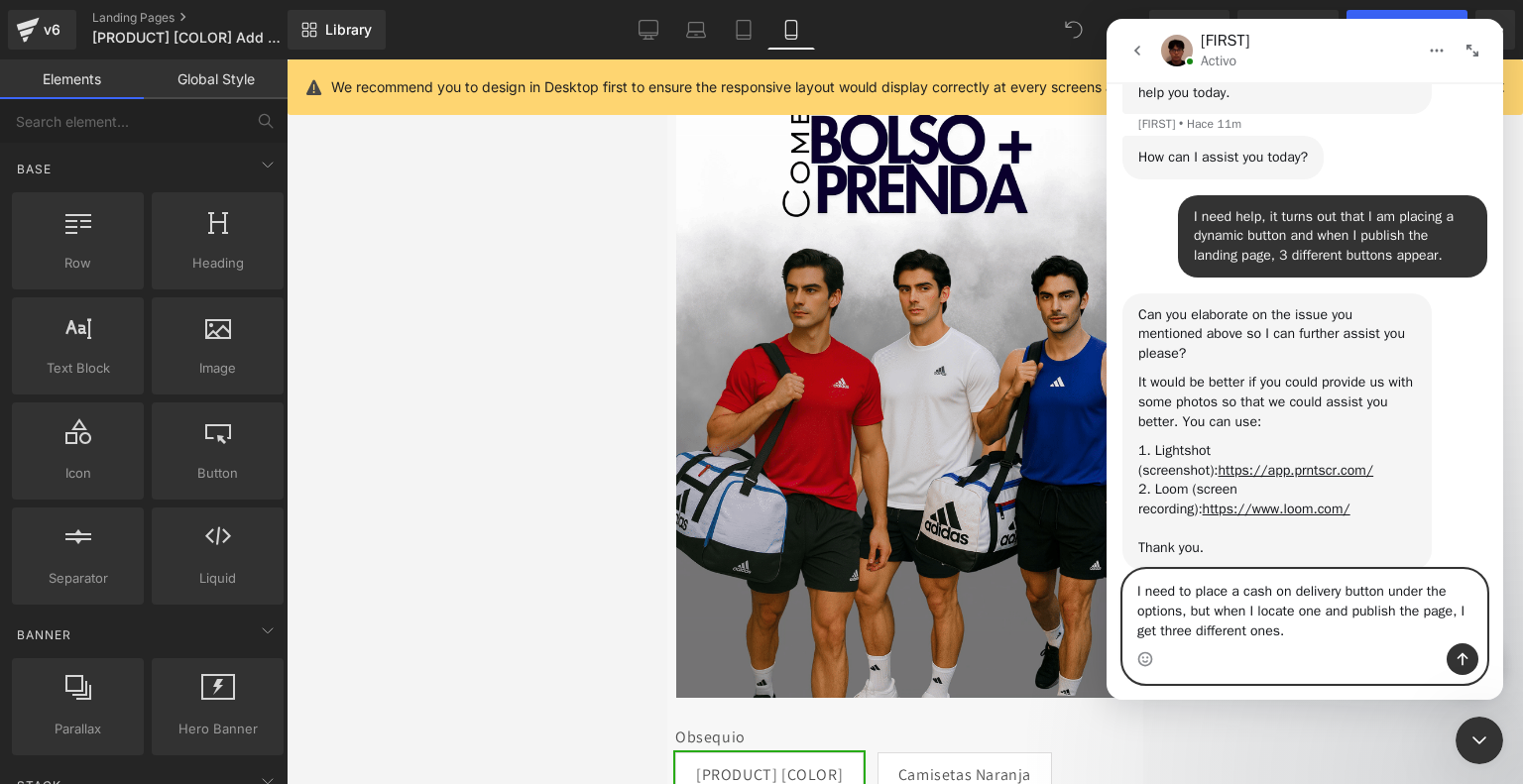 scroll, scrollTop: 770, scrollLeft: 0, axis: vertical 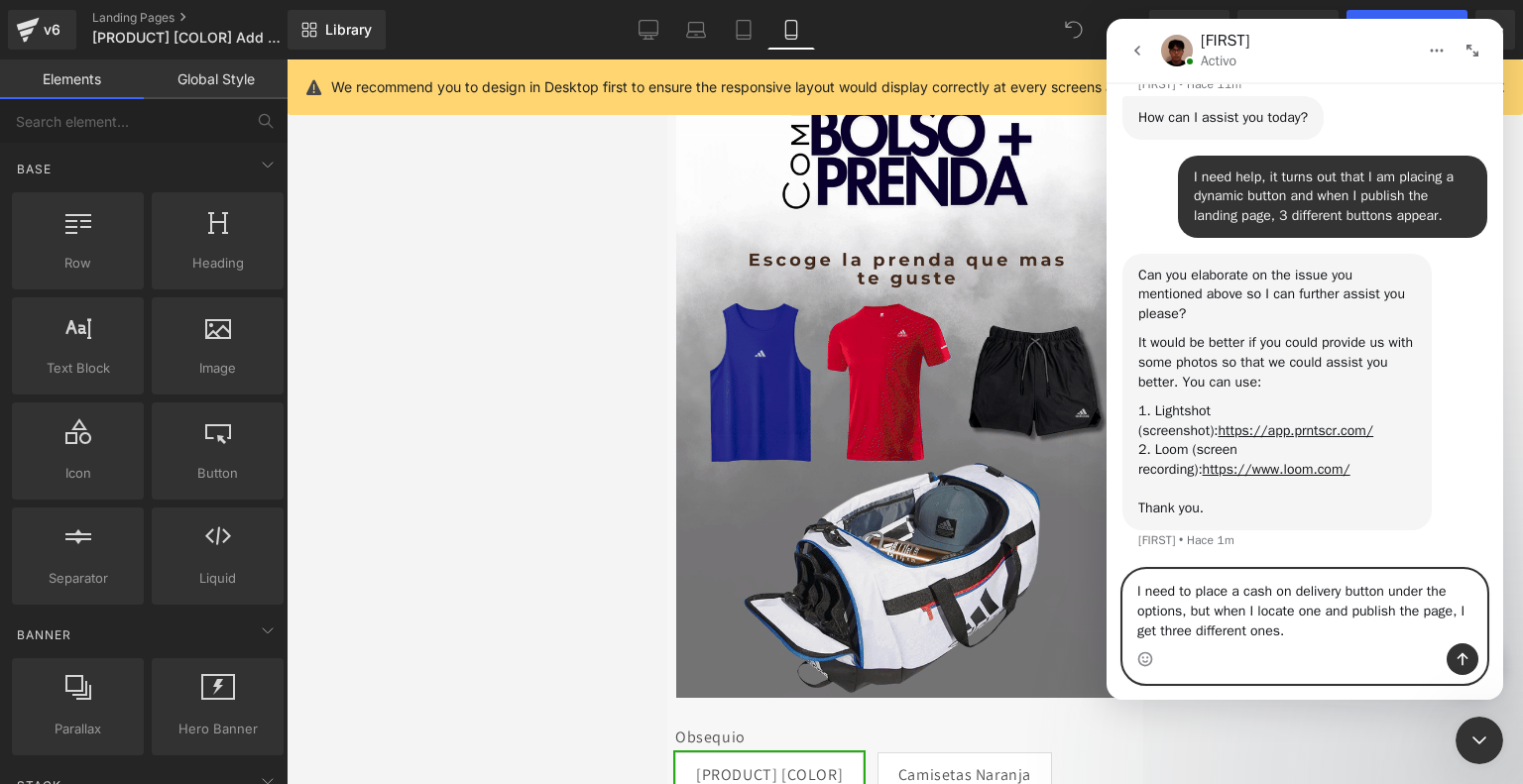 type on "I need to place a cash on delivery button under the options, but when I locate one and publish the page, I get three different ones." 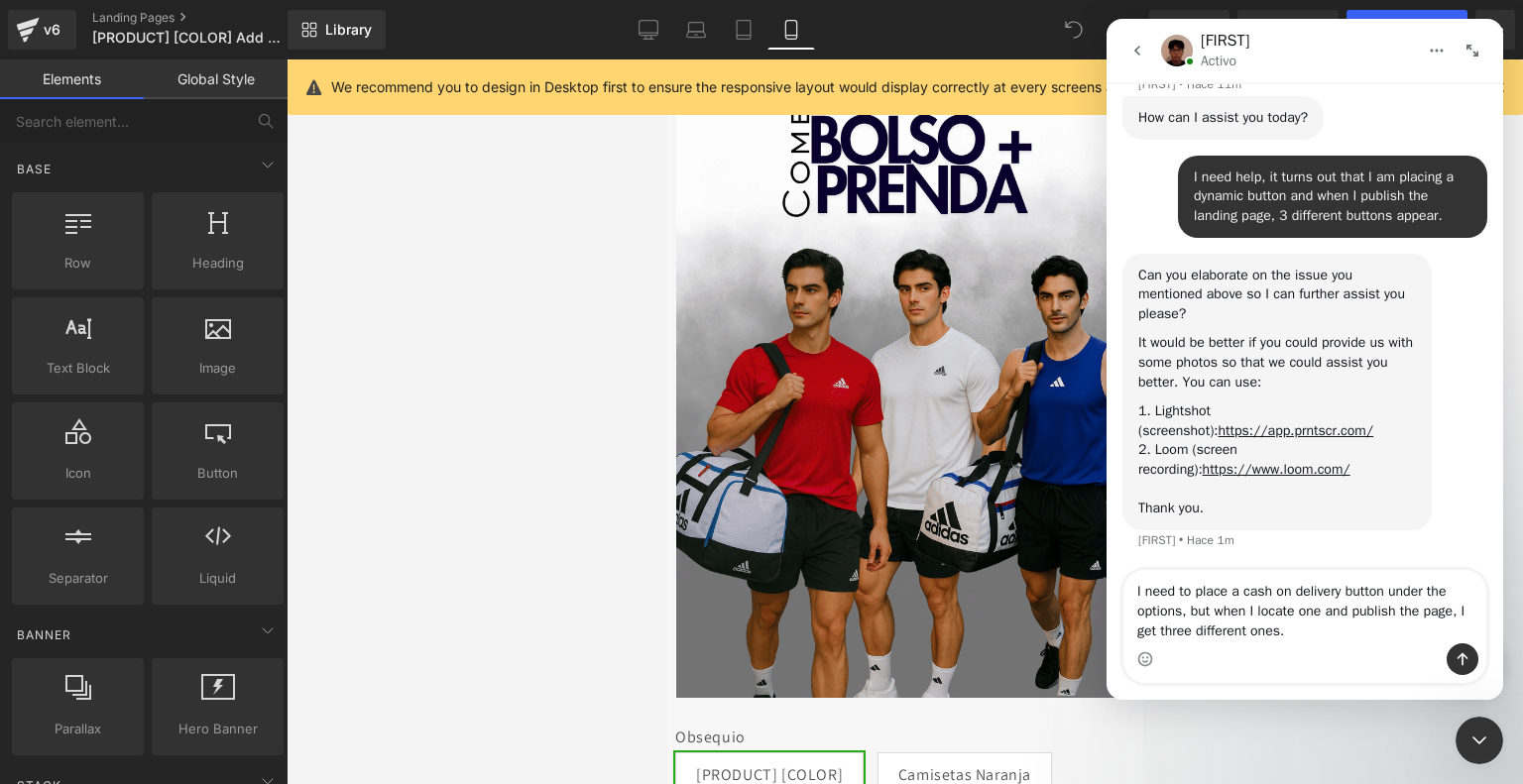 click at bounding box center [762, 362] 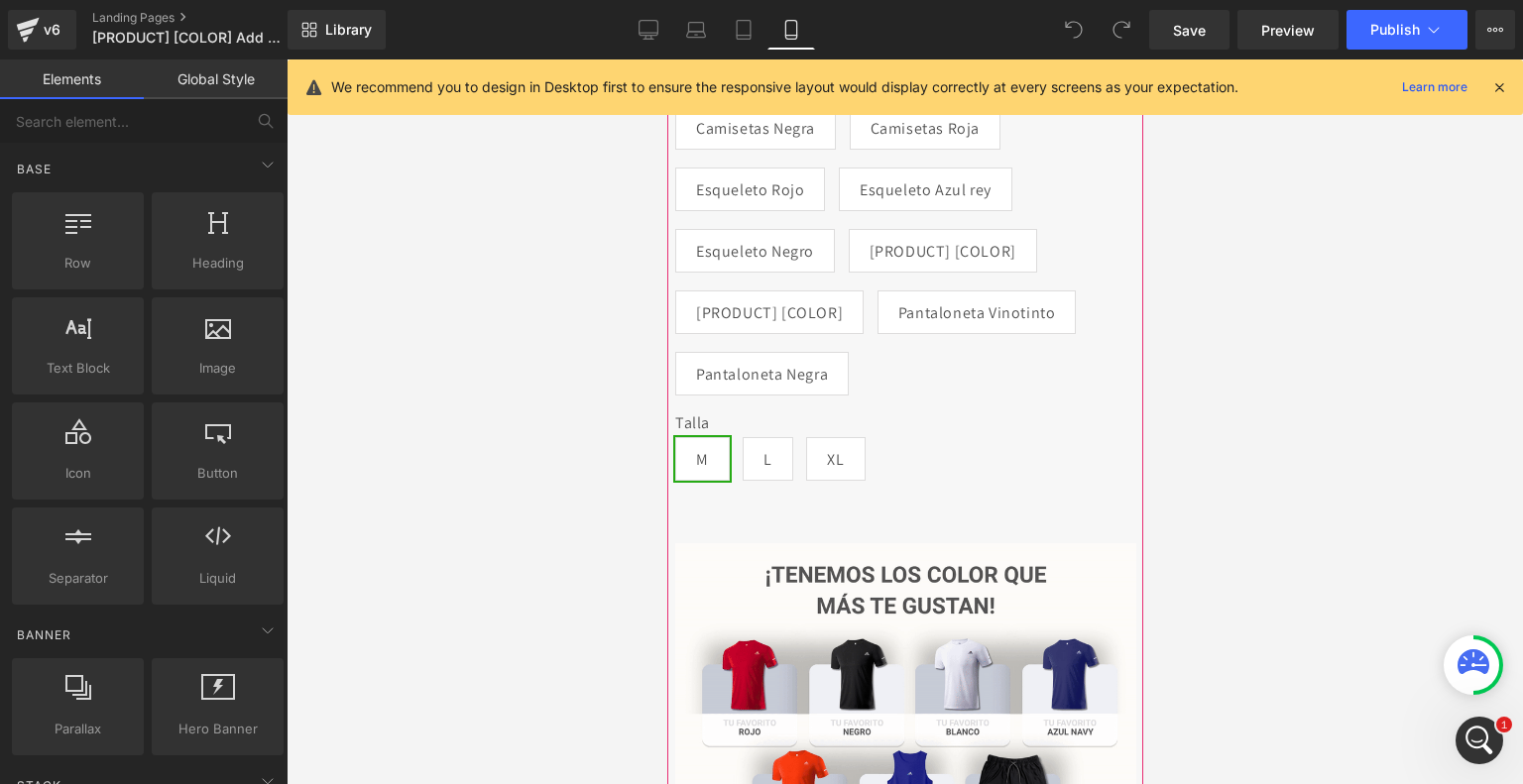 scroll, scrollTop: 709, scrollLeft: 0, axis: vertical 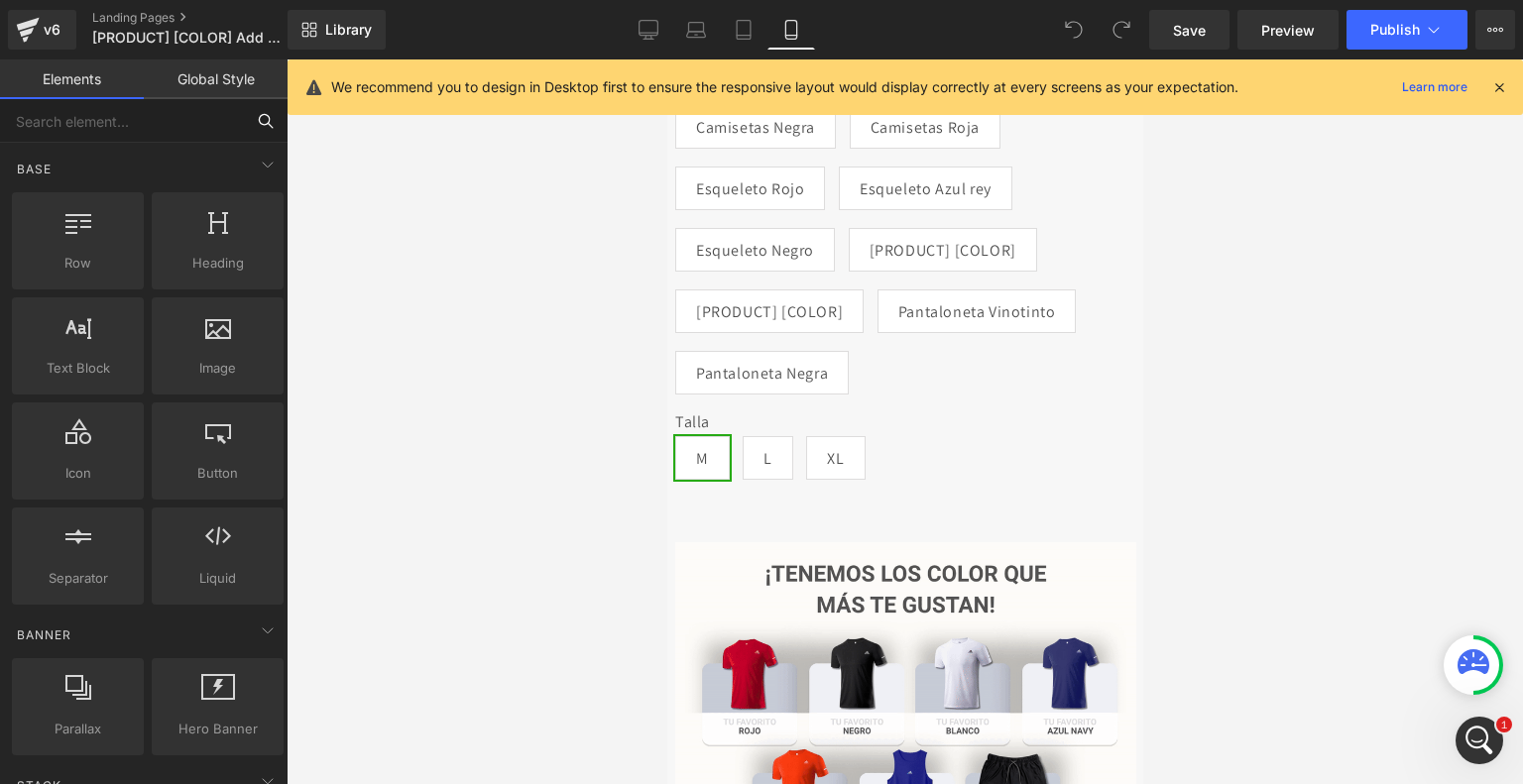 click at bounding box center (122, 121) 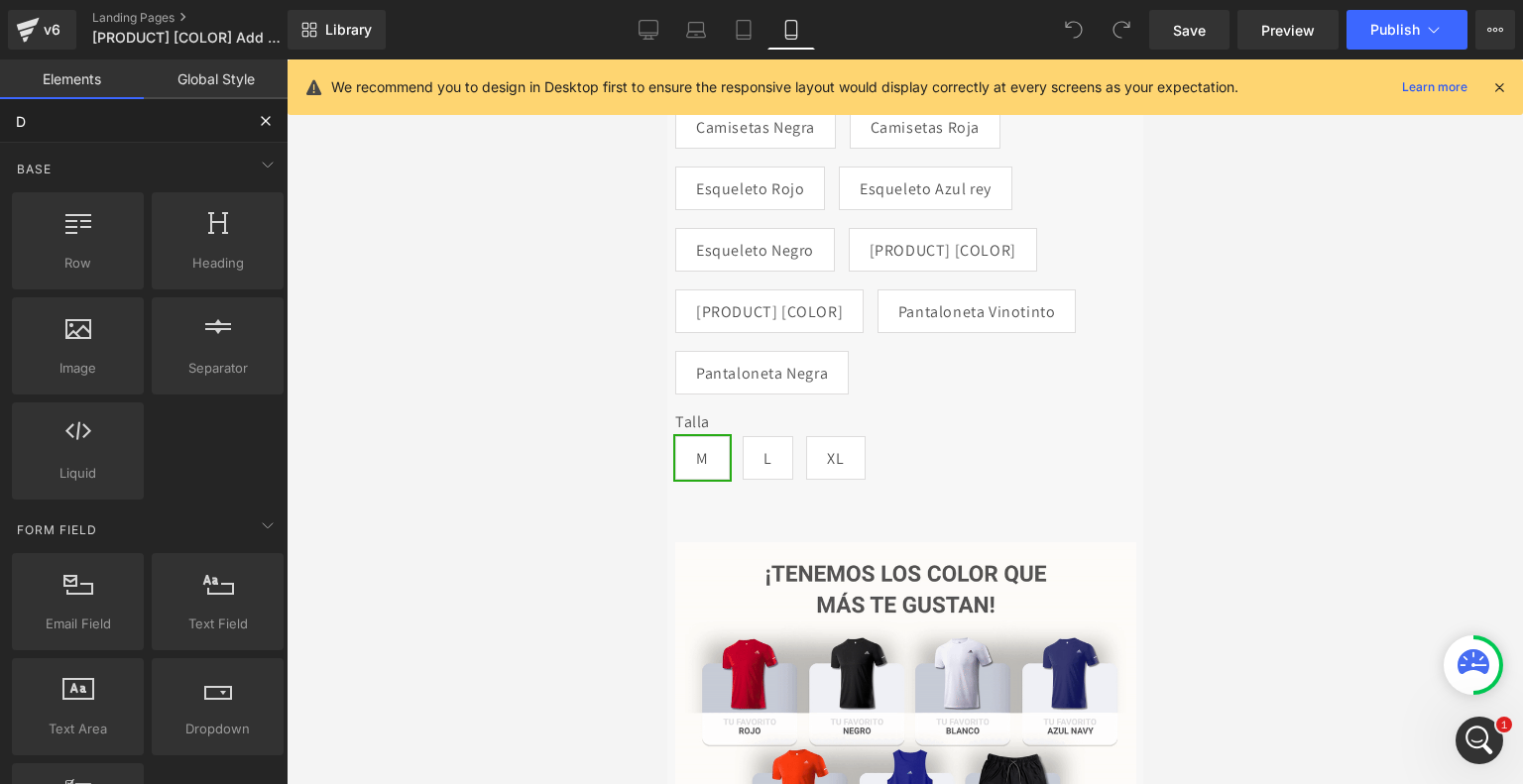 type on "Dy" 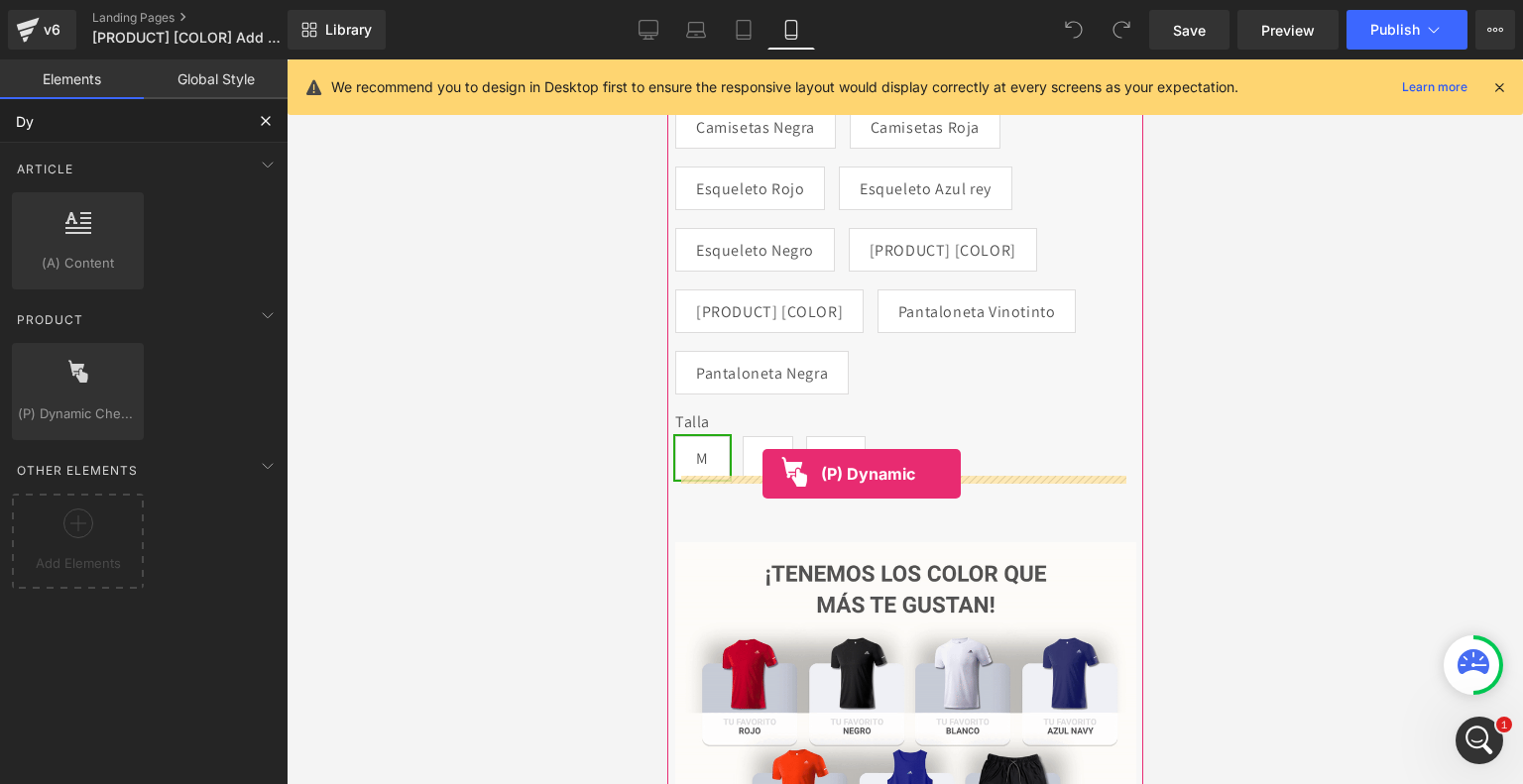 drag, startPoint x: 736, startPoint y: 478, endPoint x: 762, endPoint y: 474, distance: 26.305893 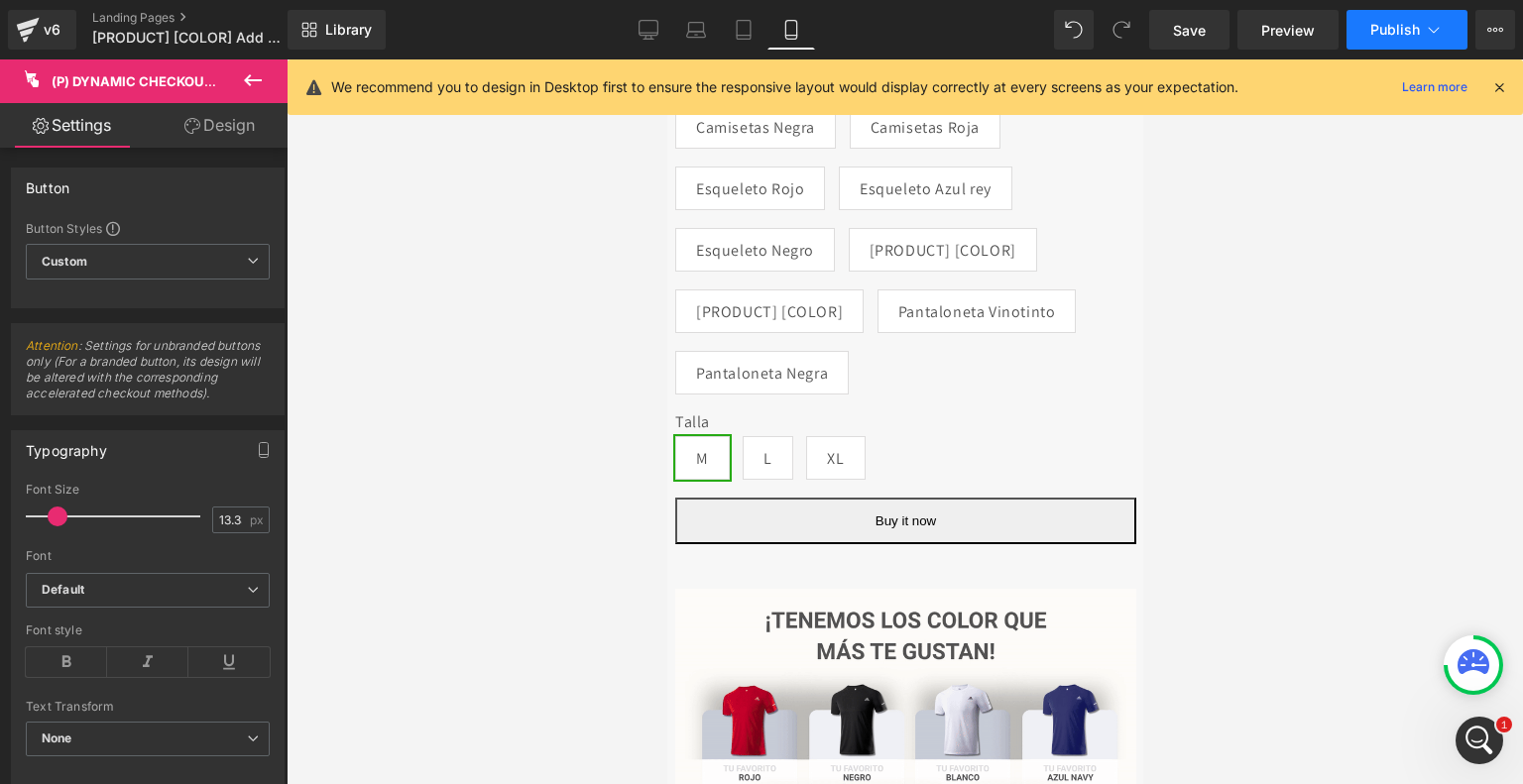click on "Publish" at bounding box center (1395, 30) 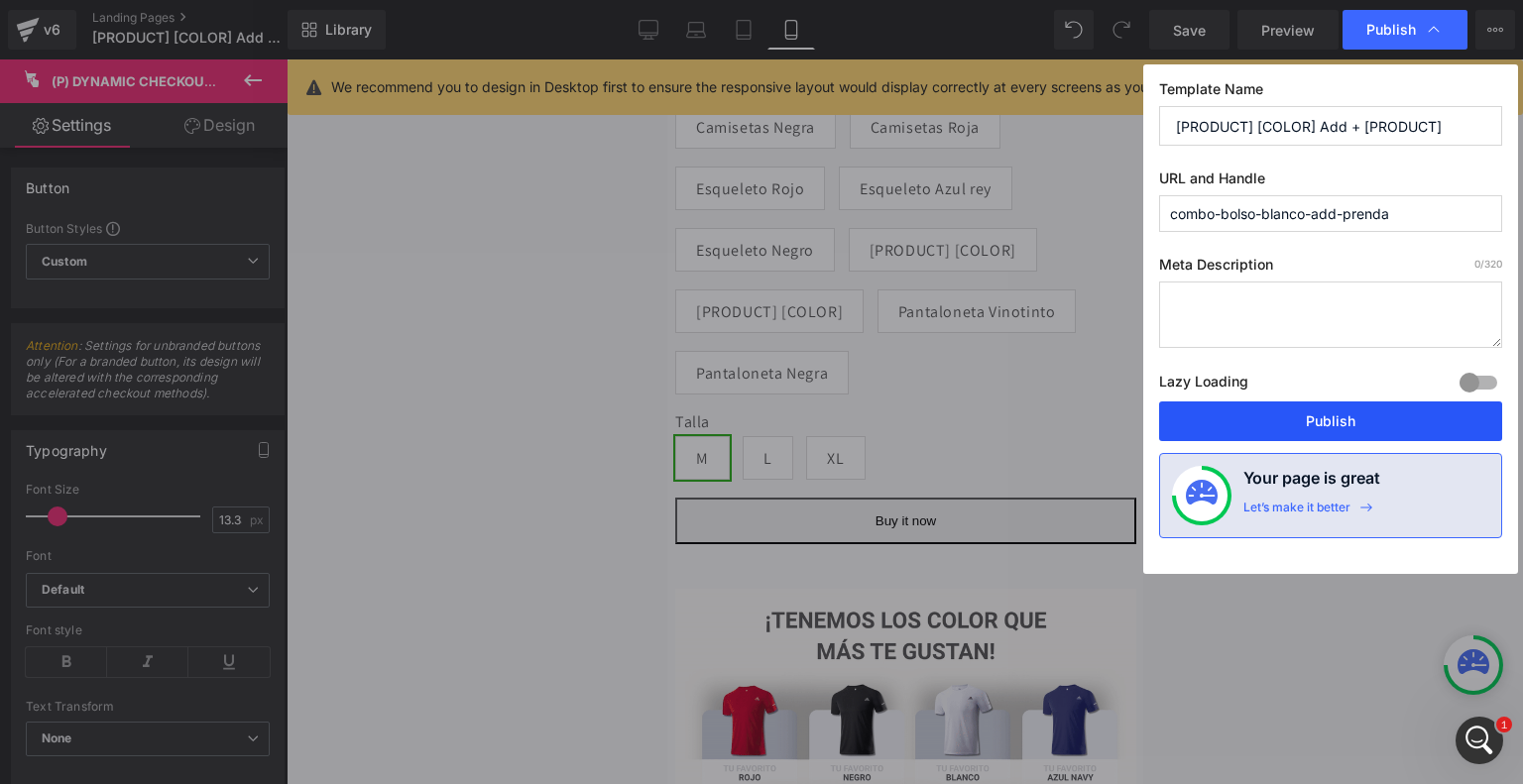click on "Publish" at bounding box center [1331, 421] 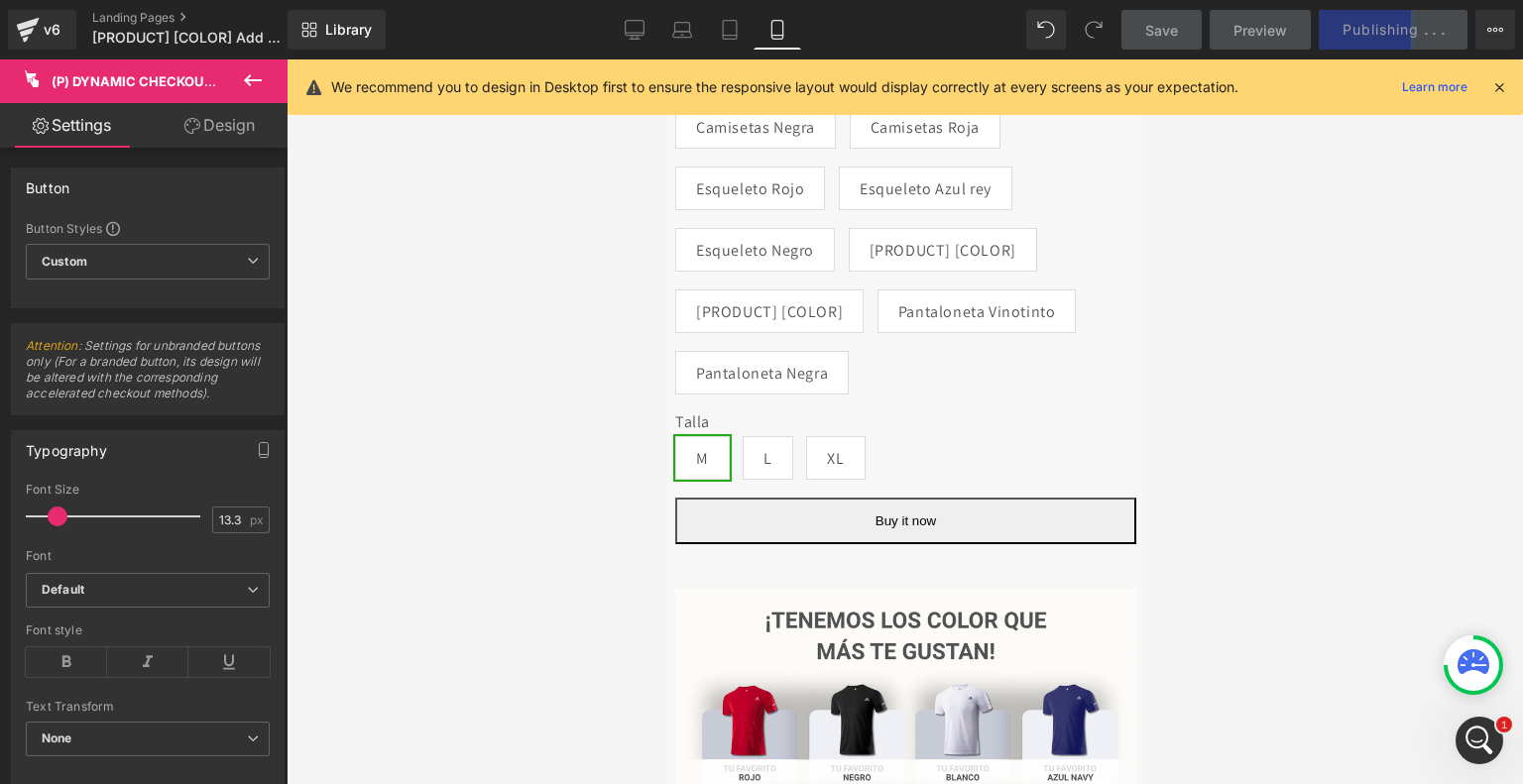 click 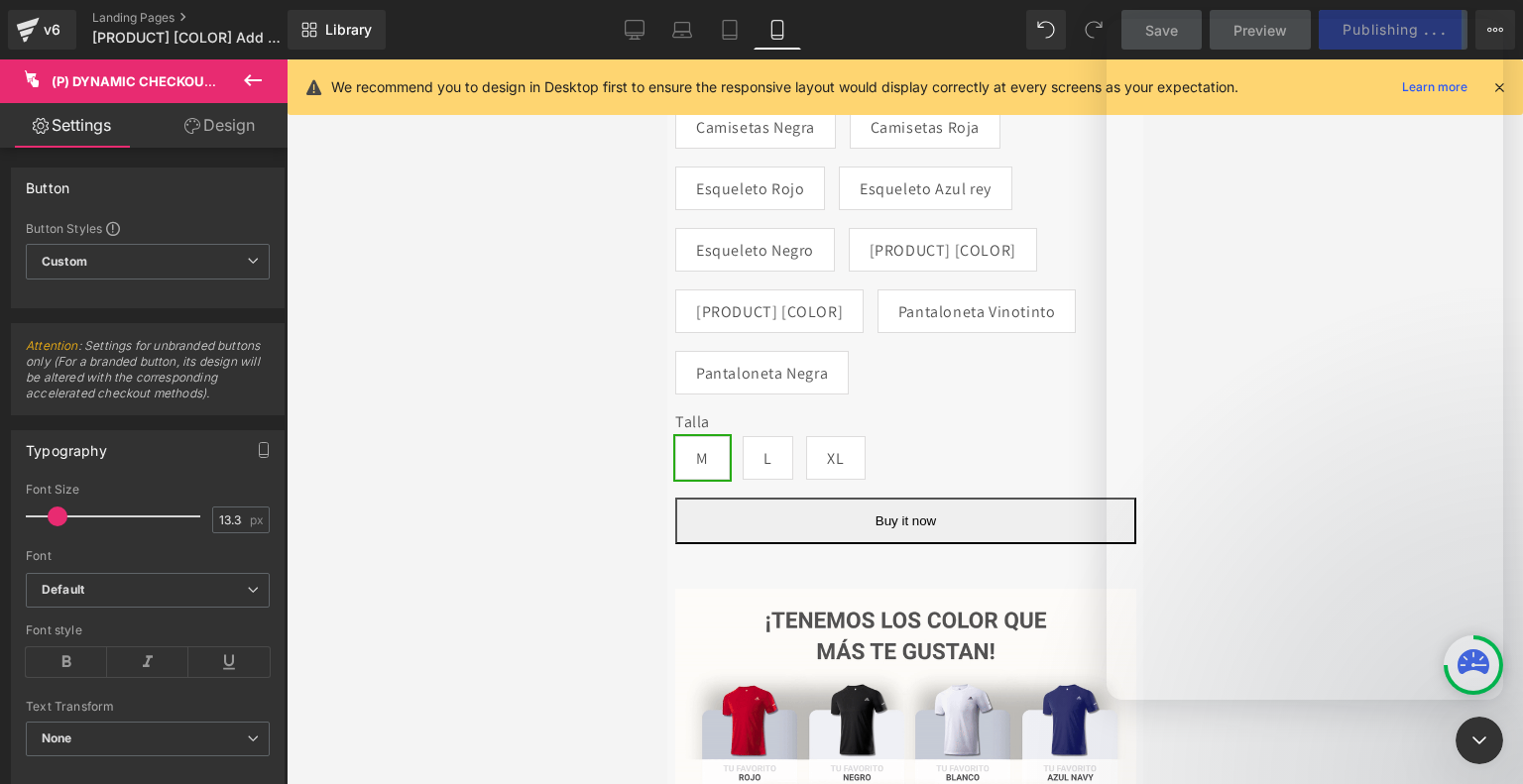 scroll, scrollTop: 1015, scrollLeft: 0, axis: vertical 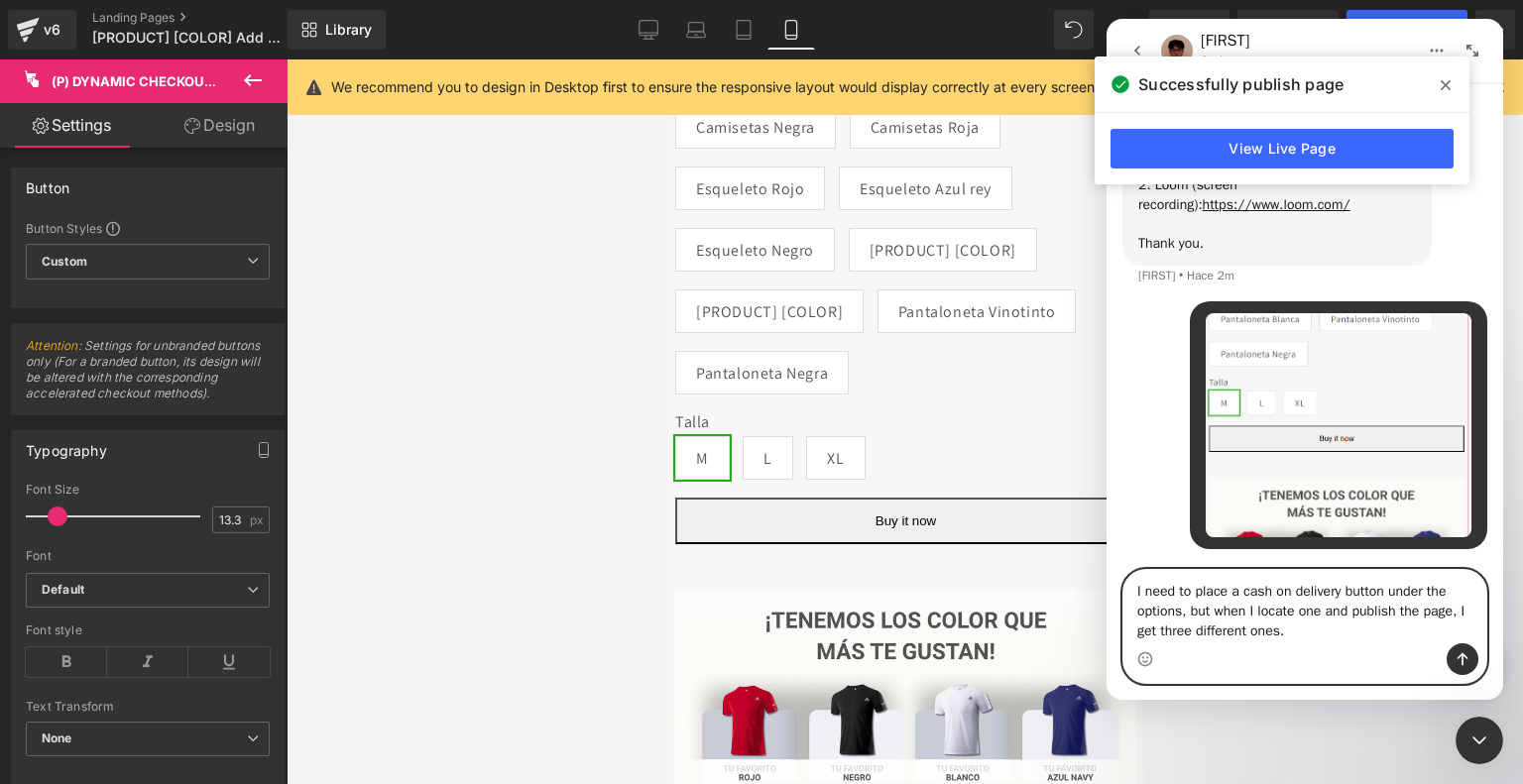 paste 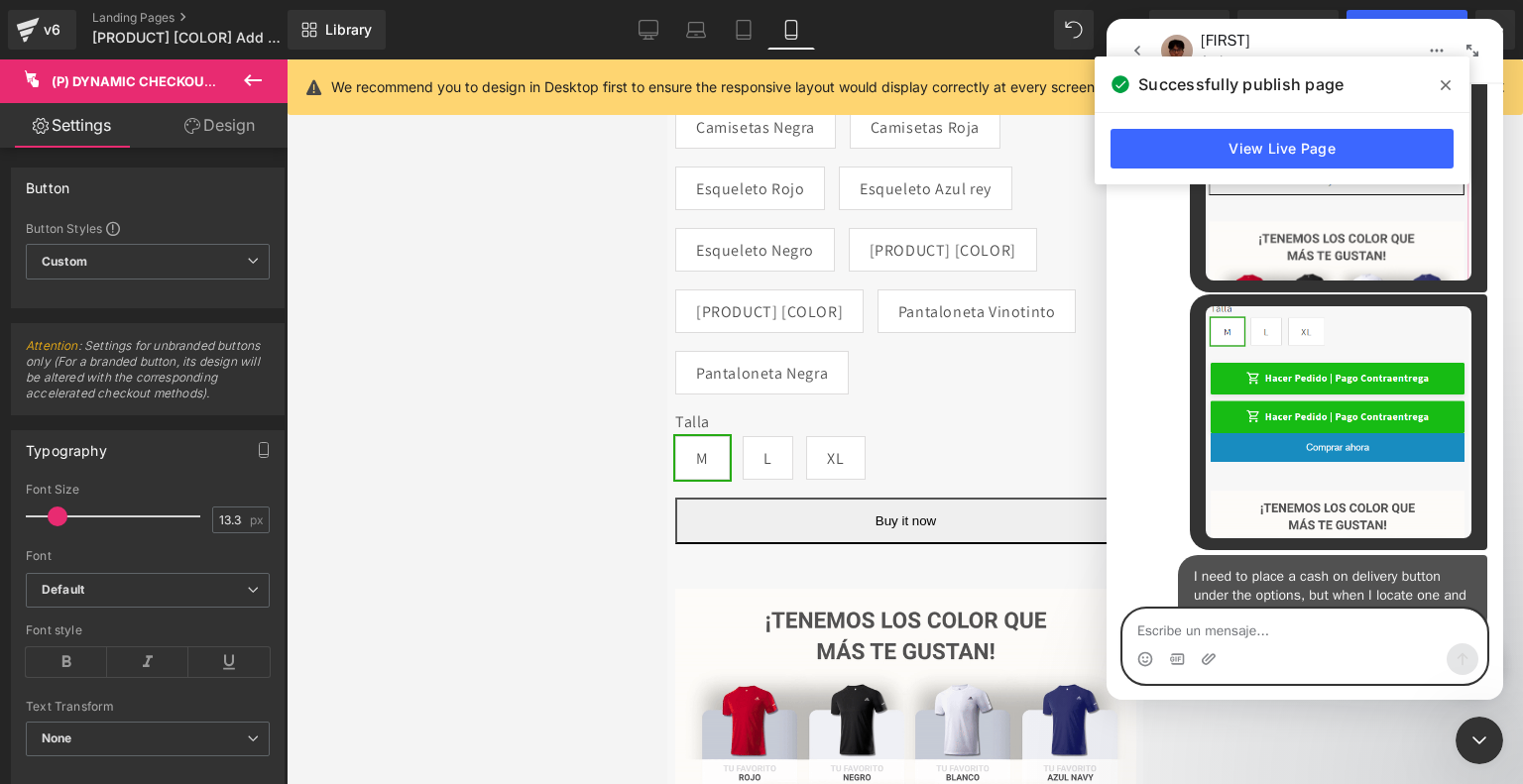scroll, scrollTop: 1316, scrollLeft: 0, axis: vertical 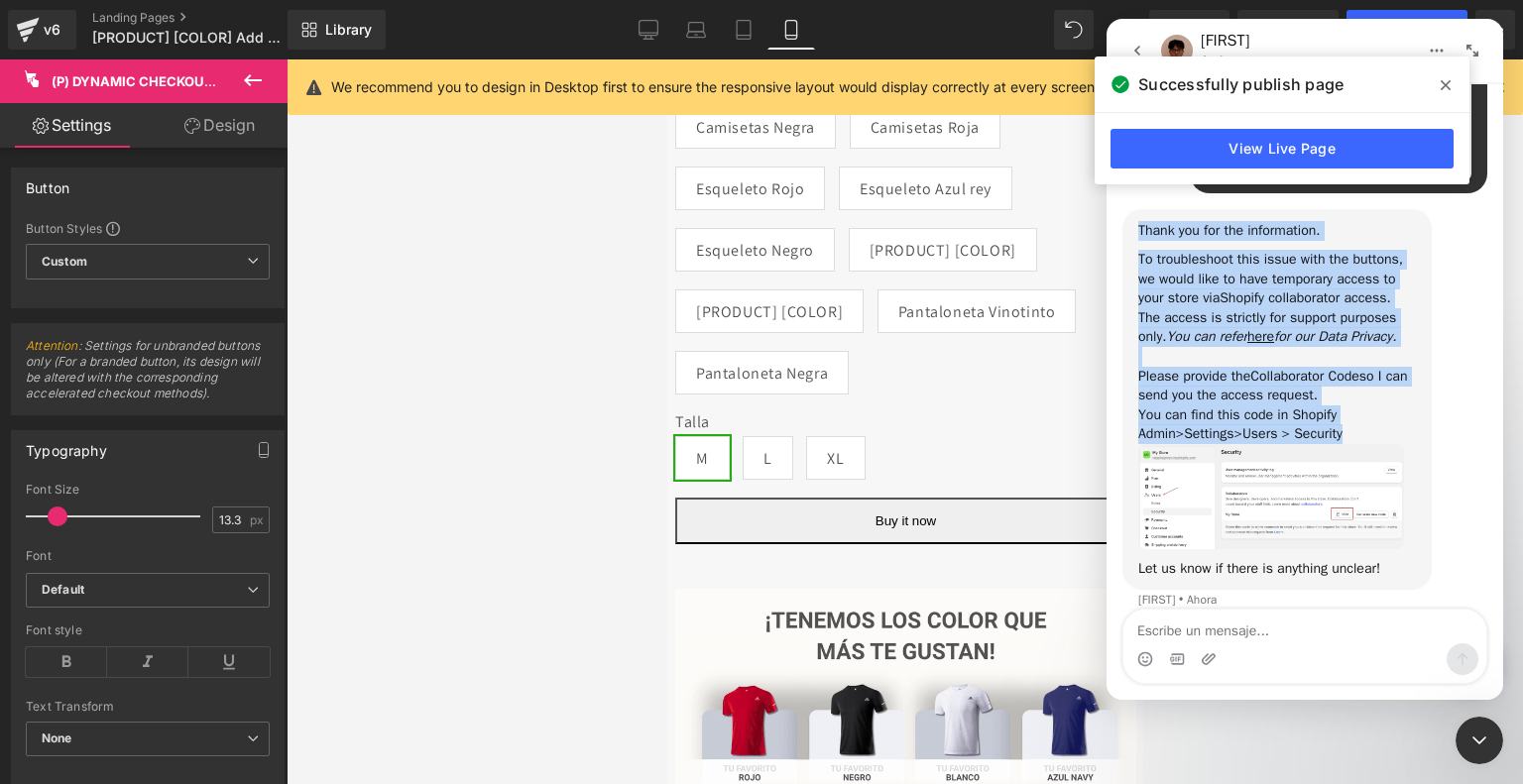 drag, startPoint x: 1317, startPoint y: 430, endPoint x: 1132, endPoint y: 233, distance: 270.24803 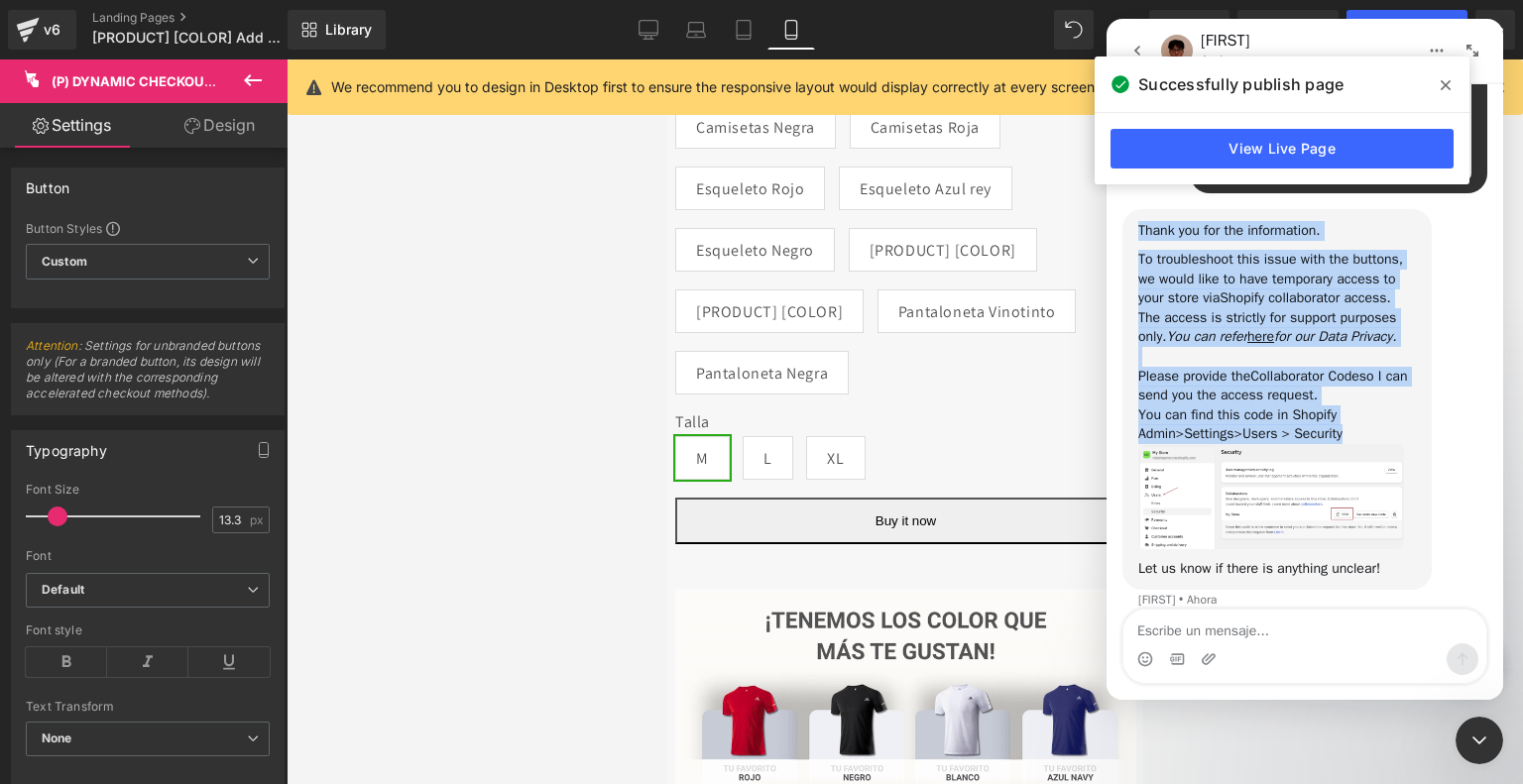click on "Thank you for the information.   To troubleshoot this issue with the buttons, we would like to have temporary access to your store via  Shopify collaborator access . The access is strictly for support purposes only.  You can refer  here  for our Data Privacy. ﻿​﻿ ﻿Please provide the  Collaborator Code  so I can send you the access request.  ﻿You can find this code in  Shopify Admin  >  Settings  >  Users > Security Let us know if there is anything unclear! Kyle    •   Ahora" at bounding box center (1277, 399) 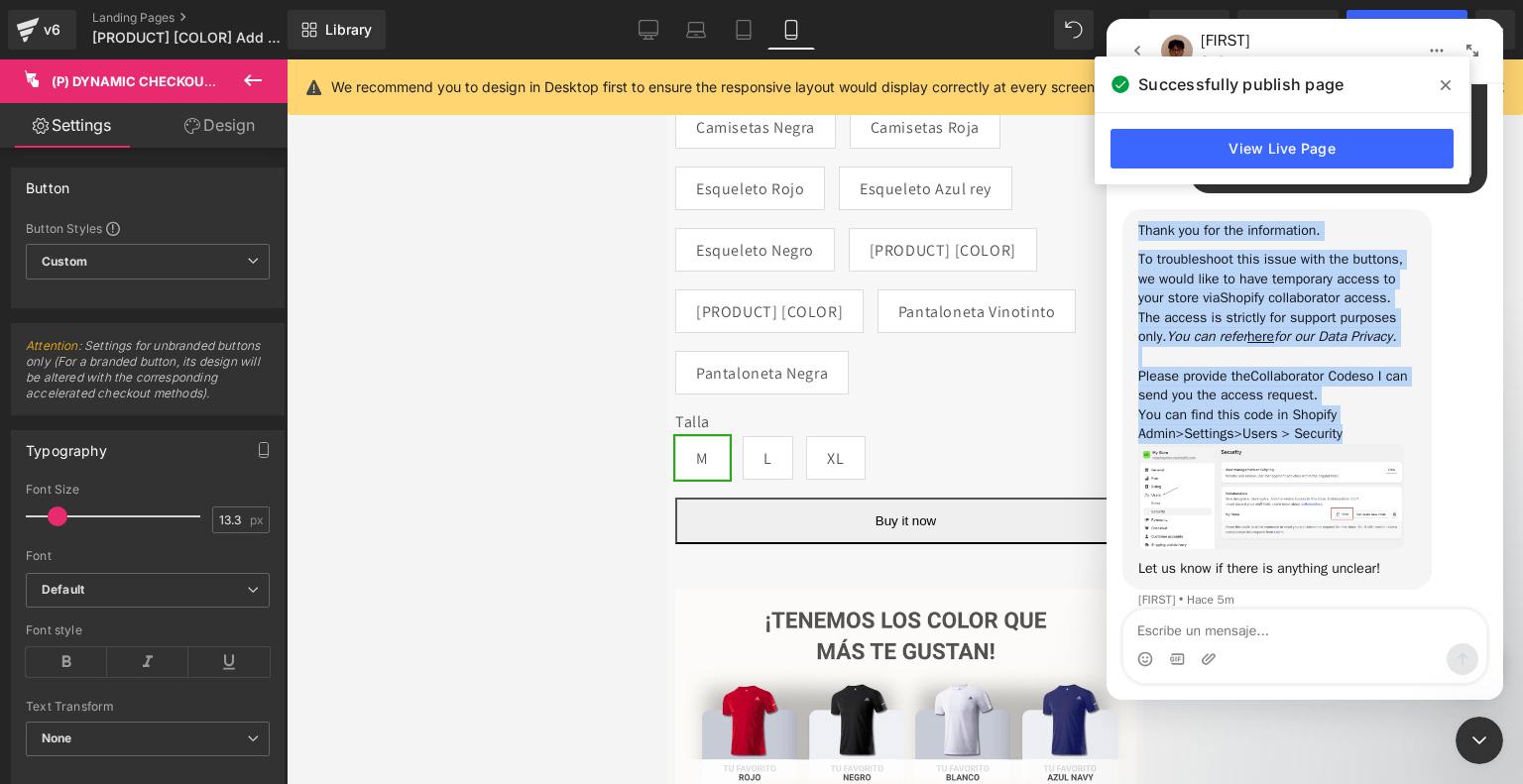 scroll, scrollTop: 1713, scrollLeft: 0, axis: vertical 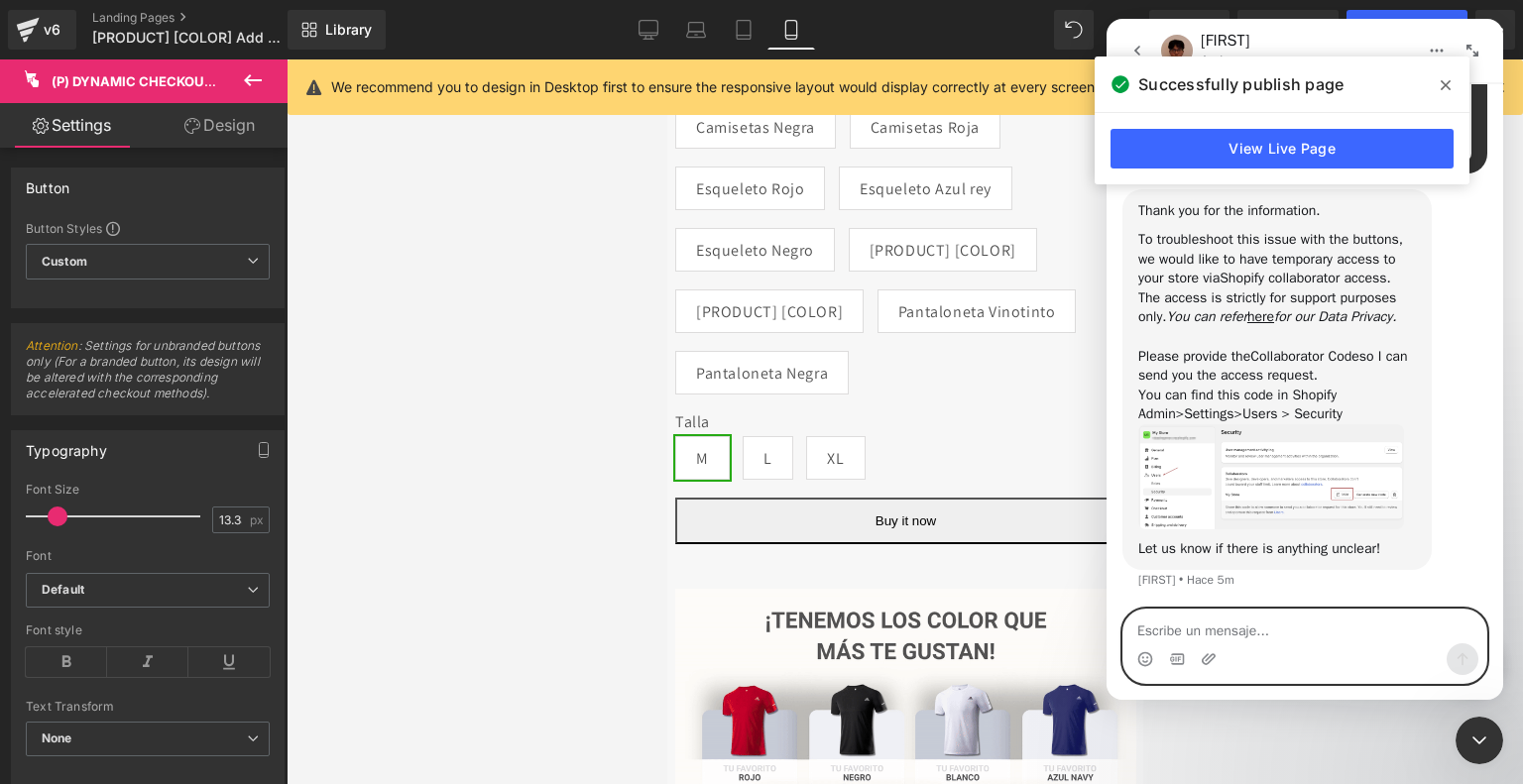 click at bounding box center [1305, 626] 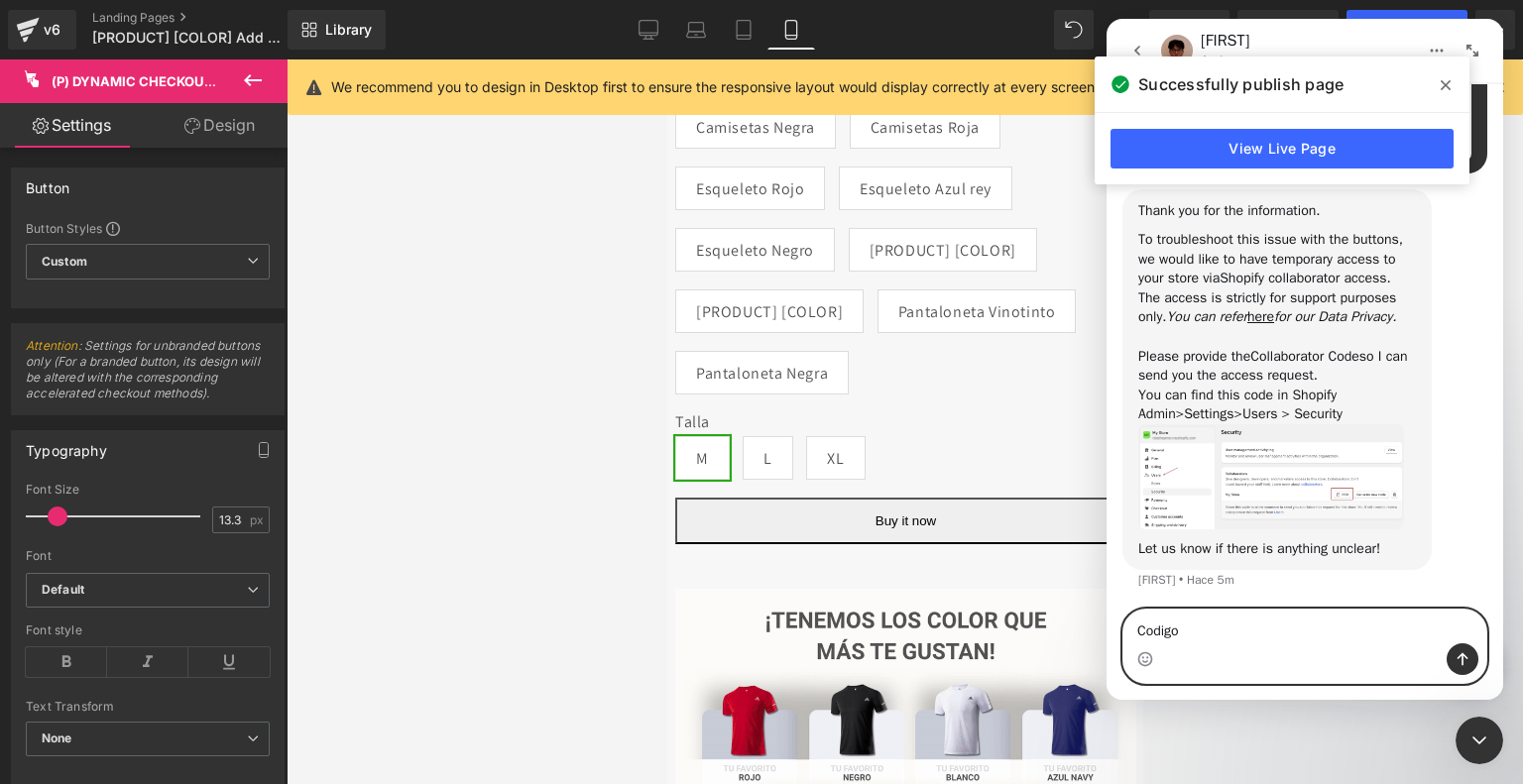 paste on "5761" 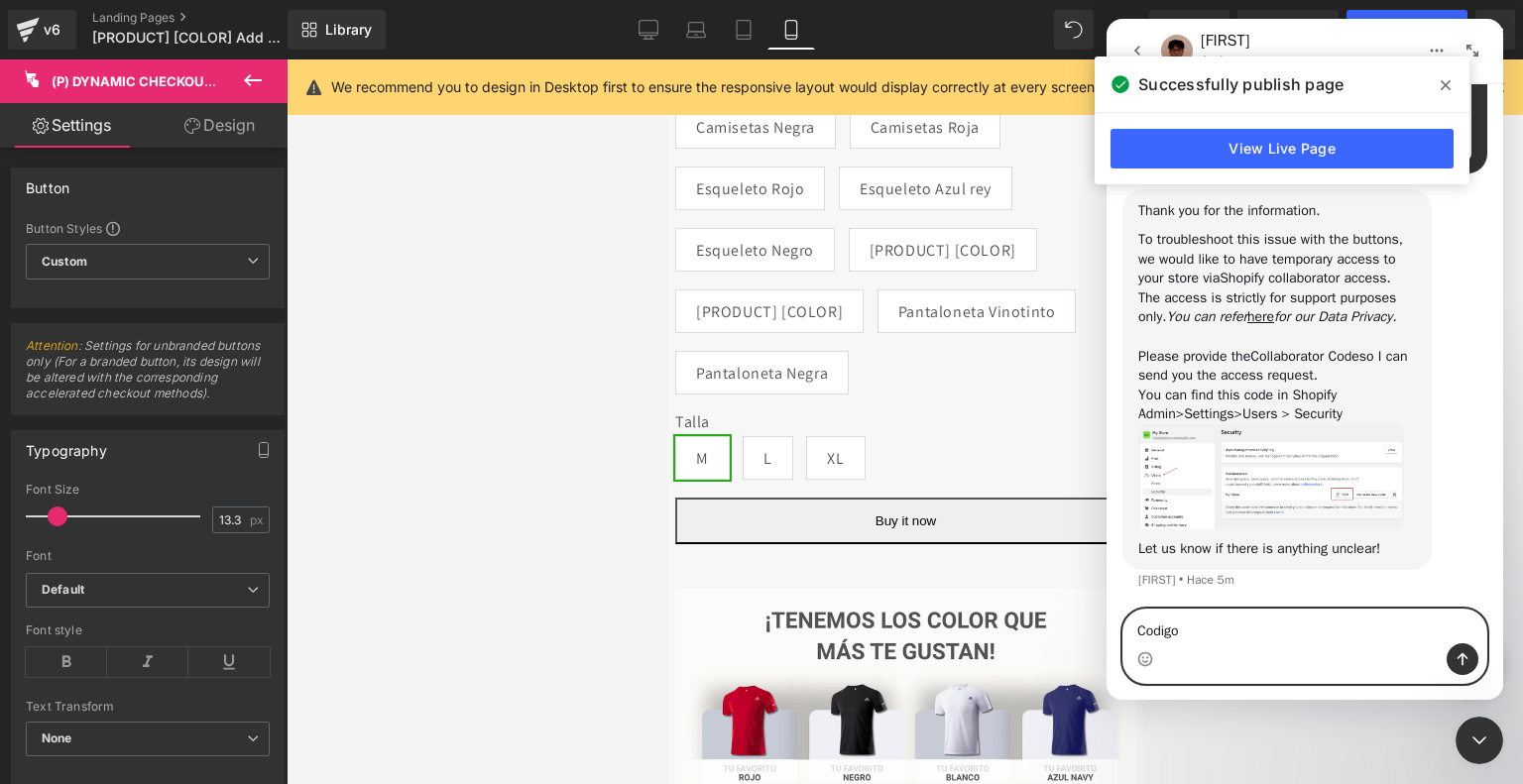 type on "Codigo 5761" 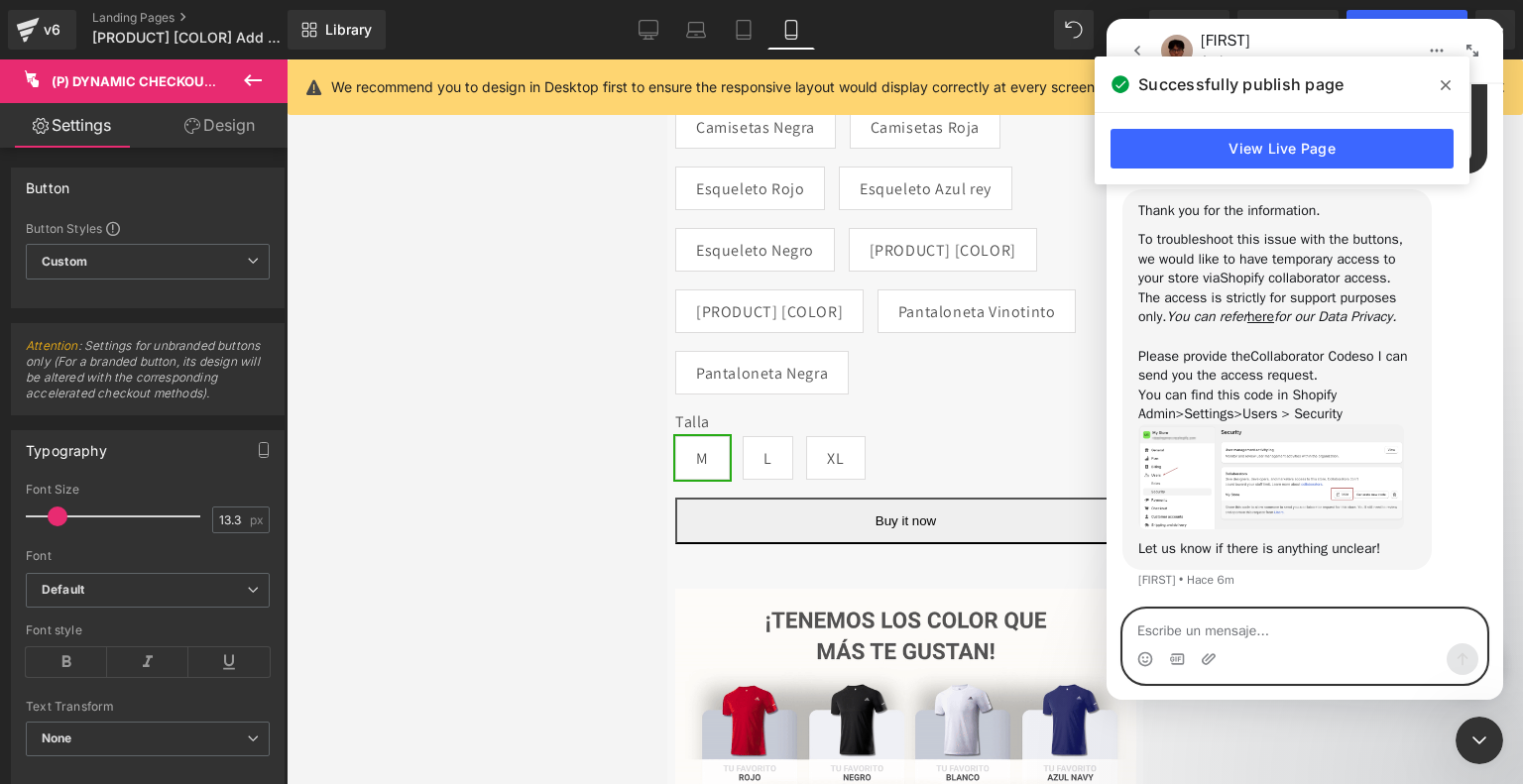 scroll, scrollTop: 1772, scrollLeft: 0, axis: vertical 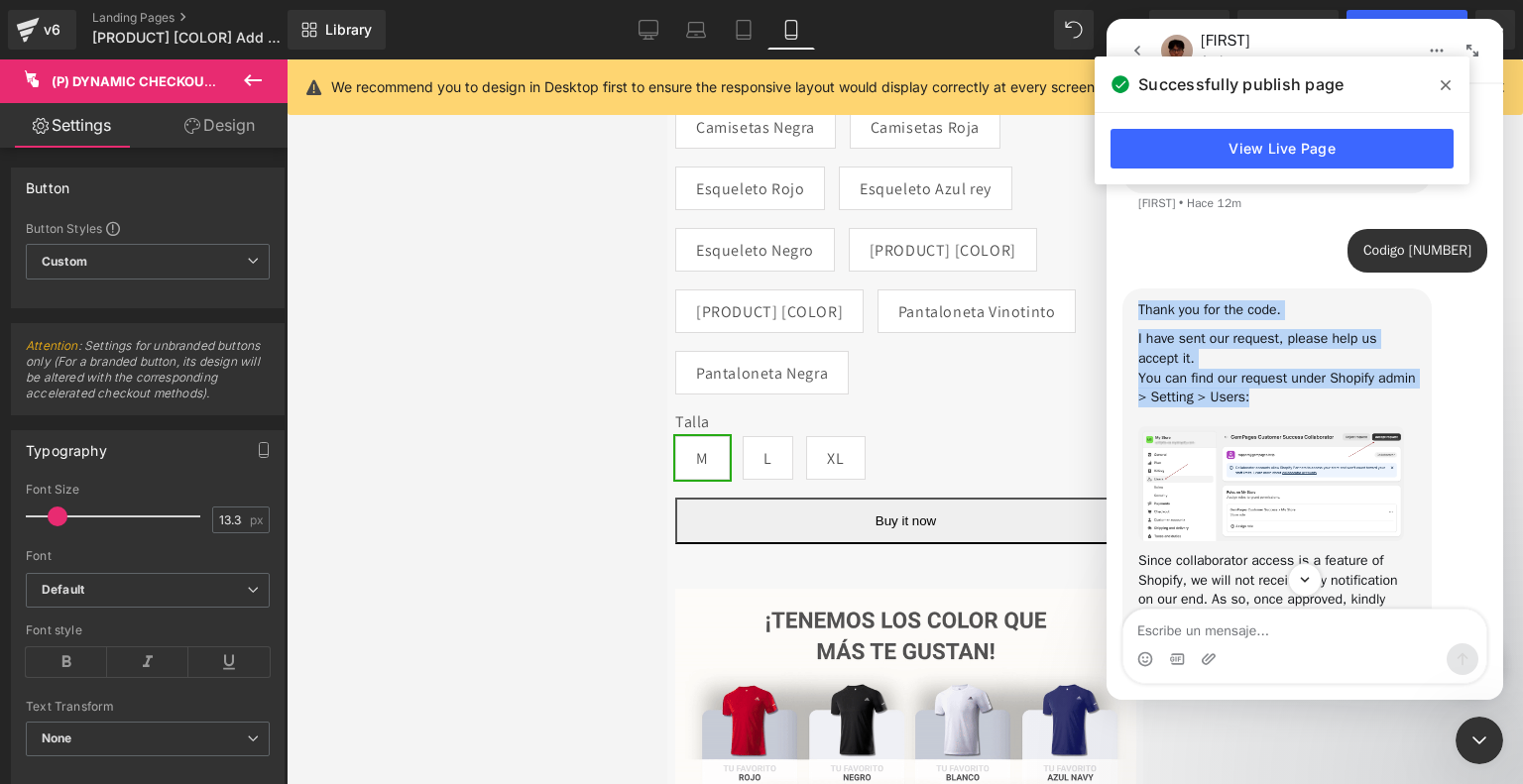 drag, startPoint x: 1312, startPoint y: 404, endPoint x: 1131, endPoint y: 299, distance: 209.25105 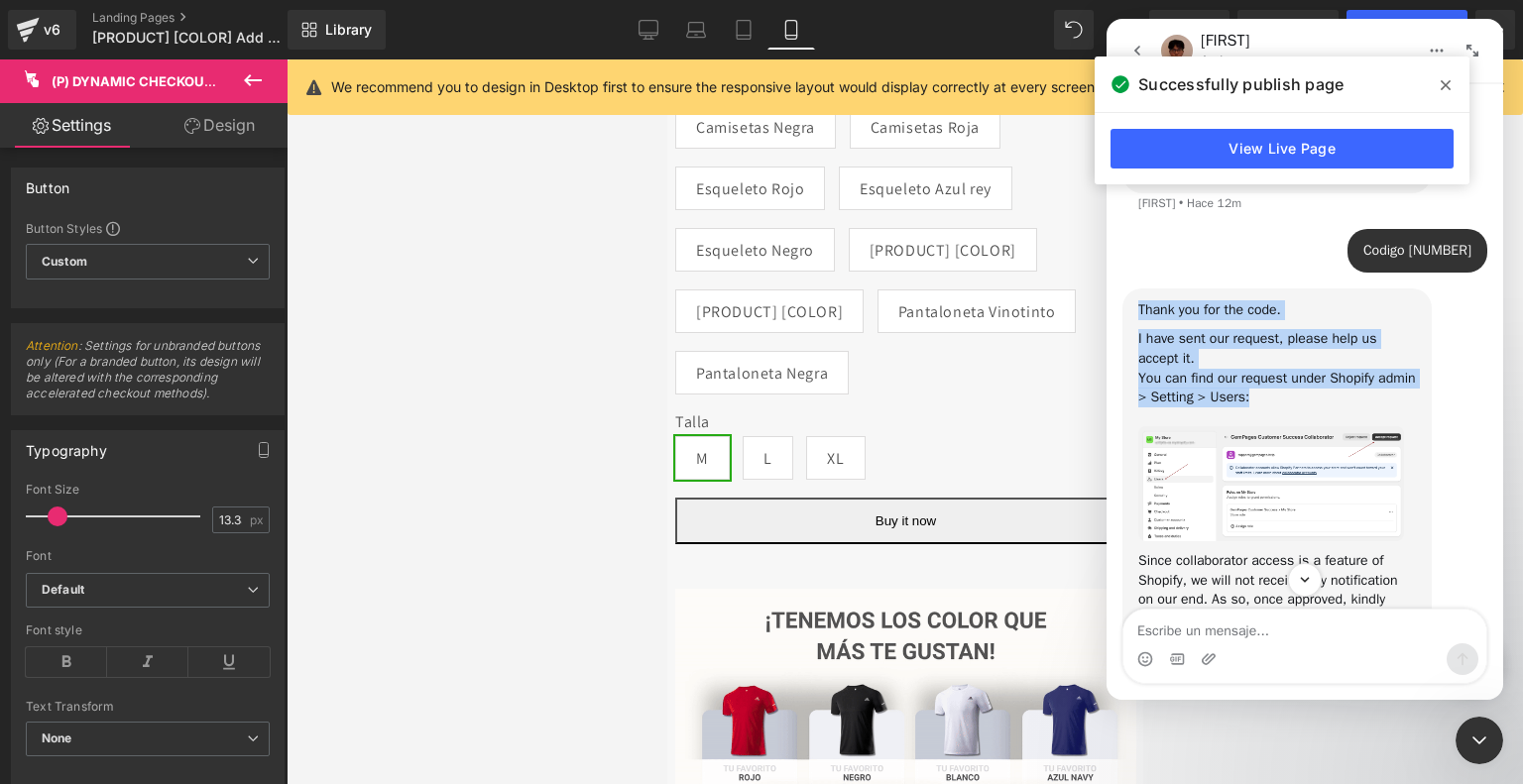 click on "Thank you for the code.    I have sent our request, please help us accept it. ﻿You can find our request under  Shopify admin > Setting > Users: ﻿​﻿ Since collaborator access is a feature of Shopify, we will not receive any notification on our end. As so, once approved, kindly notify us so that we will know and proceed with the investigation right away. ﻿Thank you in advance! Kyle    •   Hace 5m" at bounding box center (1277, 484) 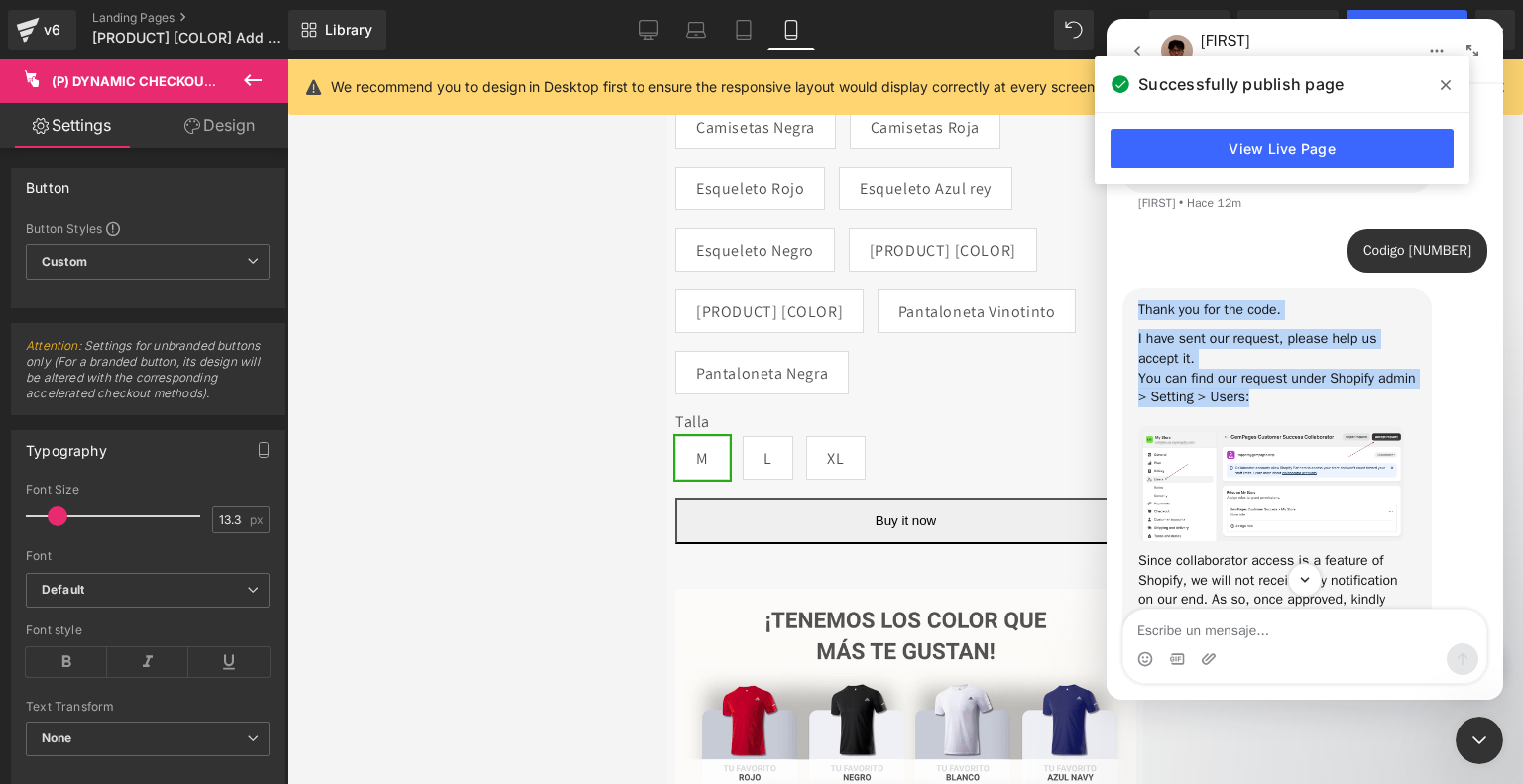 copy on "Thank you for the code.    I have sent our request, please help us accept it. ﻿You can find our request under  Shopify admin > Setting > Users:" 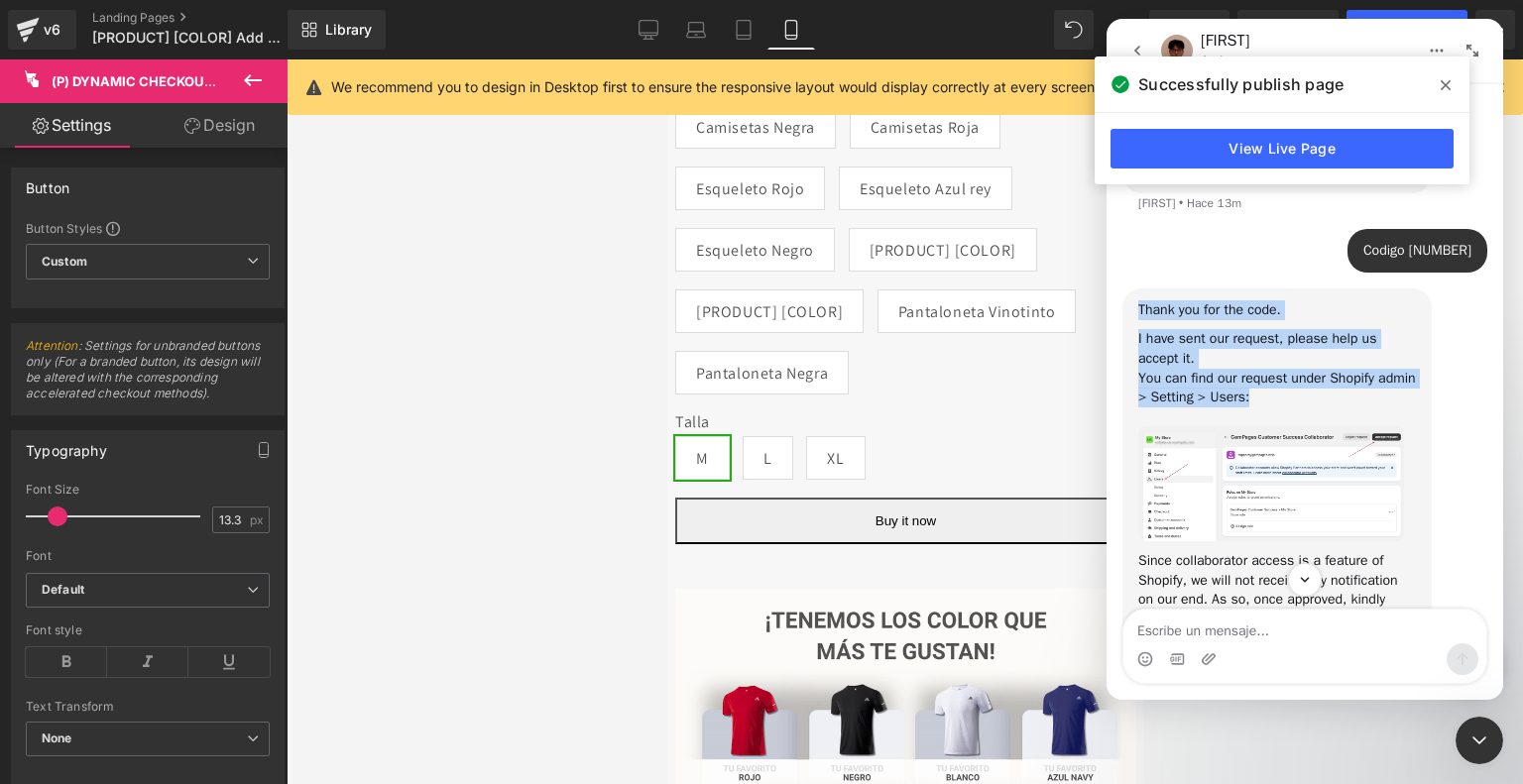 scroll, scrollTop: 2199, scrollLeft: 0, axis: vertical 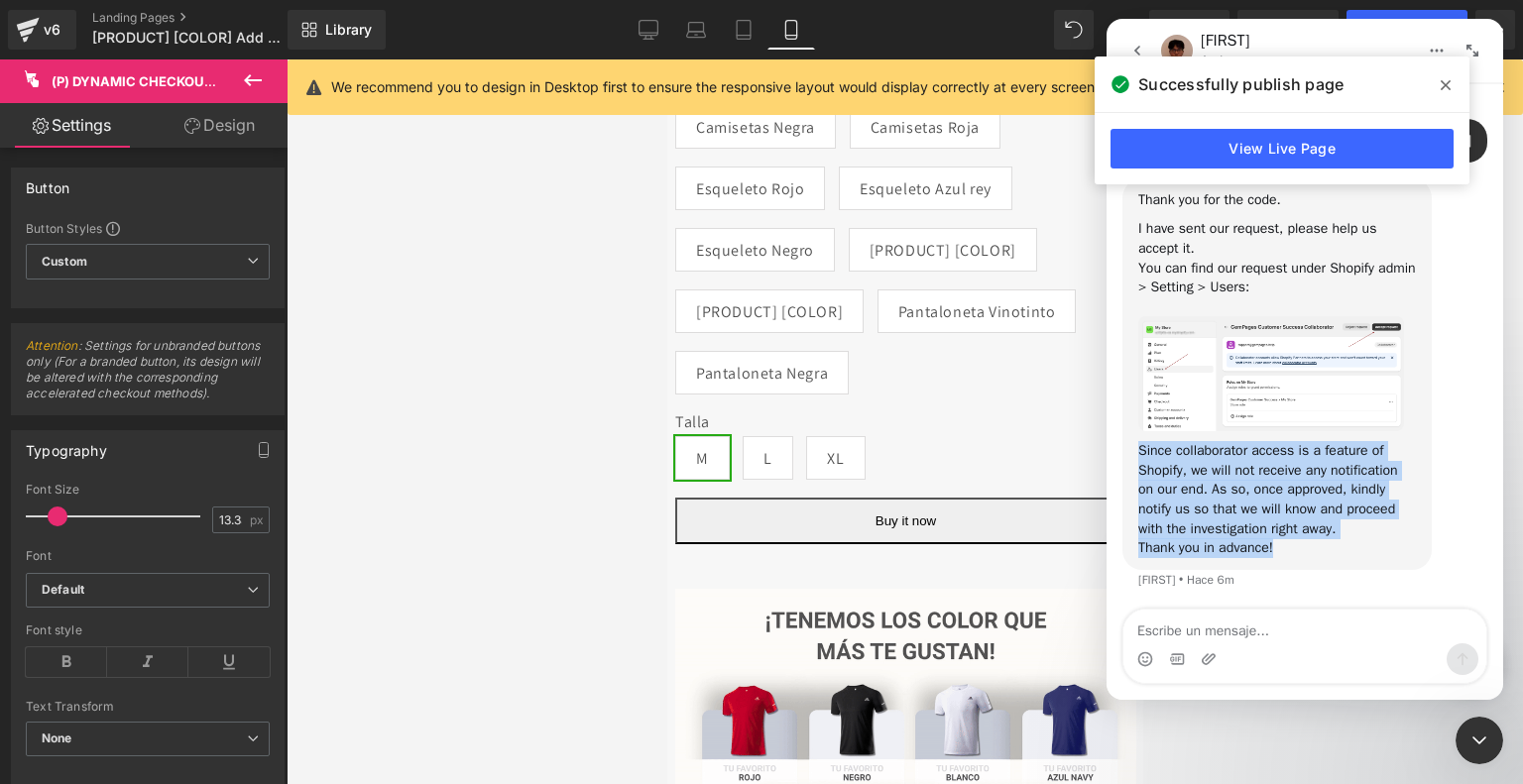 drag, startPoint x: 1290, startPoint y: 546, endPoint x: 1139, endPoint y: 445, distance: 181.66453 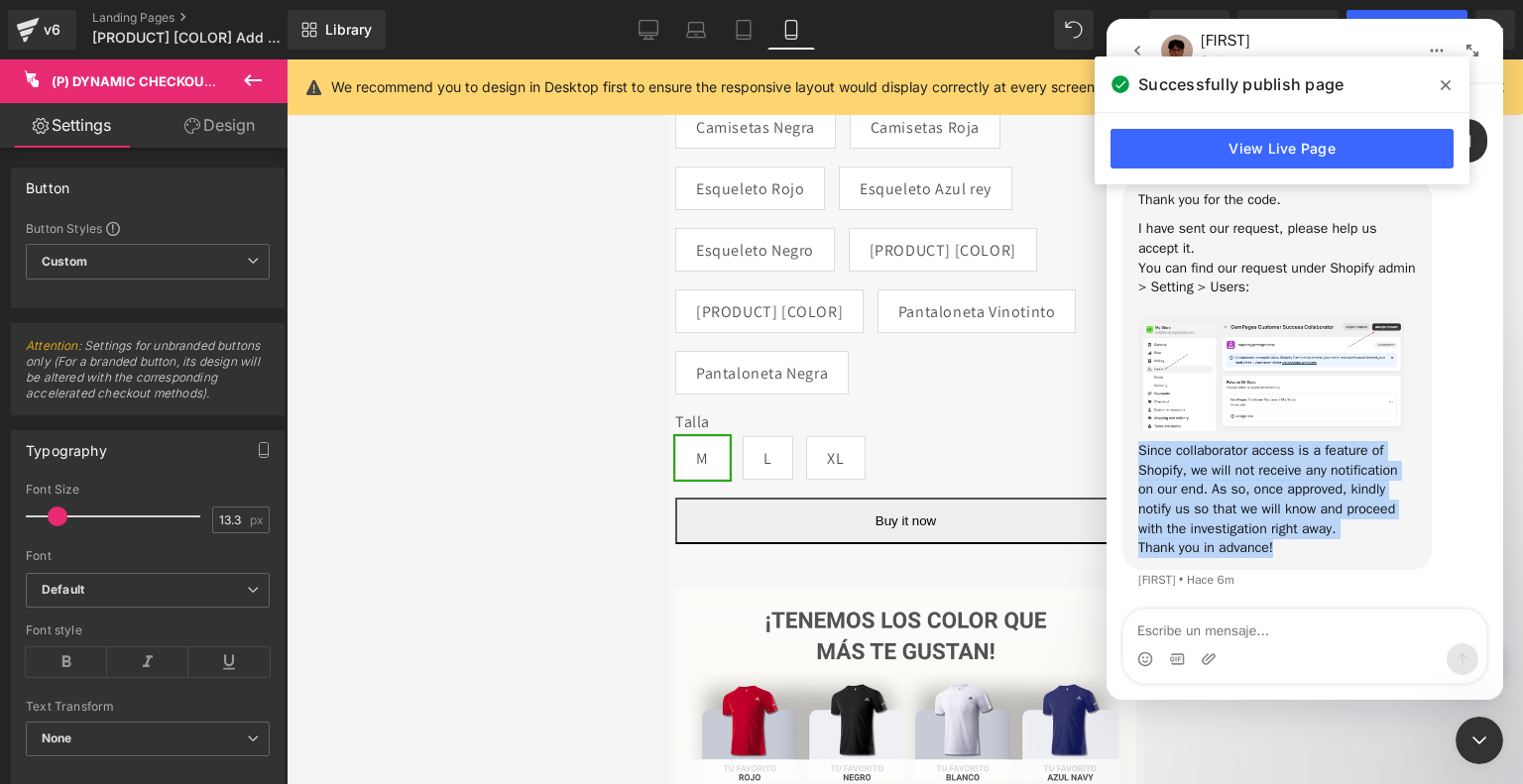 click on "Since collaborator access is a feature of Shopify, we will not receive any notification on our end. As so, once approved, kindly notify us so that we will know and proceed with the investigation right away. ﻿Thank you in advance!" at bounding box center [1277, 500] 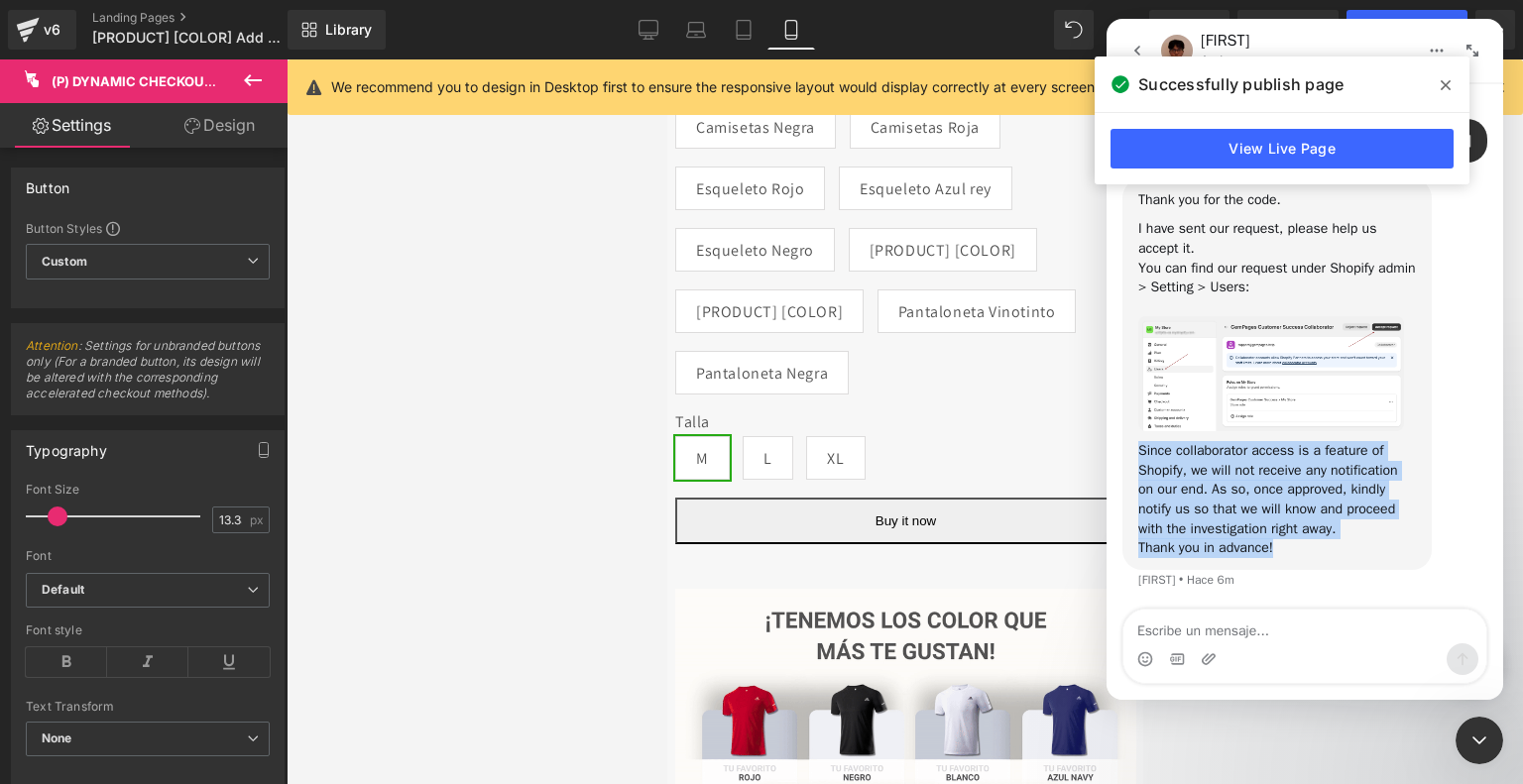 copy on "Since collaborator access is a feature of Shopify, we will not receive any notification on our end. As so, once approved, kindly notify us so that we will know and proceed with the investigation right away. ﻿Thank you in advance!" 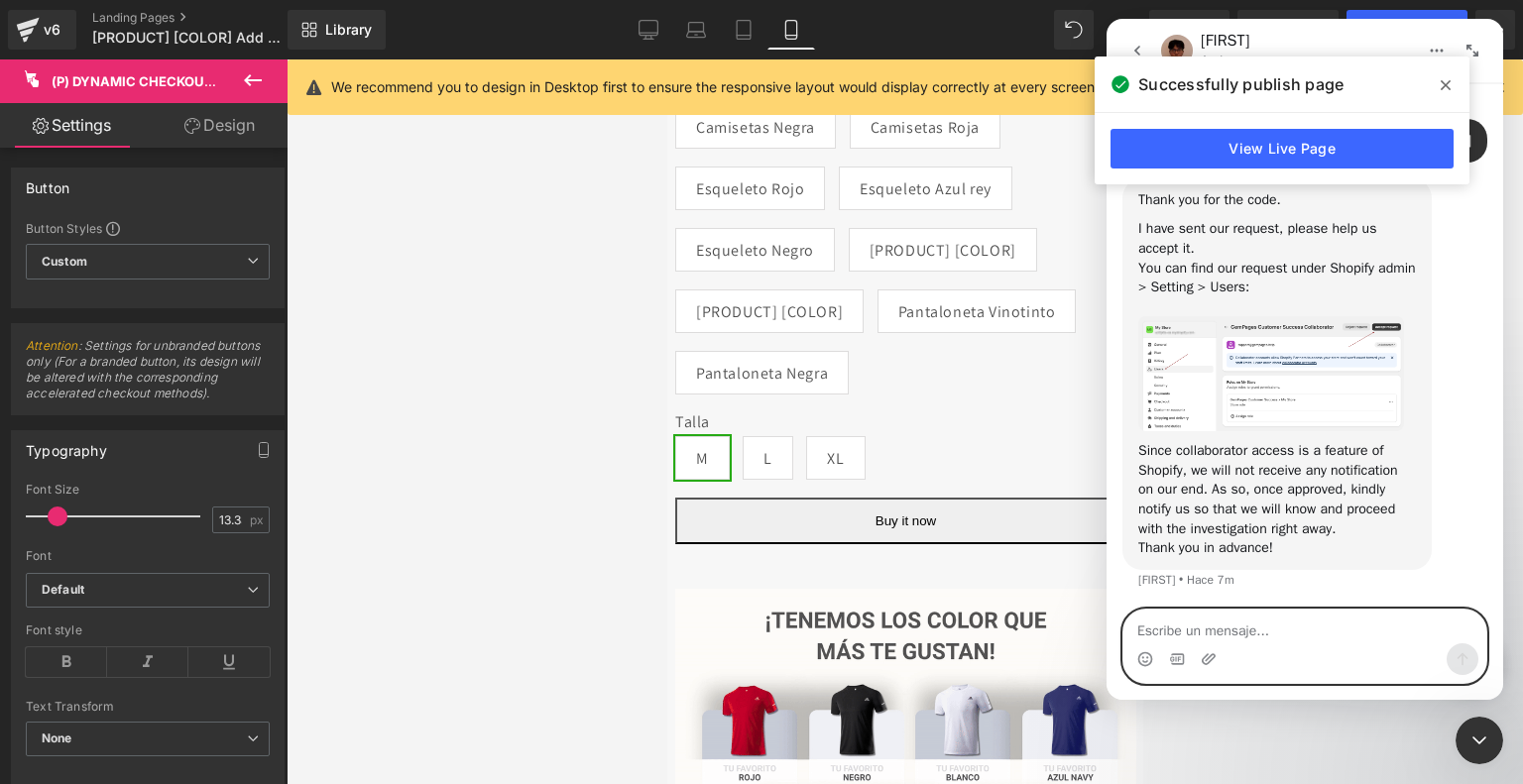click at bounding box center (1305, 626) 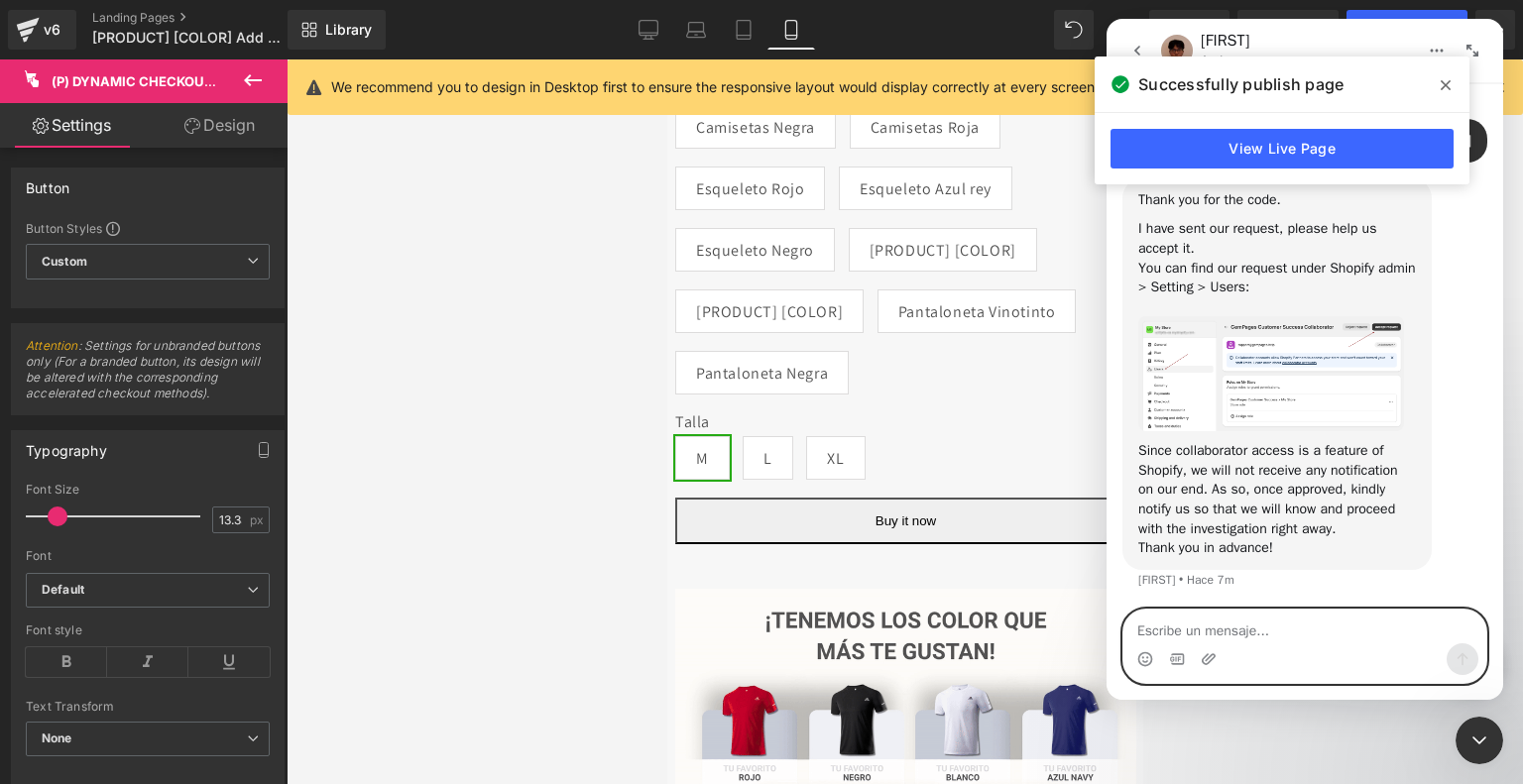 paste on "Application accepted" 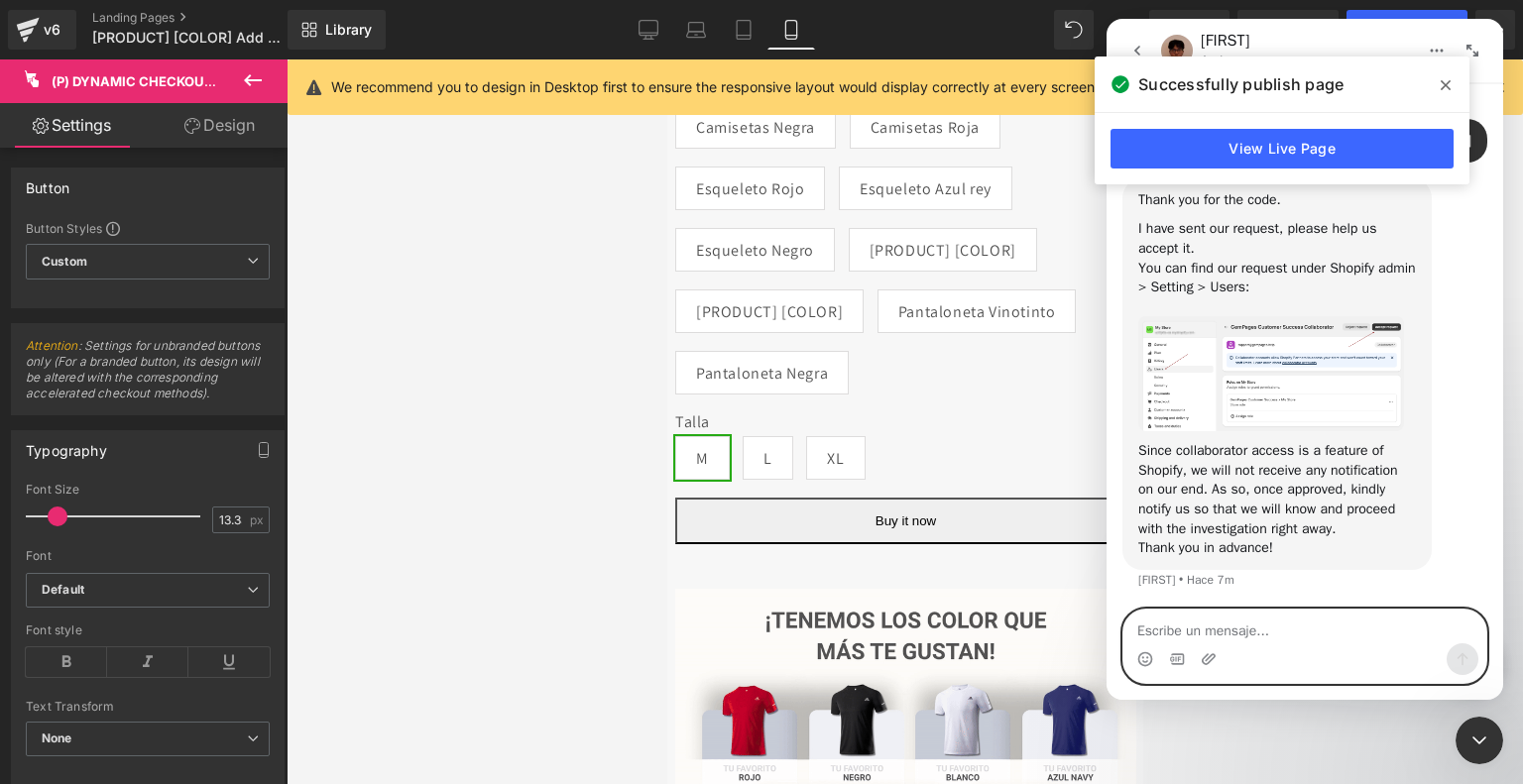 type on "Application accepted" 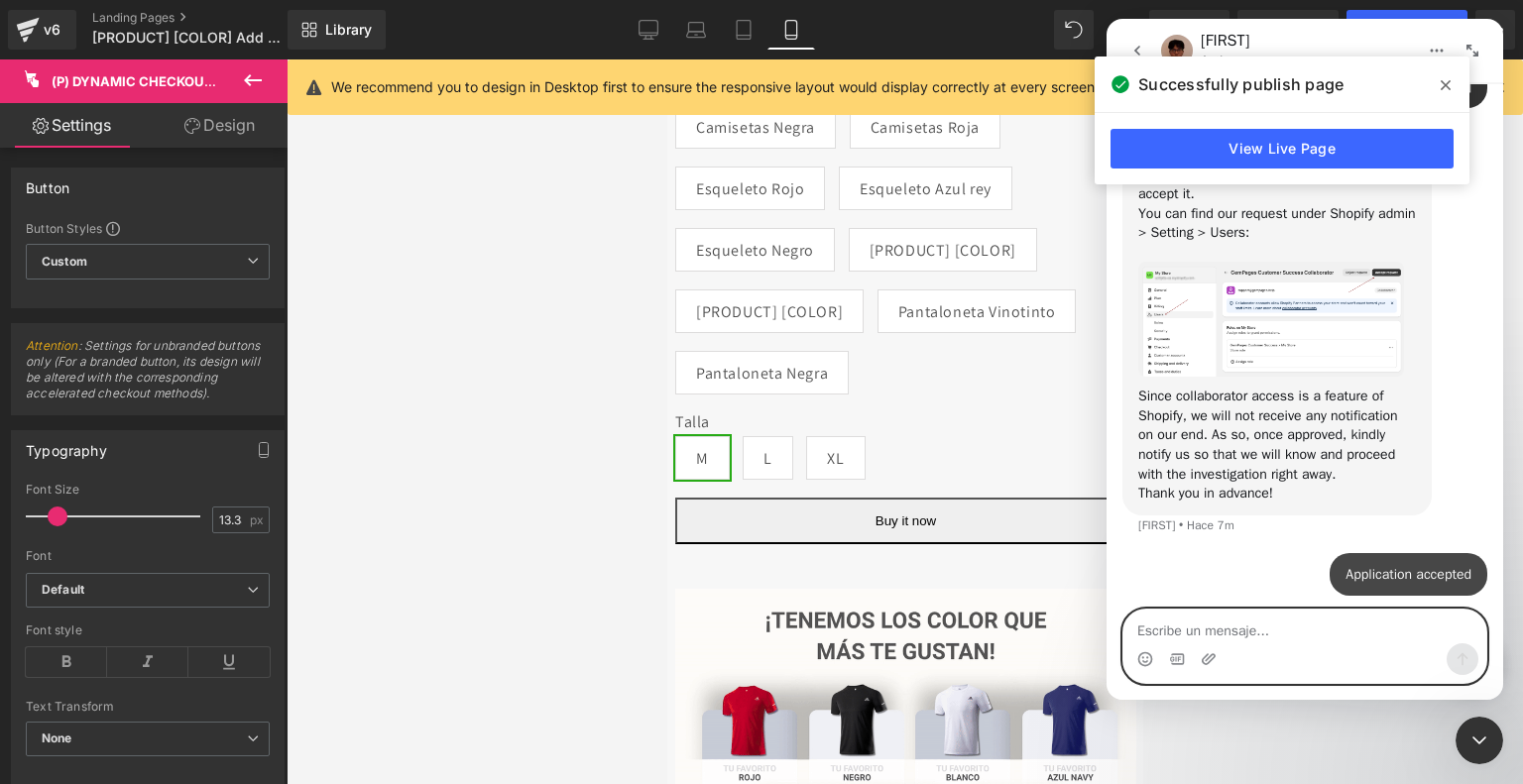 scroll, scrollTop: 2259, scrollLeft: 0, axis: vertical 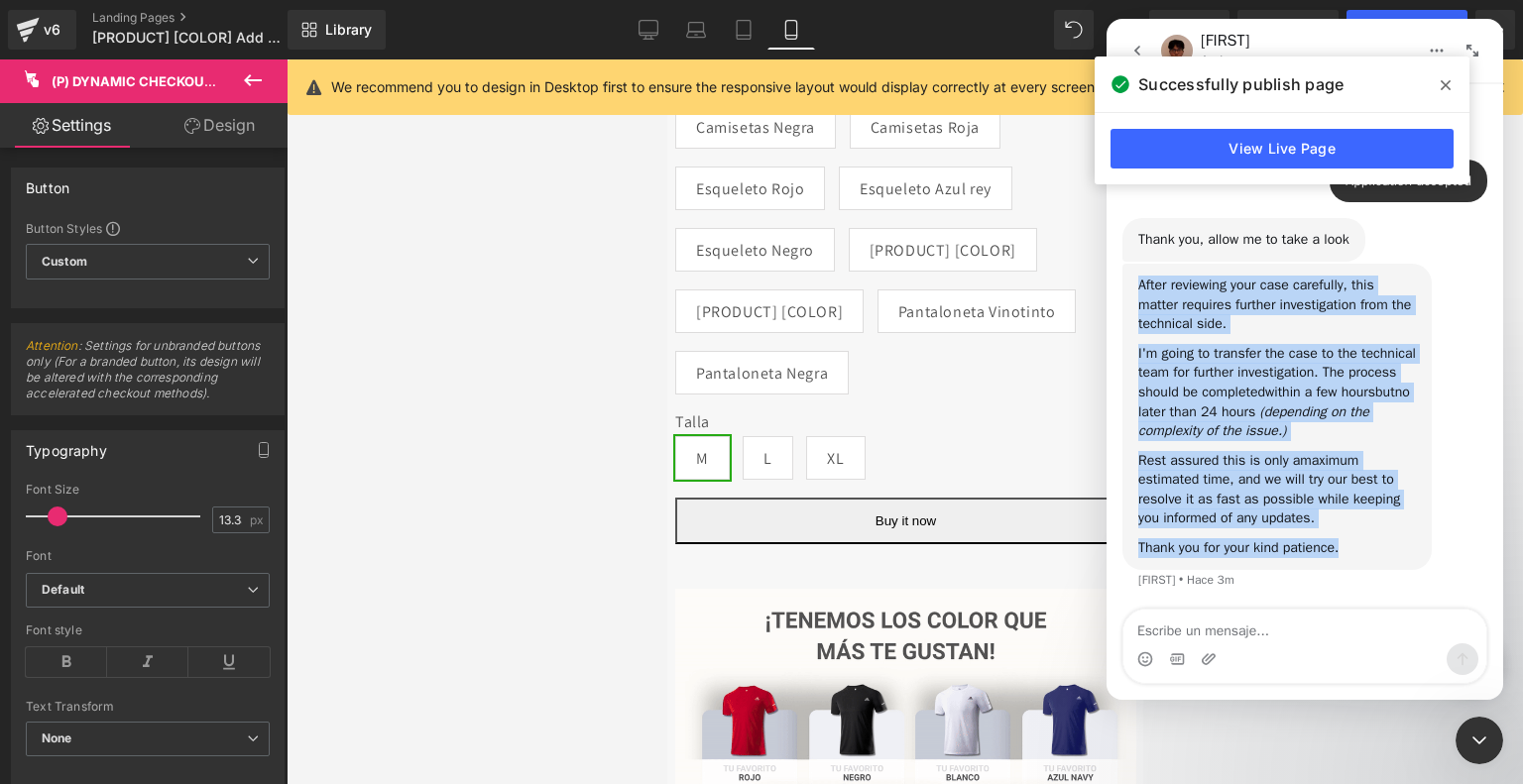drag, startPoint x: 1356, startPoint y: 547, endPoint x: 1120, endPoint y: 284, distance: 353.36242 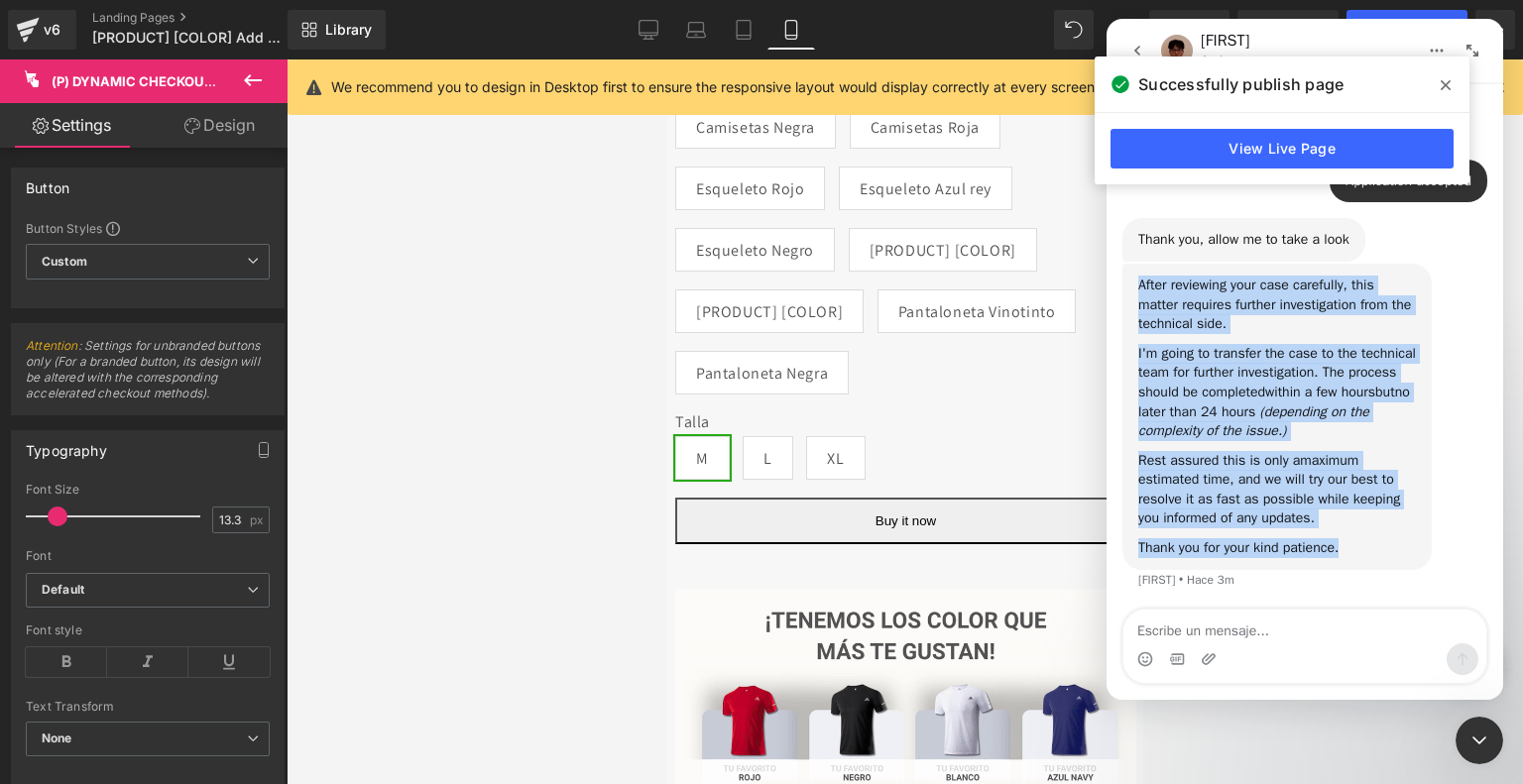 click on "Hello Sport    •   Hace 58m ¡Gracias por contactar con el soporte de GemPages! 👋 ​ Nuestro equipo de soporte te asistirá en breve. Mientras tanto, siéntete libre de explorar nuestro Centro de Ayuda para pasos útiles de solución de problemas:  Centro de Ayuda ¡Agradecemos mucho tu paciencia! Operator    •   Hace 58m Además, solo un pequeño aviso, nuestro sistema estará en mantenimiento el 13 de julio de 2025, de 10:00 AM a 12:00 PM (GMT+7). Durante este período, GemPages no será accesible Por favor, guarda tu trabajo de antemano para evitar interrupciones. ​ Gracias por tu comprensión Operator    •   Hace 58m Hello there,   Thank you so much for choosing GemPages. This is Kyle at your service from GemPages' supporting team, I’m delighted to help you today. Kyle    •   Hace 38m How can I assist you today? Kyle    •   Hace 38m I need help, it turns out that I am placing a dynamic button and when I publish the landing page, 3 different buttons appear. Sport    •   Hace 30m" at bounding box center [1305, -923] 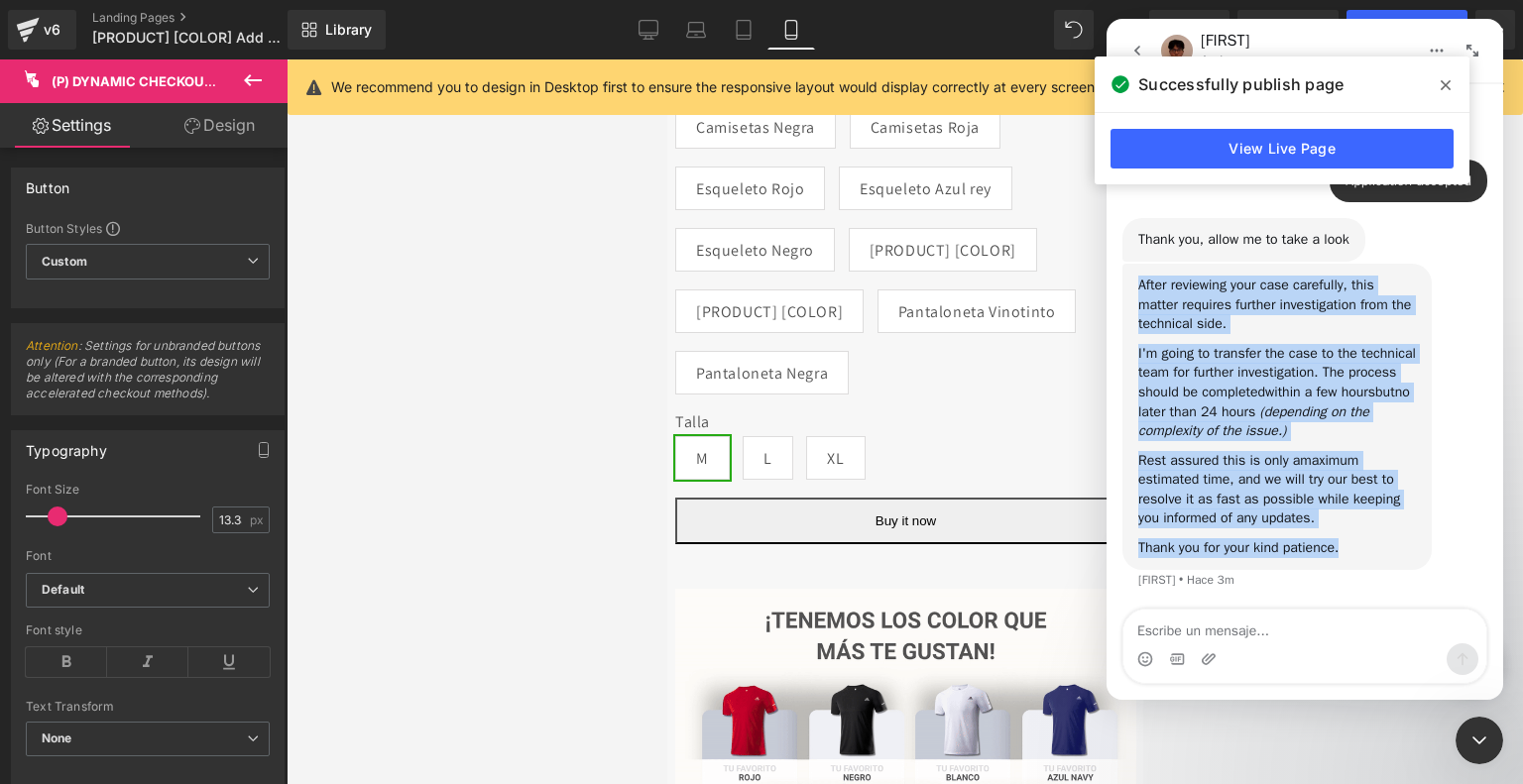 copy on "After reviewing your case carefully, this matter requires further investigation from the technical side.   I'm going to transfer the case to the technical team for further investigation. The process should be completed  within a few hours  but  no later than 24 hours   (depending on the complexity of the issue.)   Rest assured this is only a  maximum estimated time , and we will try our best to resolve it as fast as possible while keeping you informed of any updates.   Thank you for your kind patience." 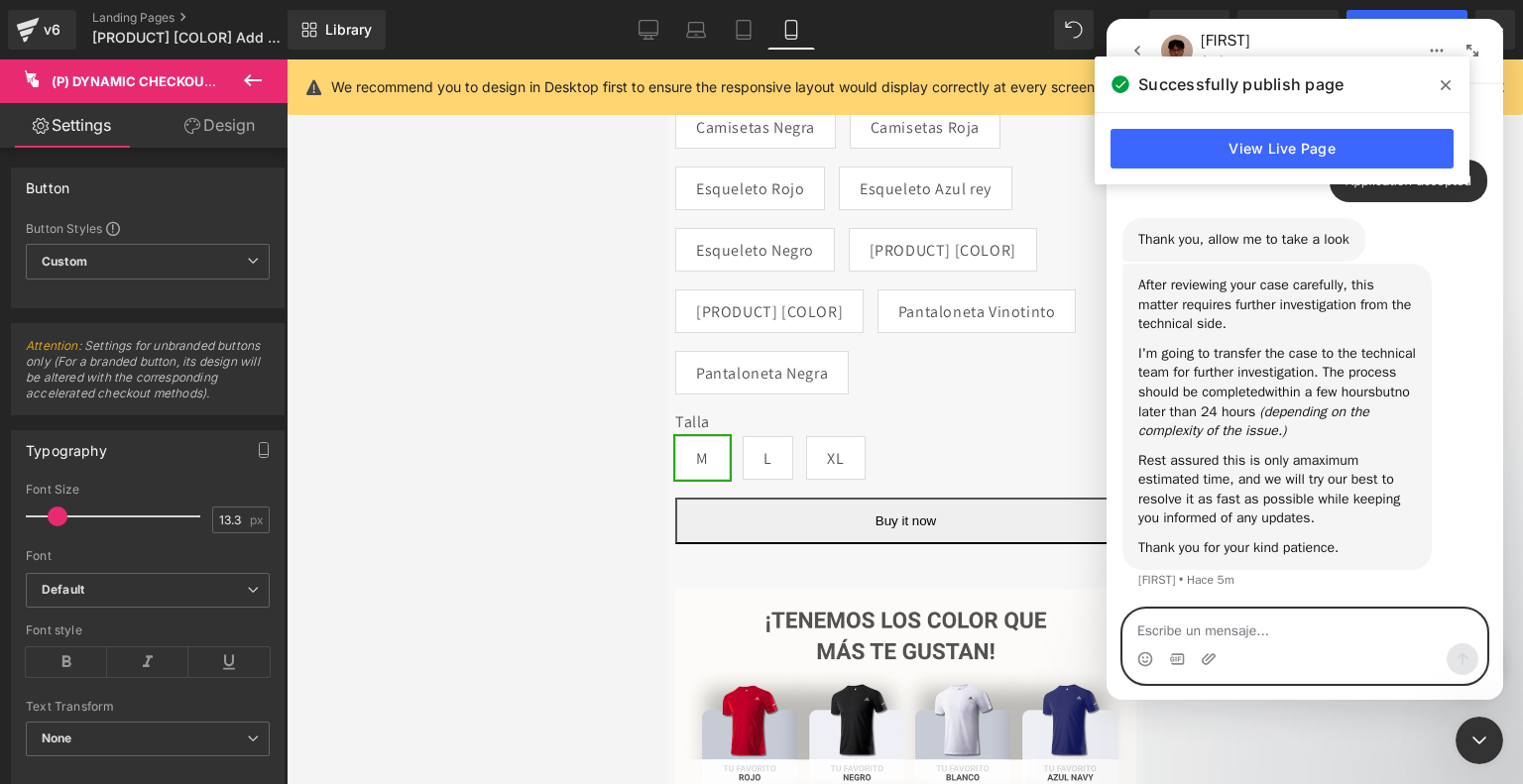 click at bounding box center (1305, 626) 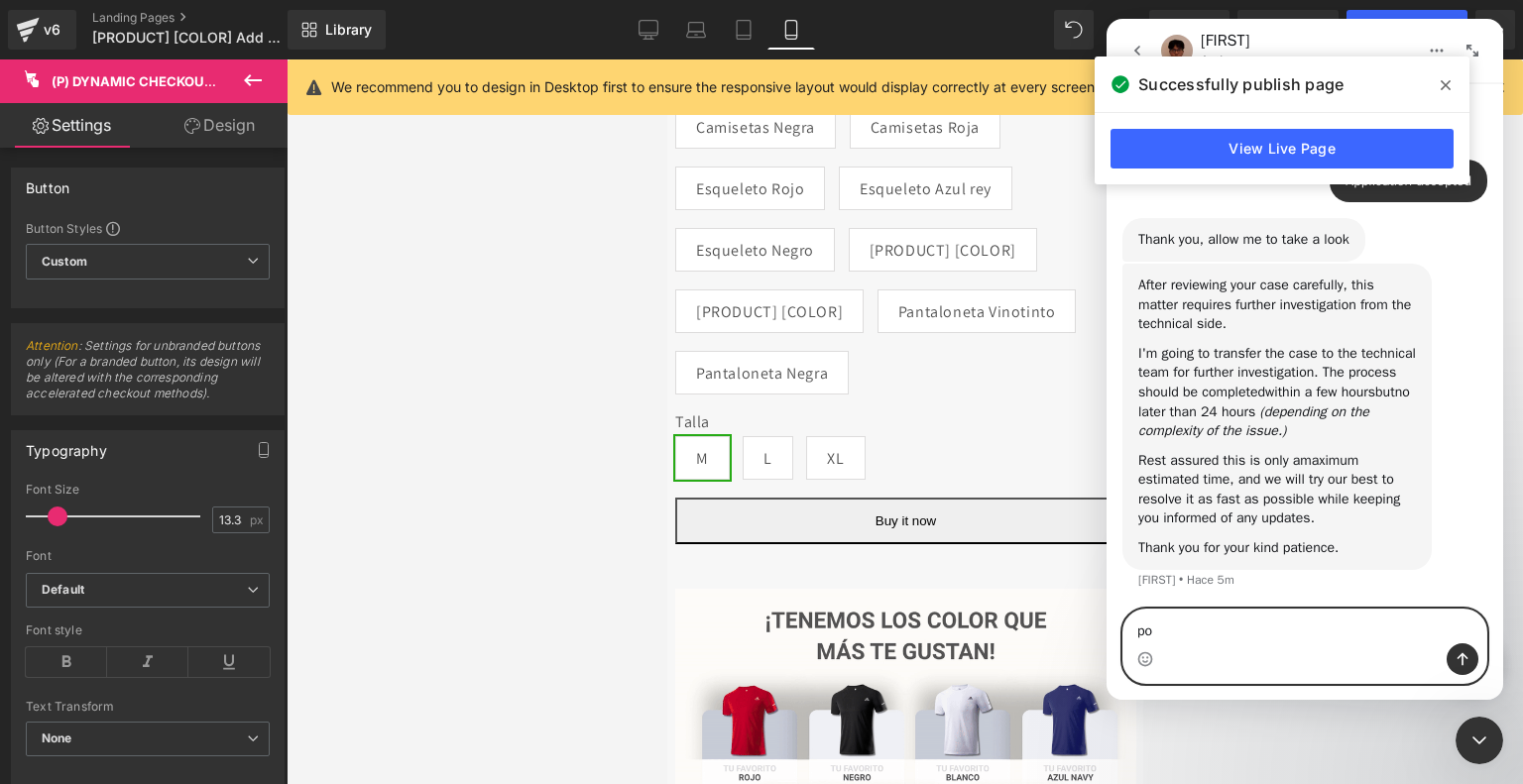 type on "p" 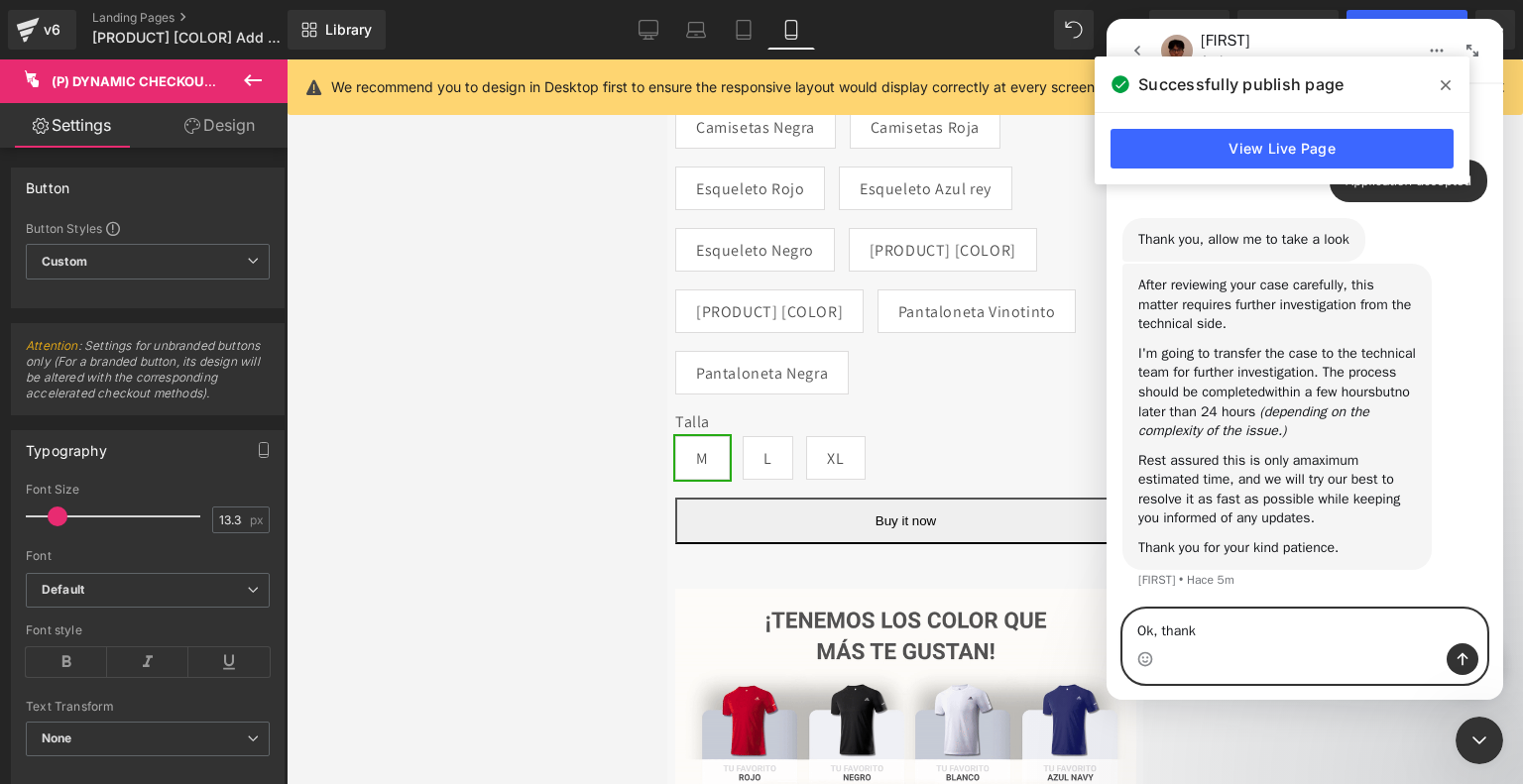 type on "Ok, thanks" 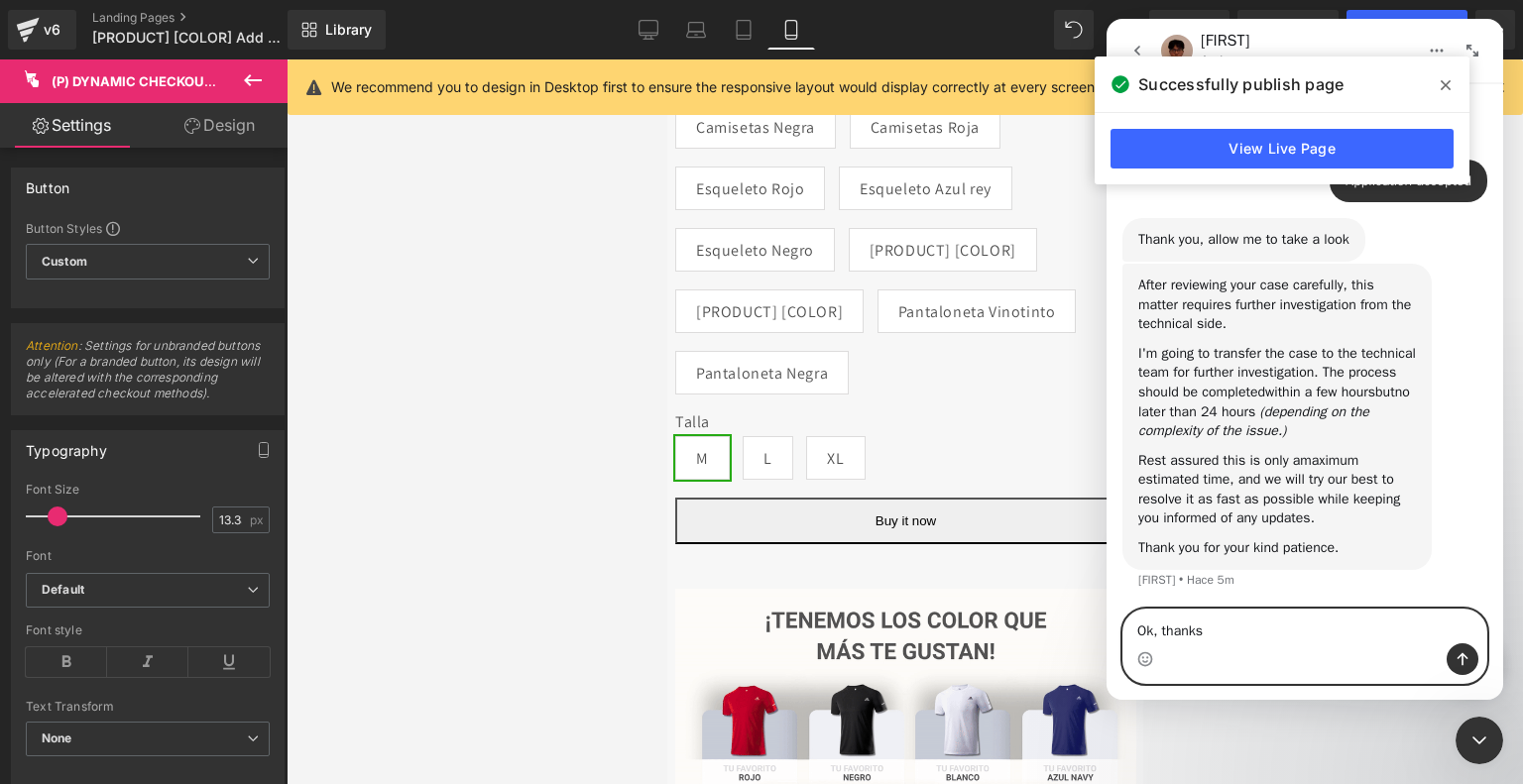 type 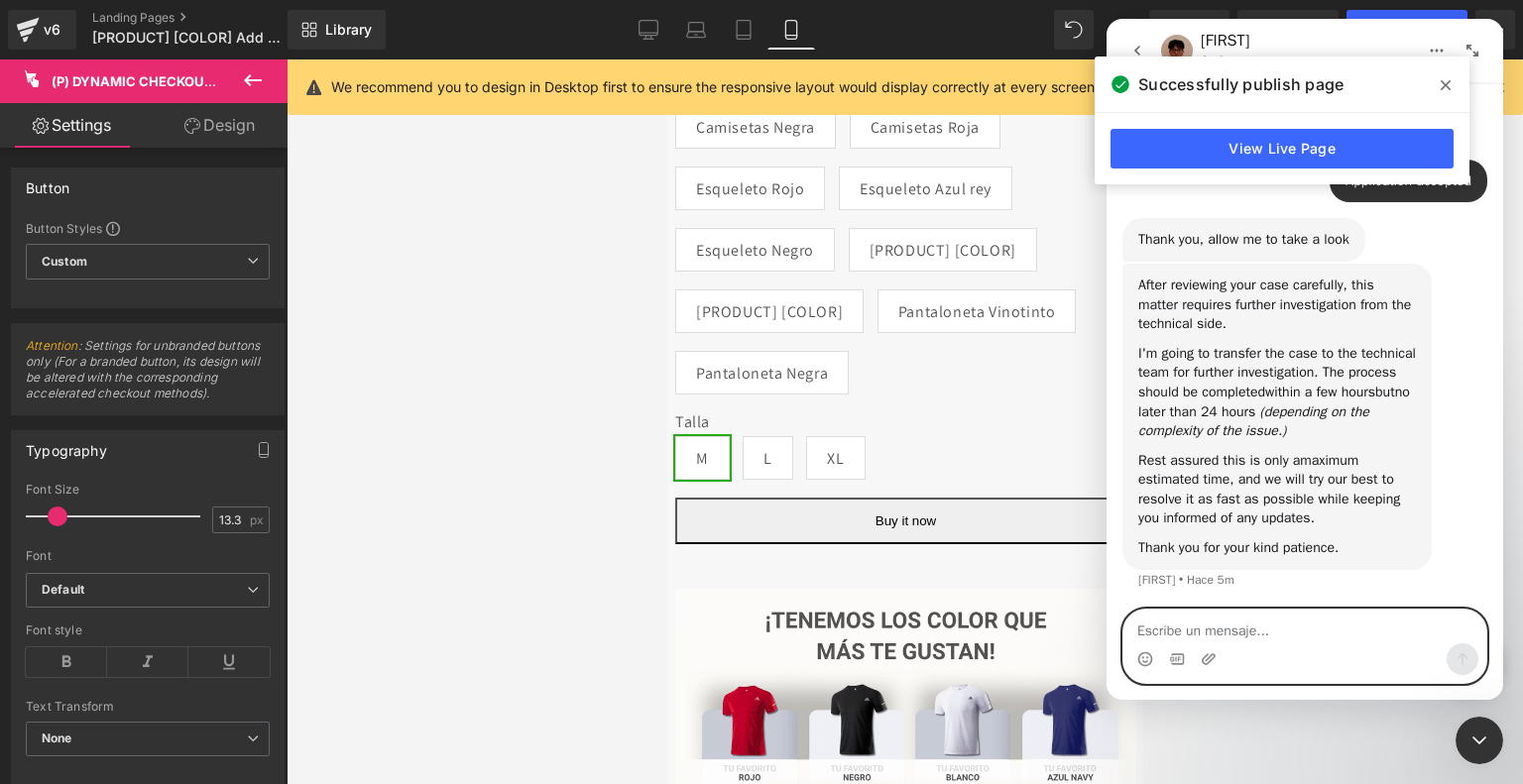 scroll, scrollTop: 2684, scrollLeft: 0, axis: vertical 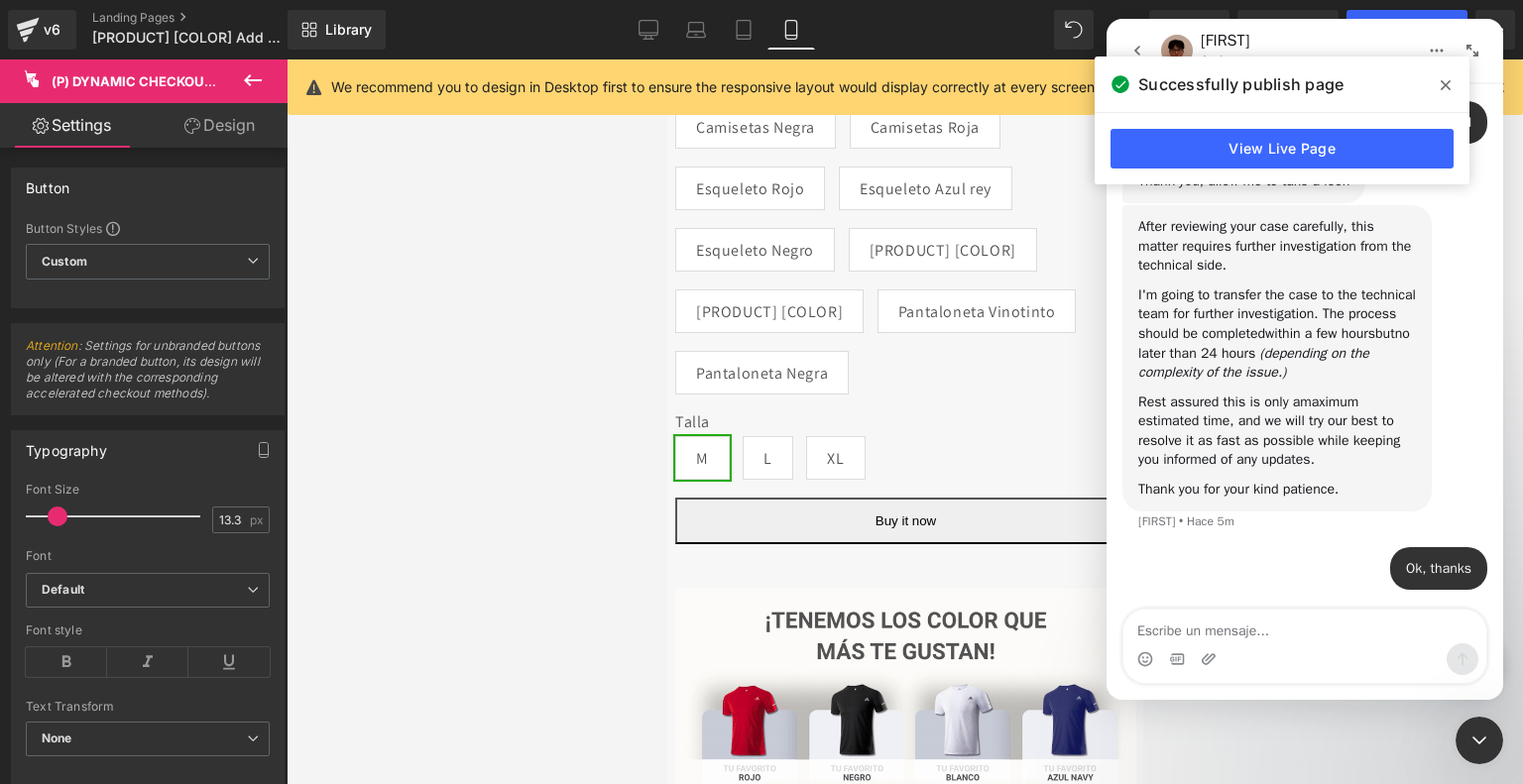 click 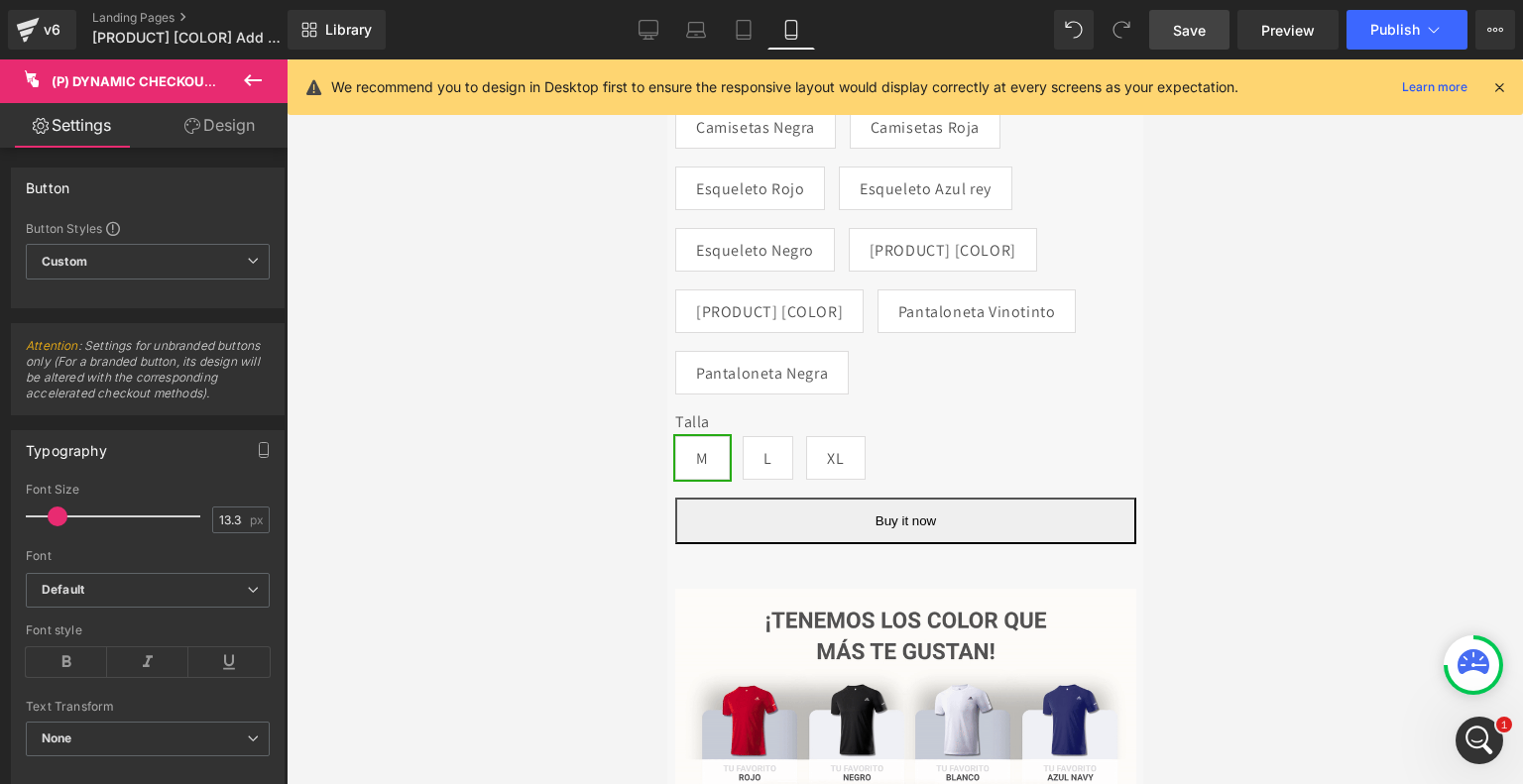 scroll, scrollTop: 2744, scrollLeft: 0, axis: vertical 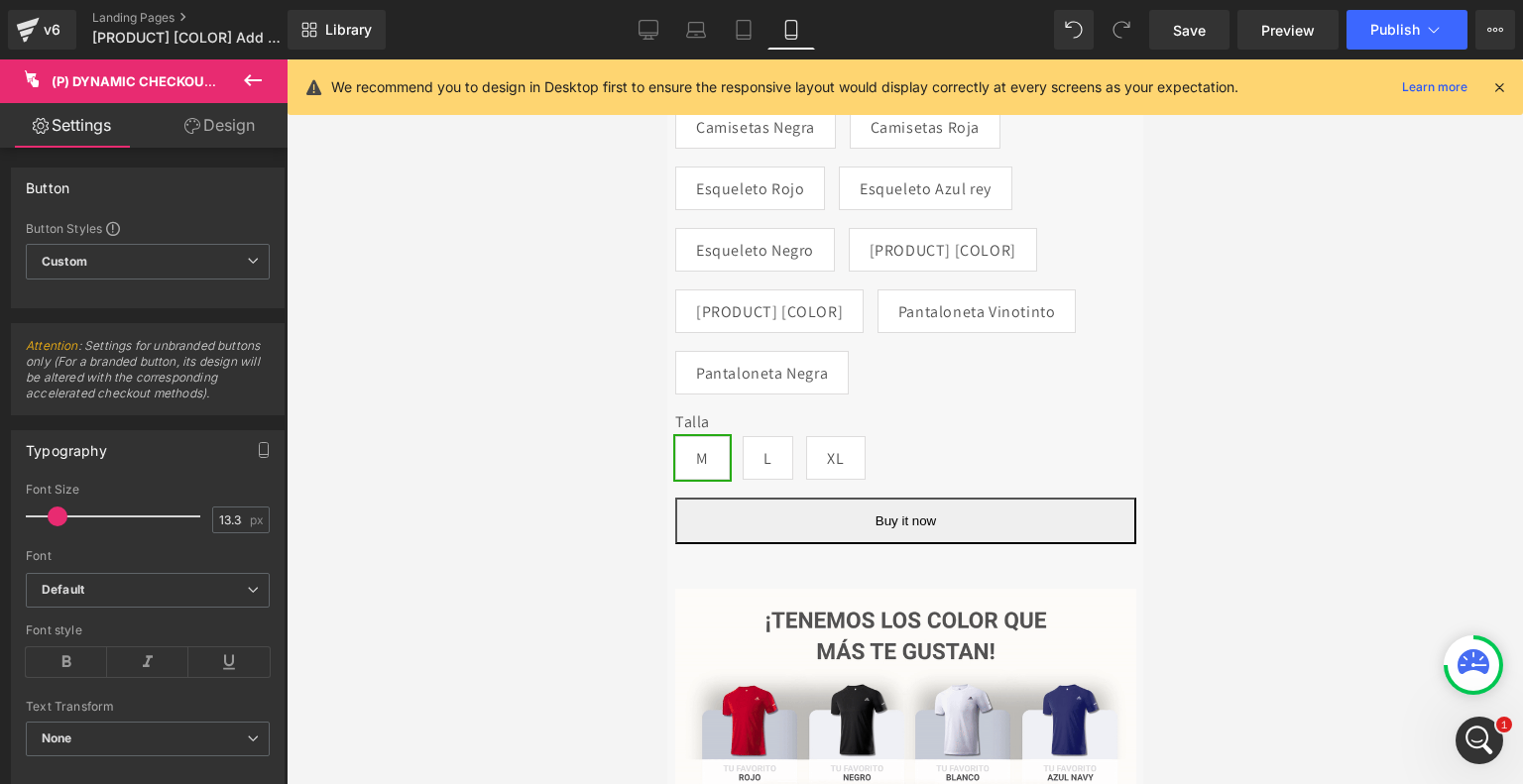 click 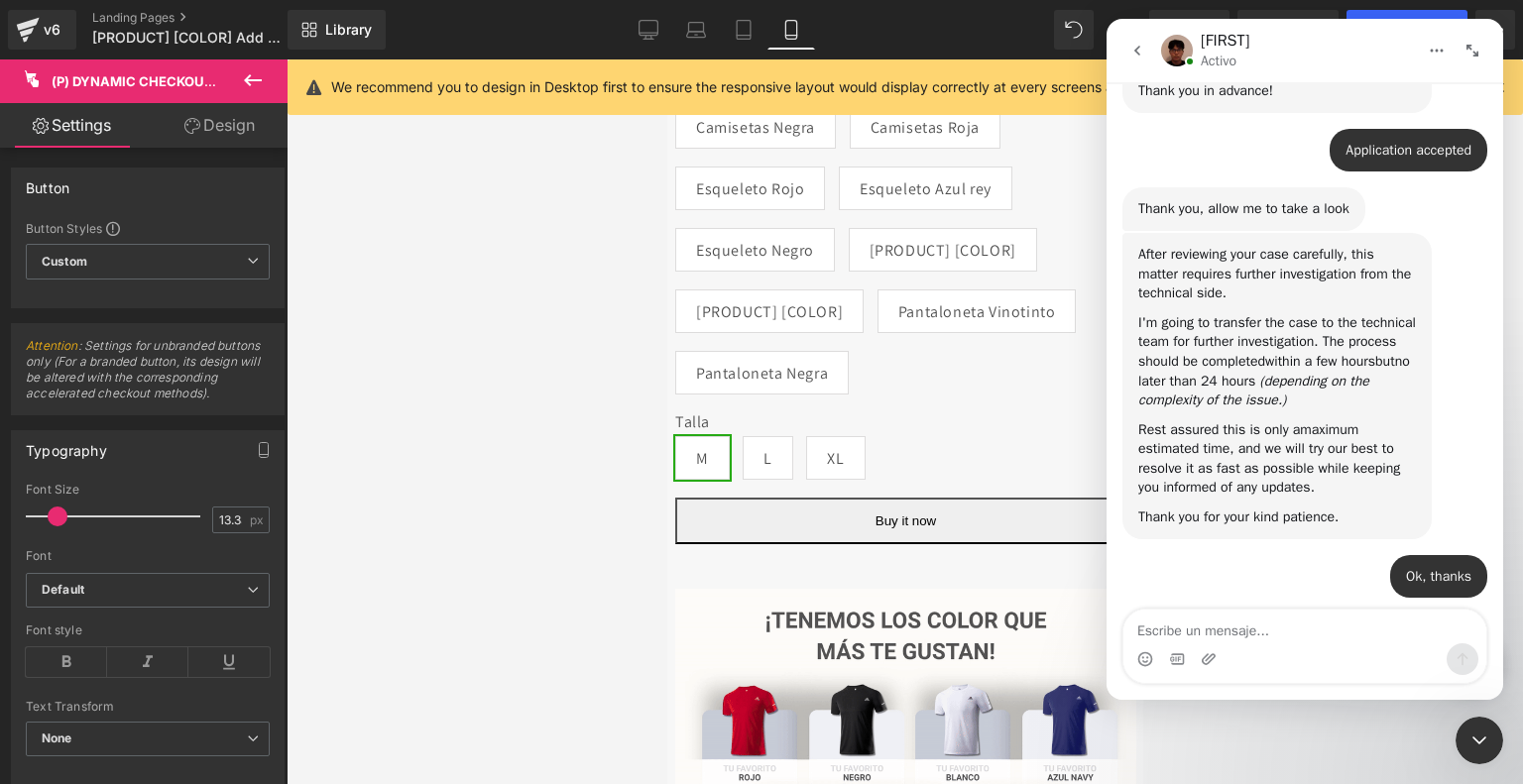 scroll, scrollTop: 2724, scrollLeft: 0, axis: vertical 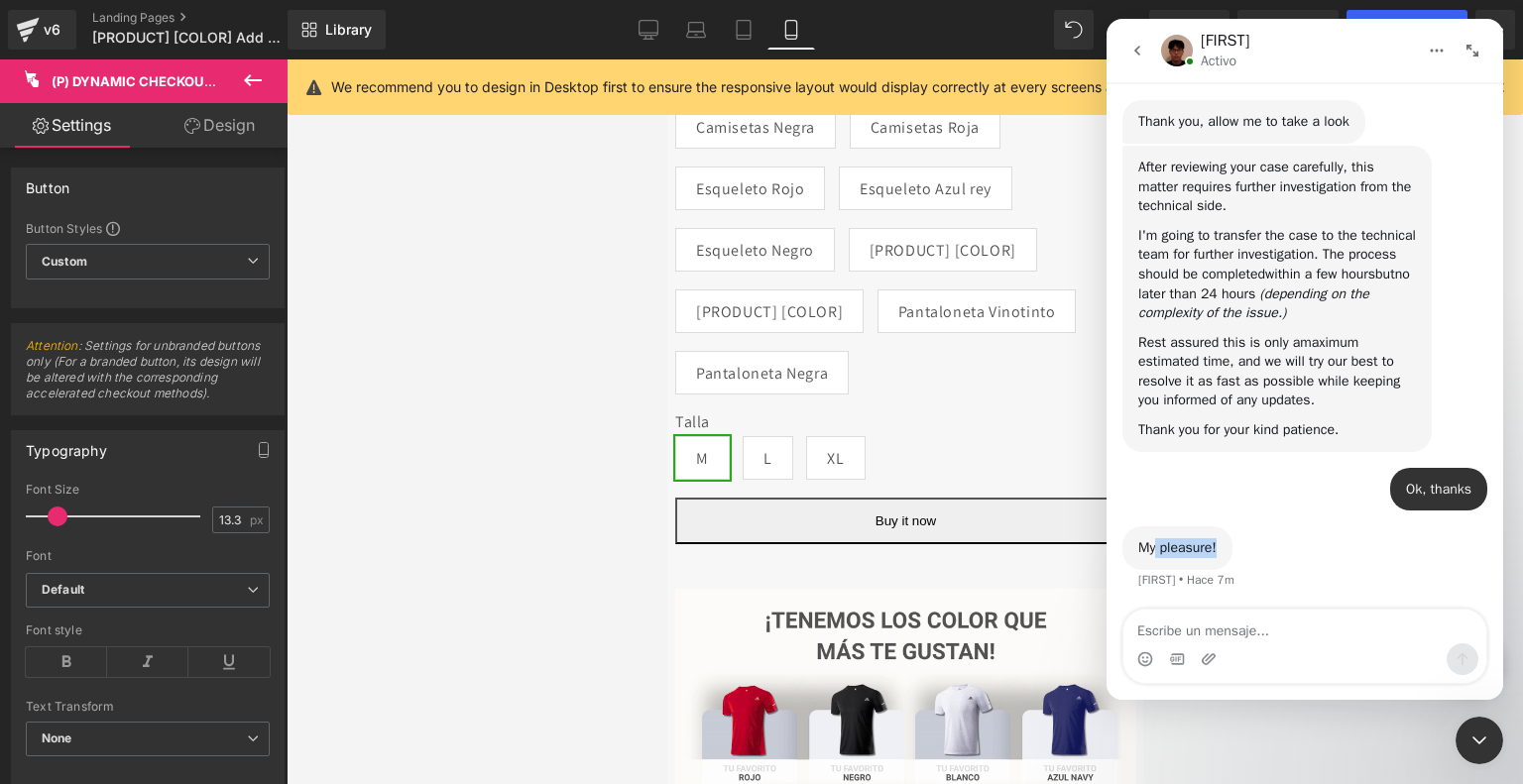 drag, startPoint x: 1215, startPoint y: 546, endPoint x: 1158, endPoint y: 534, distance: 58.249464 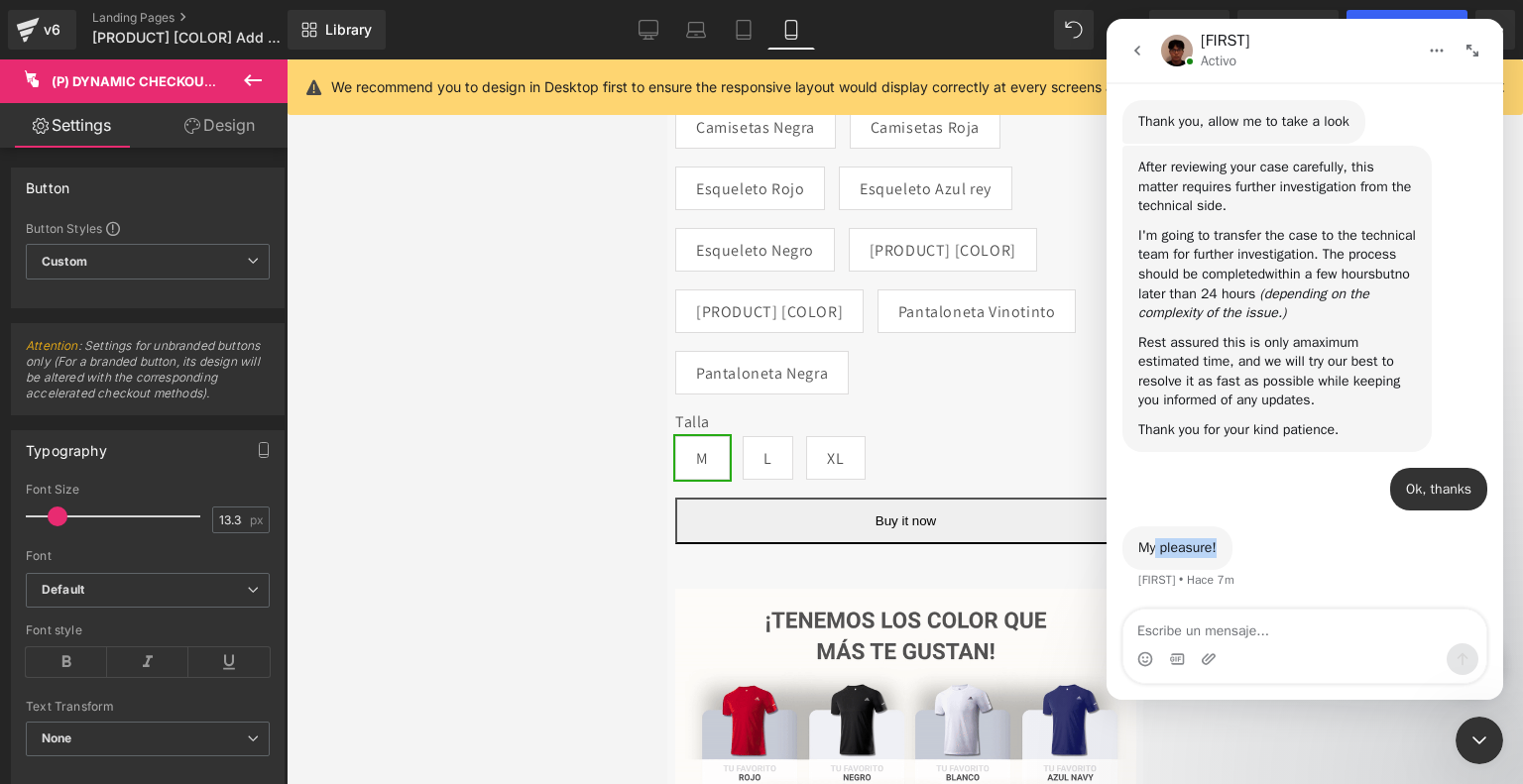 click on "My pleasure! Kyle    •   Hace 7m" at bounding box center (1177, 548) 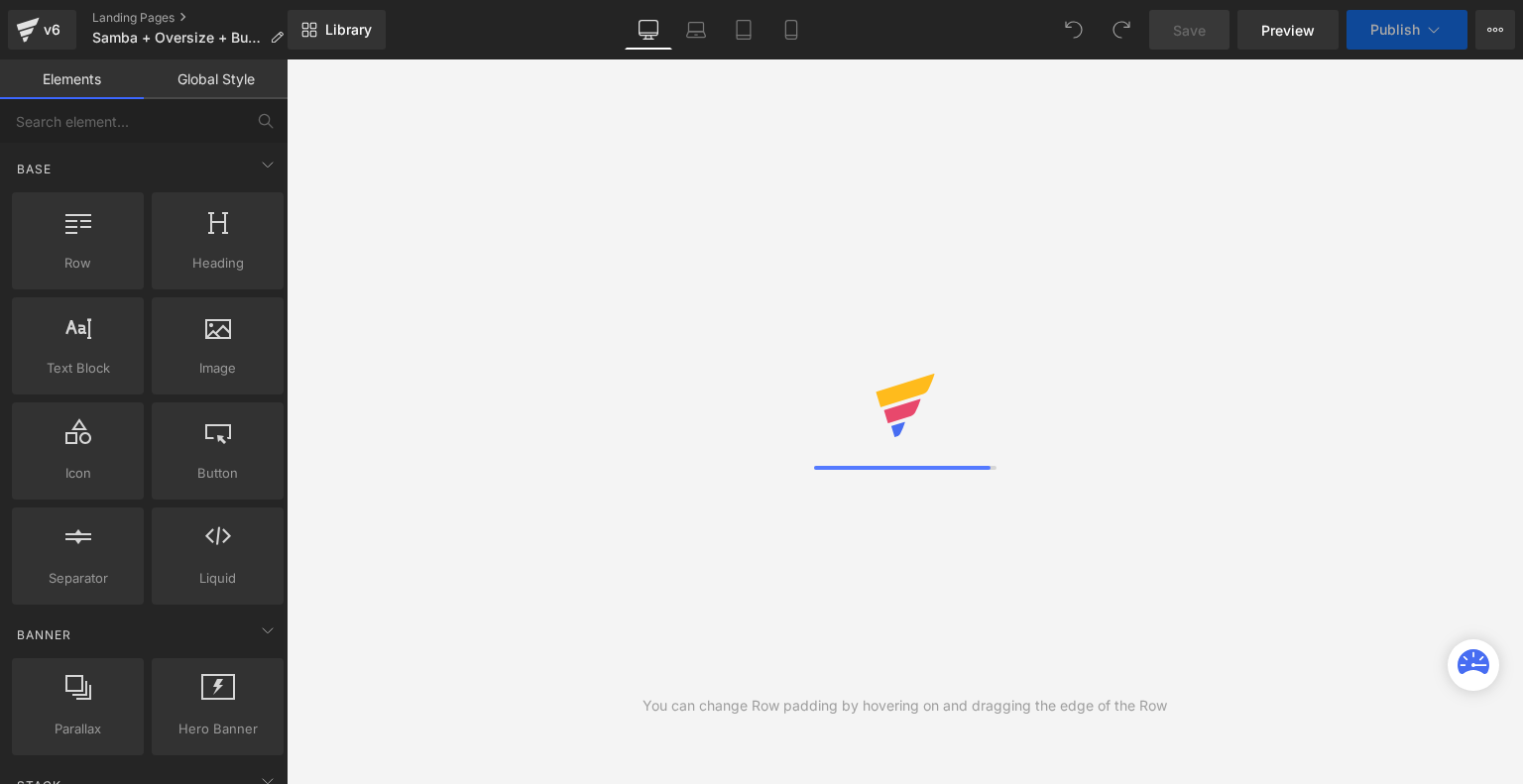 scroll, scrollTop: 0, scrollLeft: 0, axis: both 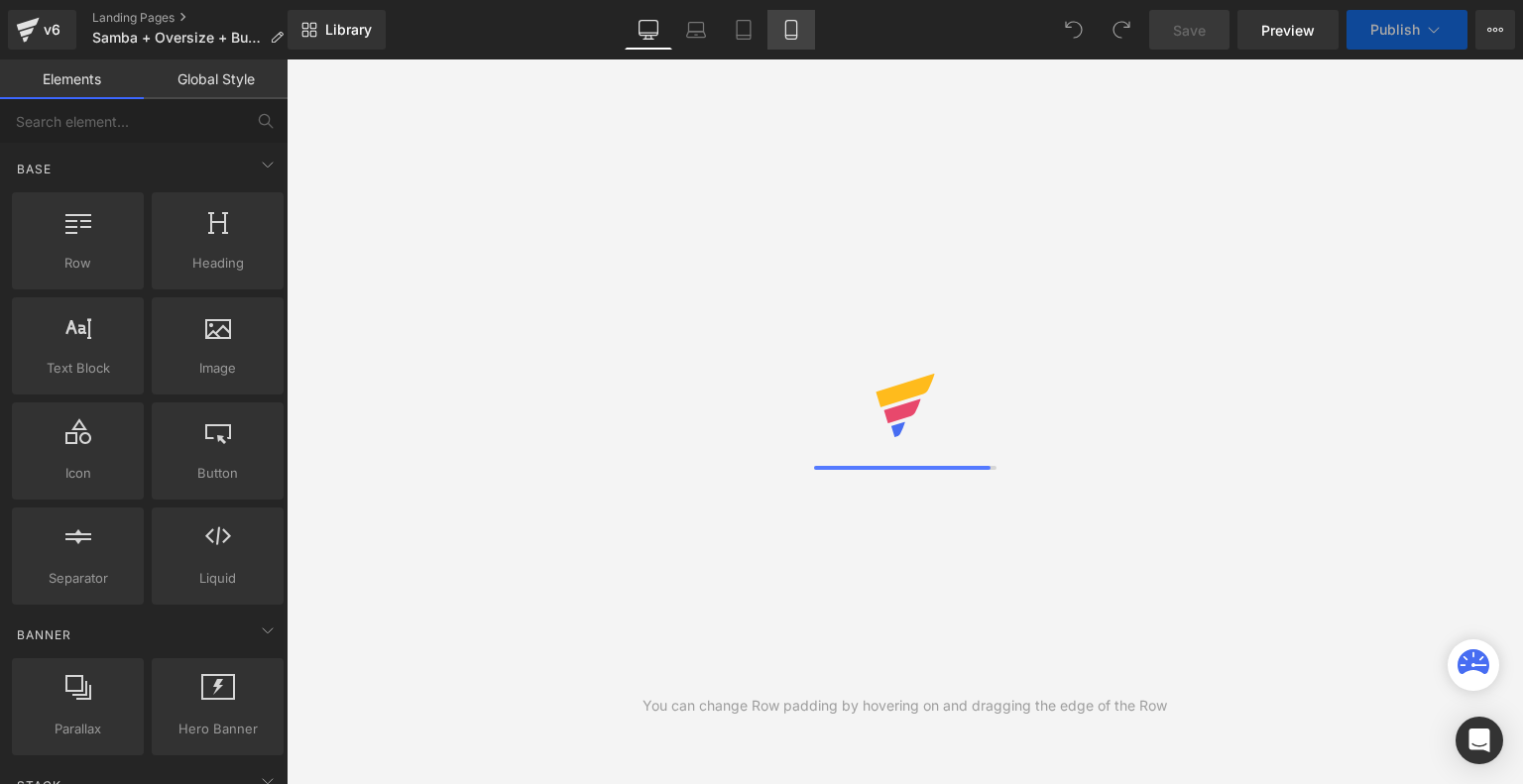 click 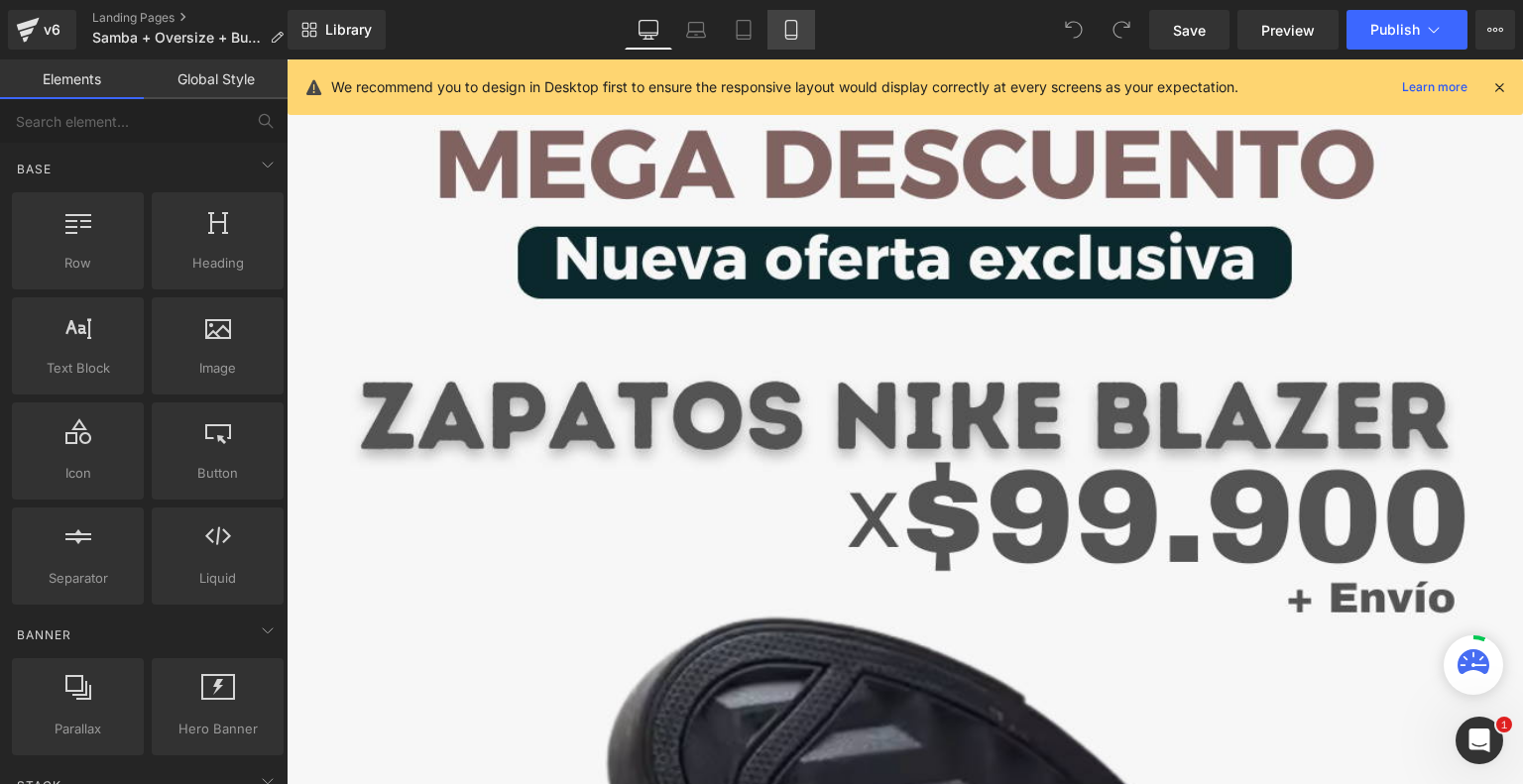 scroll, scrollTop: 0, scrollLeft: 0, axis: both 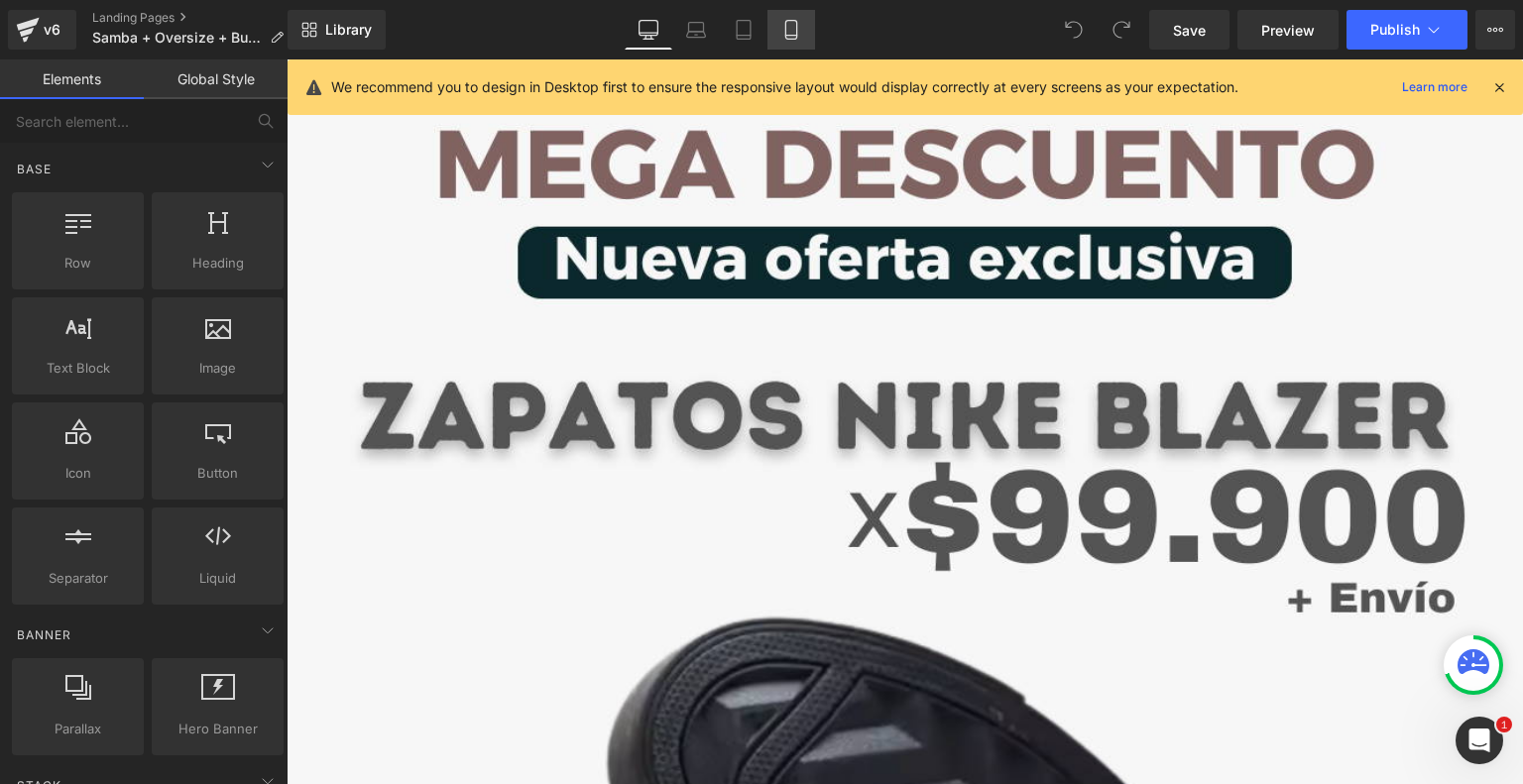 click on "Mobile" at bounding box center (791, 30) 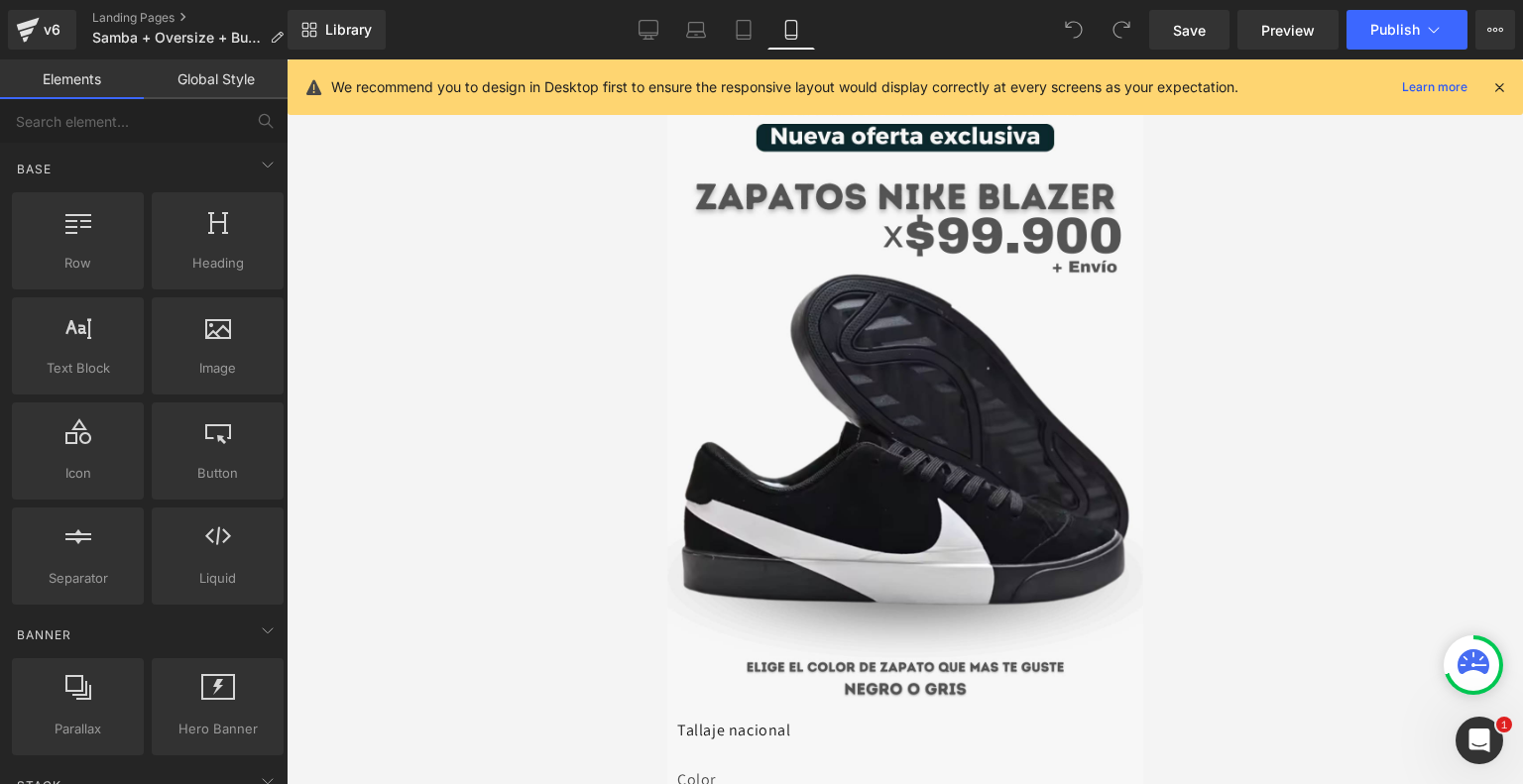 click at bounding box center [1499, 87] 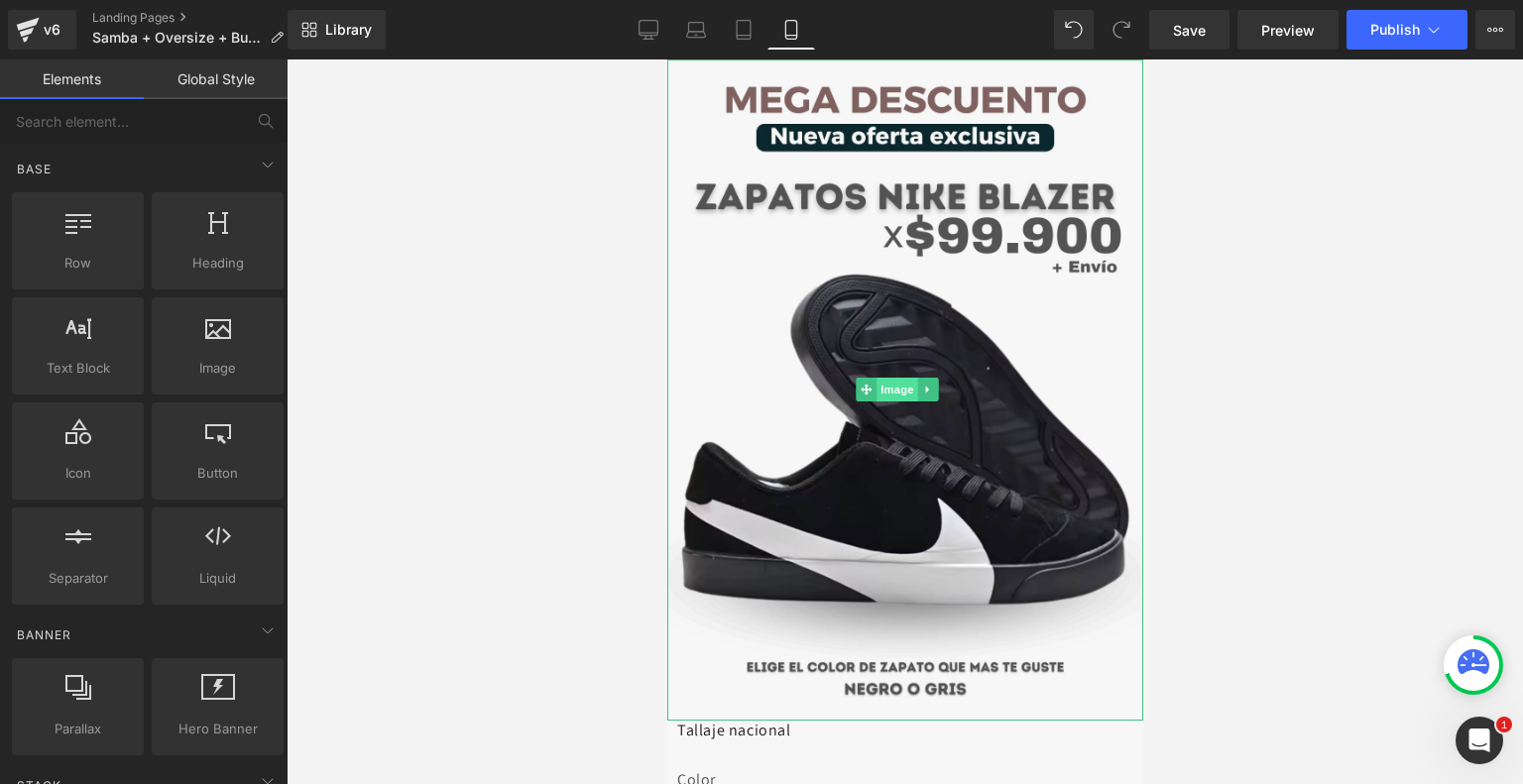 click on "Image" at bounding box center [897, 390] 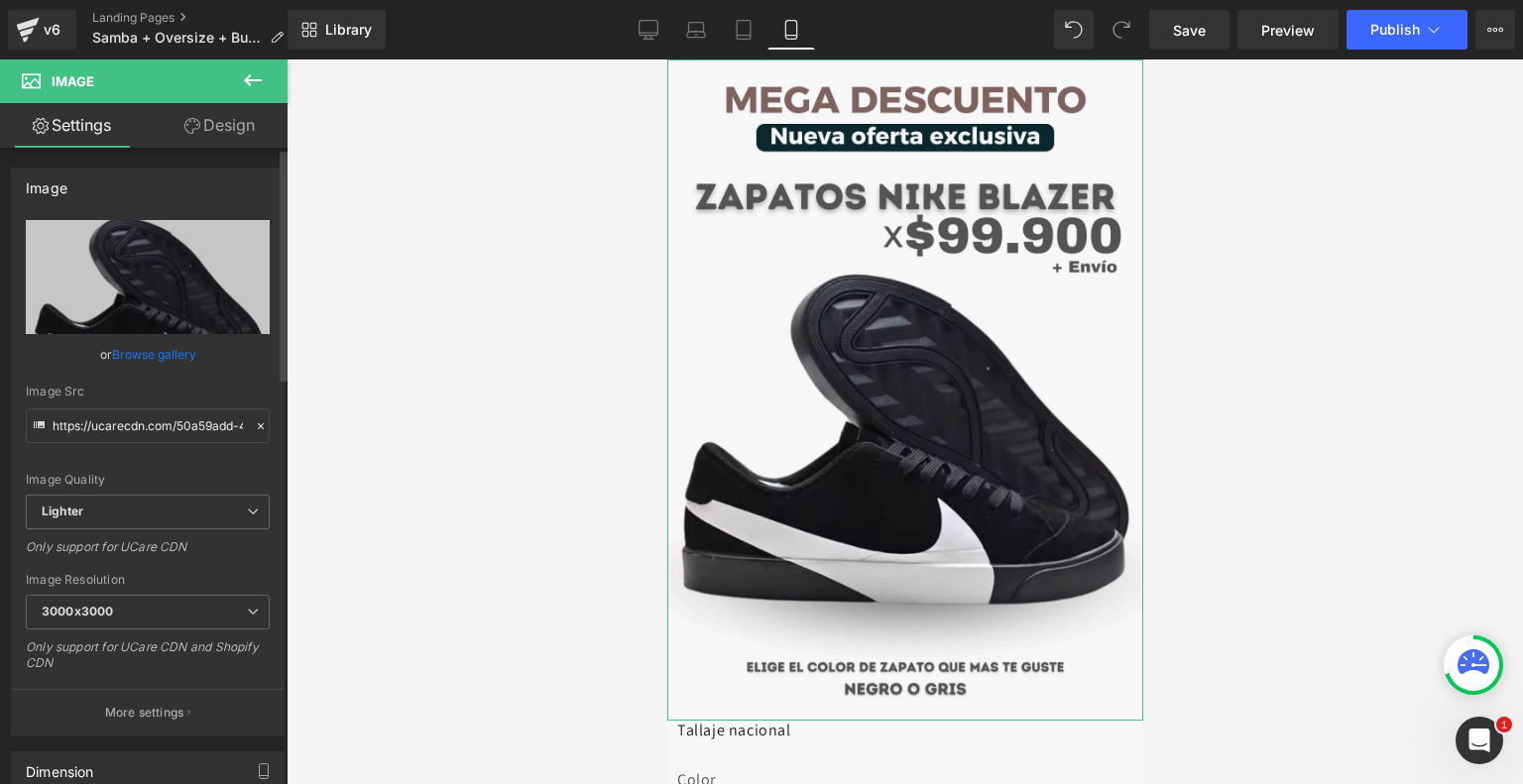 click on "Browse gallery" at bounding box center (154, 354) 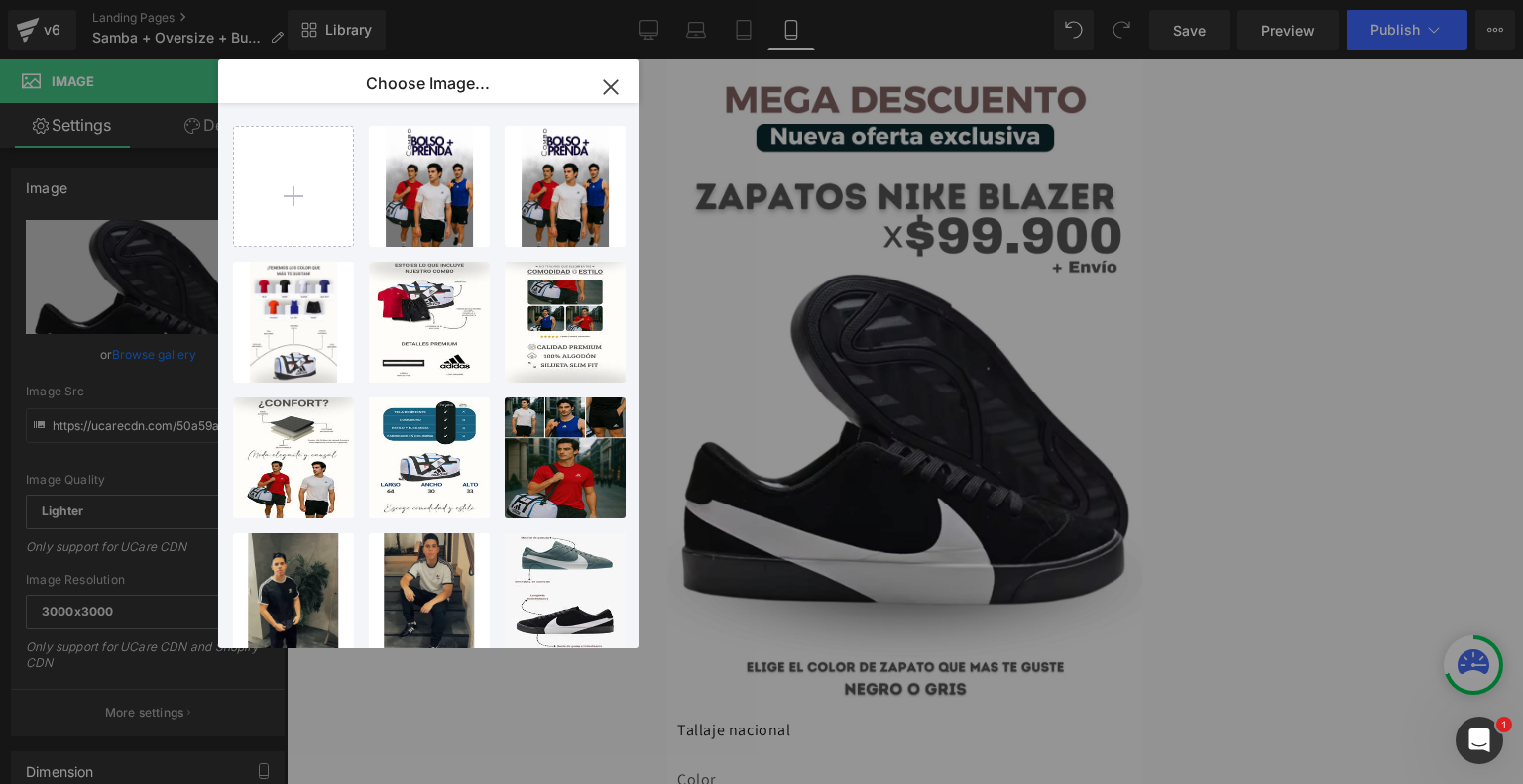 type on "C:\fakepath\Landing New Samba + Burda.png" 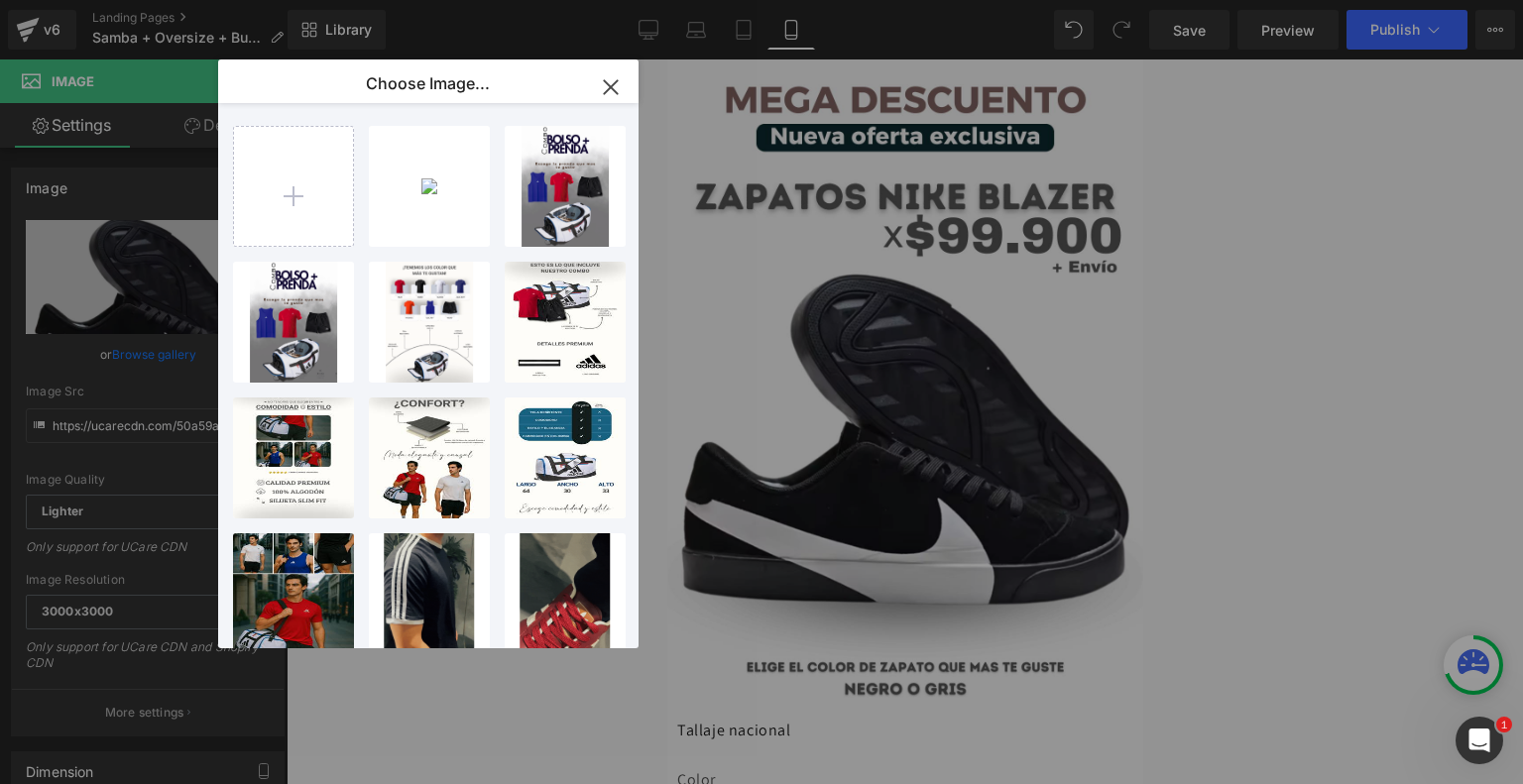 type on "C:\fakepath\ezgif-35baa7f9e7fdd7.gif" 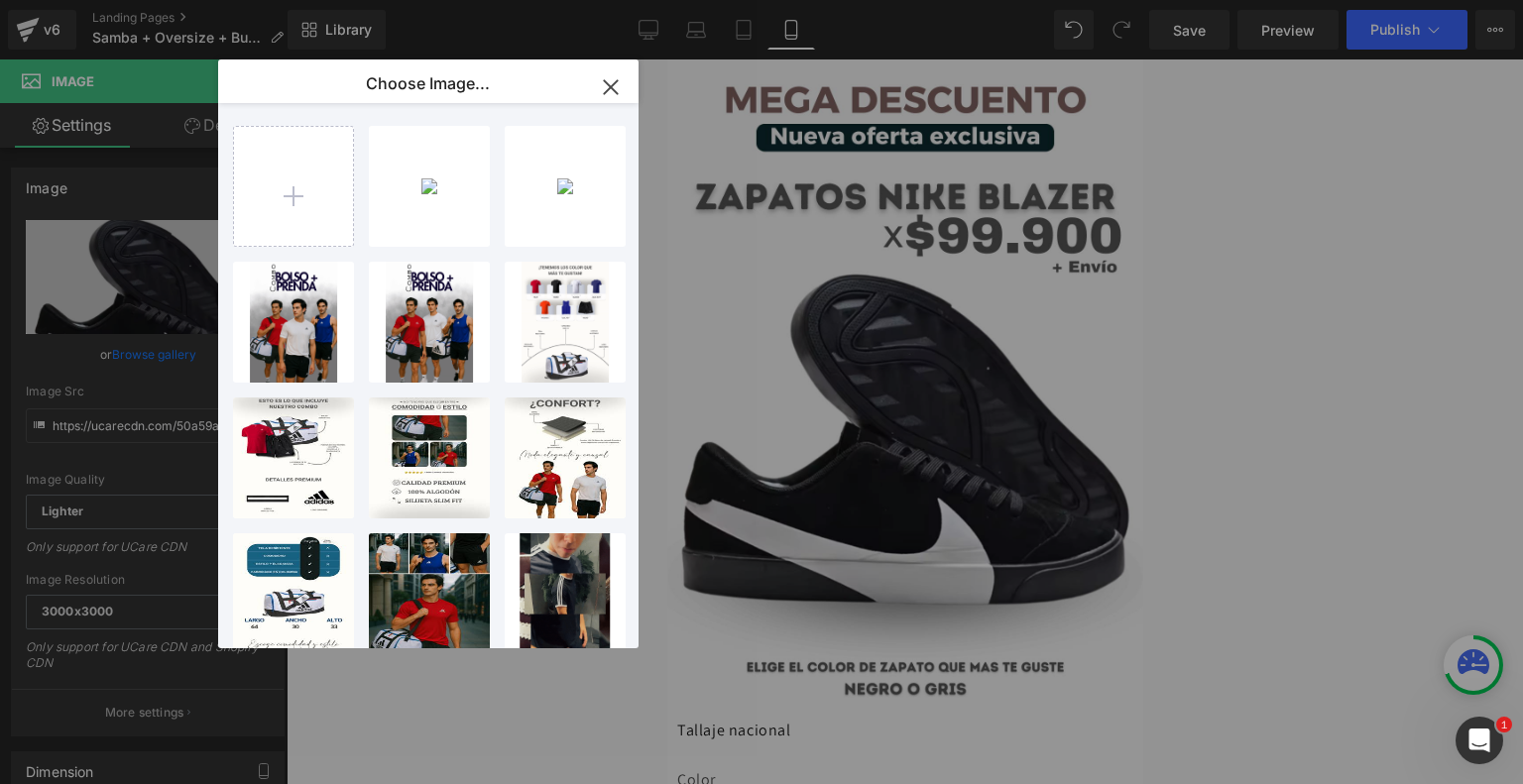 type on "C:\fakepath\Landing New Samba + Burda (6).png" 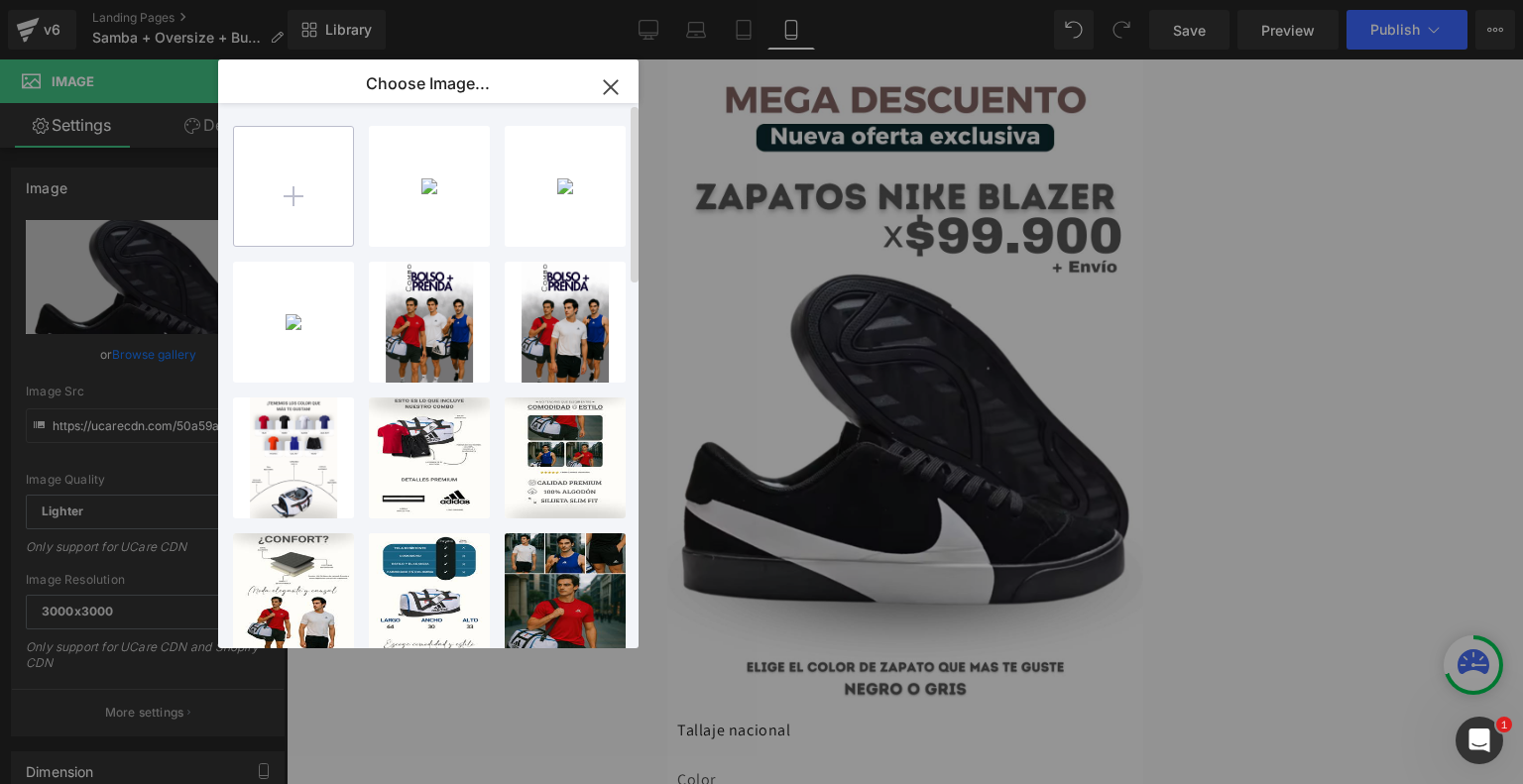 type on "C:\fakepath\Landing New Samba + Burda (7).png" 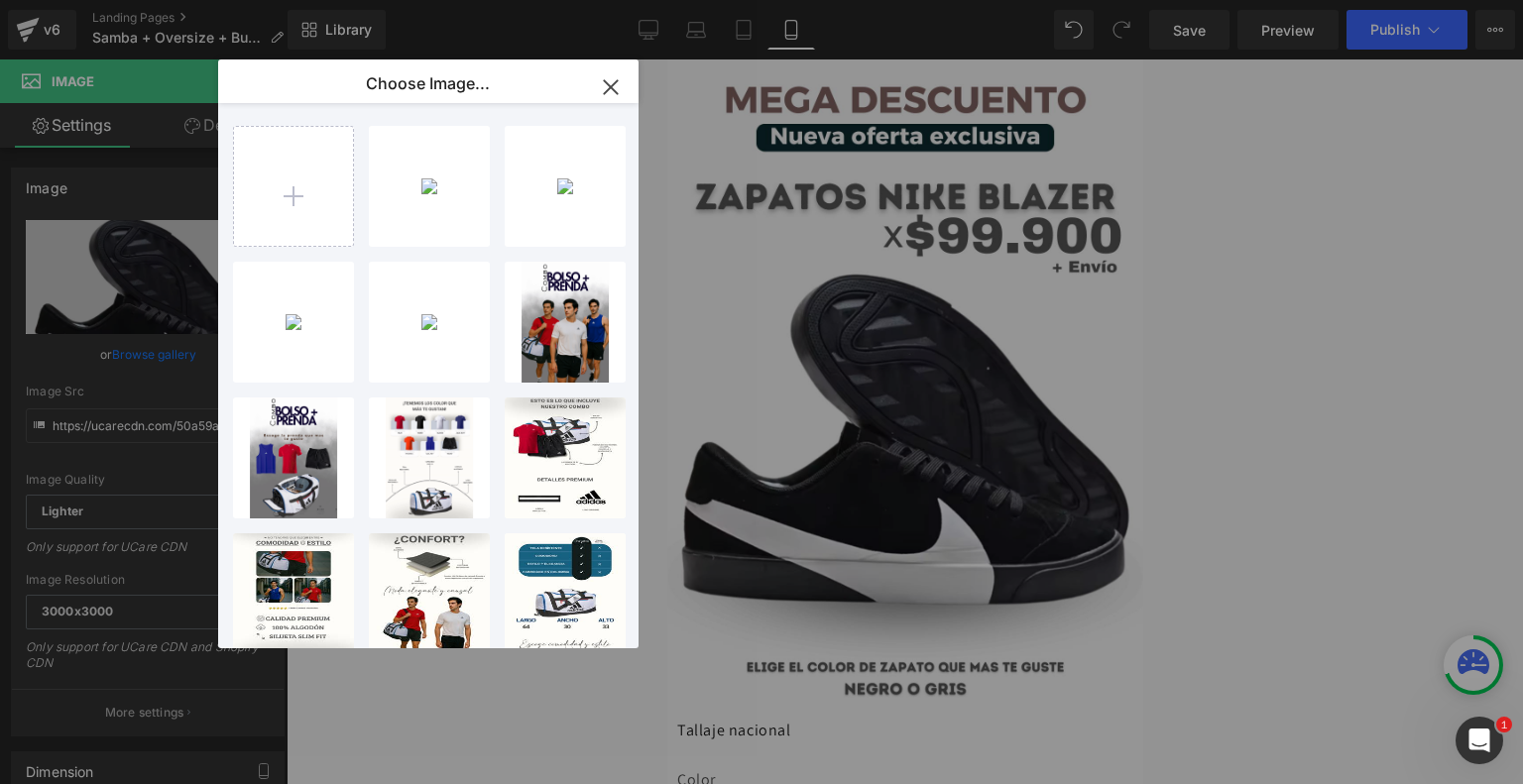 type on "C:\fakepath\Landing New Samba + Burda (8).png" 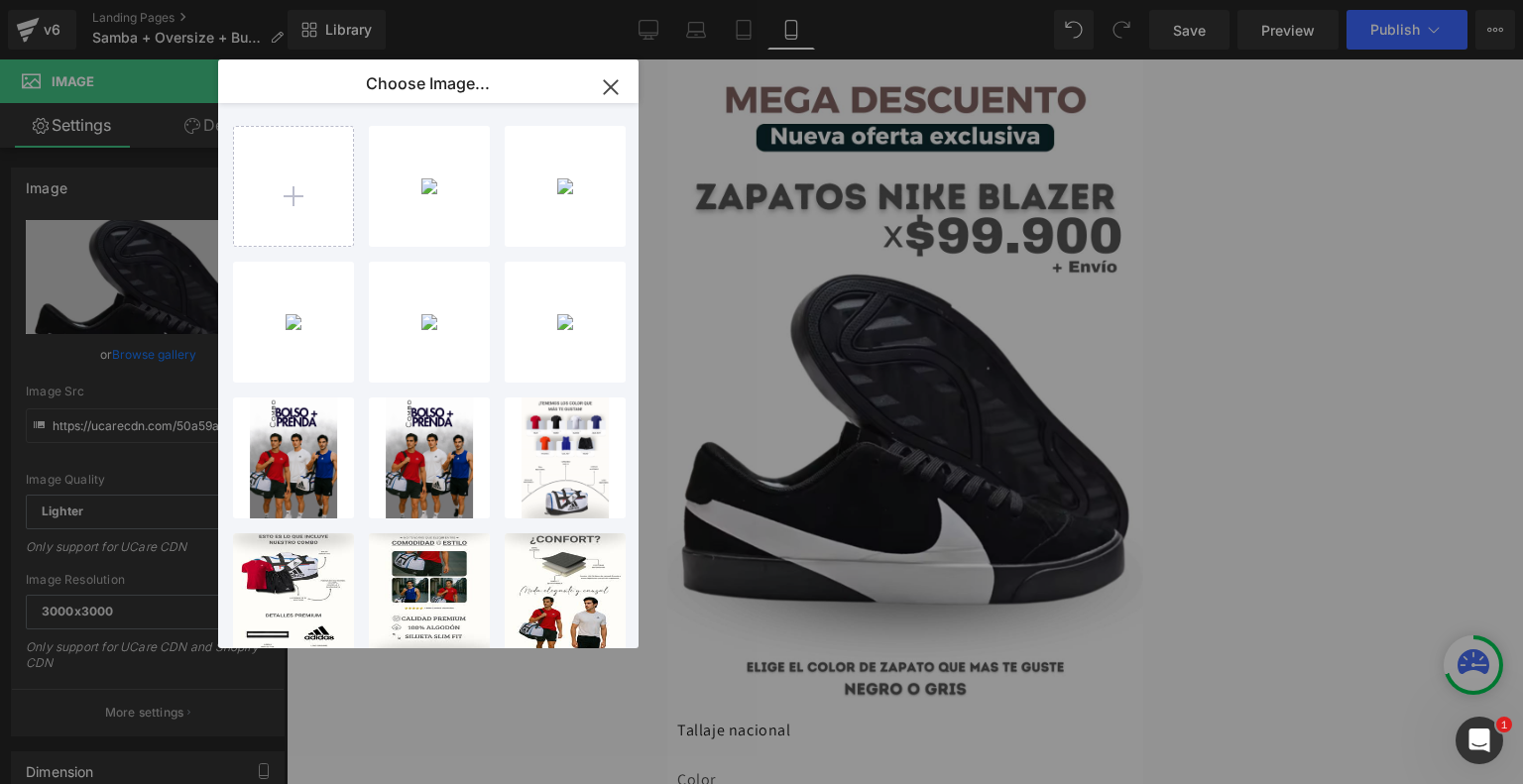 type on "C:\fakepath\Landing New Samba + Burda (9).png" 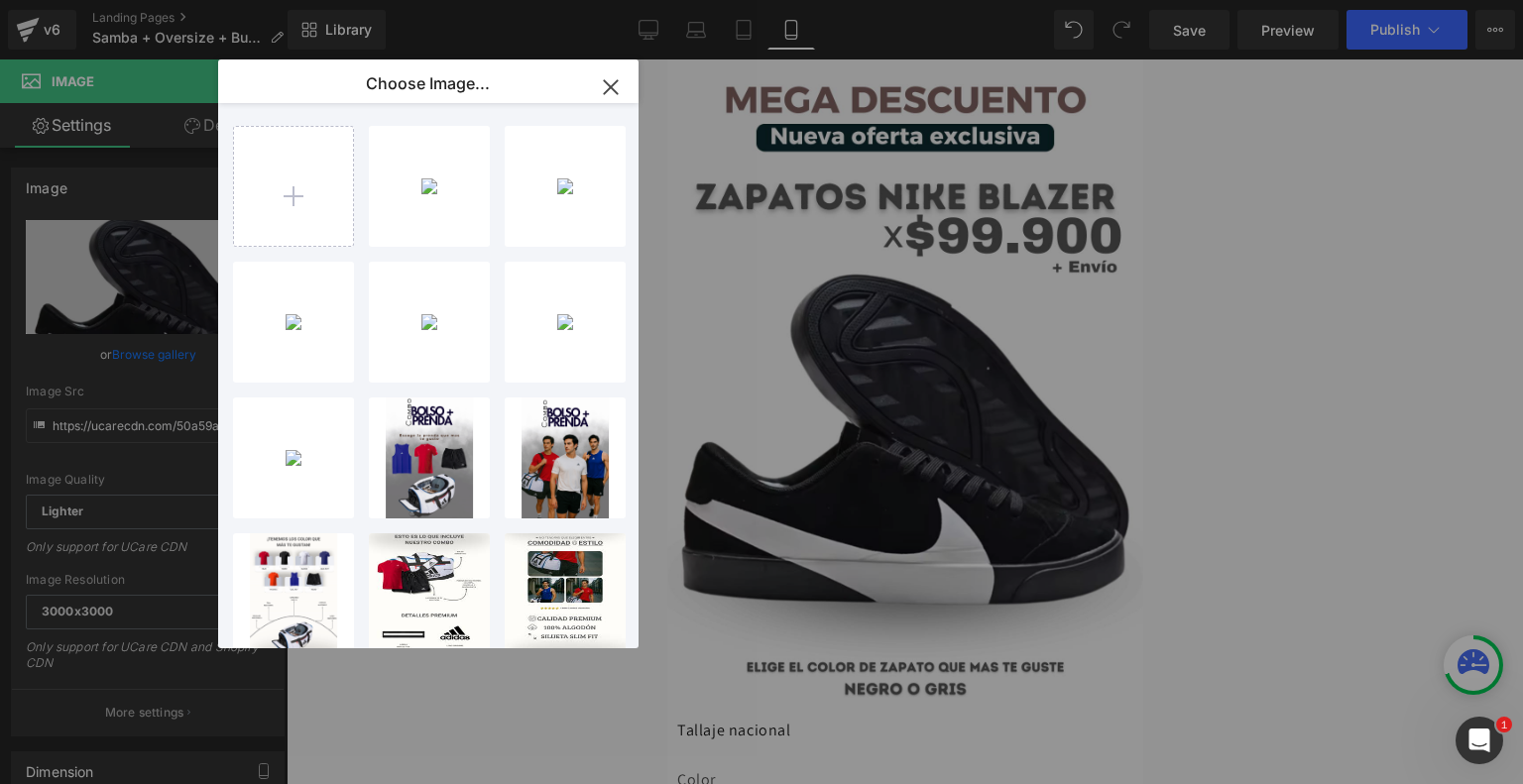 type on "C:\fakepath\Landing New Samba + Burda (10).png" 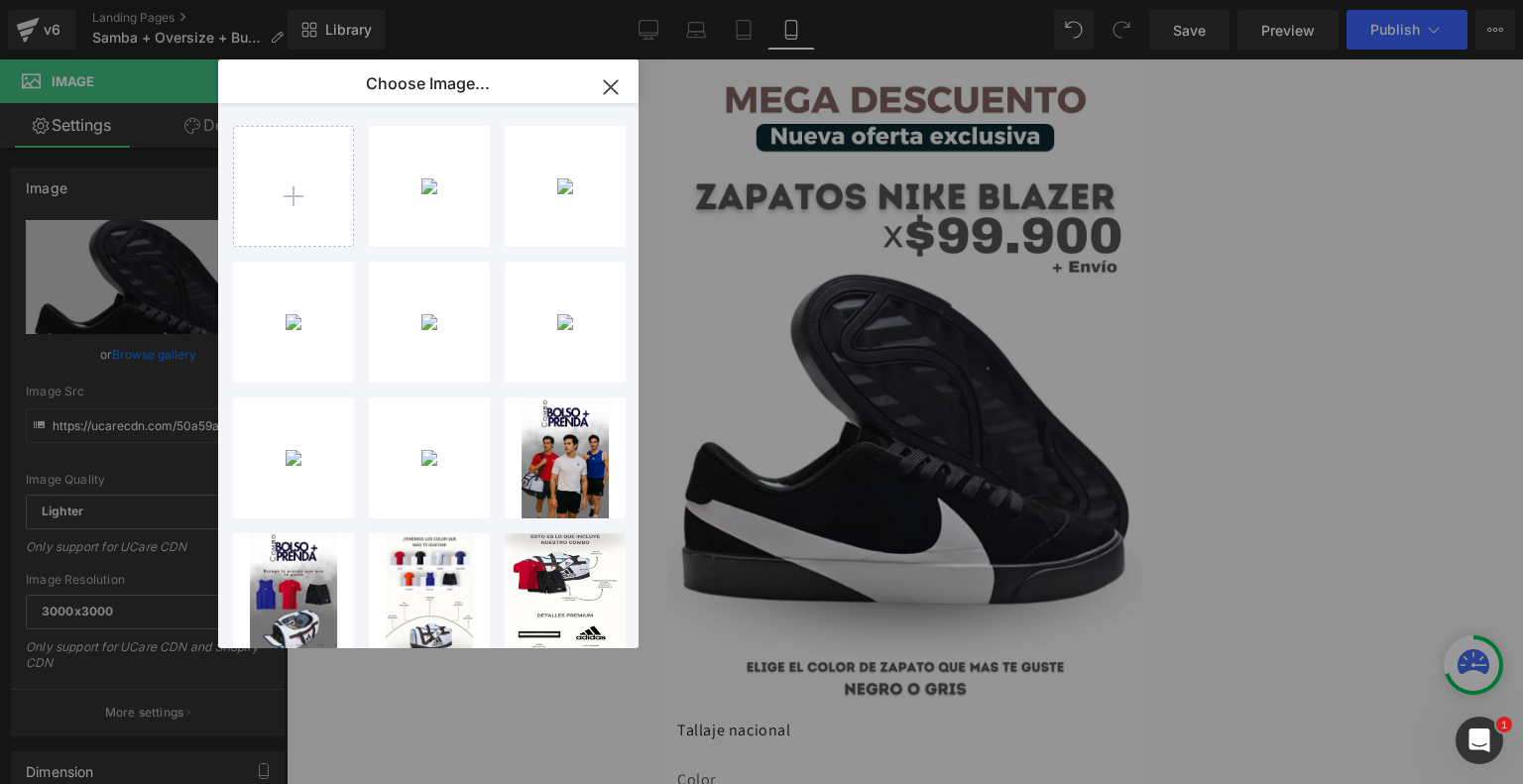 type on "C:\fakepath\Landing New Samba + Burda (11).png" 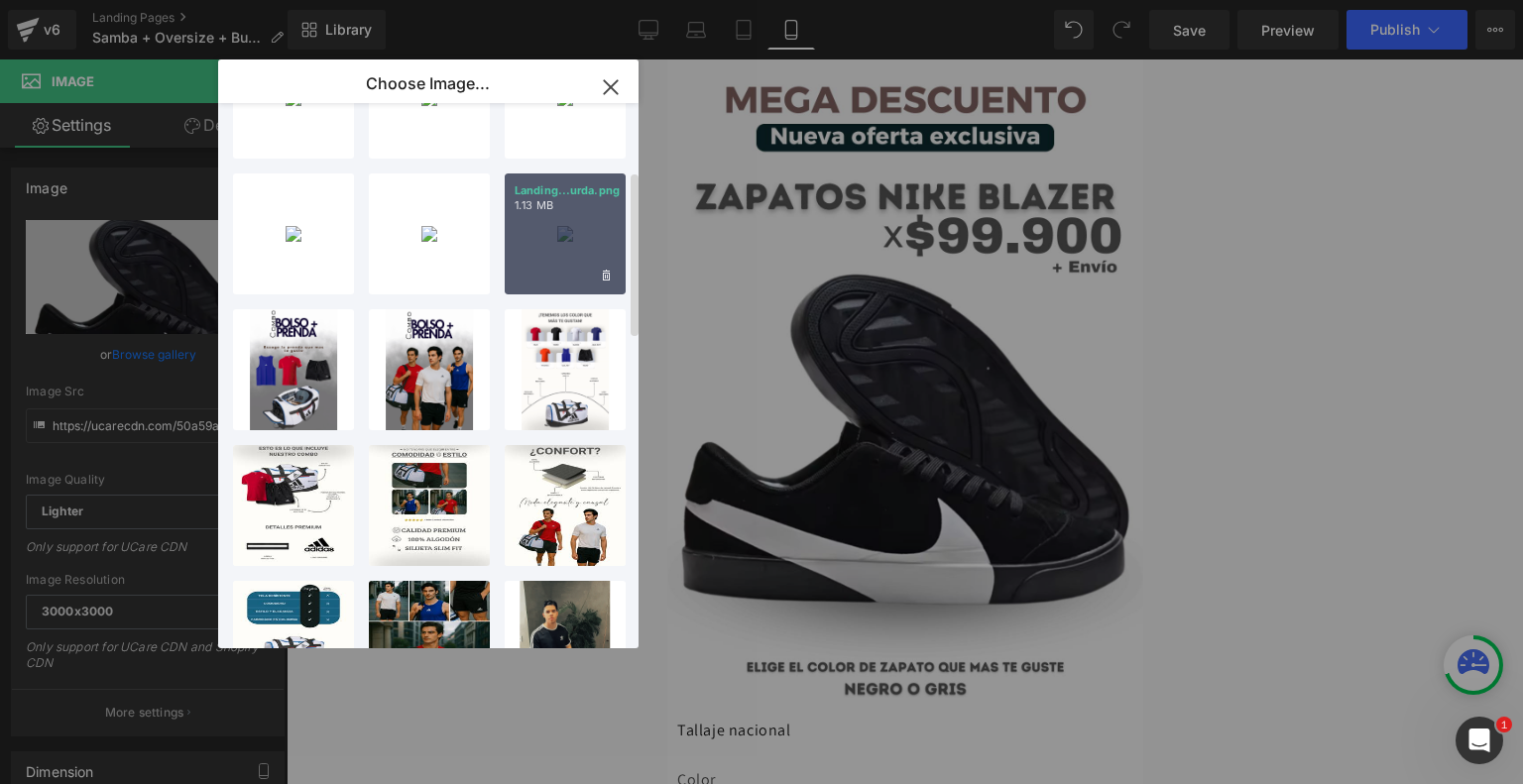 scroll, scrollTop: 226, scrollLeft: 0, axis: vertical 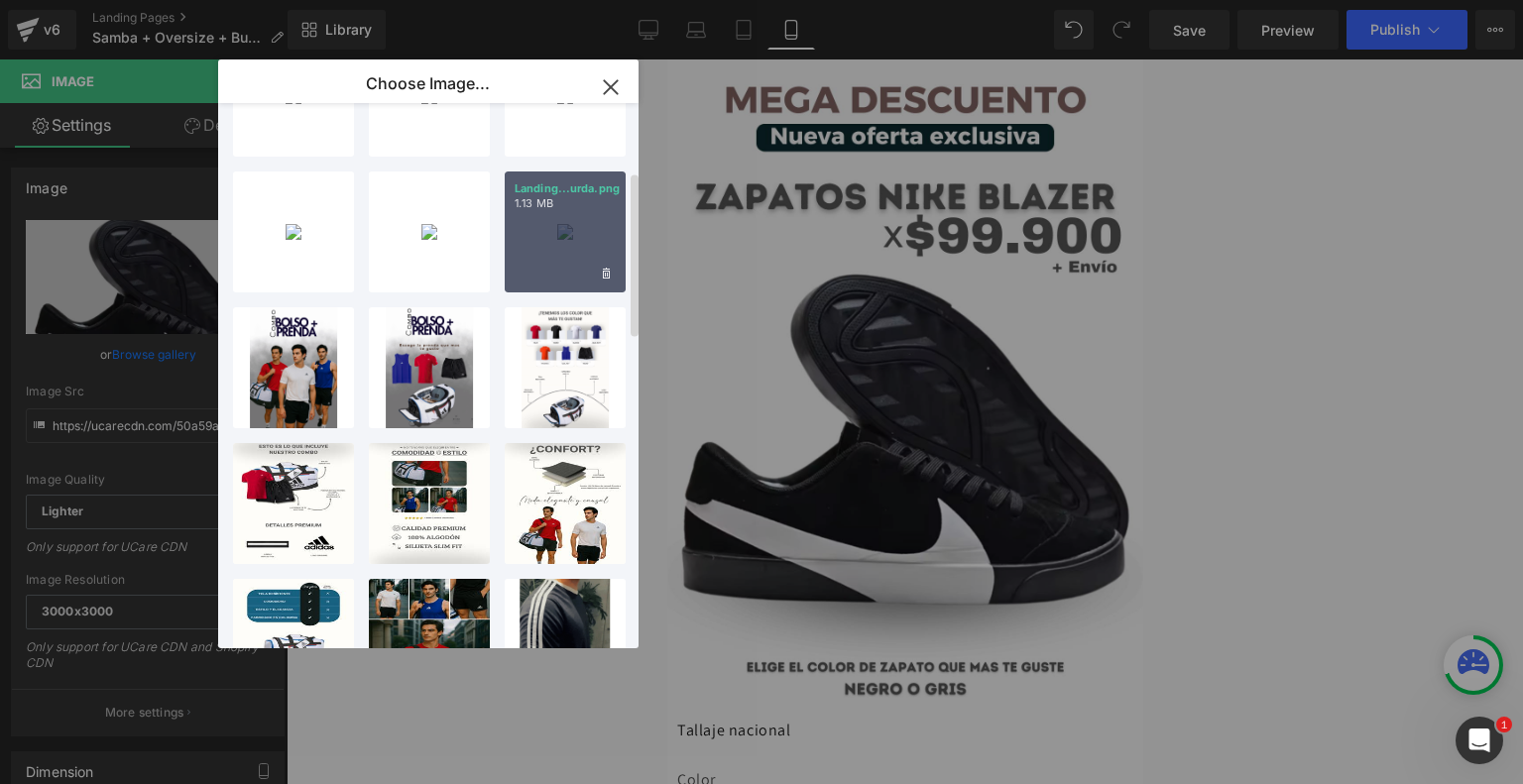 type 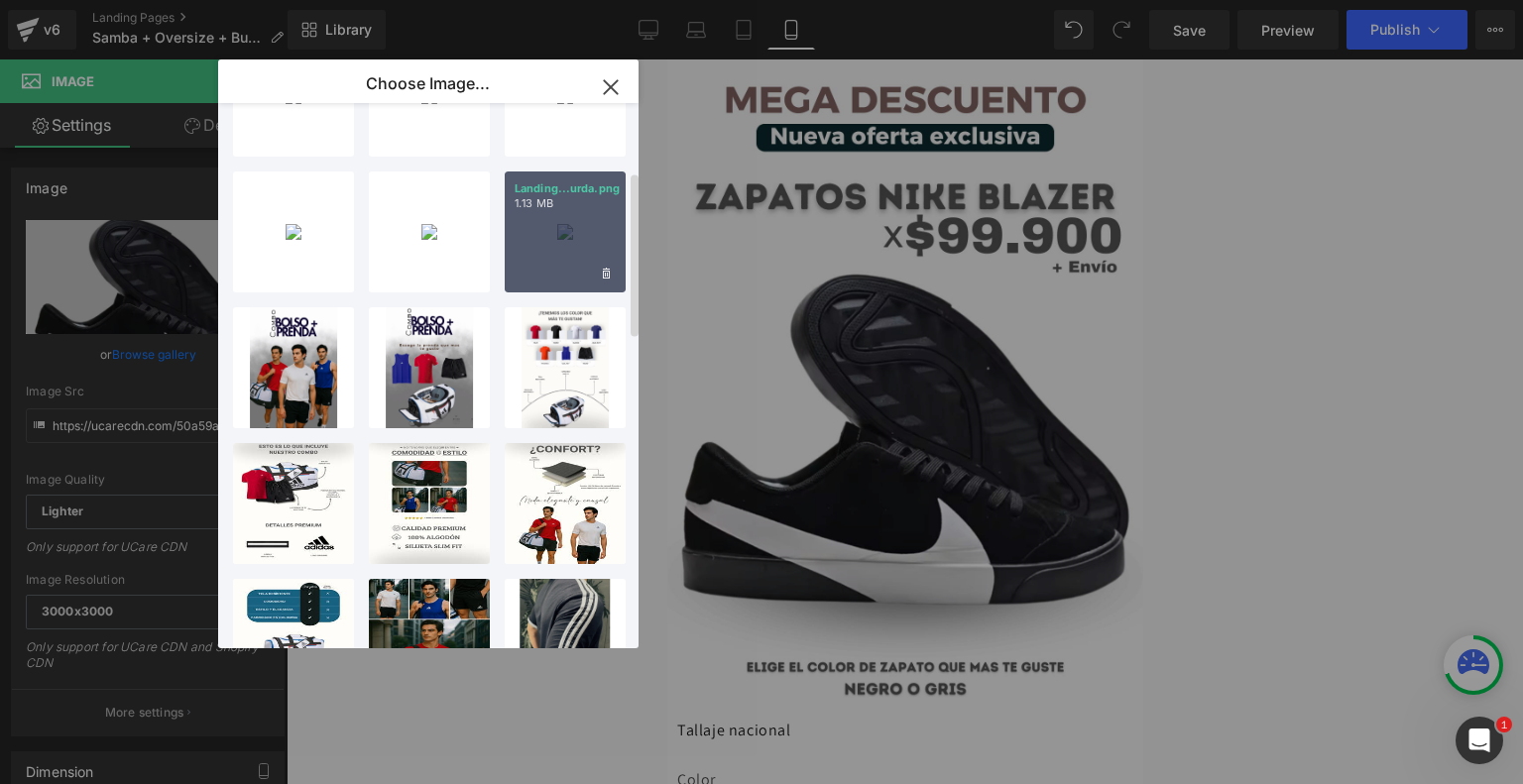 click on "Landing...urda.png 1.13 MB" at bounding box center [565, 232] 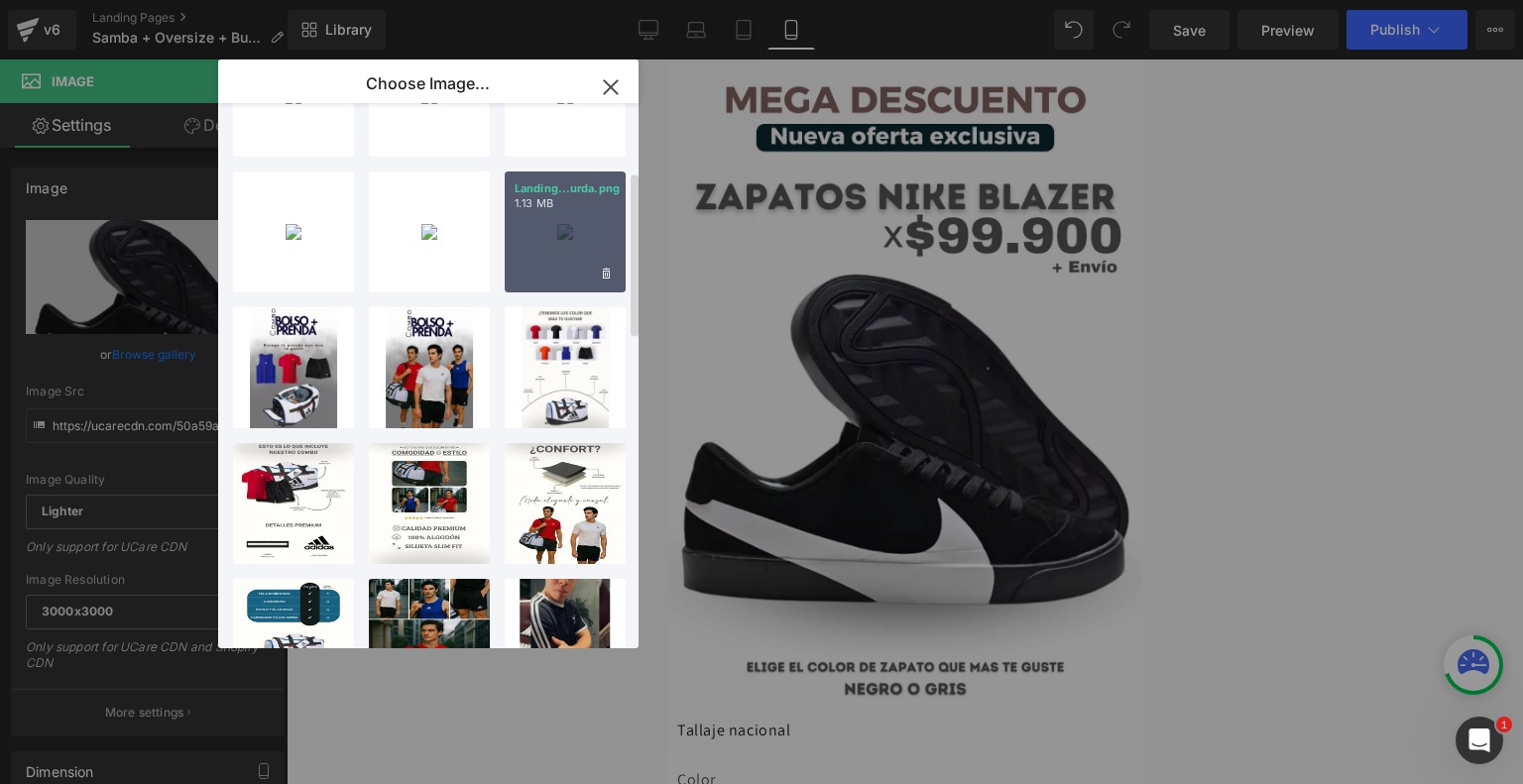 type on "https://ucarecdn.com/9beb52f2-32a0-4a62-a4df-acad4b93b420/-/format/auto/-/preview/3000x3000/-/quality/lighter/Landing%20New%20Samba%20+%20Burda.png" 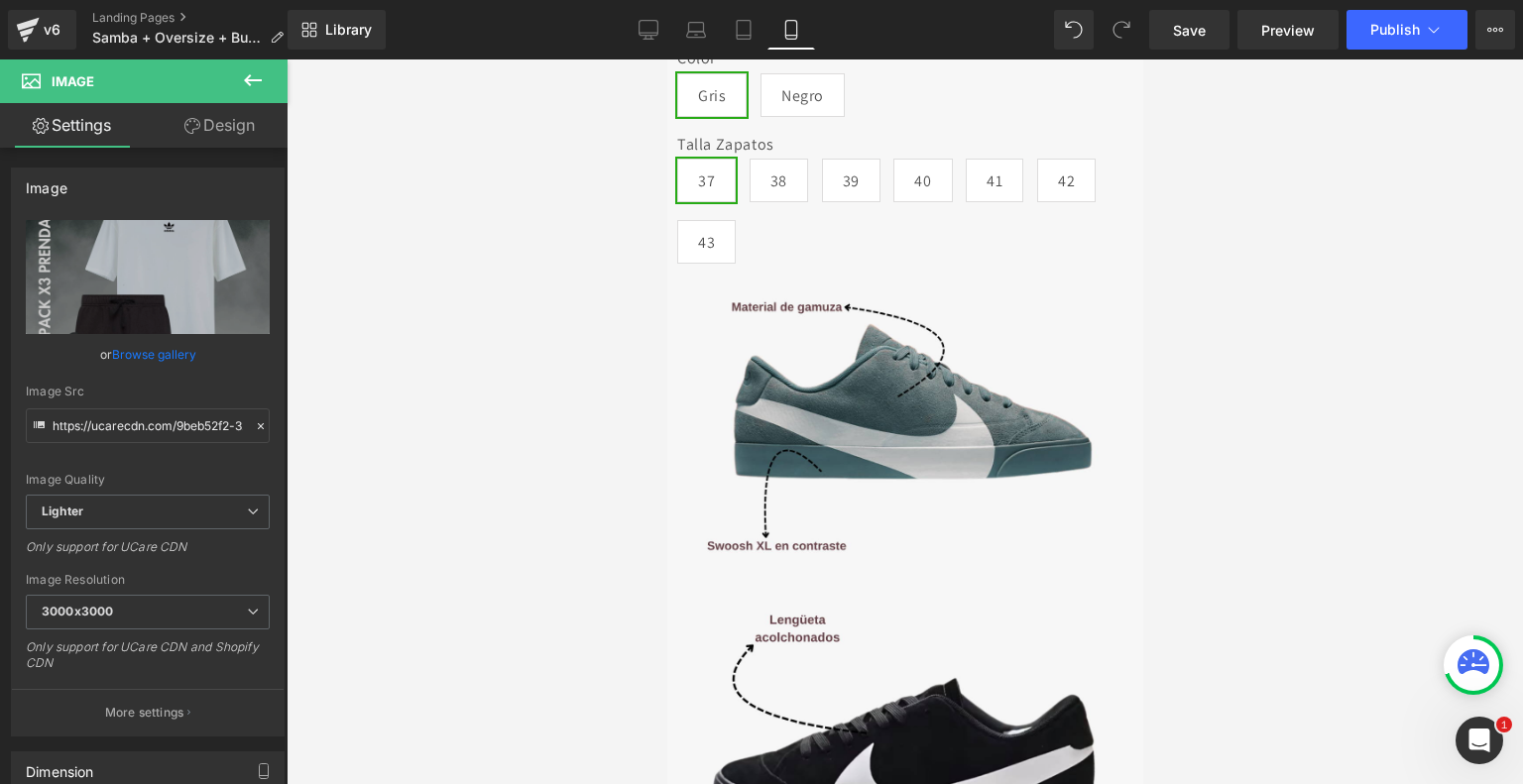 scroll, scrollTop: 728, scrollLeft: 0, axis: vertical 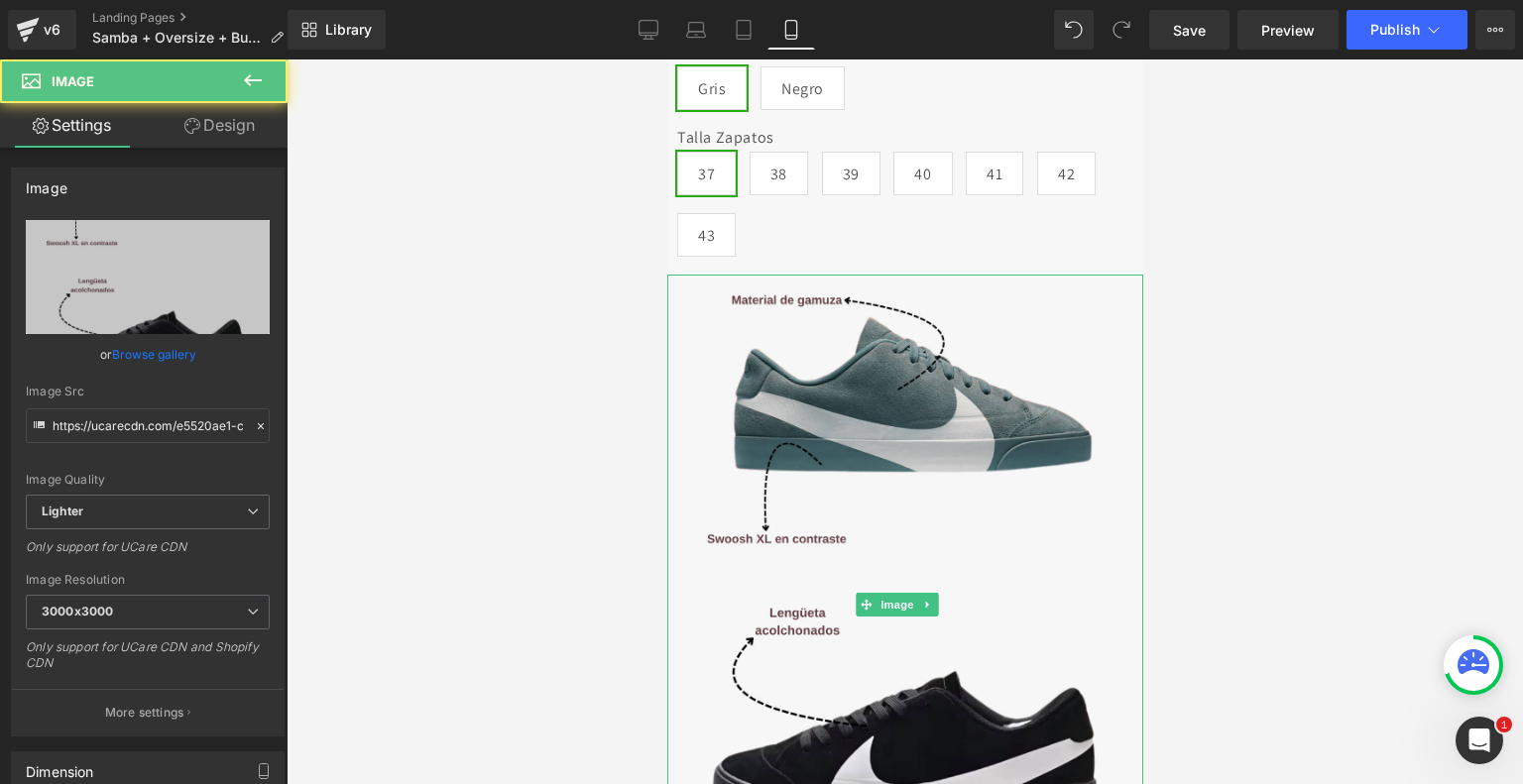 click at bounding box center [904, 605] 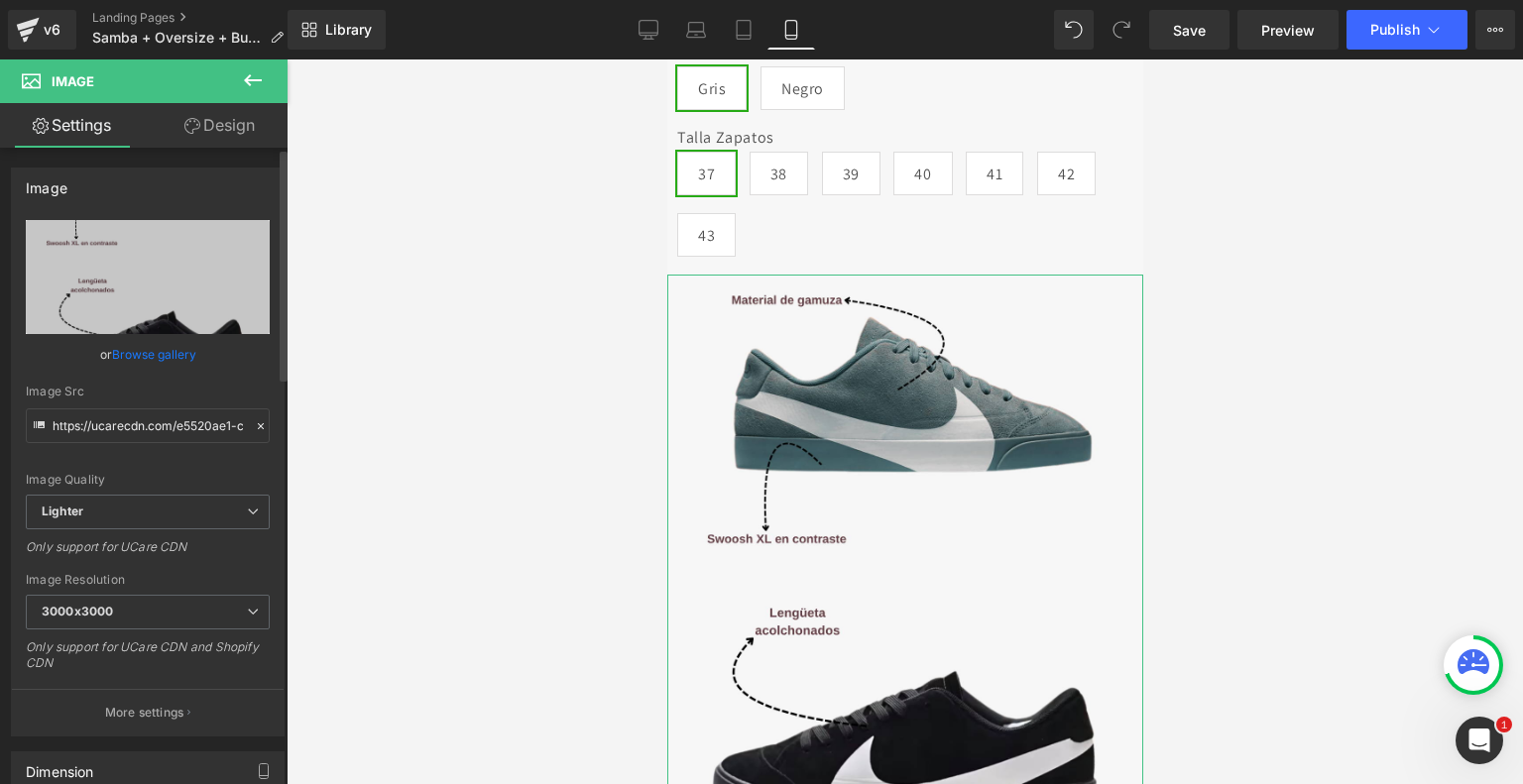 click on "Browse gallery" at bounding box center (154, 354) 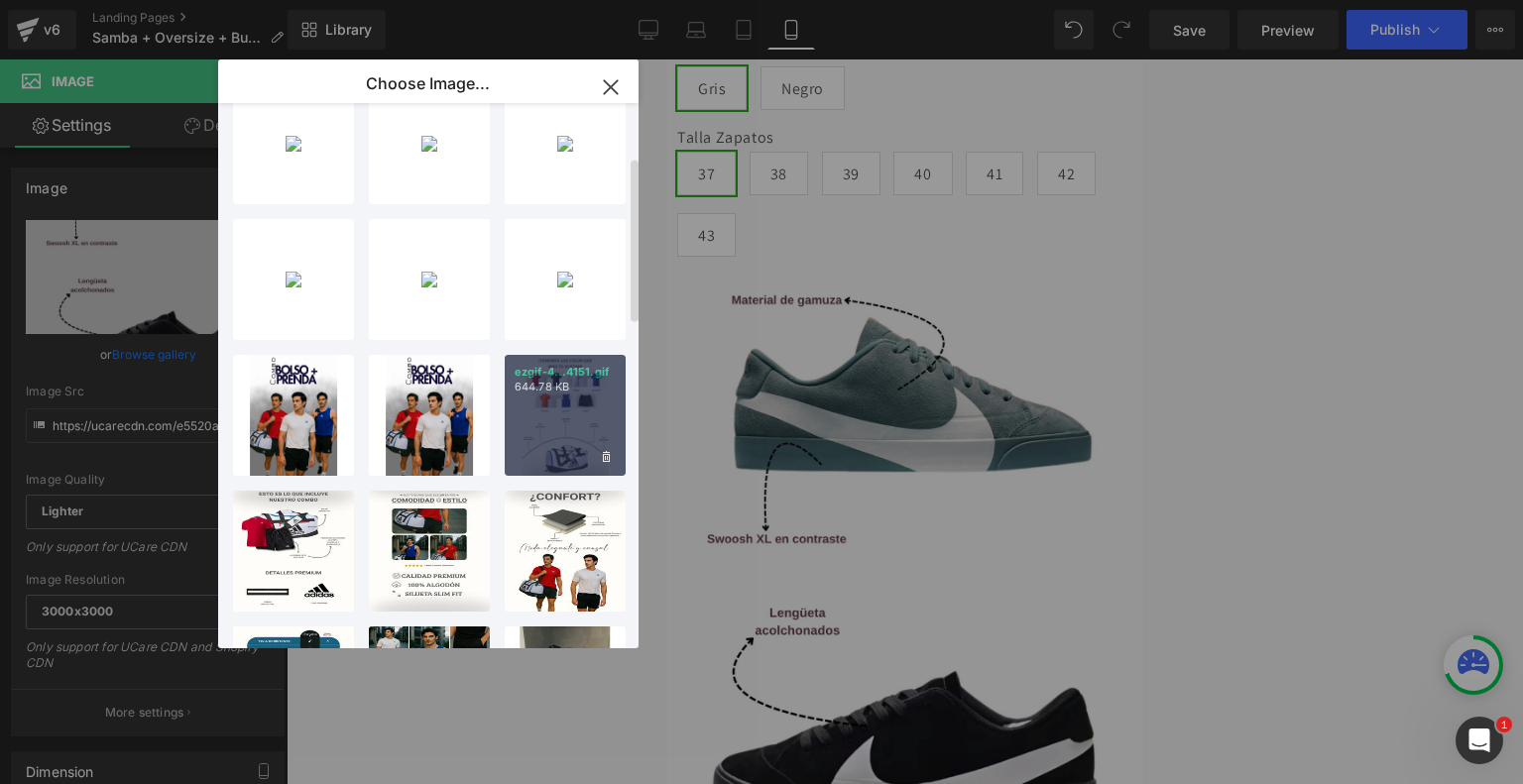 scroll, scrollTop: 176, scrollLeft: 0, axis: vertical 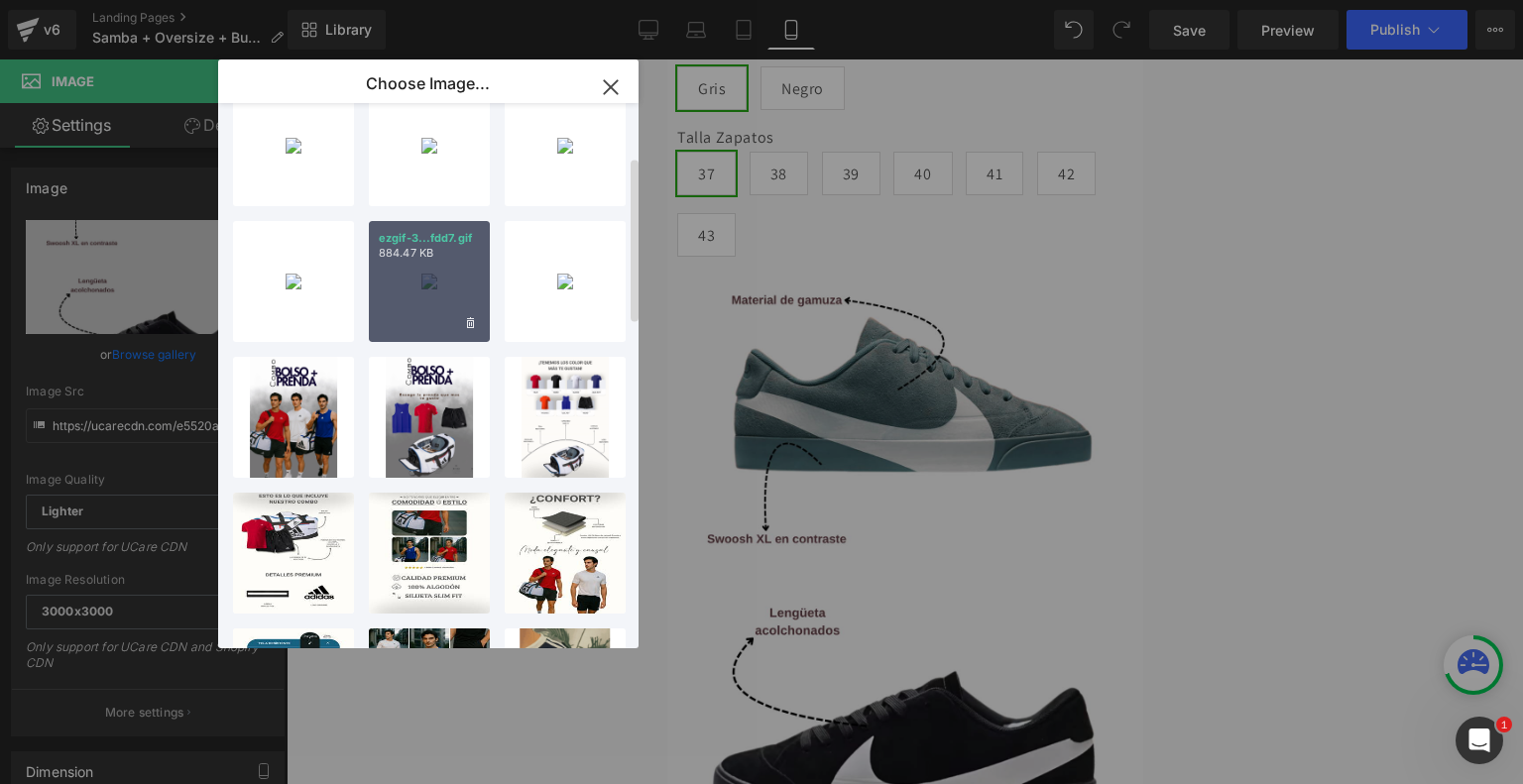click on "ezgif-3...fdd7.gif 884.47 KB" at bounding box center (429, 281) 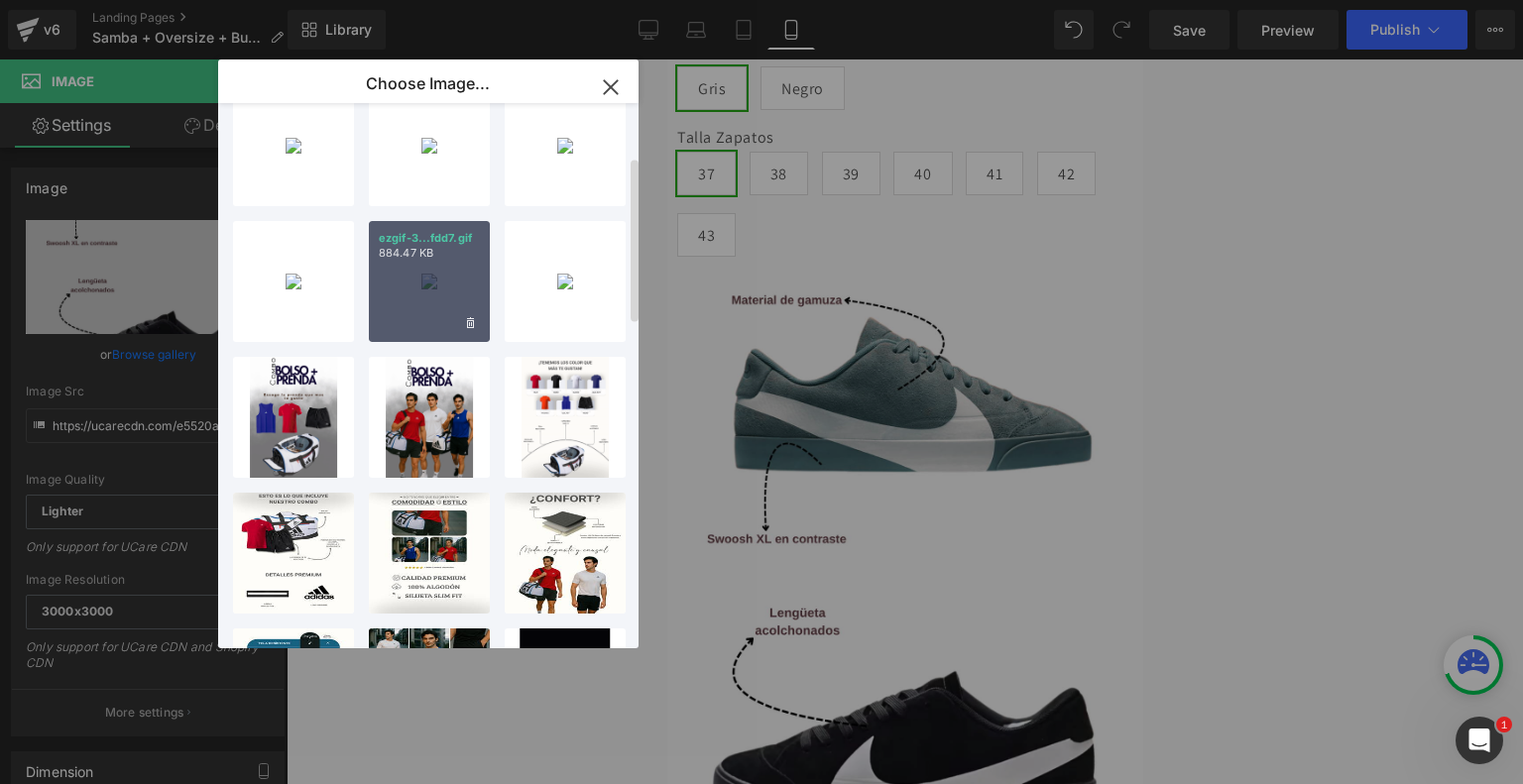 type on "https://ucarecdn.com/6da906f1-1e56-4d35-93ce-2214a1f6f81e/ezgif-35baa7f9e7fdd7.gif" 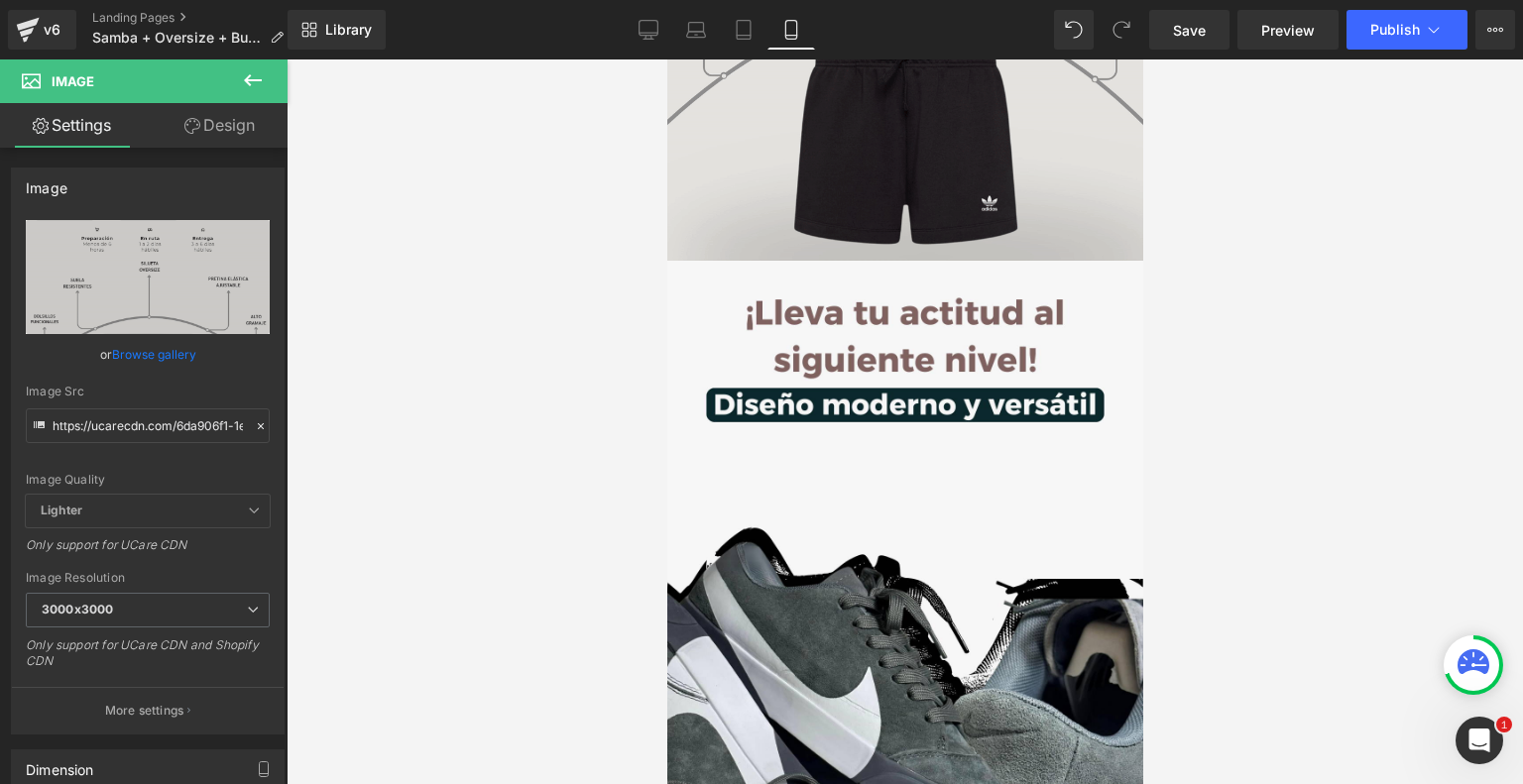 scroll, scrollTop: 1407, scrollLeft: 0, axis: vertical 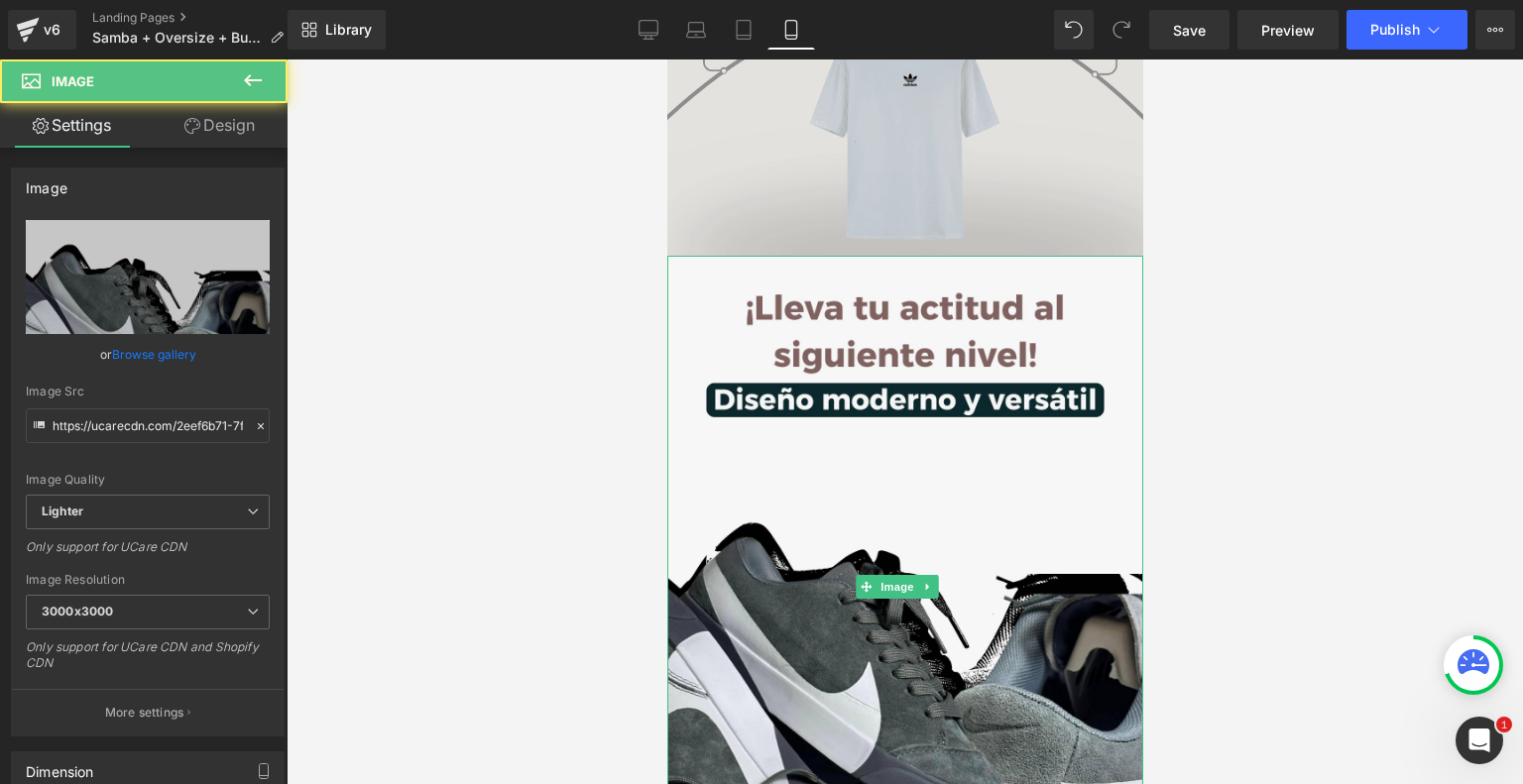 click at bounding box center (904, 586) 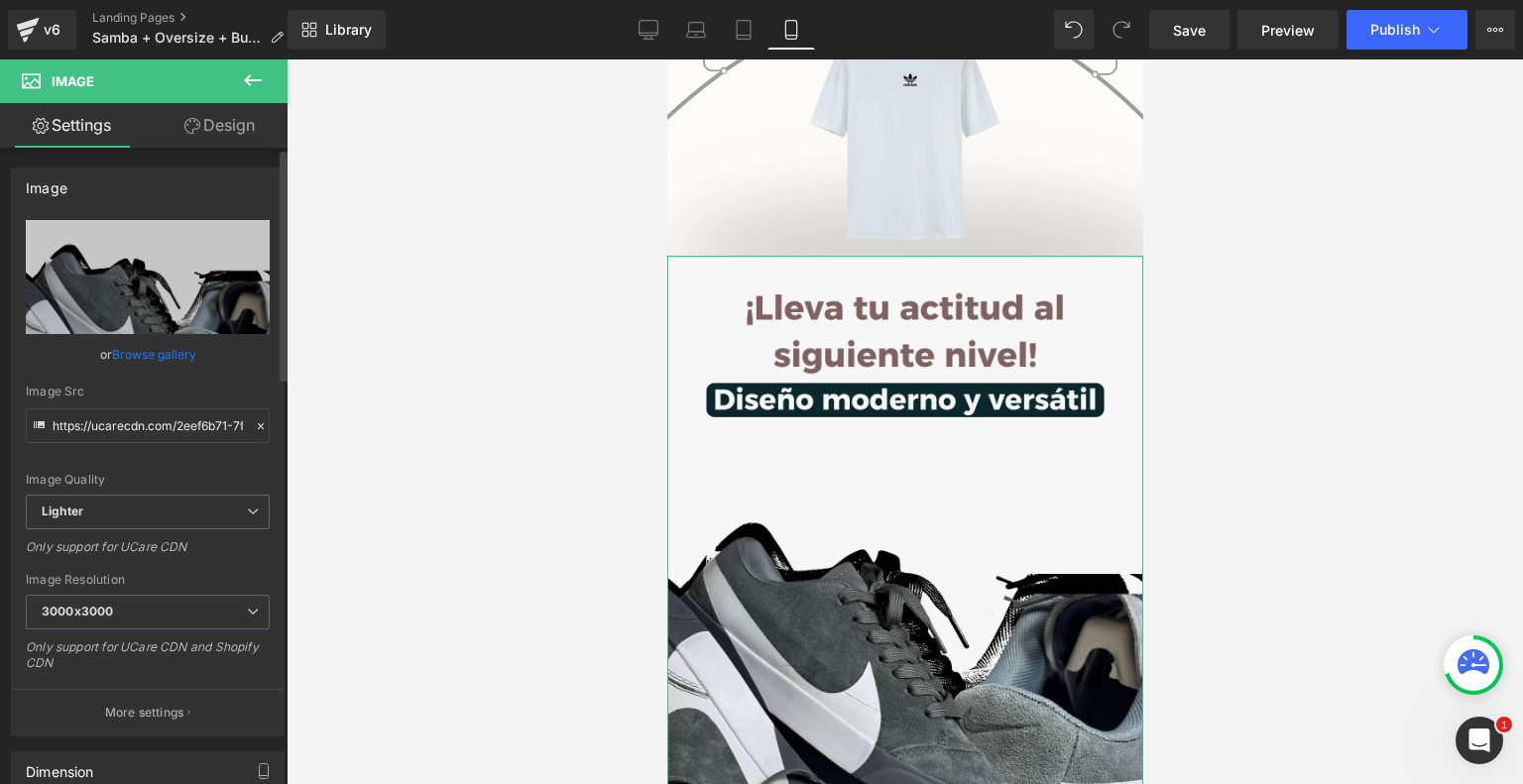 click on "Browse gallery" at bounding box center (154, 354) 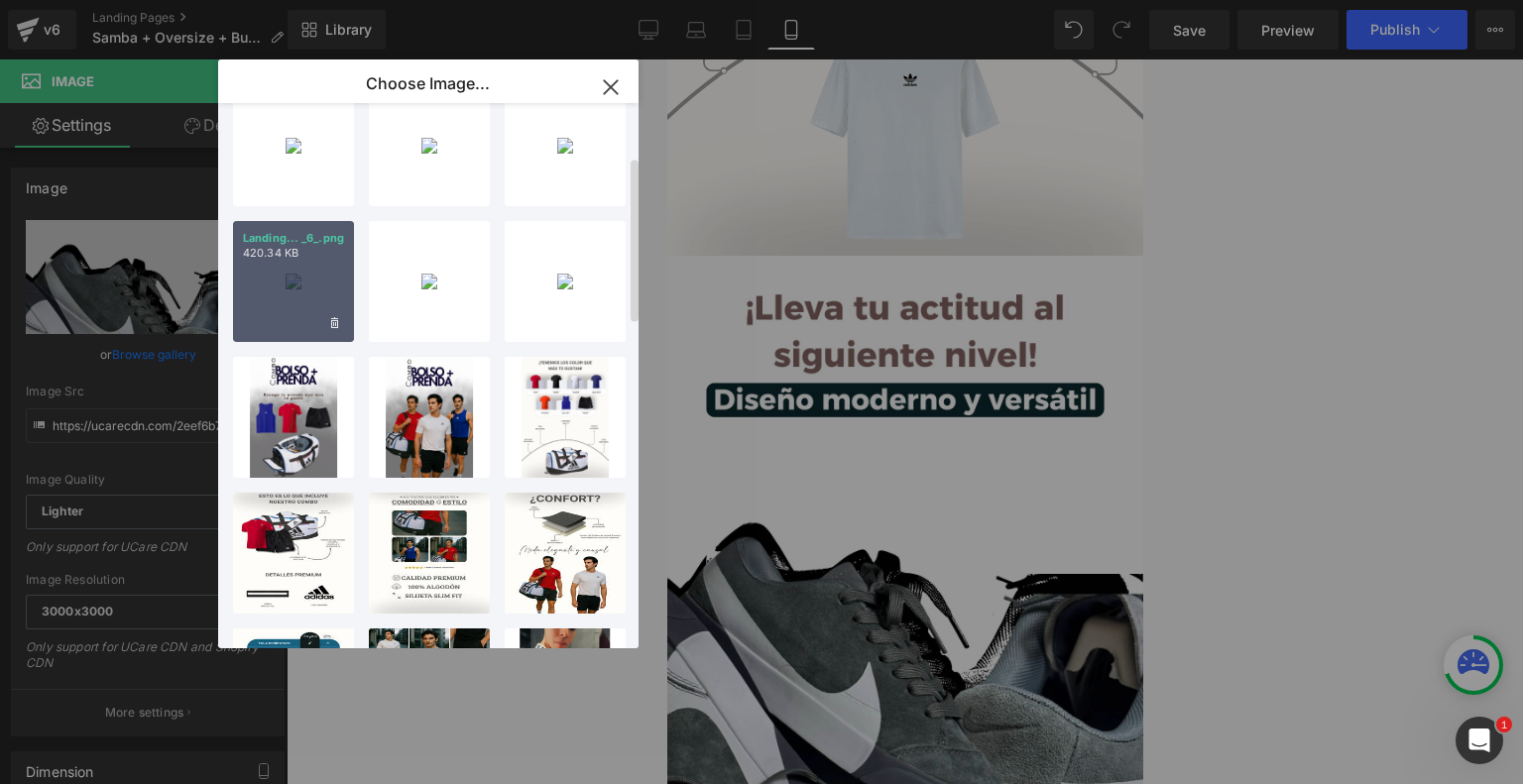 click on "Landing... _6_.png 420.34 KB" at bounding box center [293, 281] 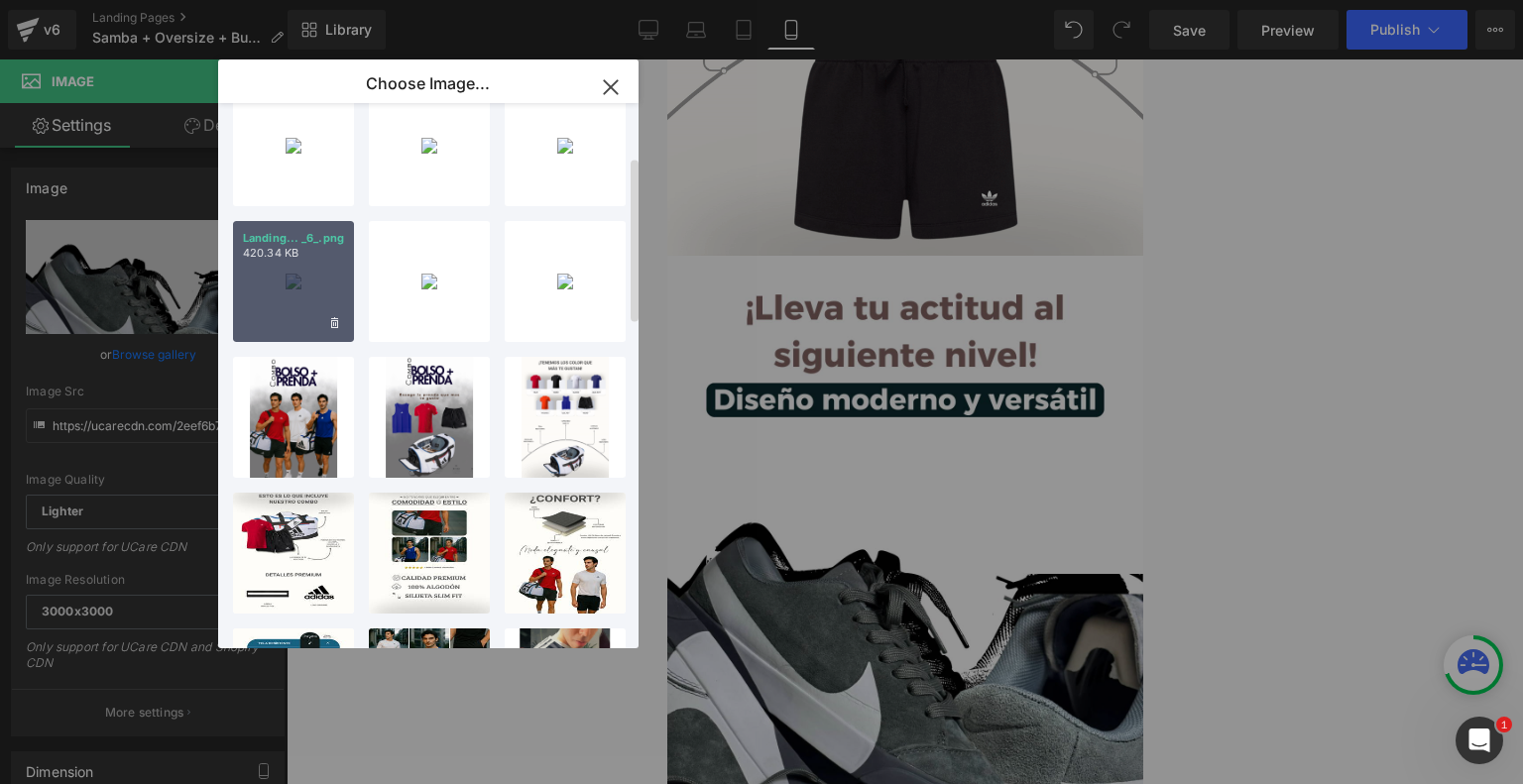 type on "https://ucarecdn.com/e3c05769-92d8-4f27-888d-df230dc334c2/-/format/auto/-/preview/3000x3000/-/quality/lighter/Landing%20New%20Samba%20+%20Burda%20_6_.png" 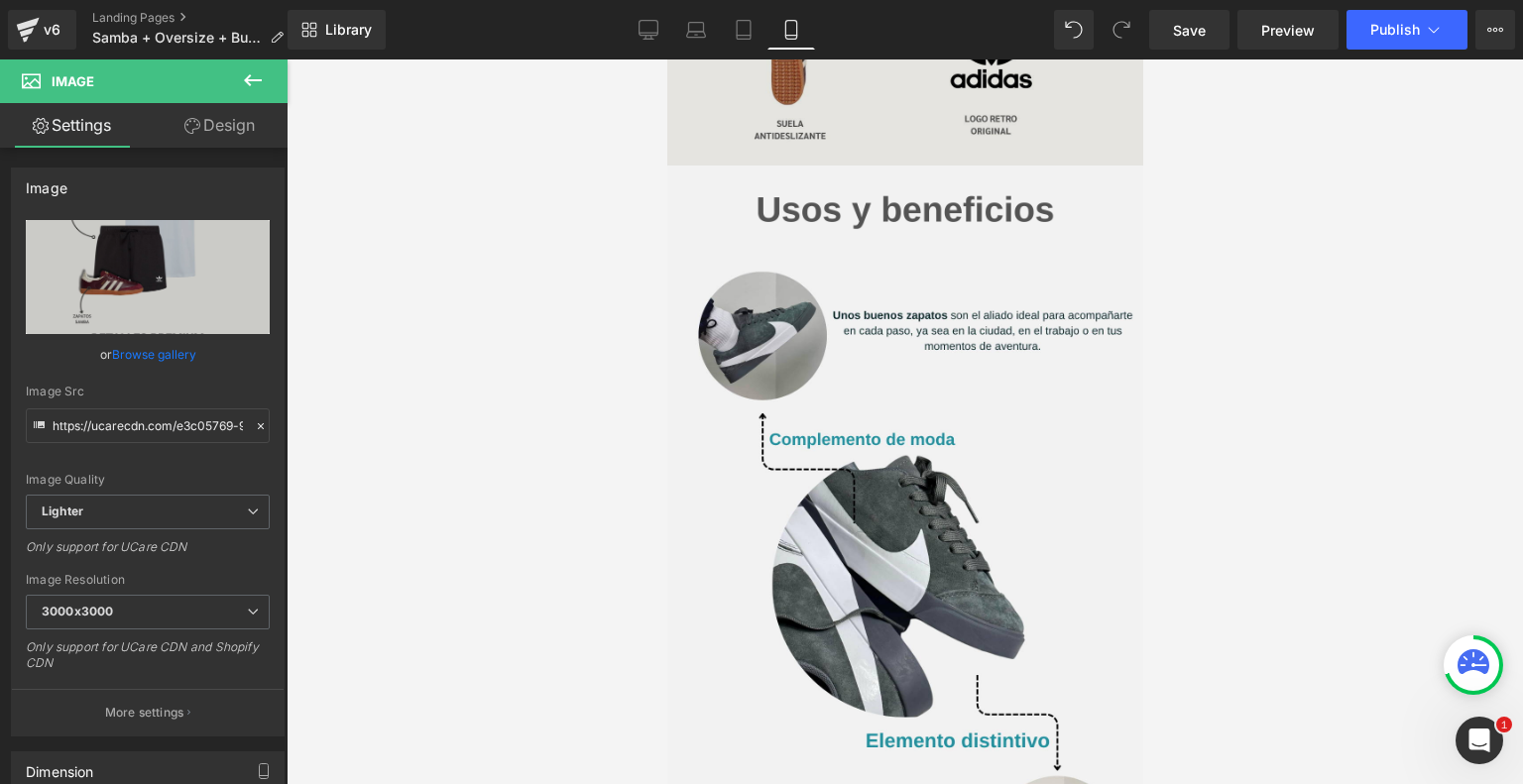 scroll, scrollTop: 2161, scrollLeft: 0, axis: vertical 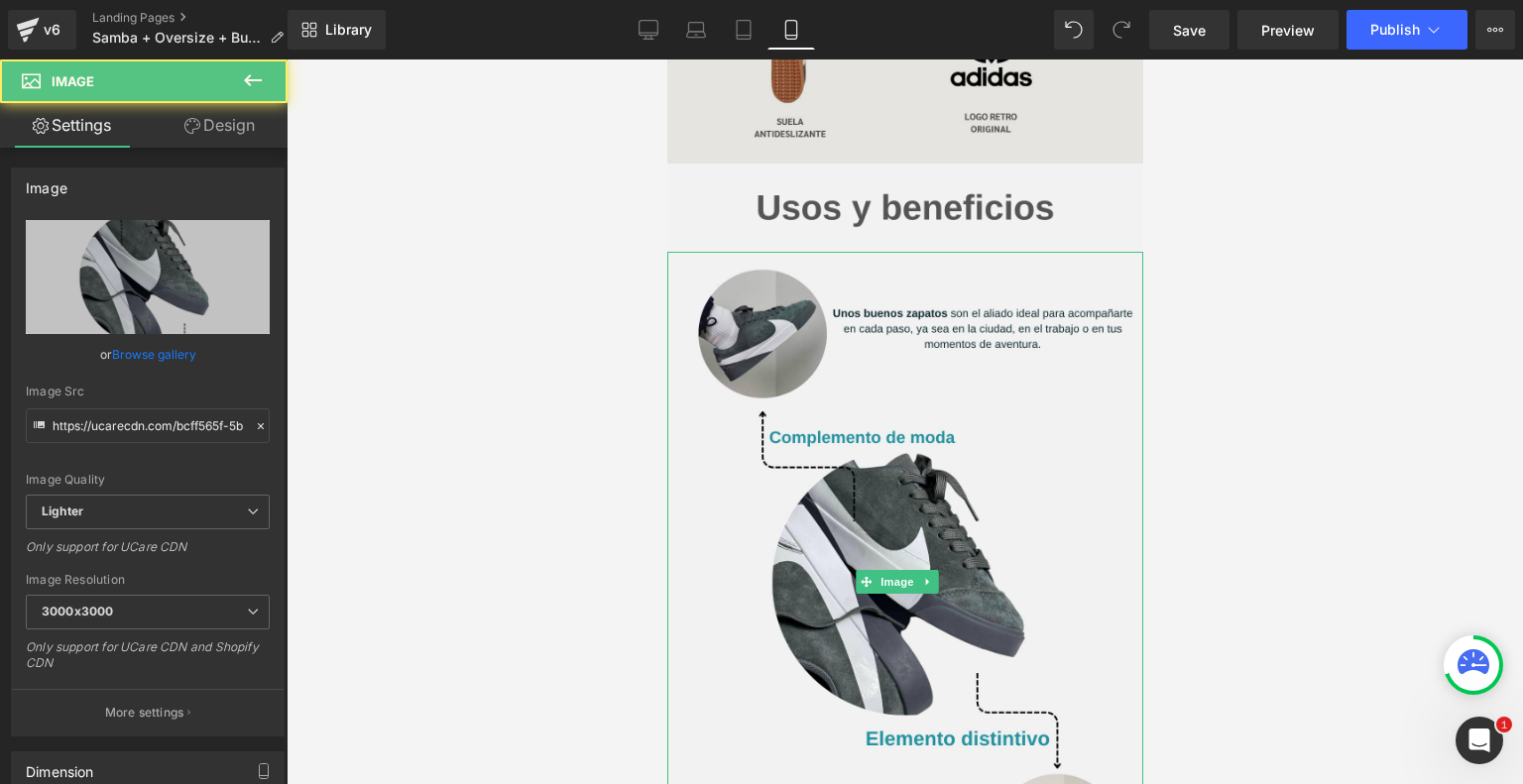 click at bounding box center [904, 582] 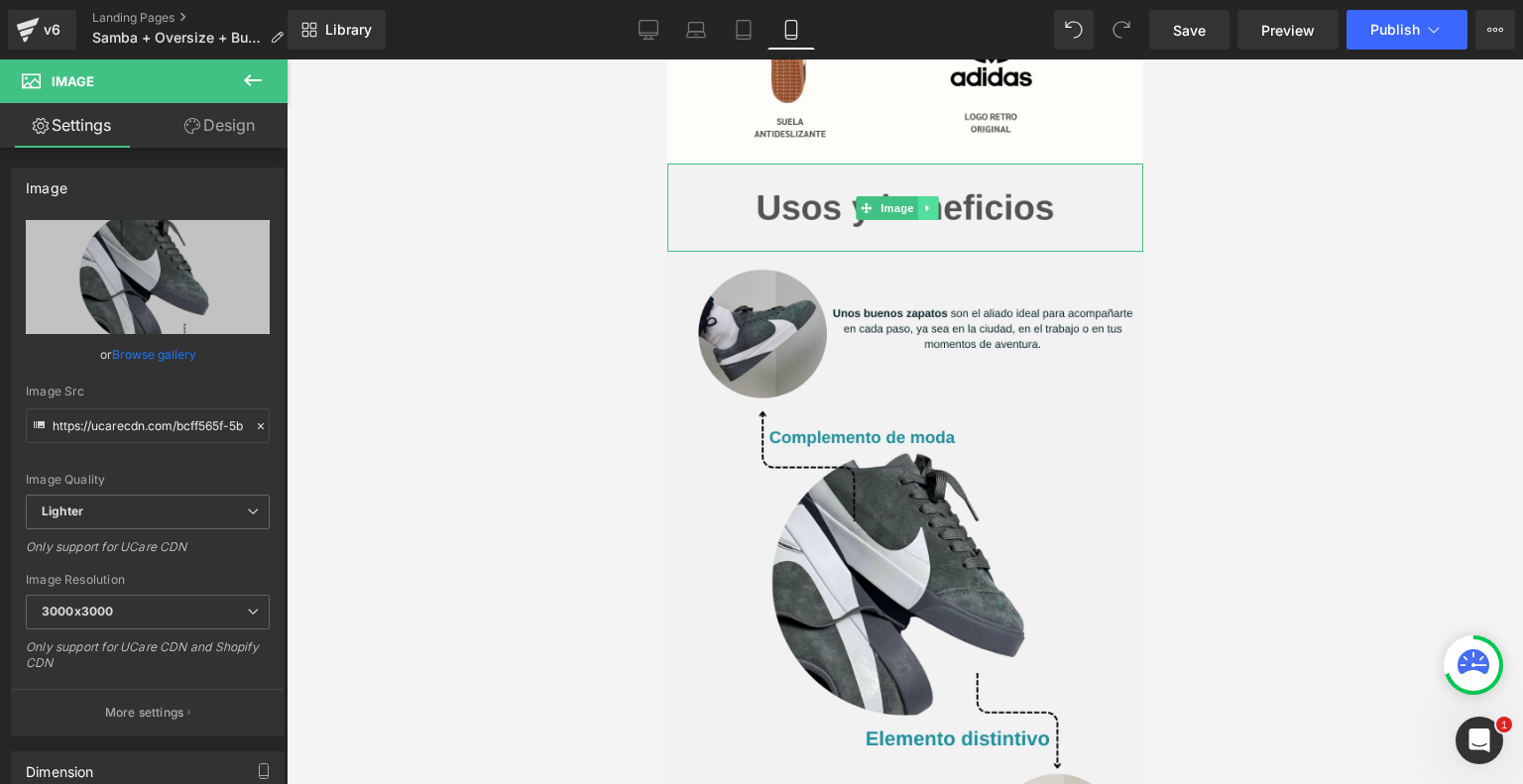 click 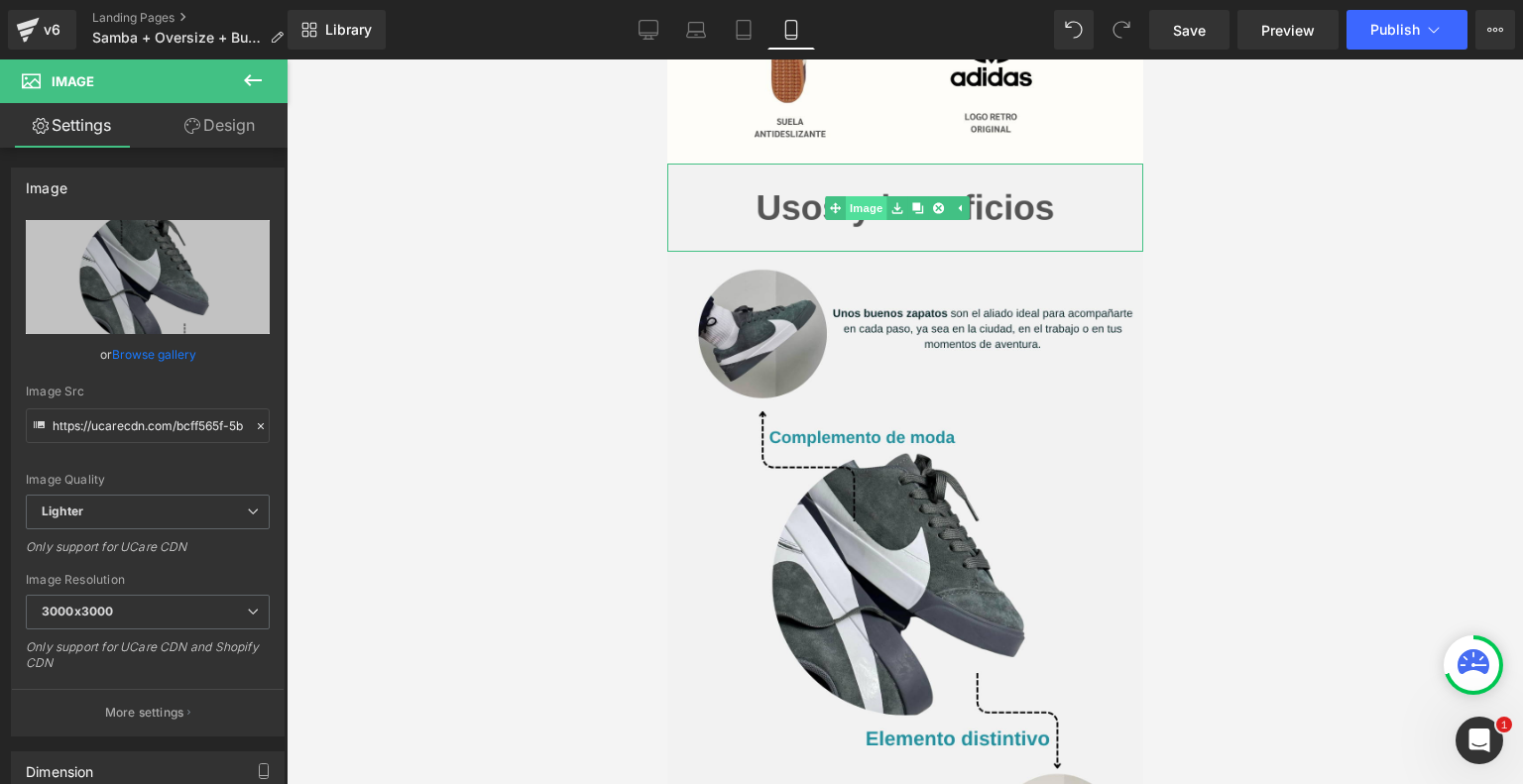 click on "Image" at bounding box center (856, 208) 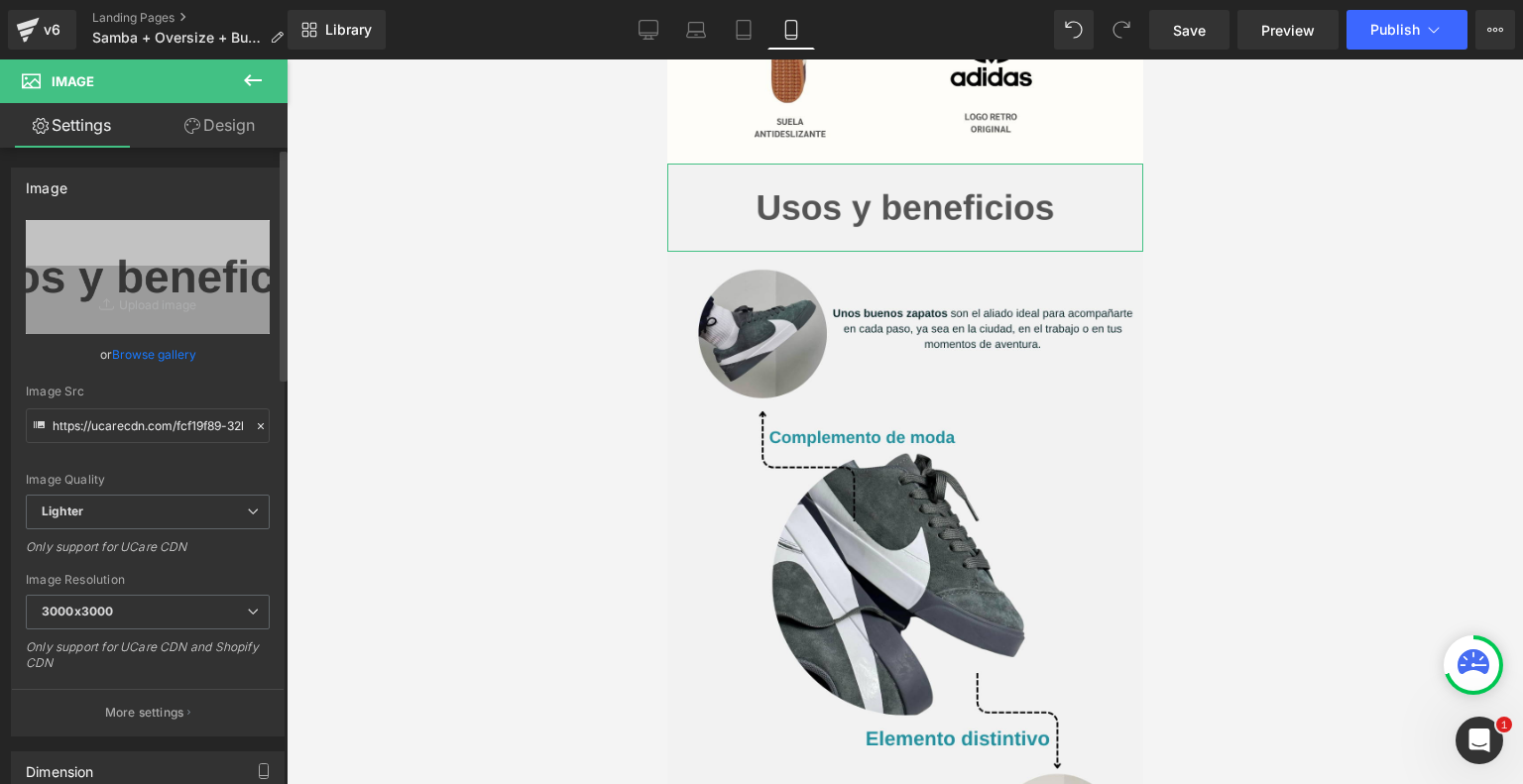 click on "Browse gallery" at bounding box center (154, 354) 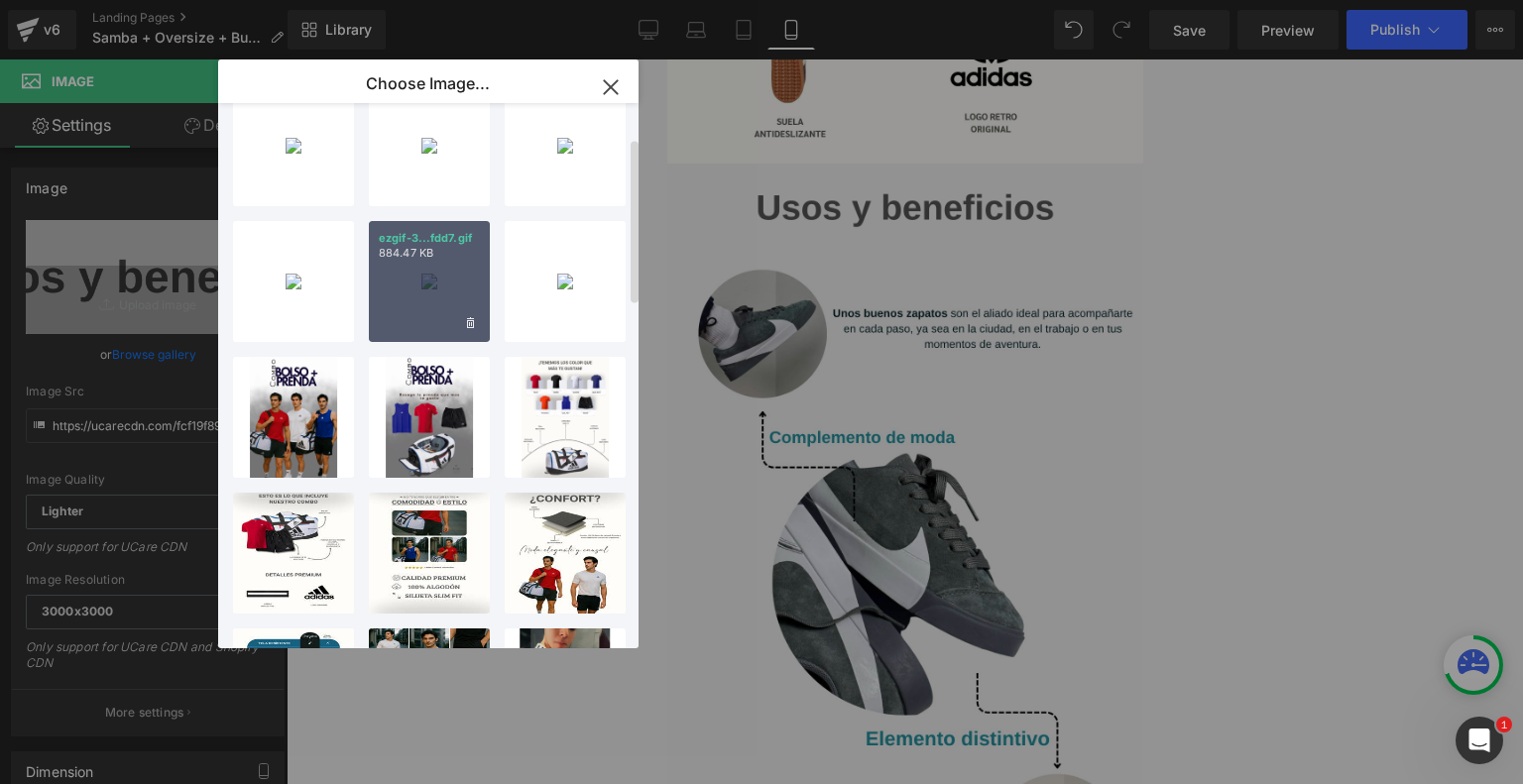 scroll, scrollTop: 89, scrollLeft: 0, axis: vertical 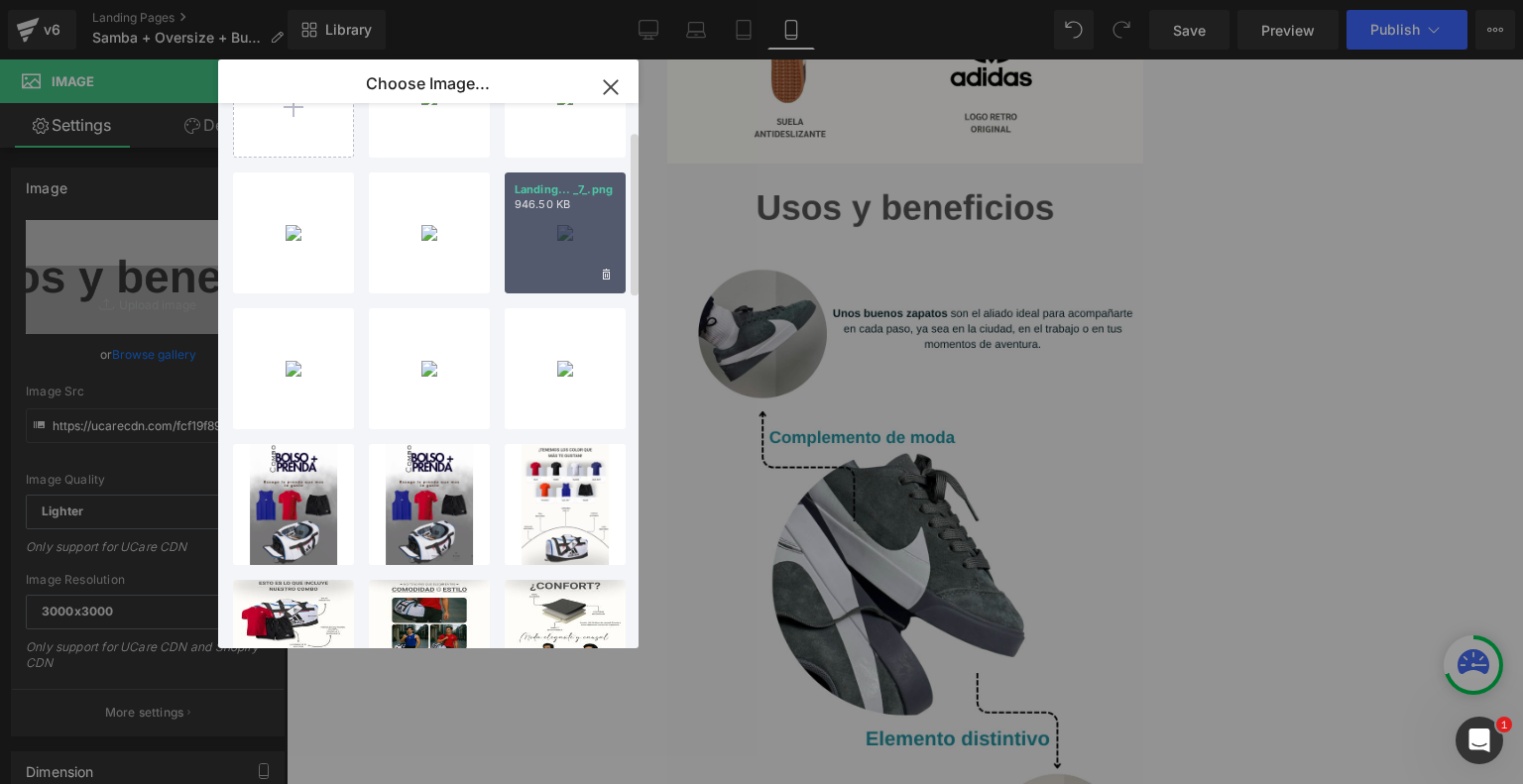 click on "Landing... _7_.png 946.50 KB" at bounding box center [565, 233] 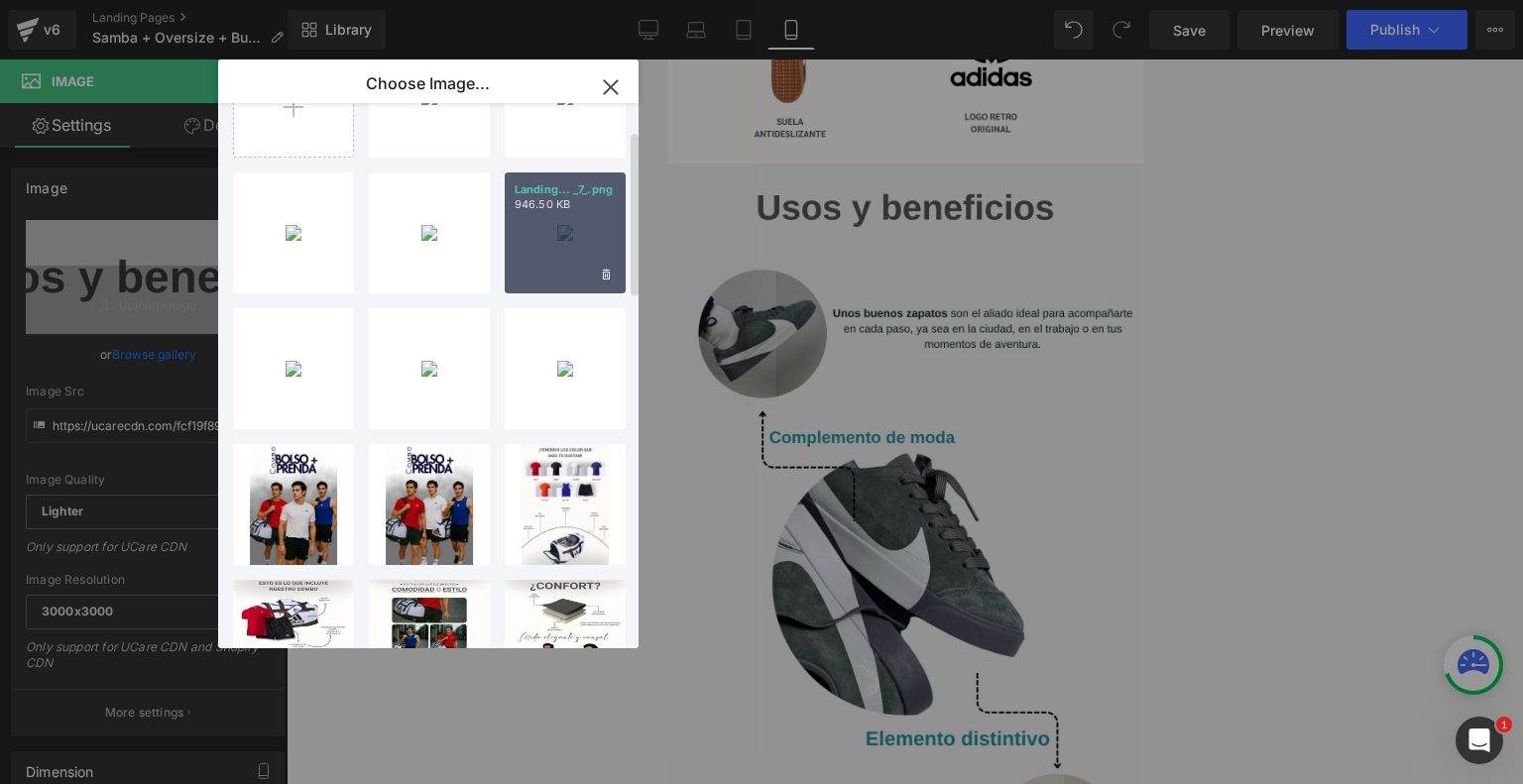 type on "https://ucarecdn.com/87a8185d-b7b6-446a-8af9-5a57624ba040/-/format/auto/-/preview/3000x3000/-/quality/lighter/Landing%20New%20Samba%20+%20Burda%20_7_.png" 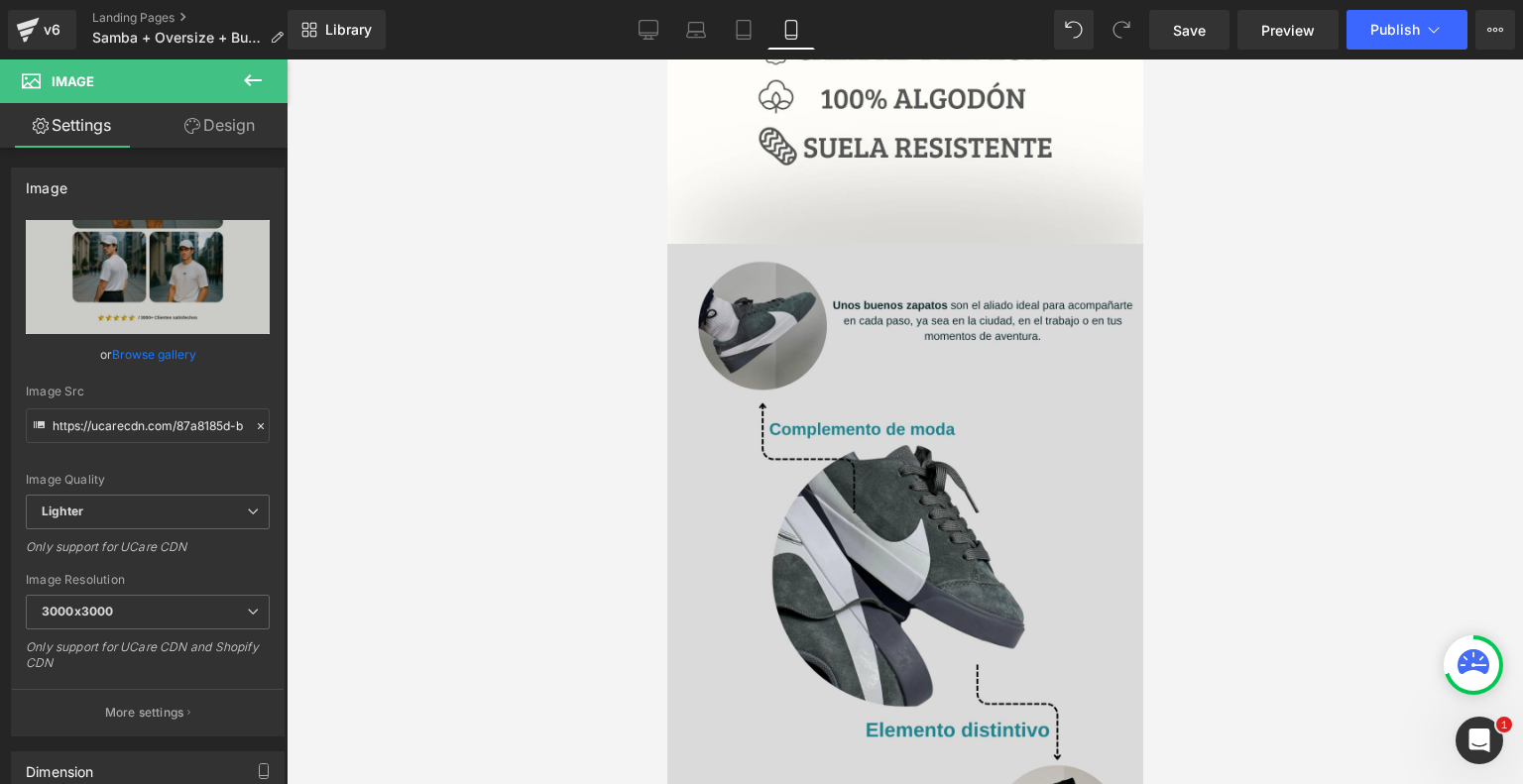 scroll, scrollTop: 2745, scrollLeft: 0, axis: vertical 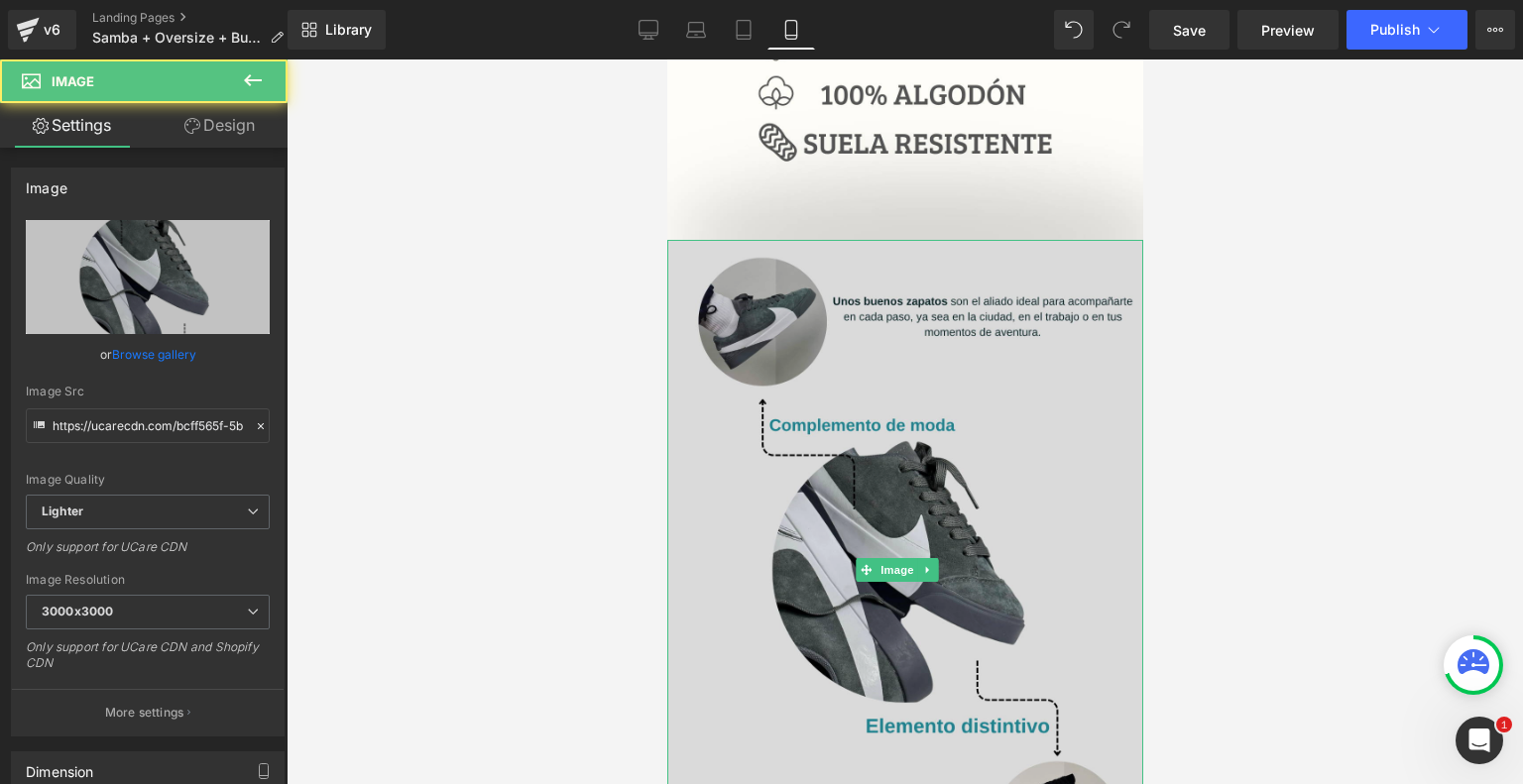 click at bounding box center [904, 570] 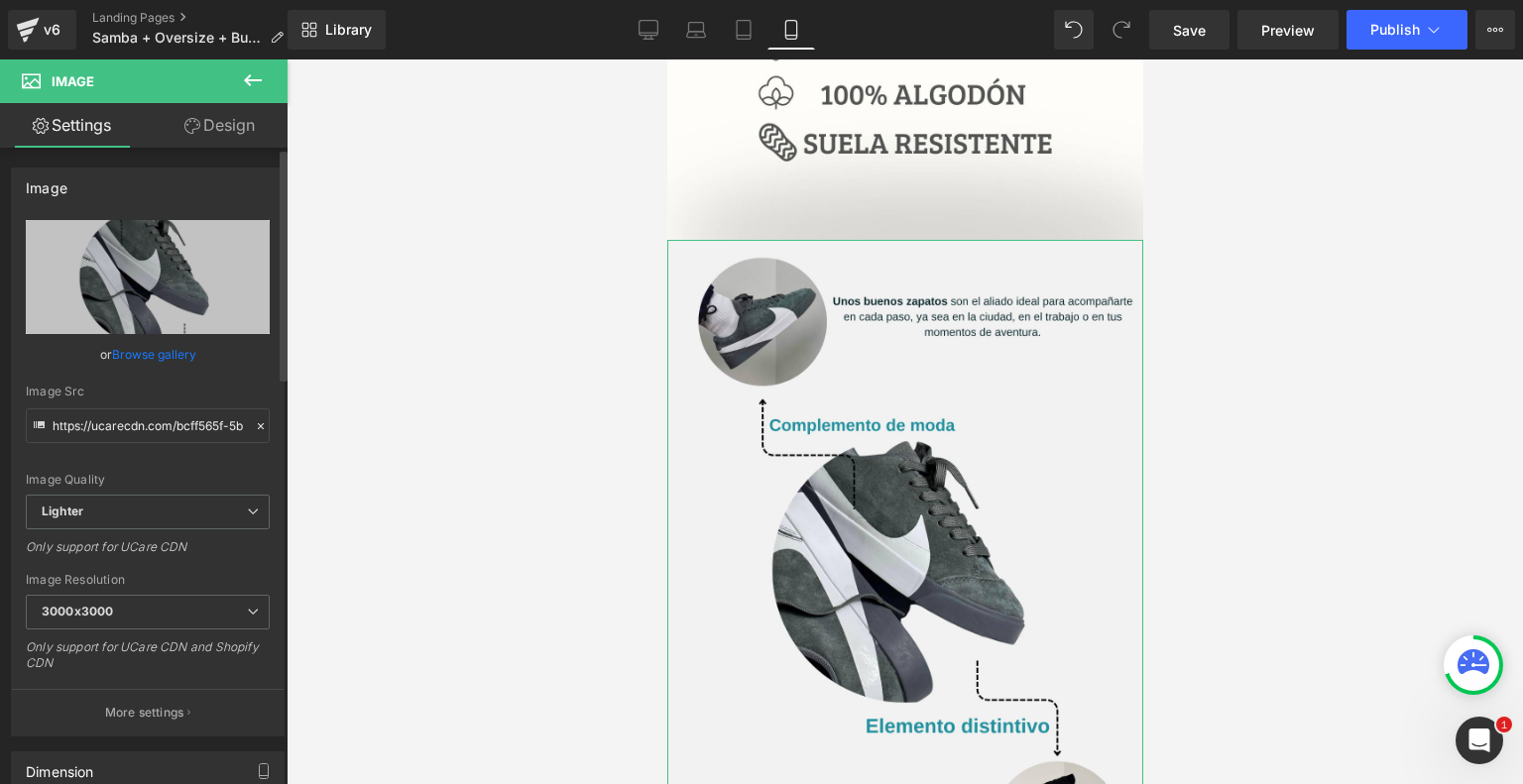 click on "Browse gallery" at bounding box center (154, 354) 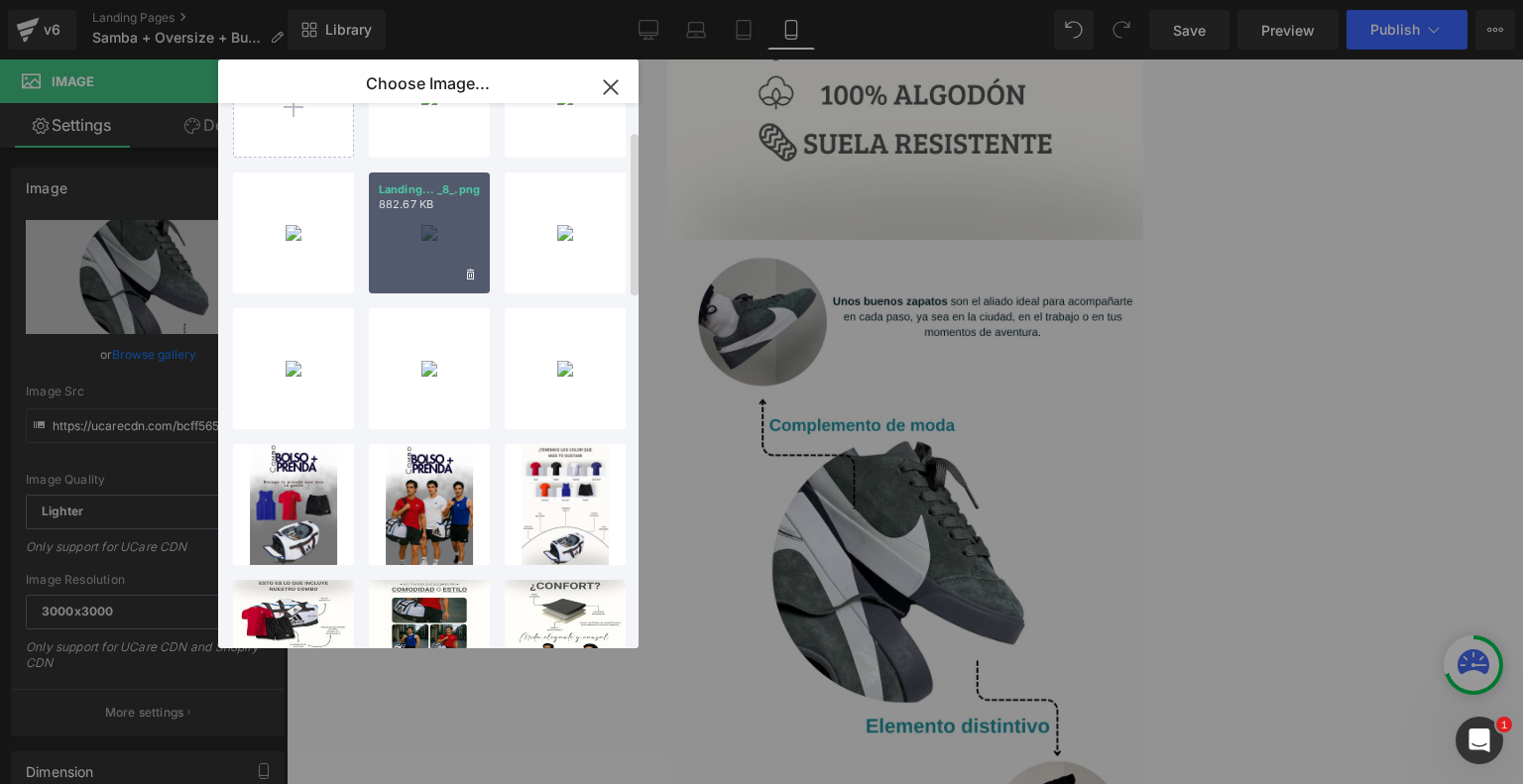 click on "Landing... _8_.png 882.67 KB" at bounding box center (429, 233) 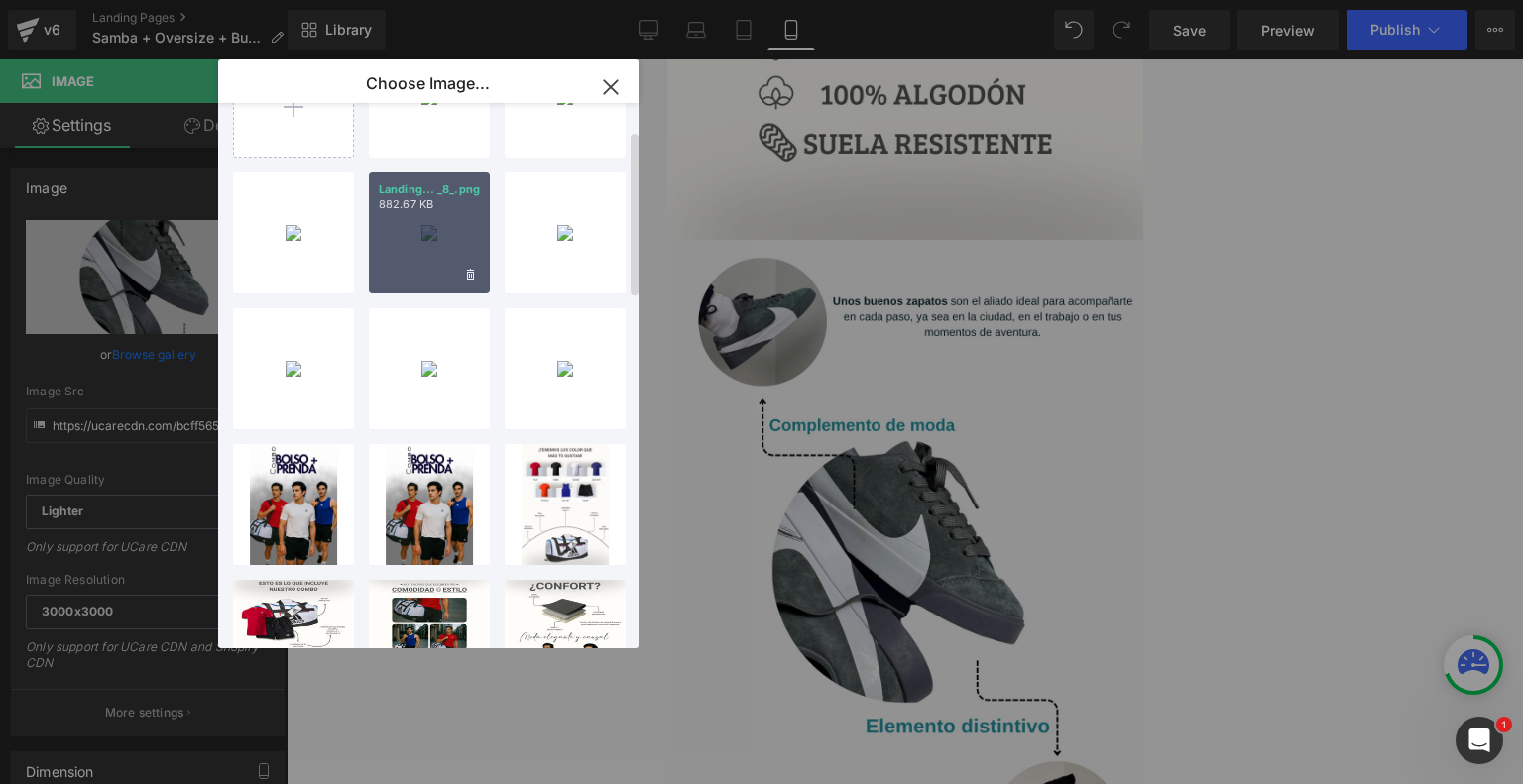 type on "https://ucarecdn.com/3f4c55fd-b929-447d-bb64-8f4b31ae894b/-/format/auto/-/preview/3000x3000/-/quality/lighter/Landing%20New%20Samba%20+%20Burda%20_8_.png" 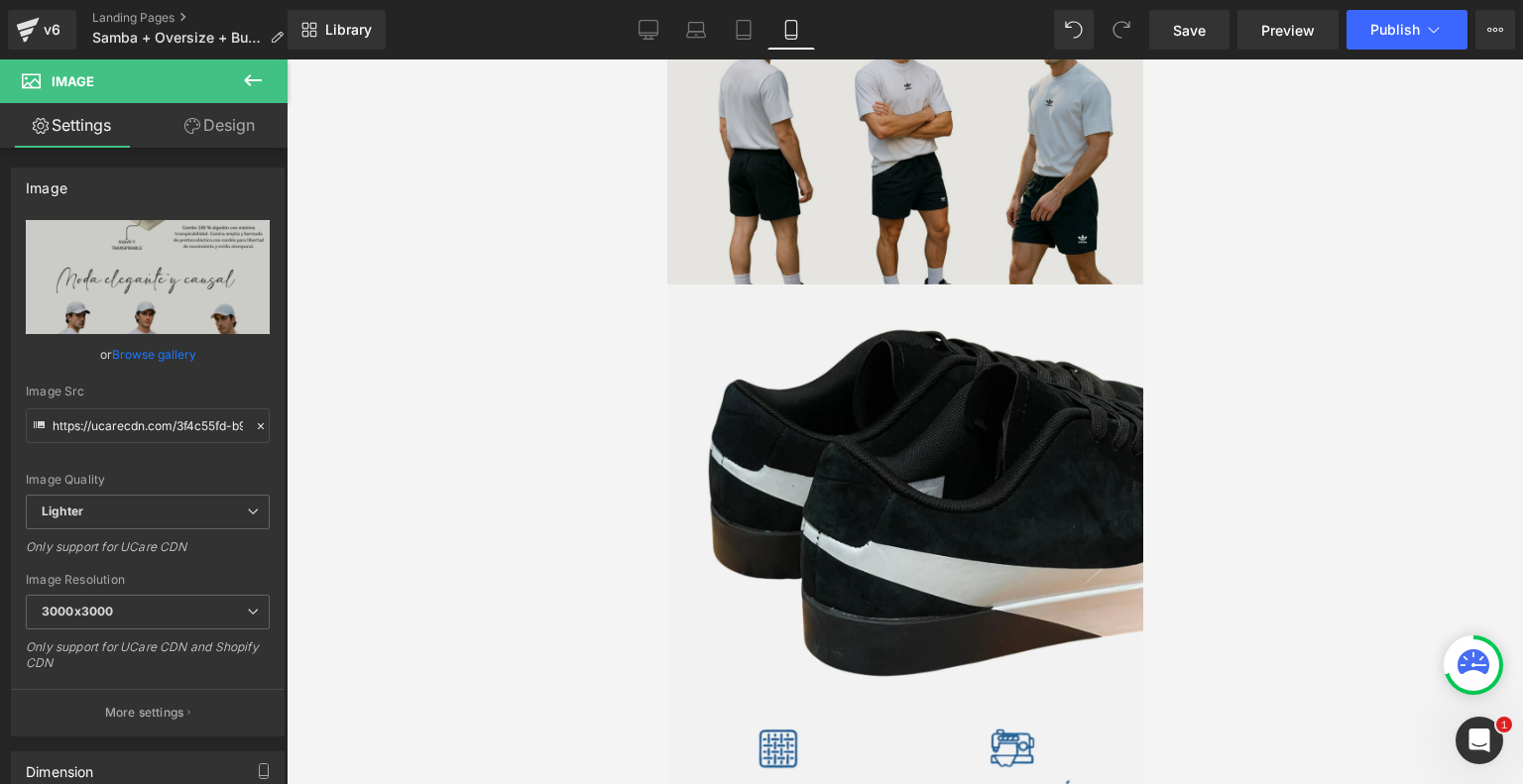 scroll, scrollTop: 3358, scrollLeft: 0, axis: vertical 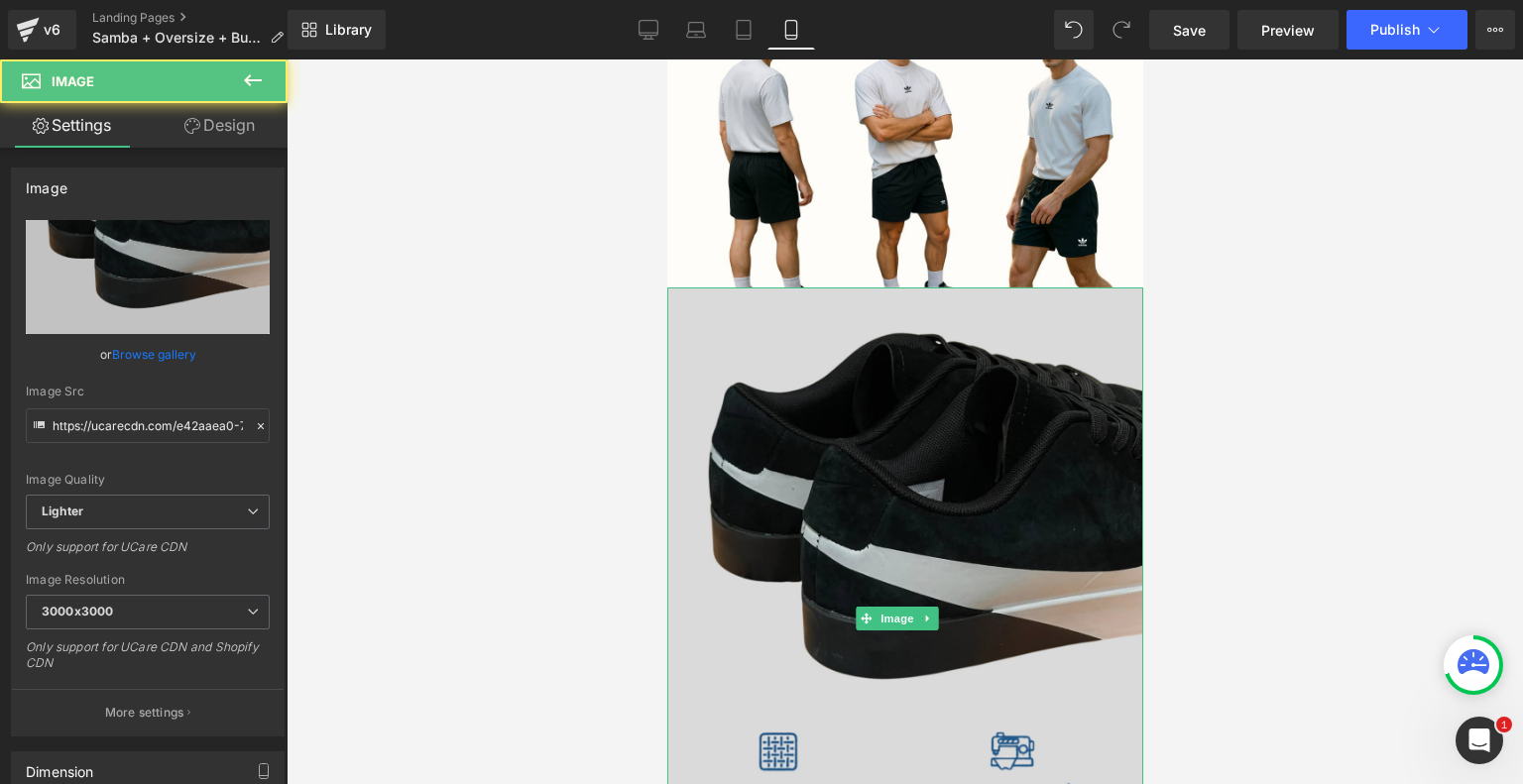 click at bounding box center [904, 617] 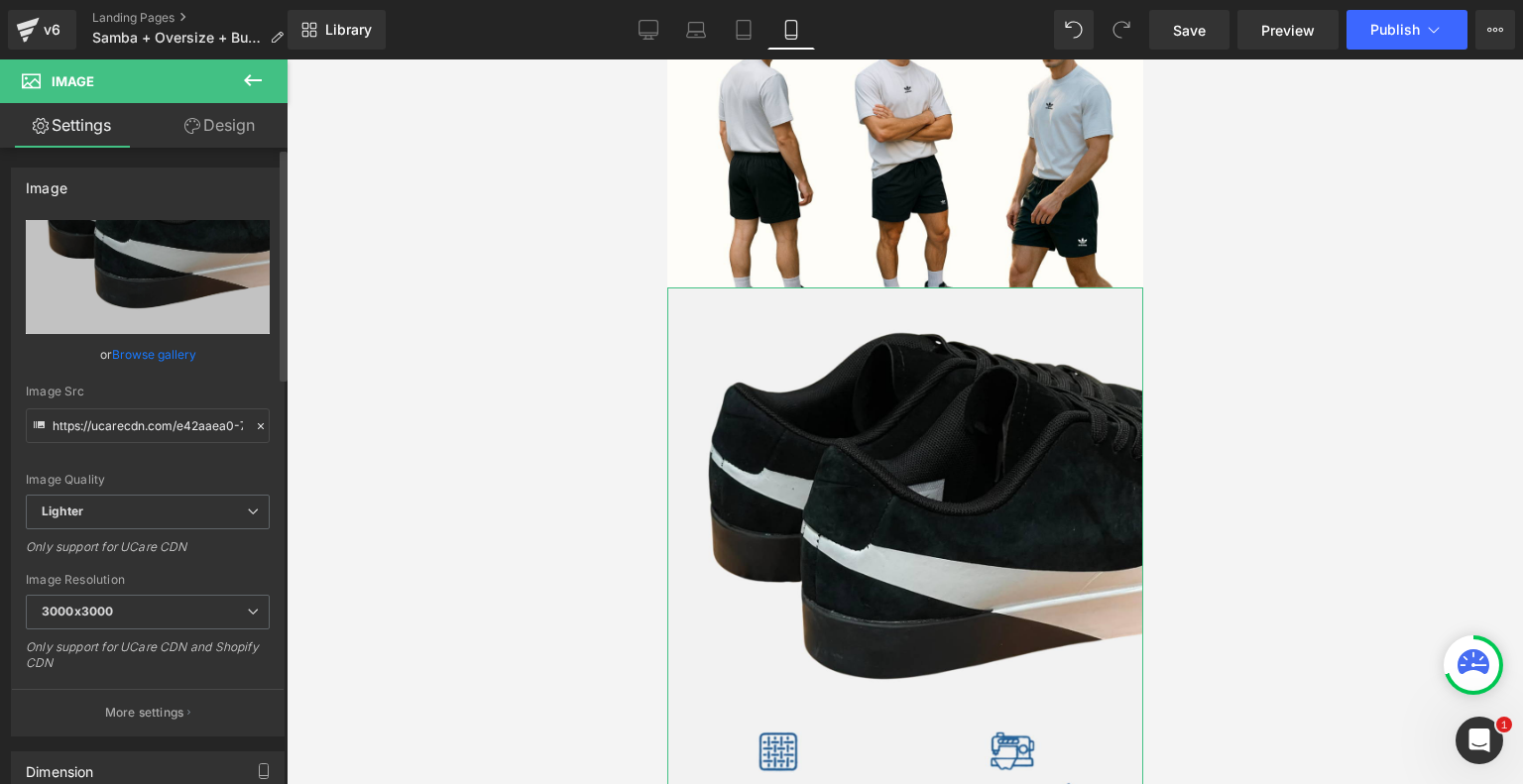 click on "Browse gallery" at bounding box center (154, 354) 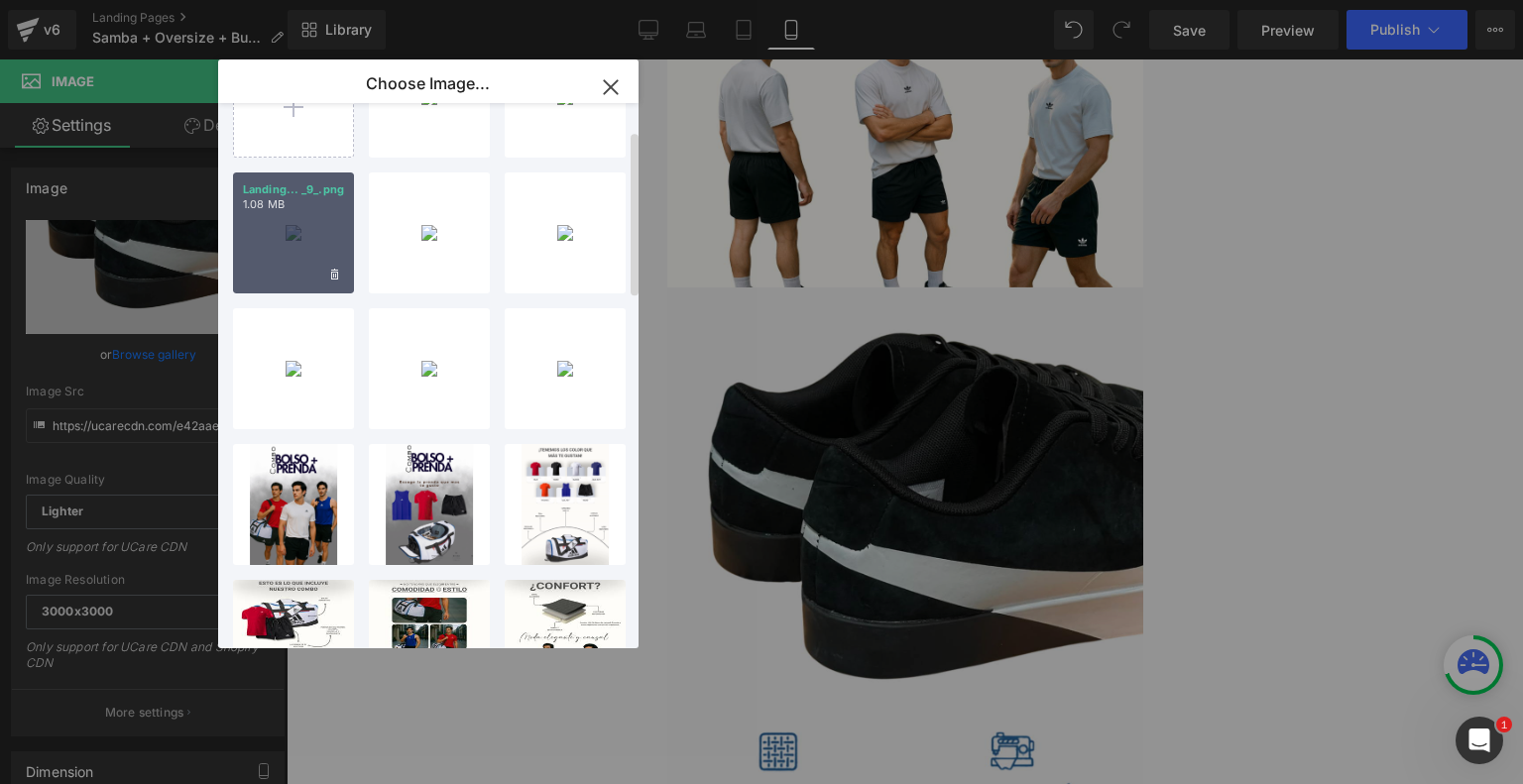 click on "Landing... _9_.png 1.08 MB" at bounding box center [293, 233] 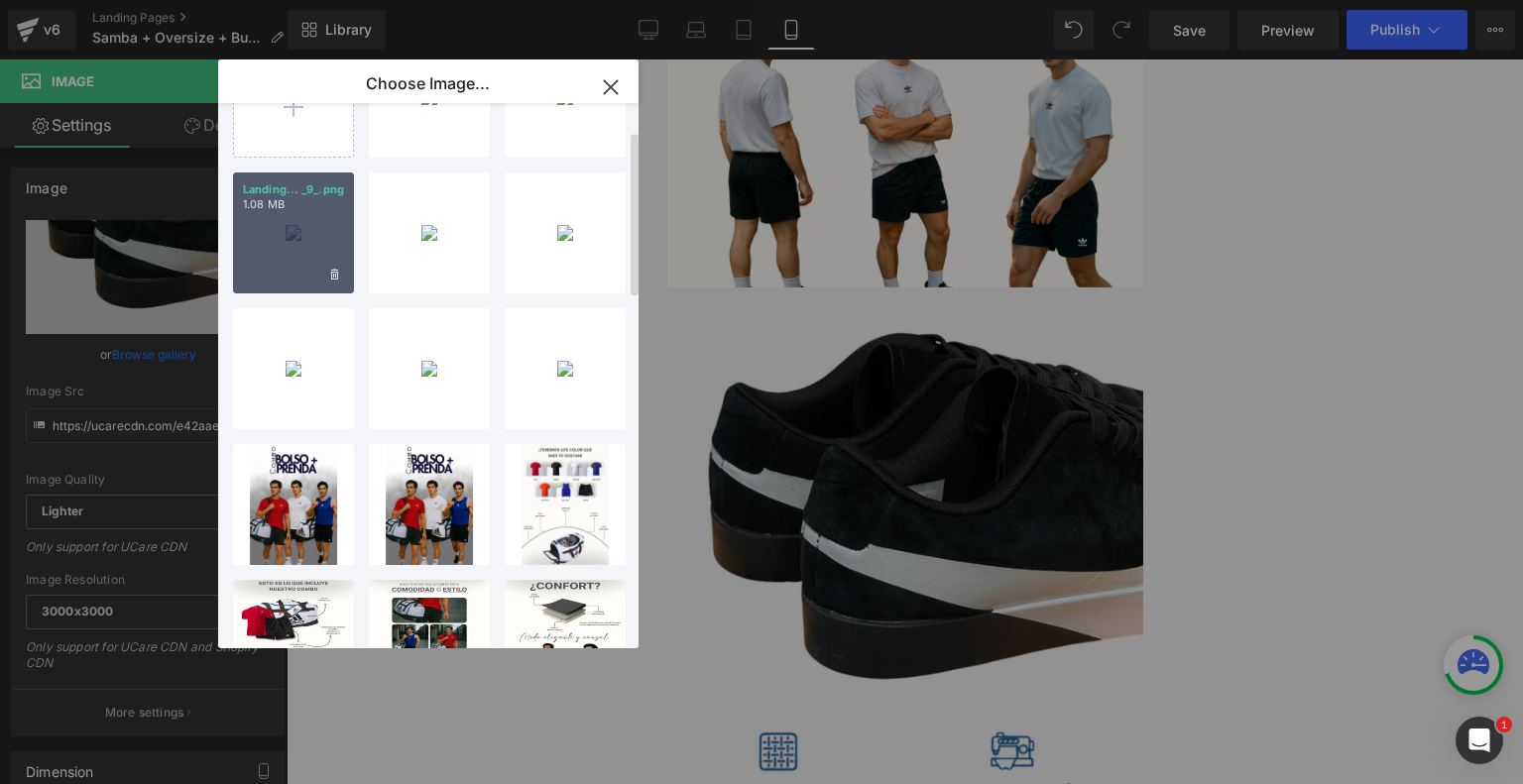 type on "https://ucarecdn.com/93efc0a9-cc85-483a-b7ef-6730d4087275/-/format/auto/-/preview/3000x3000/-/quality/lighter/Landing%20New%20Samba%20+%20Burda%20_9_.png" 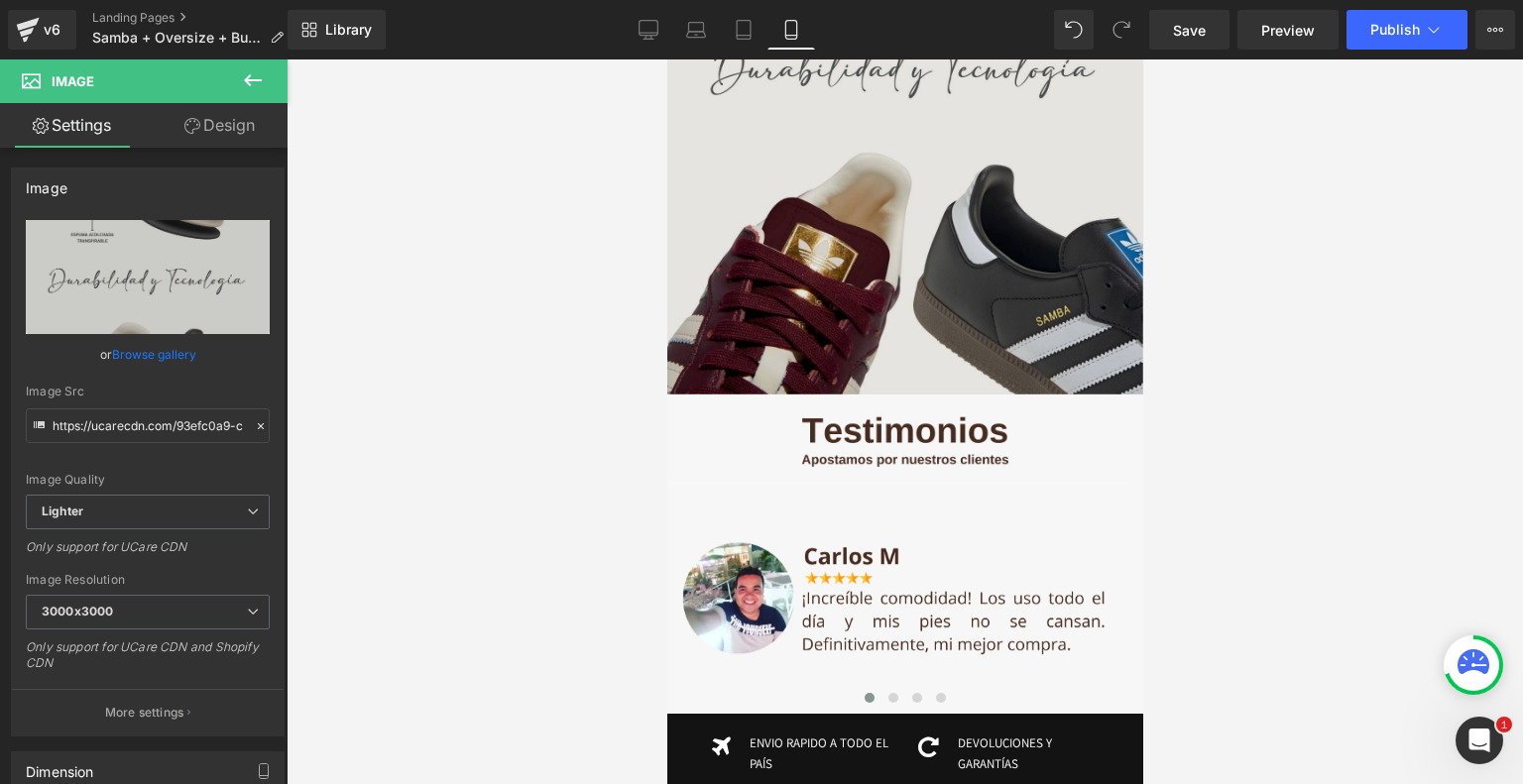 scroll, scrollTop: 3923, scrollLeft: 0, axis: vertical 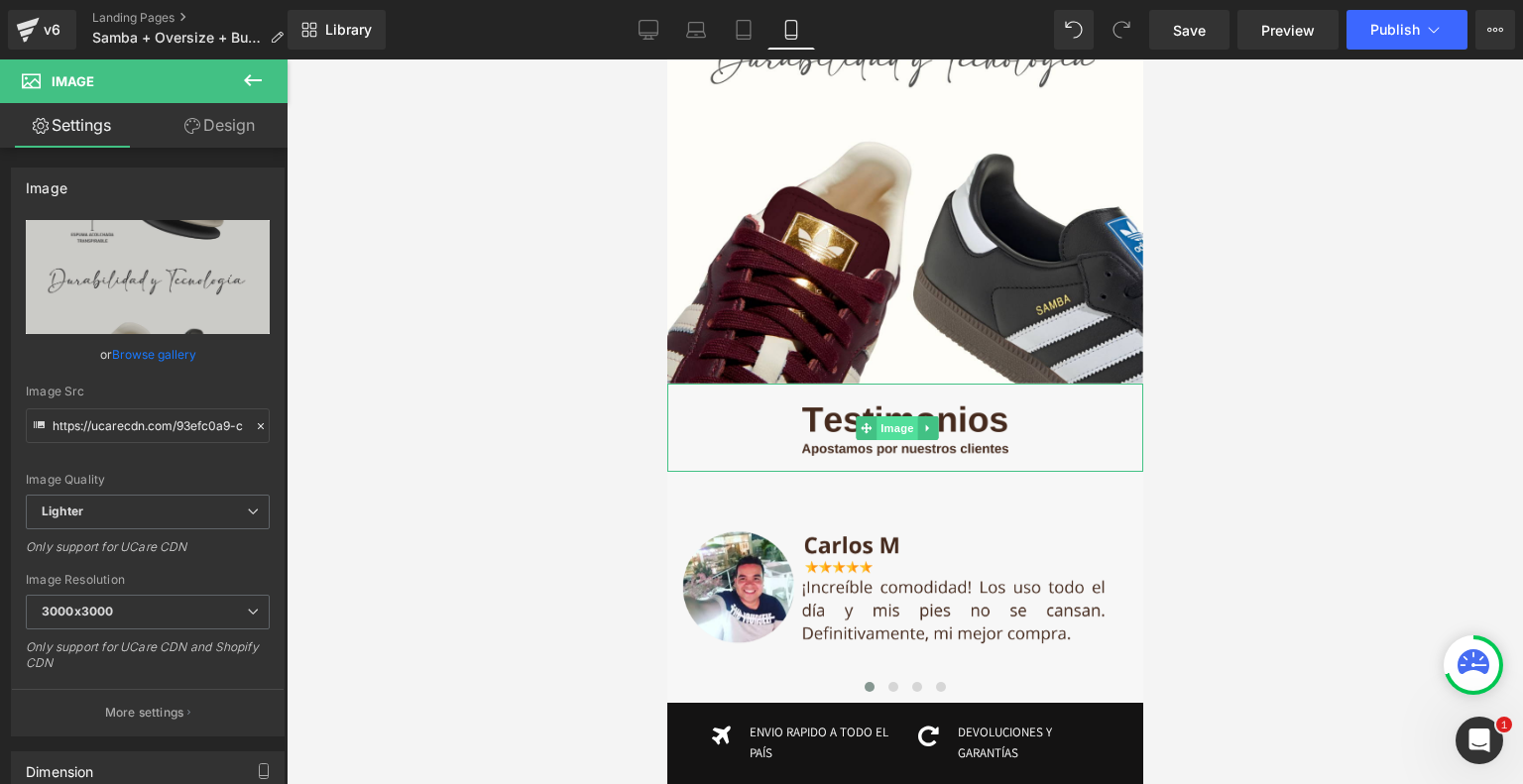 click on "Image" at bounding box center (897, 428) 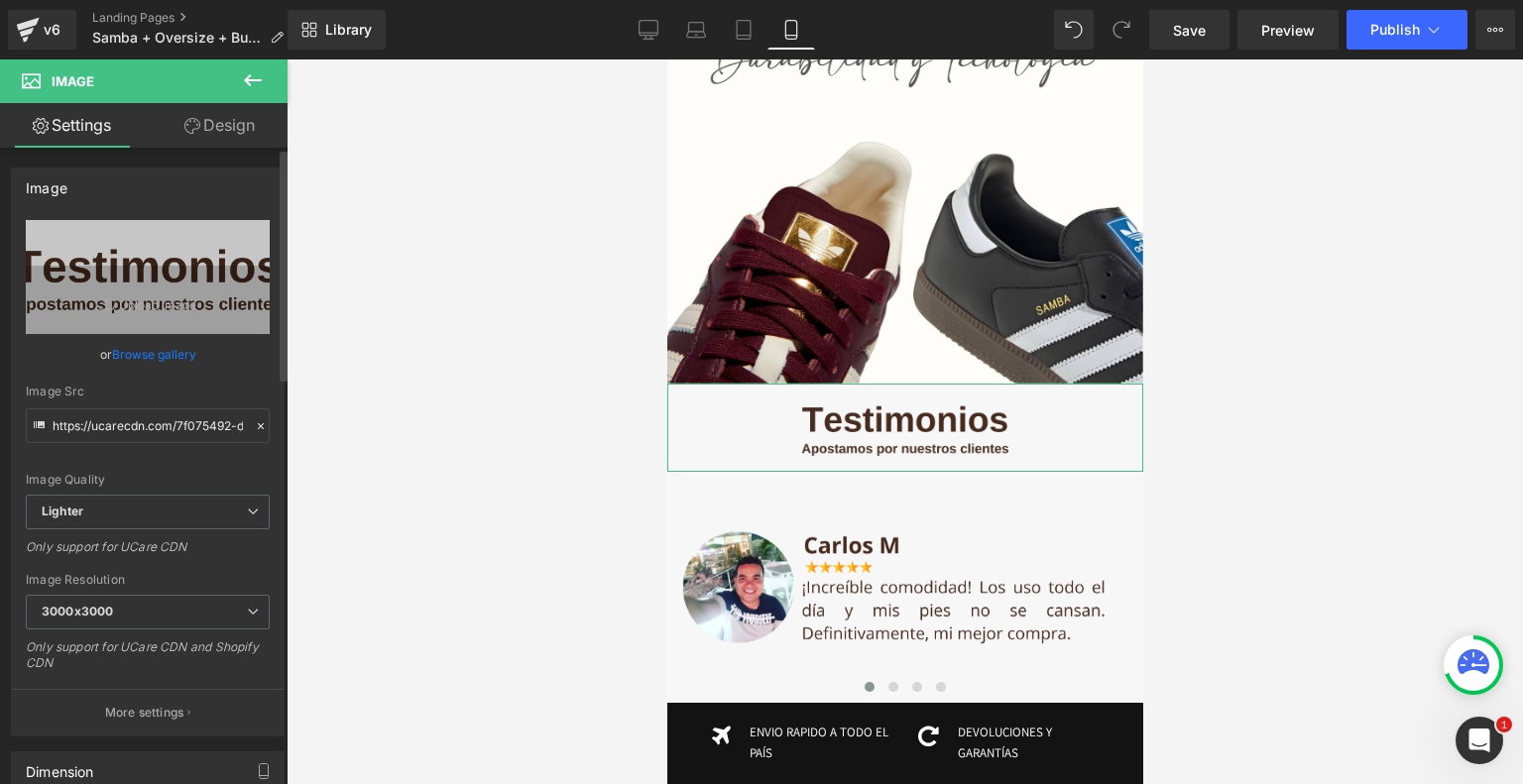 click on "Browse gallery" at bounding box center [154, 354] 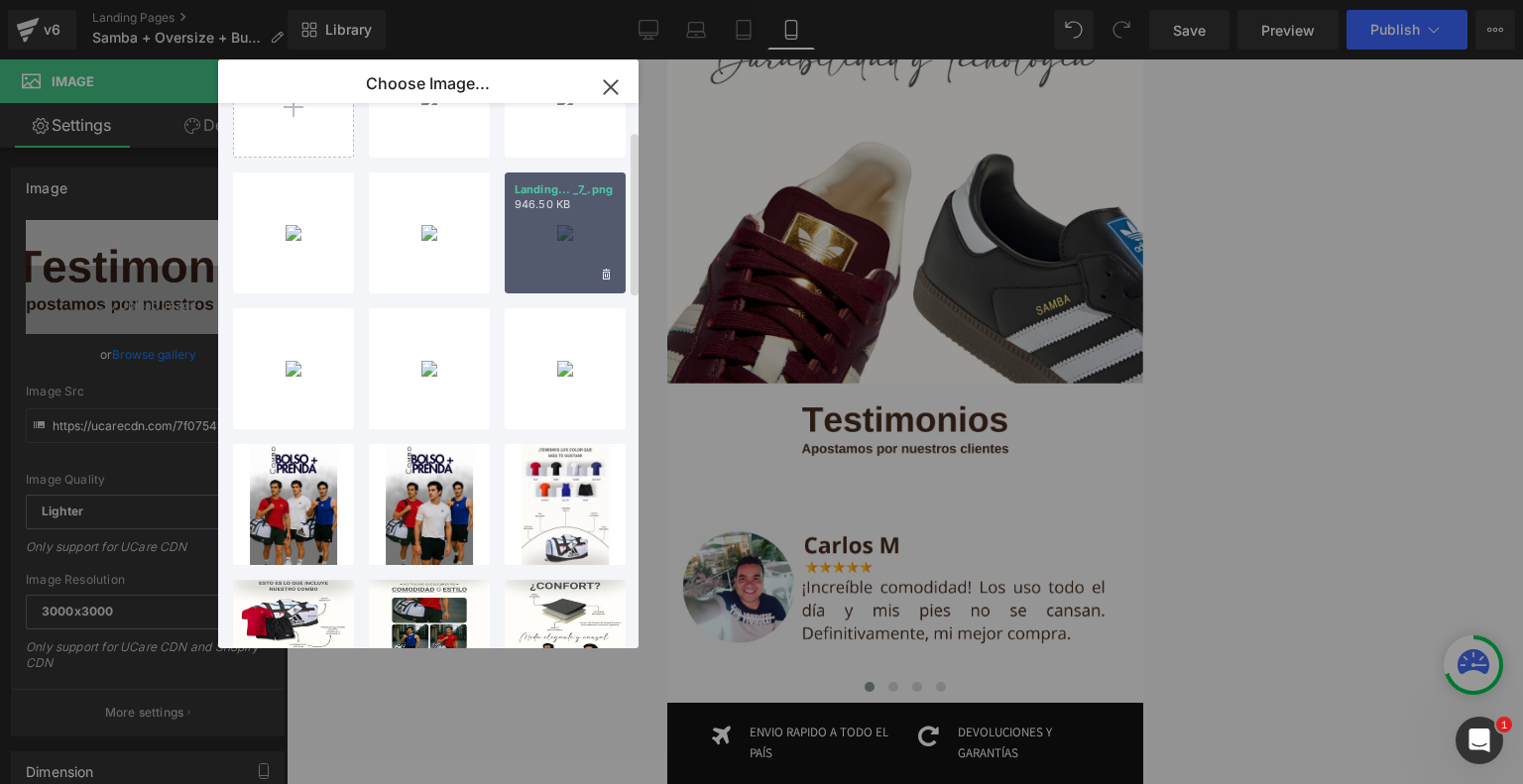 scroll, scrollTop: 0, scrollLeft: 0, axis: both 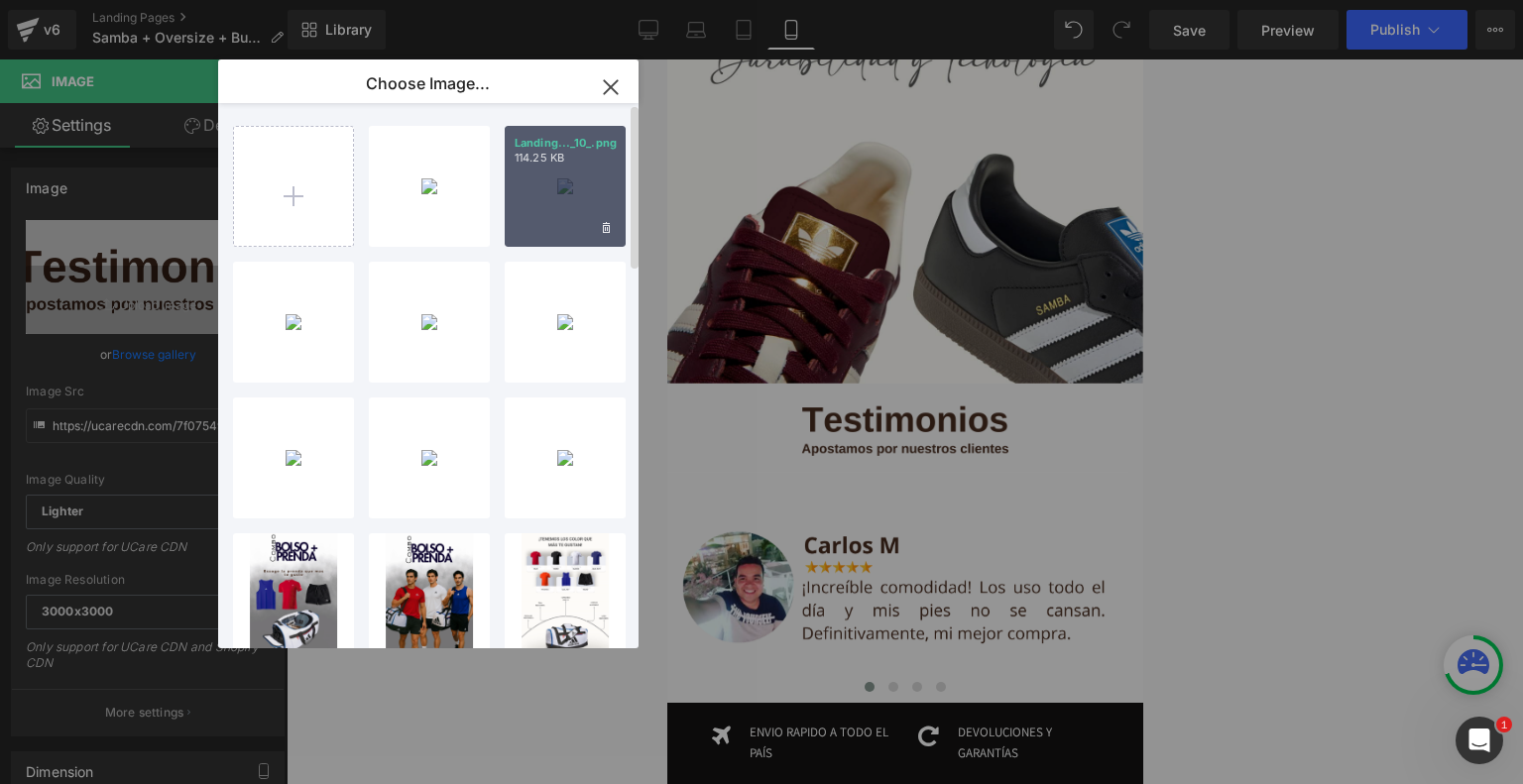 click on "Landing..._10_.png 114.25 KB" at bounding box center (565, 186) 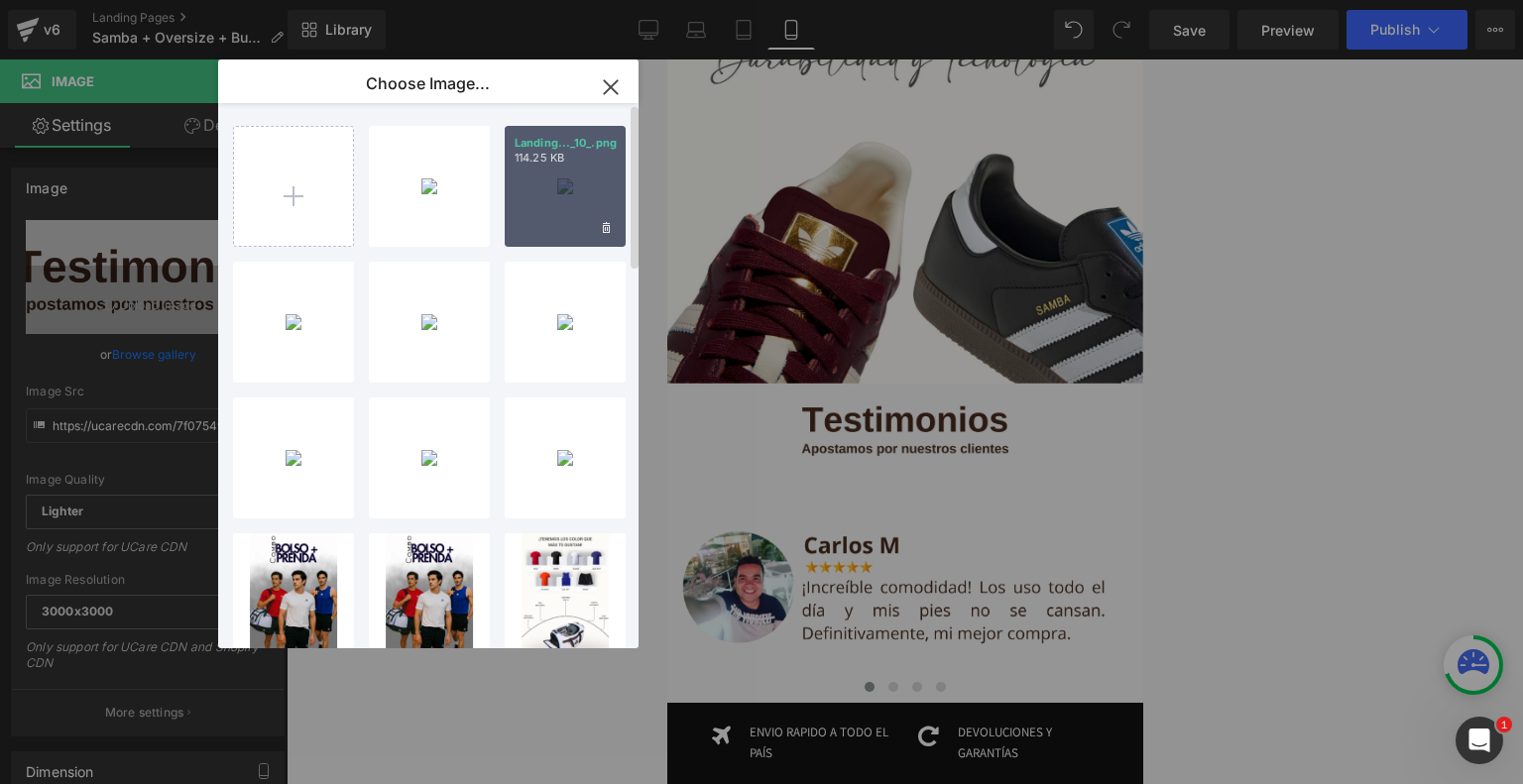 type on "https://ucarecdn.com/ad868bfe-70a1-4431-a2c9-a5d2aa21bdda/-/format/auto/-/preview/3000x3000/-/quality/lighter/Landing%20New%20Samba%20+%20Burda%20_10_.png" 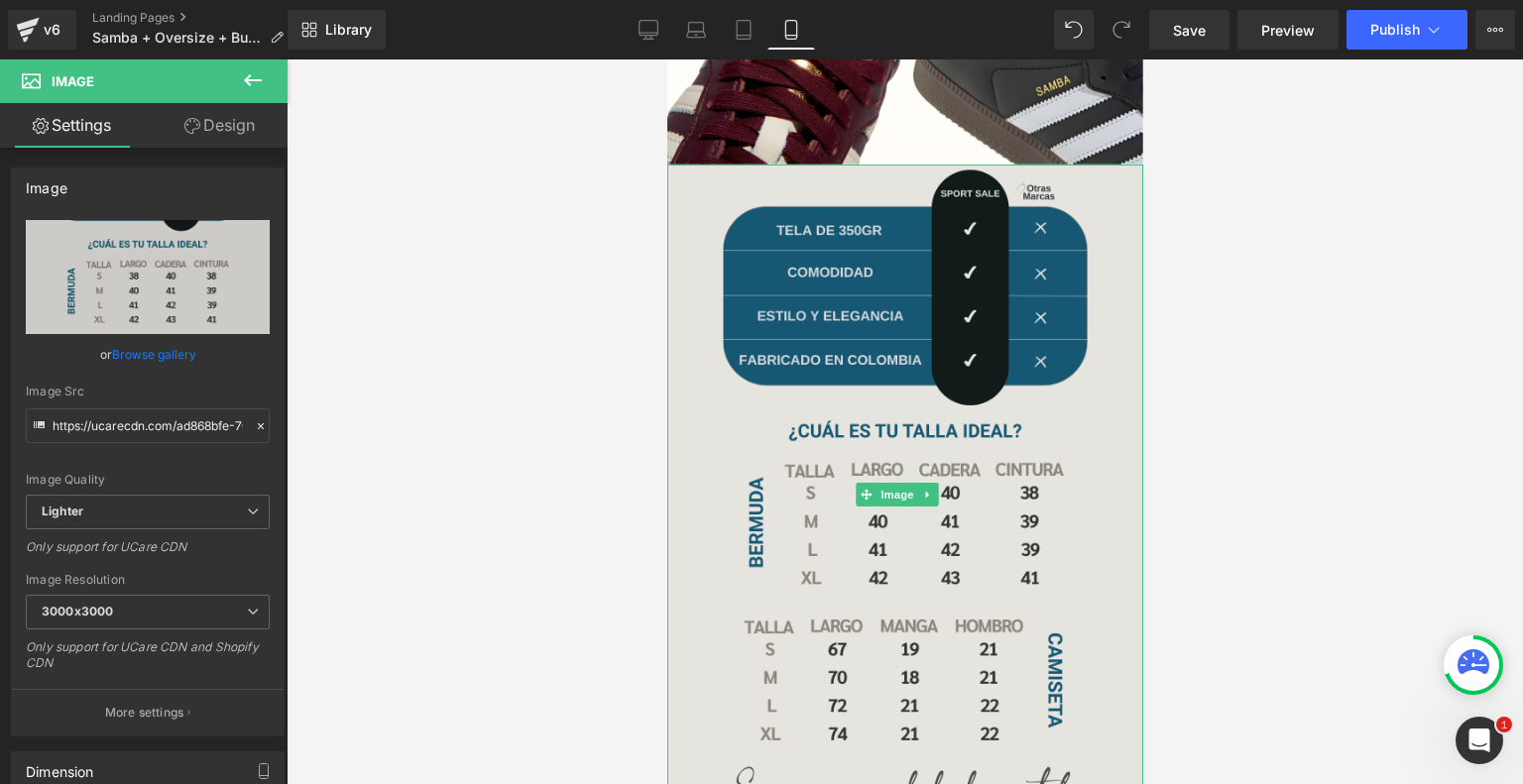 scroll, scrollTop: 4158, scrollLeft: 0, axis: vertical 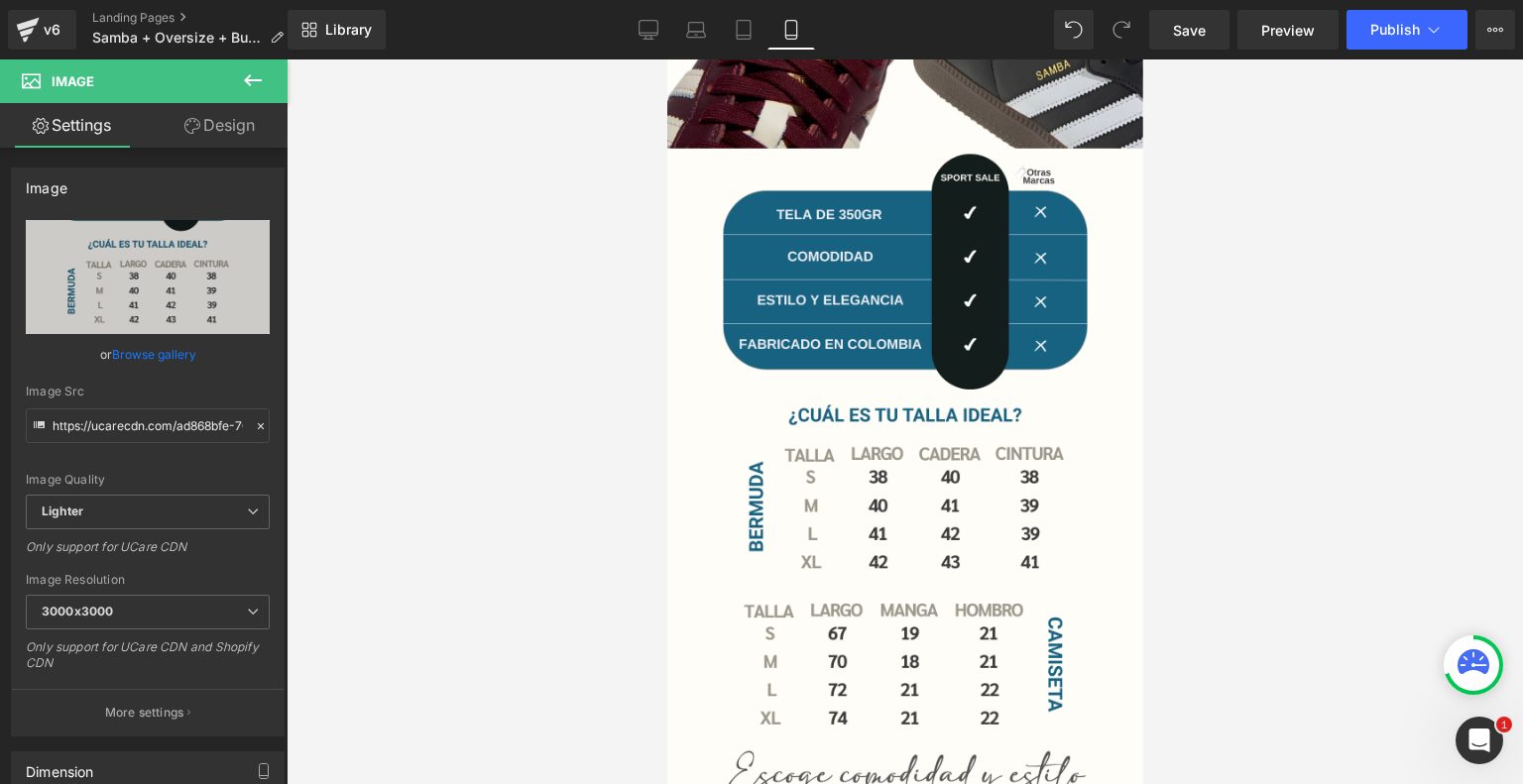 click at bounding box center [253, 81] 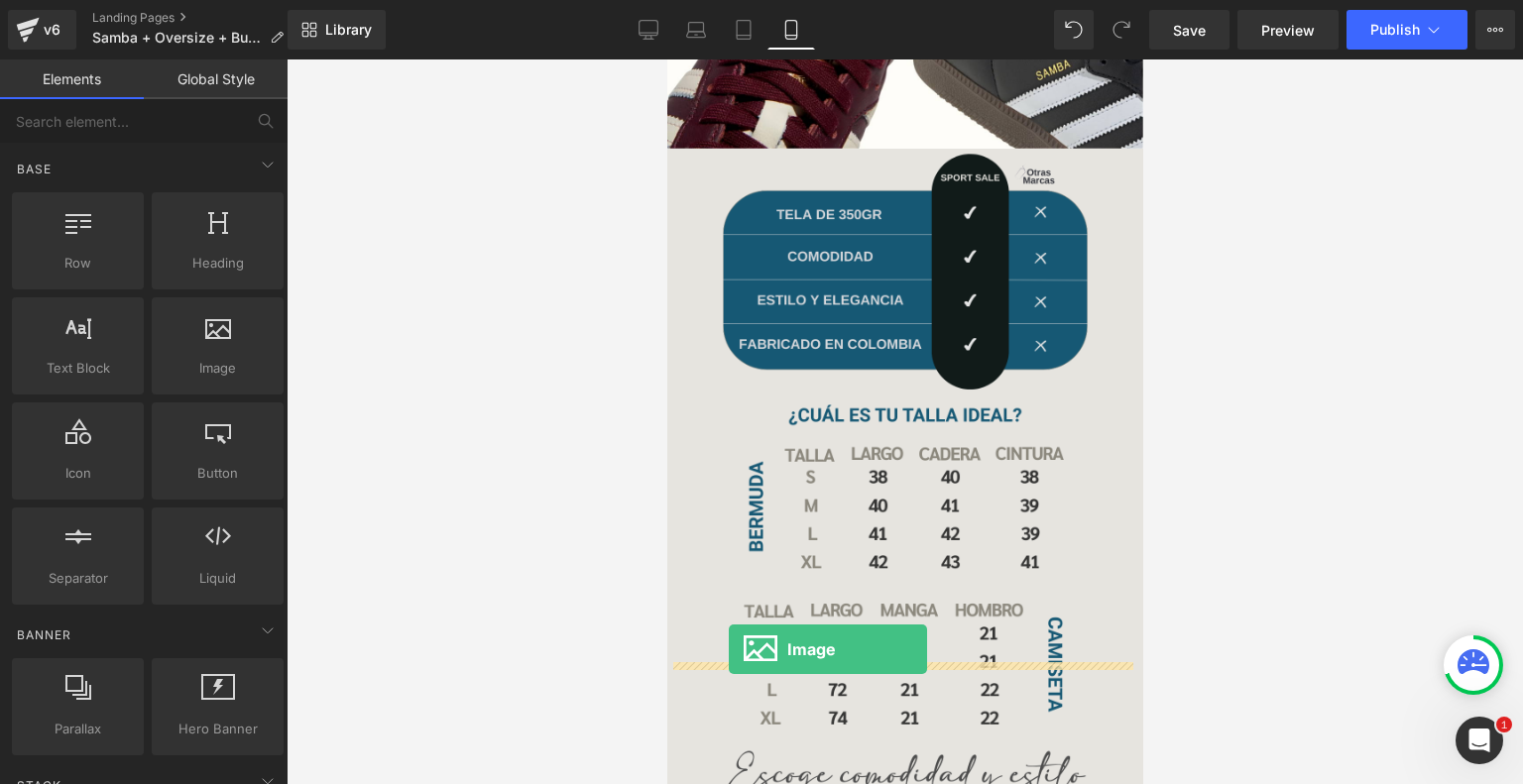 drag, startPoint x: 886, startPoint y: 404, endPoint x: 728, endPoint y: 648, distance: 290.6888 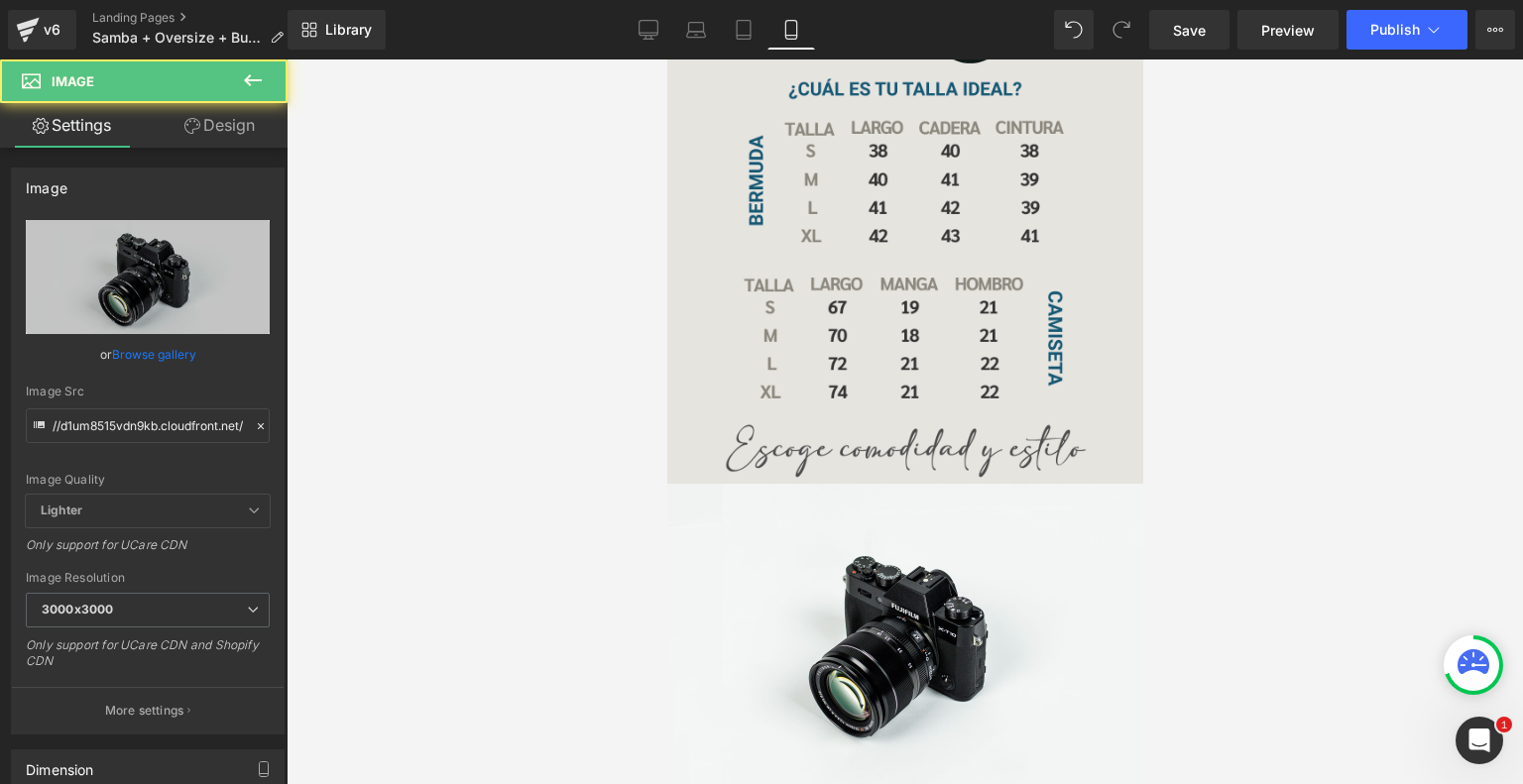 scroll, scrollTop: 4490, scrollLeft: 0, axis: vertical 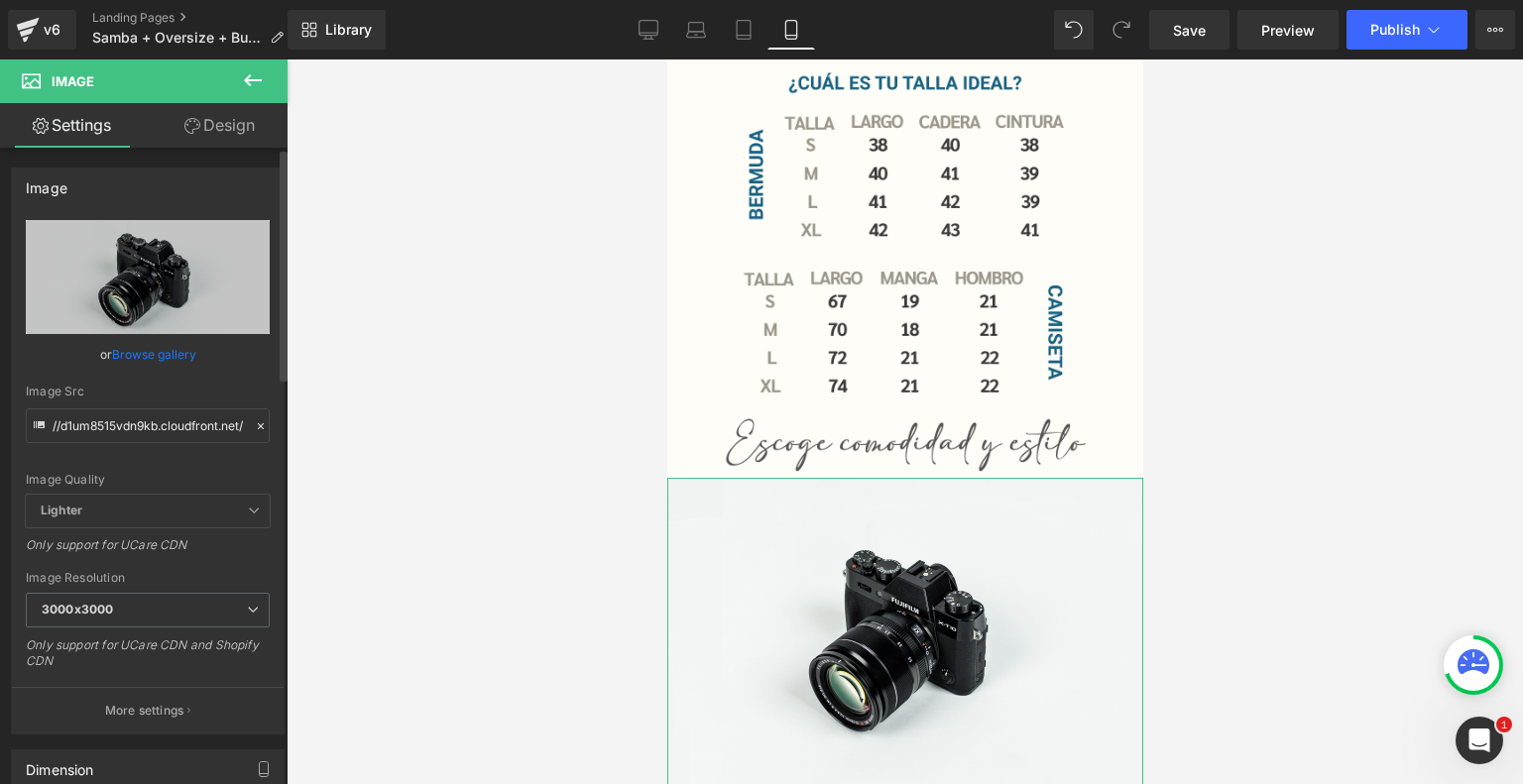 click on "Browse gallery" at bounding box center [154, 354] 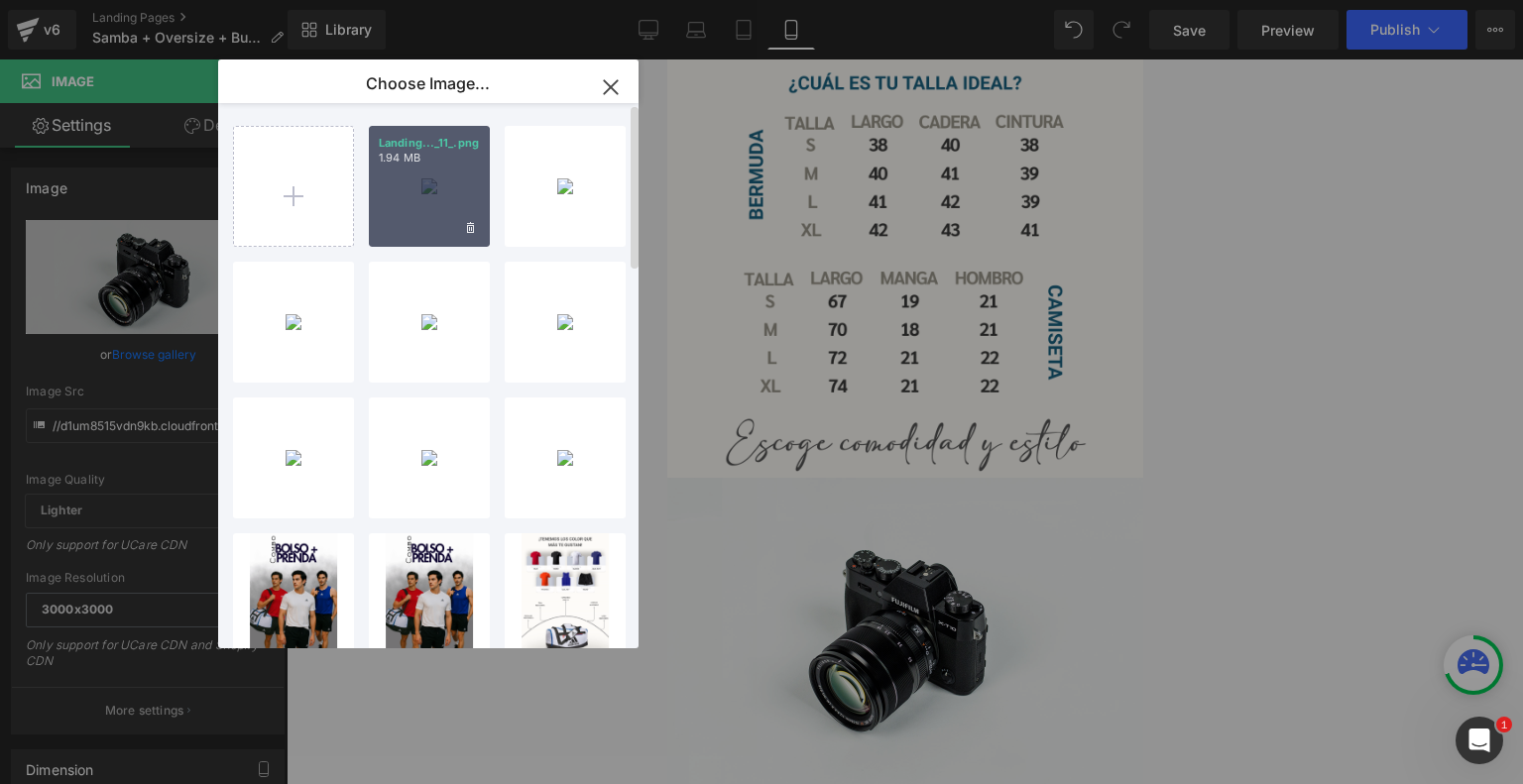 click on "Landing..._11_.png 1.94 MB" at bounding box center [429, 186] 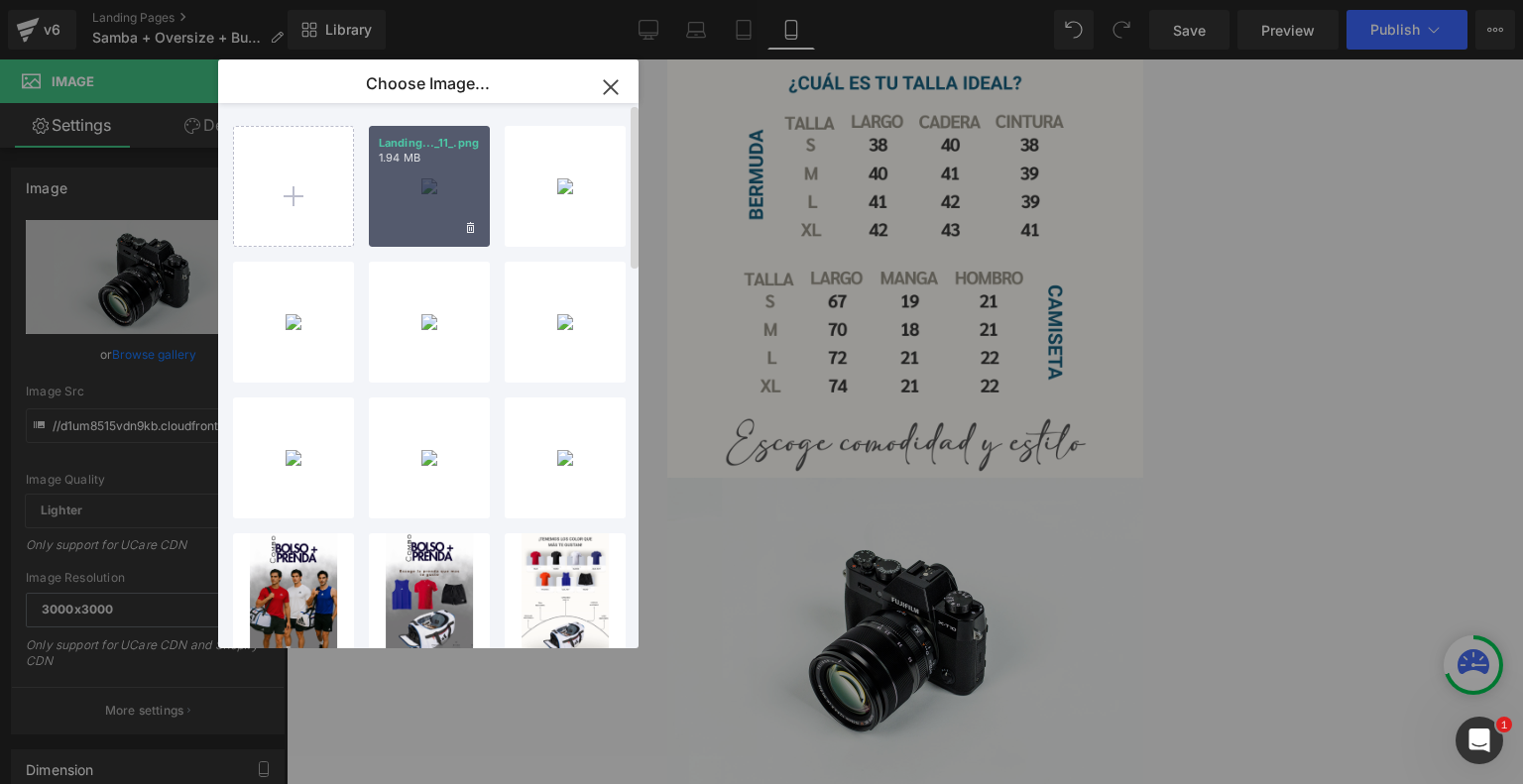 type on "https://ucarecdn.com/df6a1f27-7027-47f6-b6e0-ccd728987332/-/format/auto/-/preview/3000x3000/-/quality/lighter/Landing%20New%20Samba%20+%20Burda%20_11_.png" 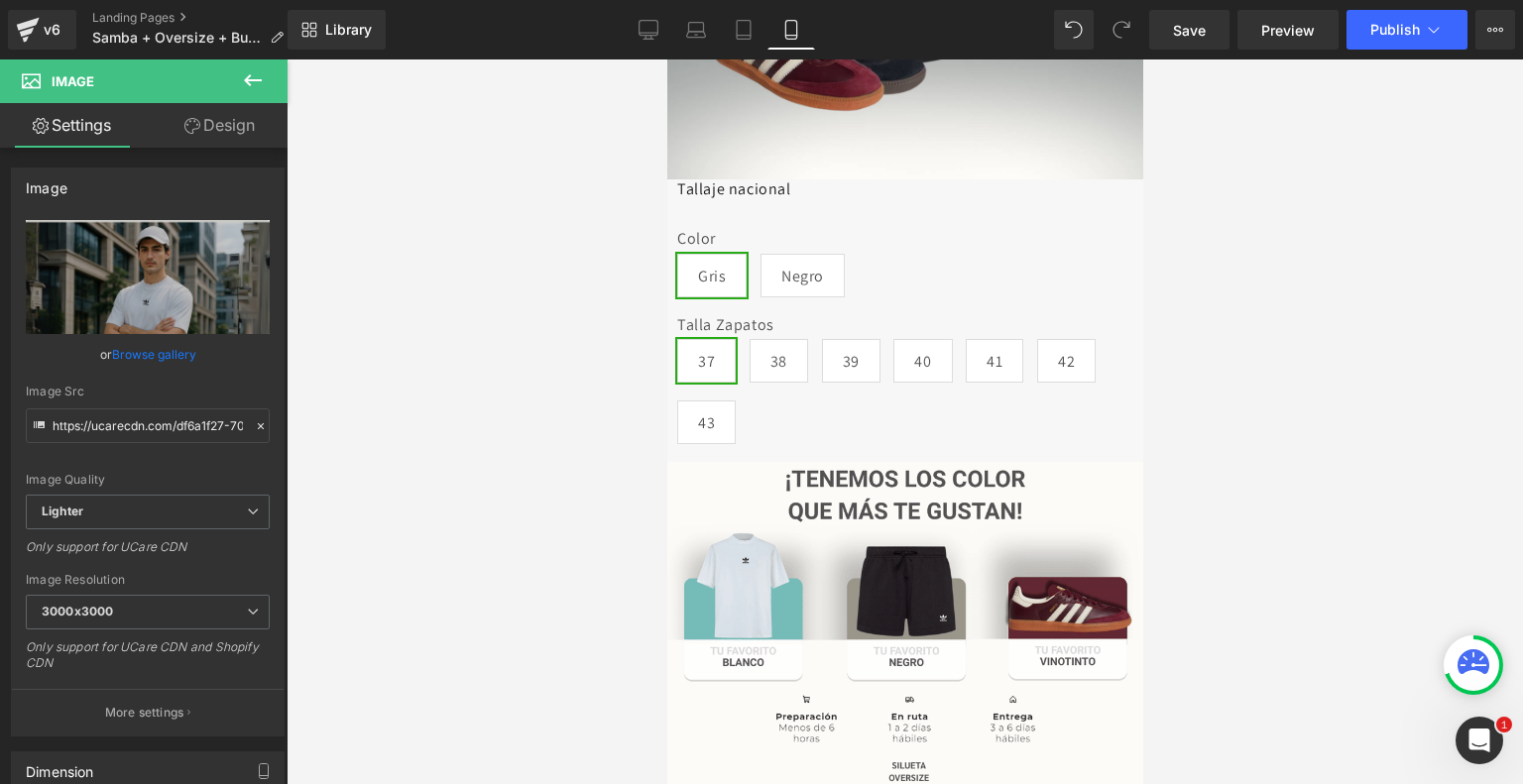 scroll, scrollTop: 542, scrollLeft: 0, axis: vertical 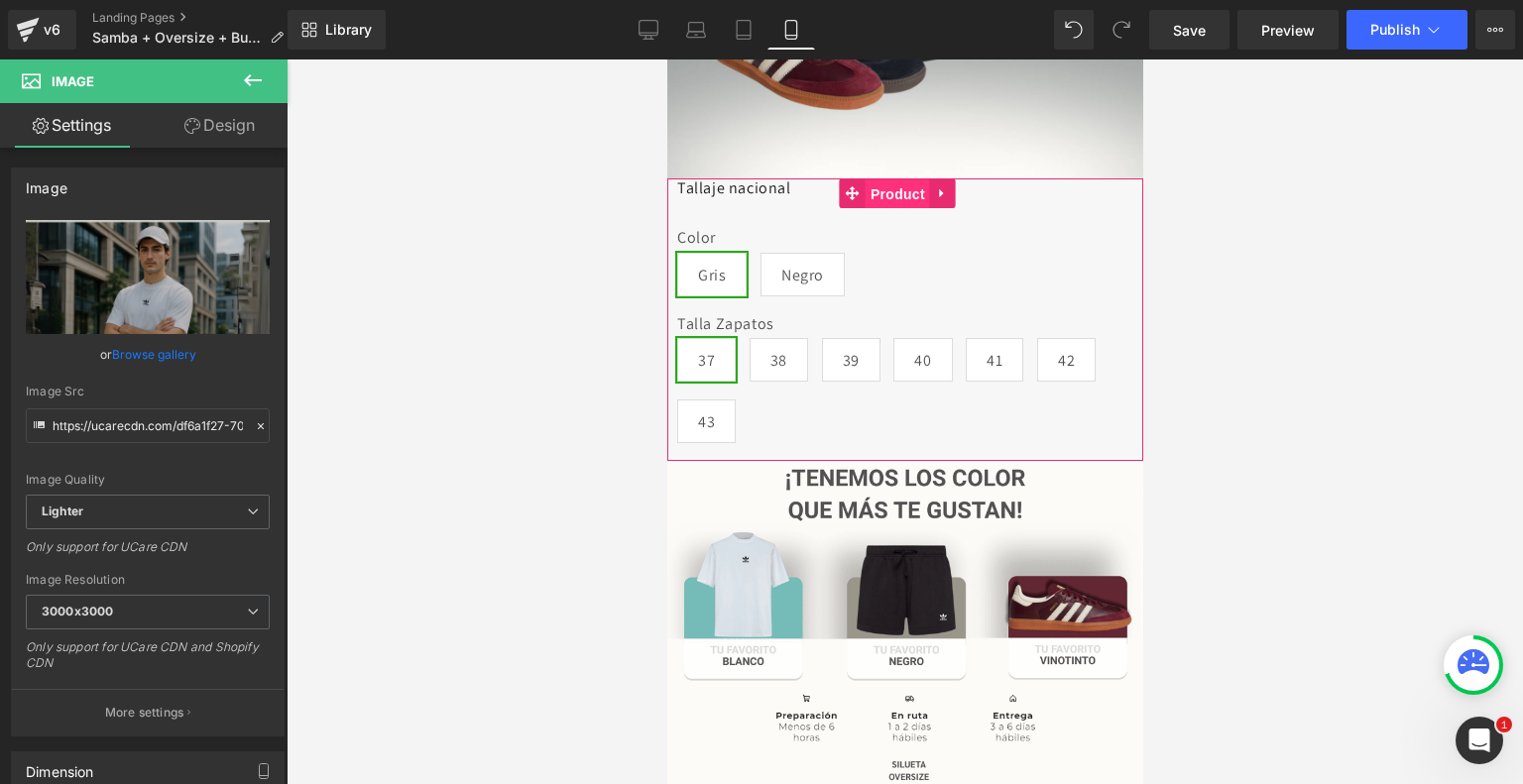 click on "Product" at bounding box center [896, 194] 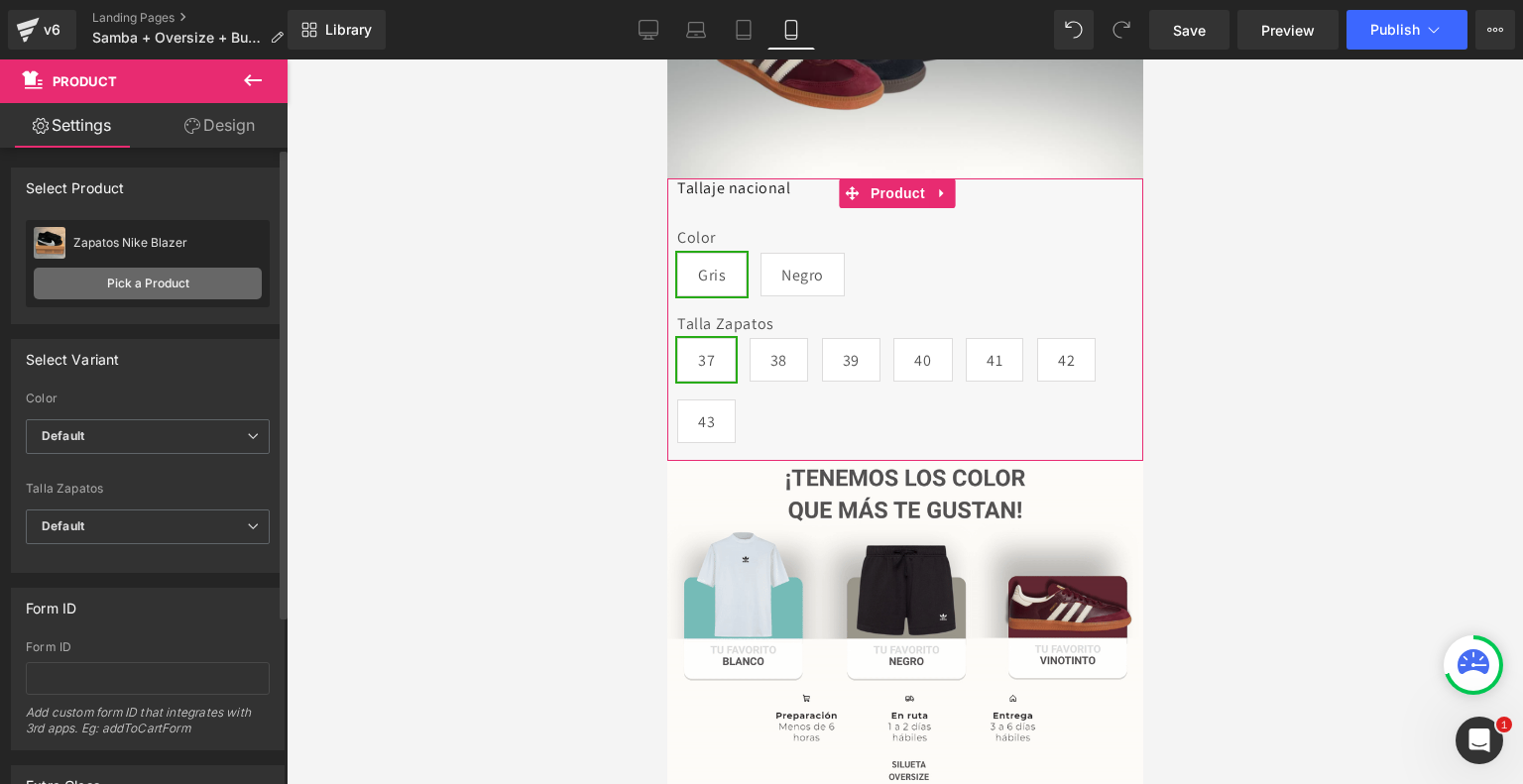 click on "Pick a Product" at bounding box center (148, 283) 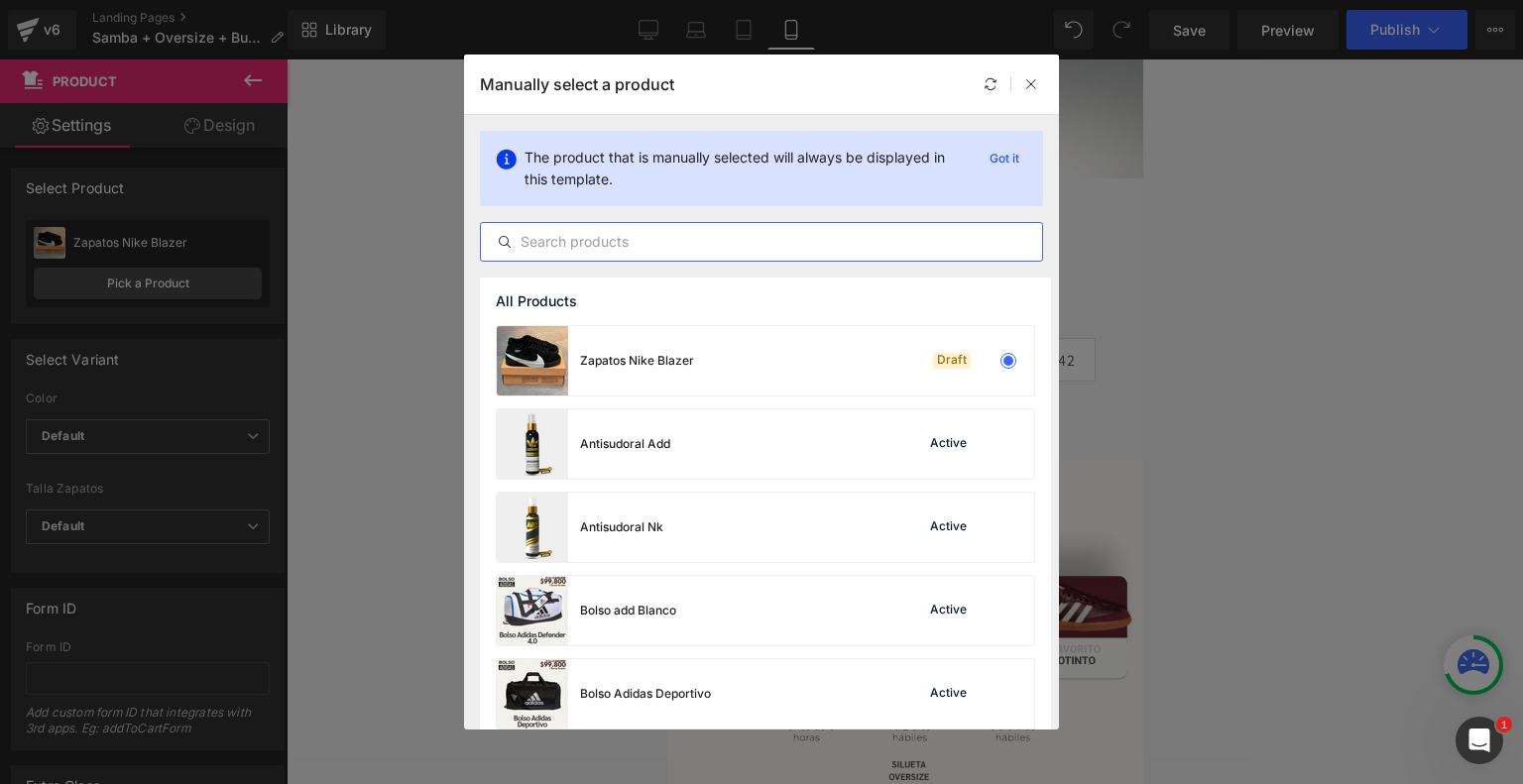 click at bounding box center [762, 242] 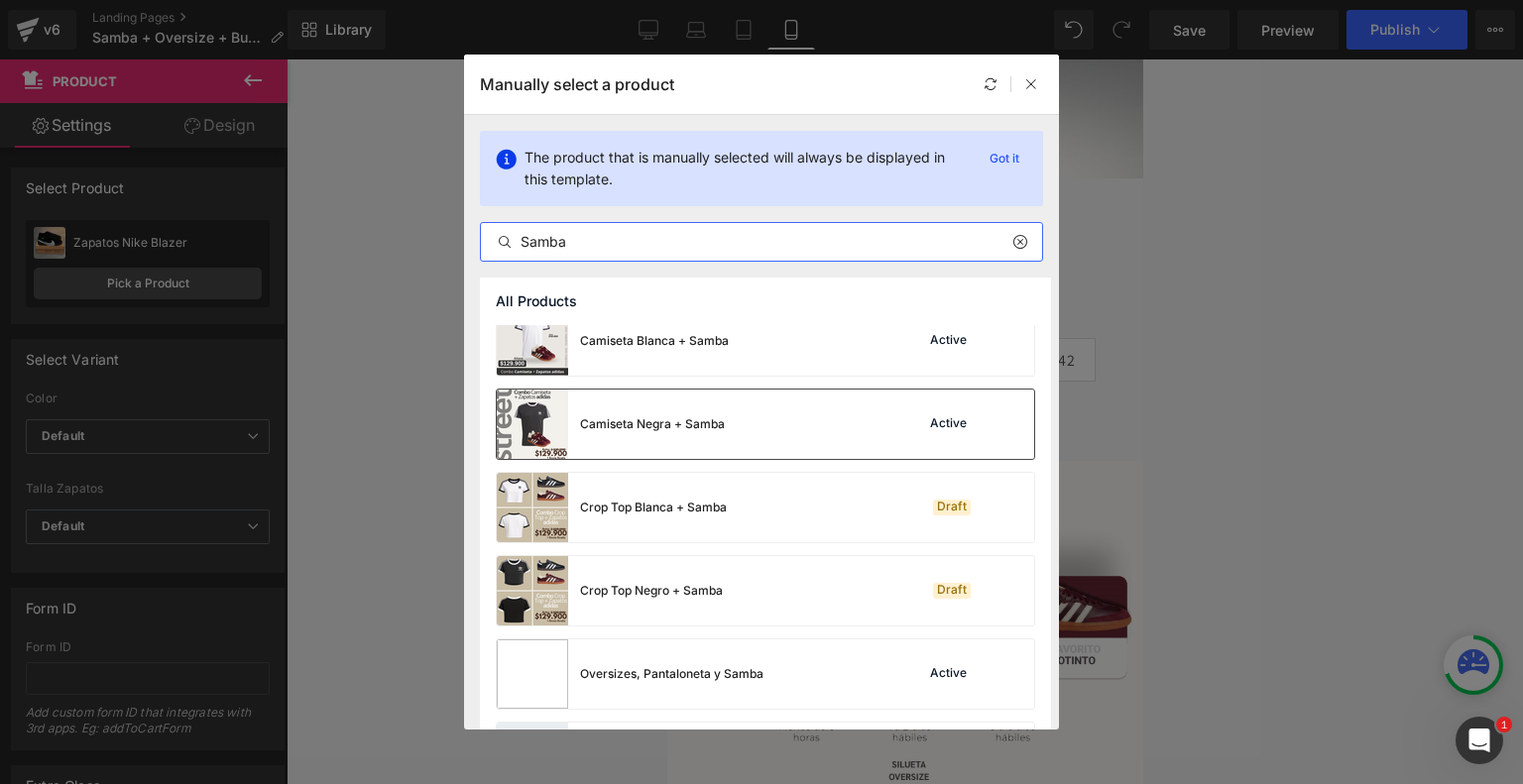 scroll, scrollTop: 99, scrollLeft: 0, axis: vertical 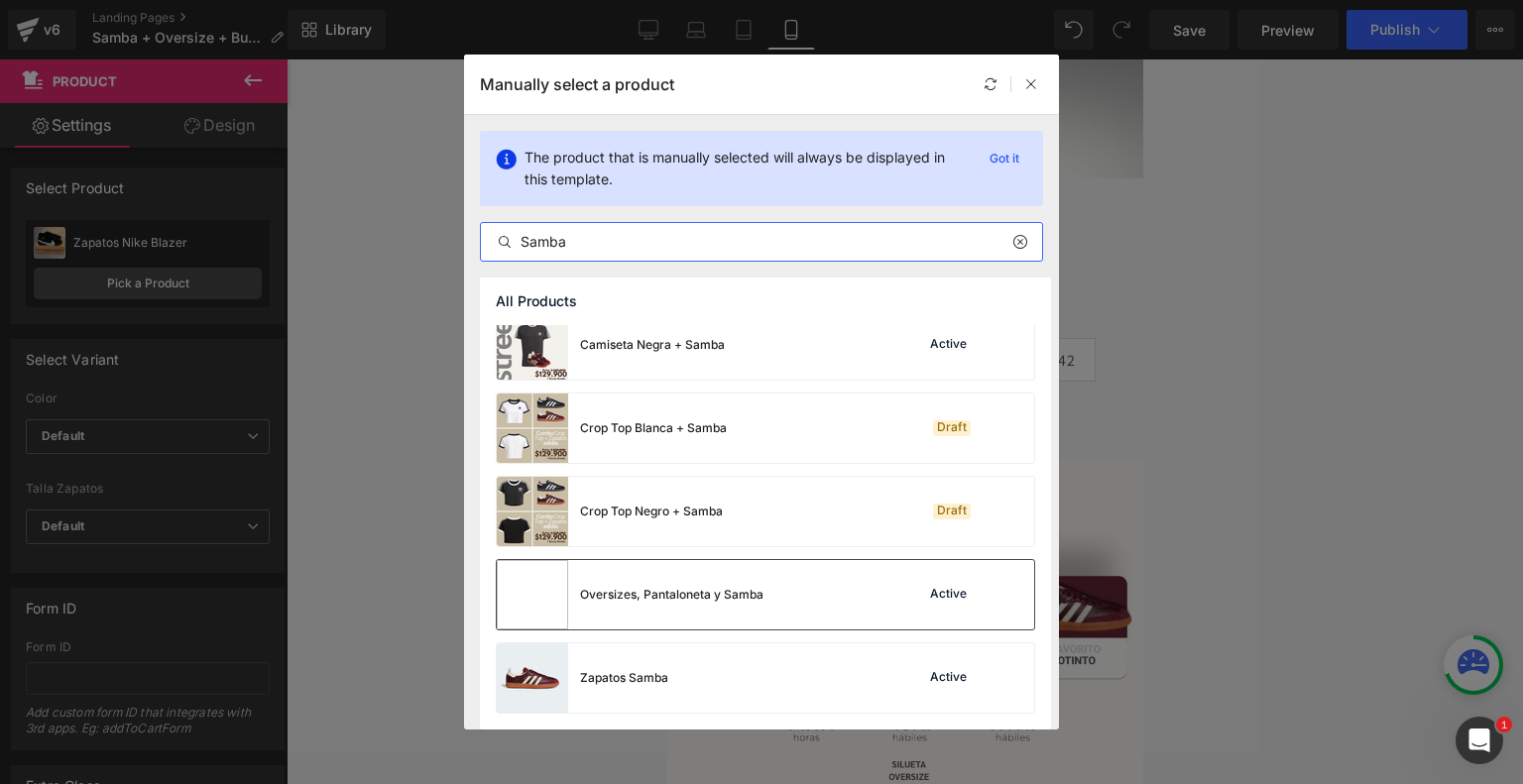 type on "Samba" 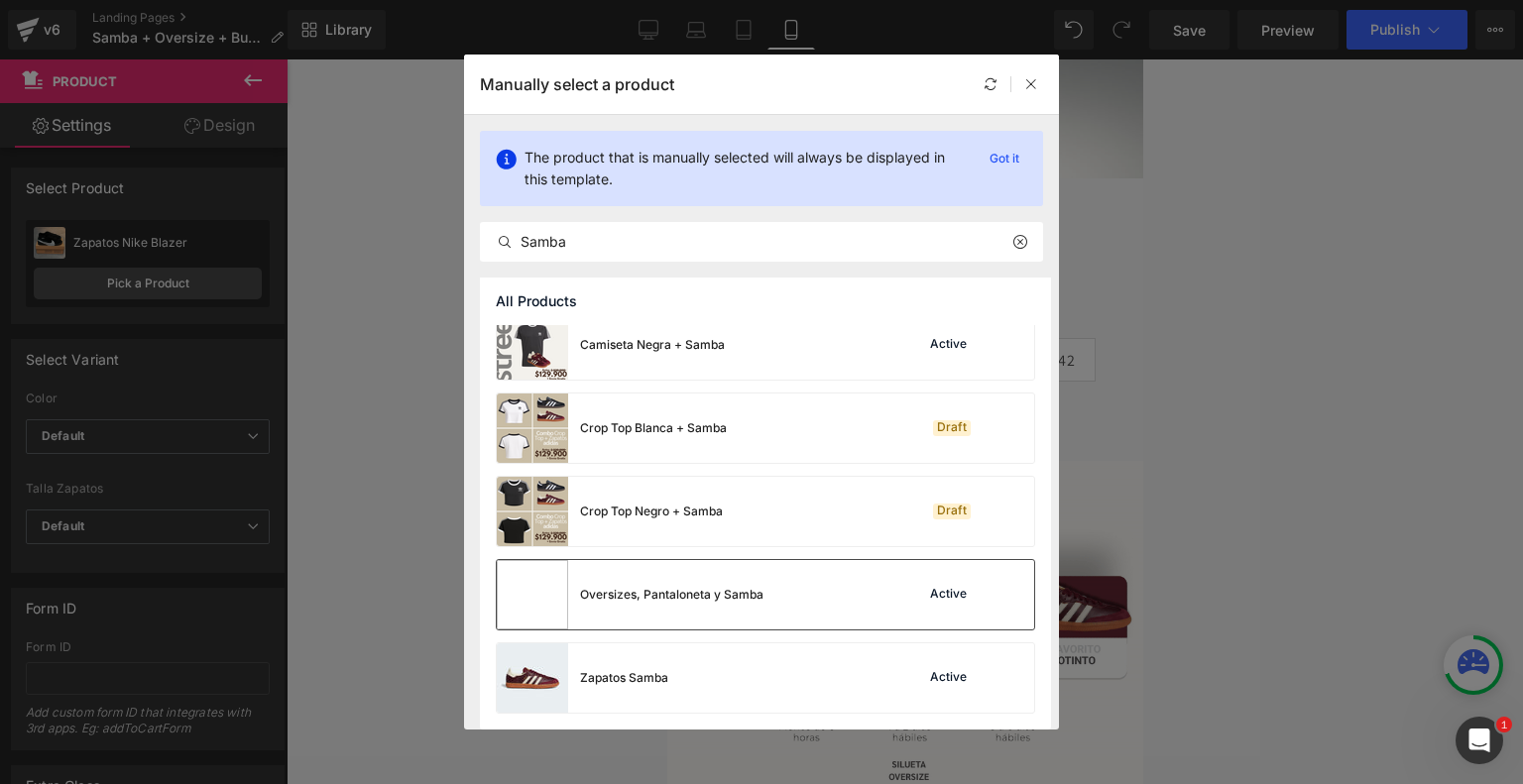 click on "Oversizes, Pantaloneta y Samba" at bounding box center [671, 595] 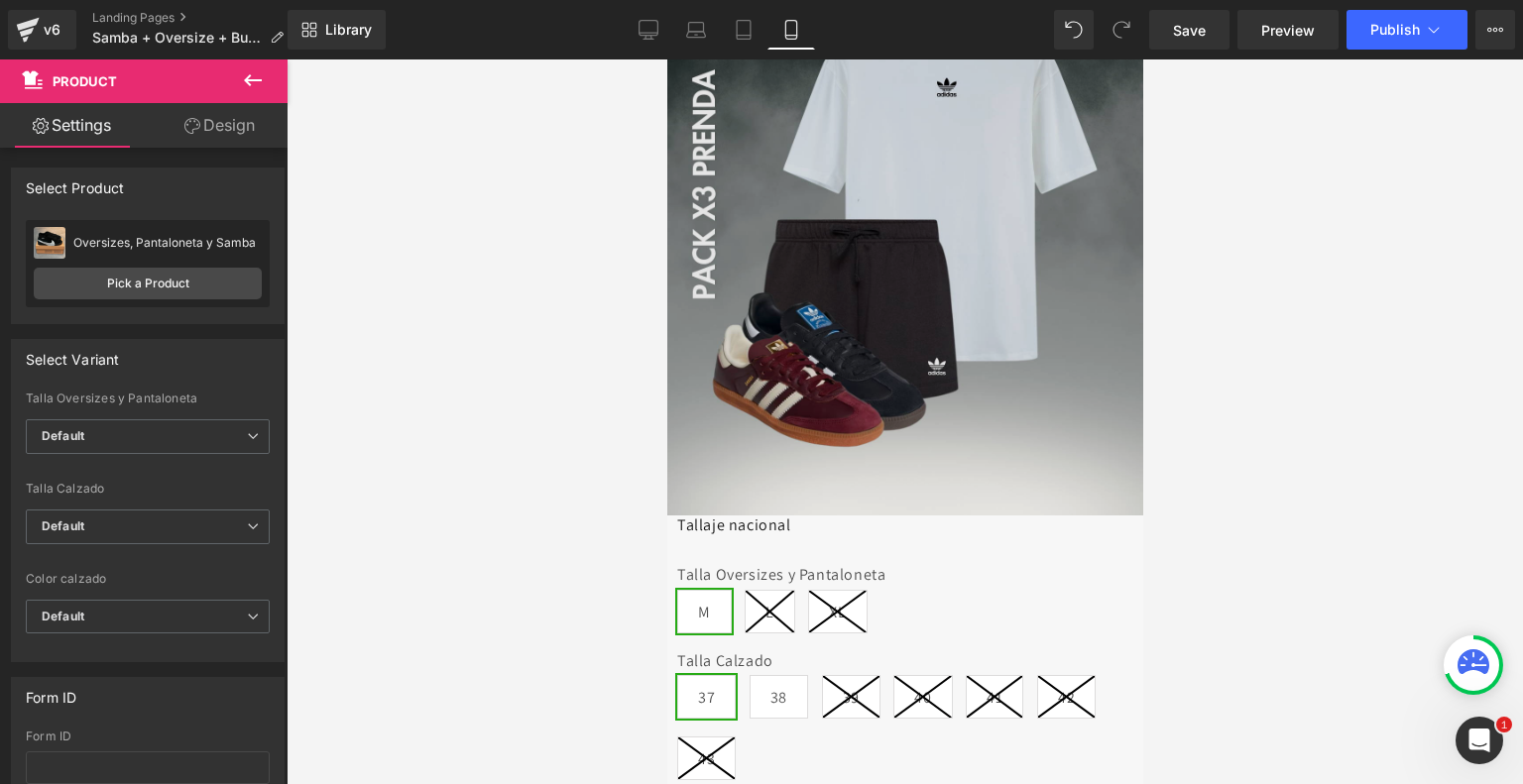 scroll, scrollTop: 225, scrollLeft: 0, axis: vertical 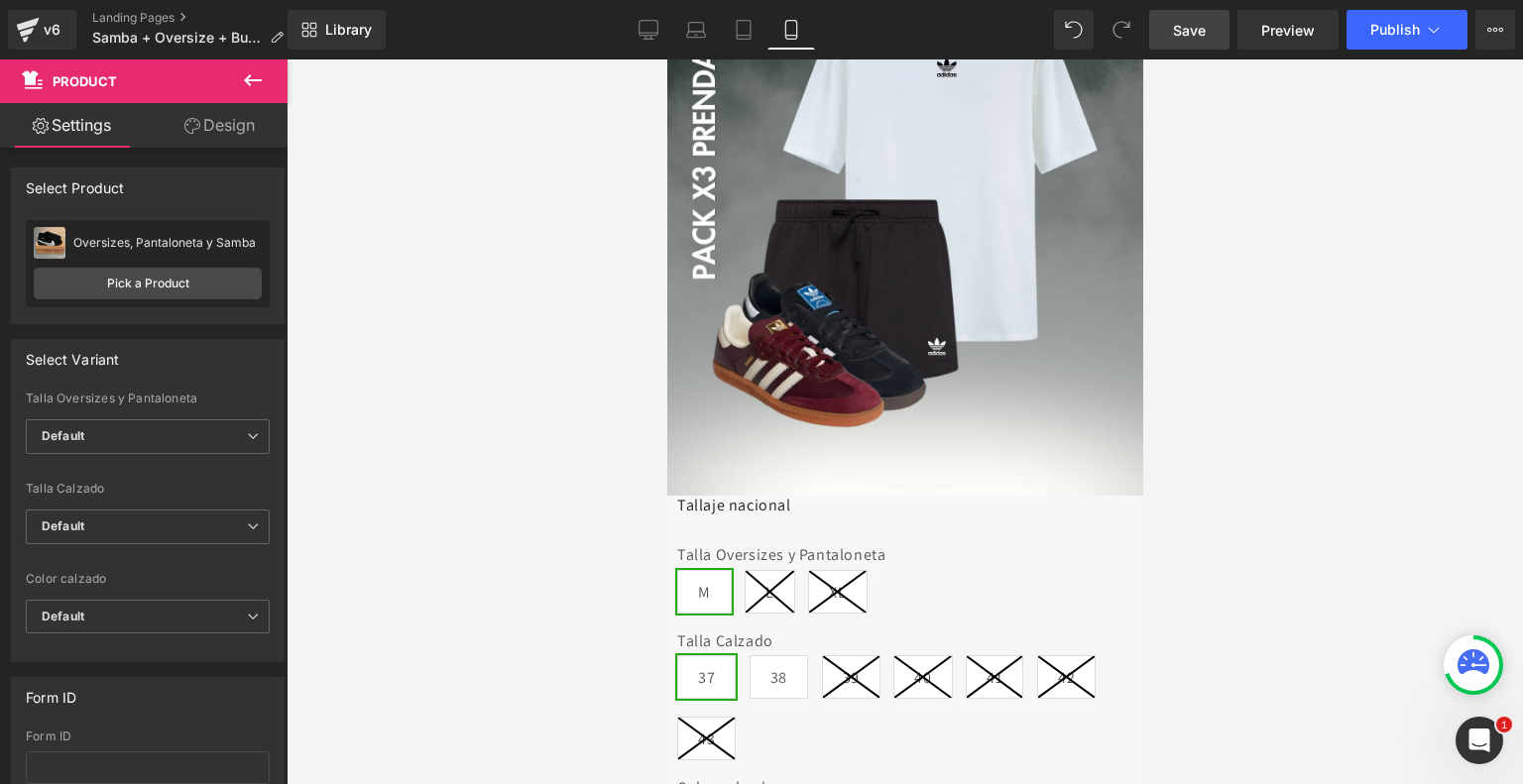 click on "Save" at bounding box center (1189, 30) 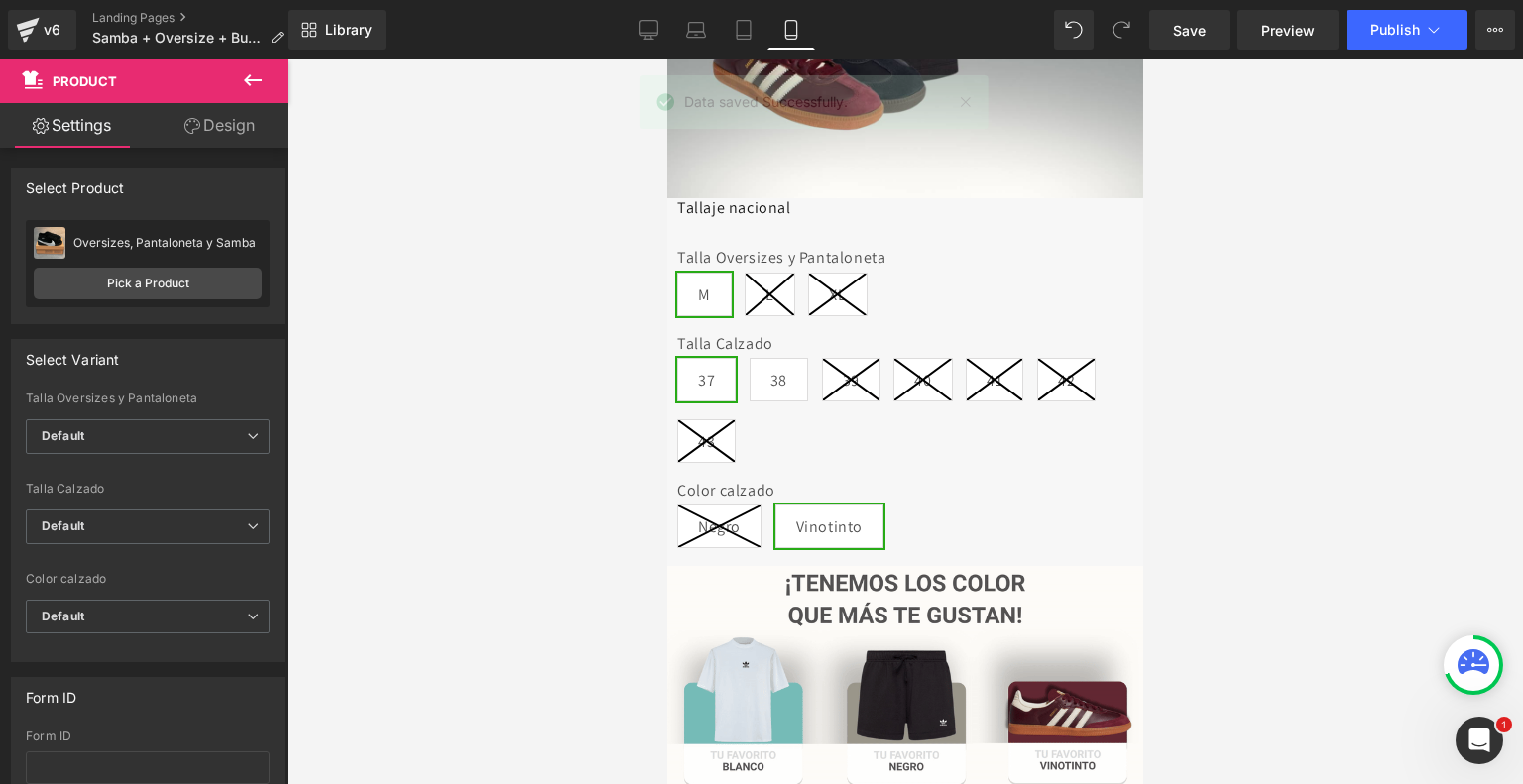 scroll, scrollTop: 518, scrollLeft: 0, axis: vertical 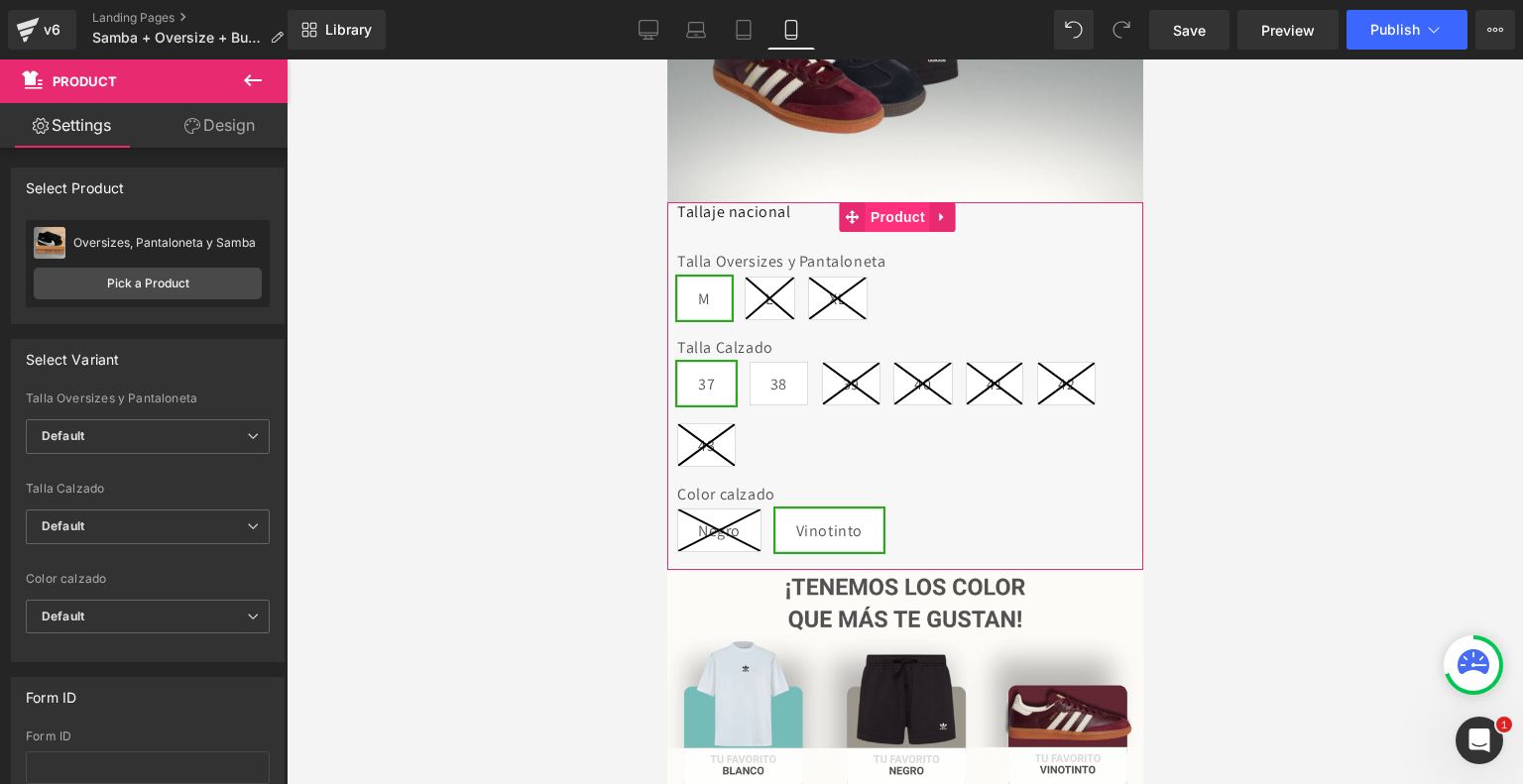 click on "Product" at bounding box center (896, 217) 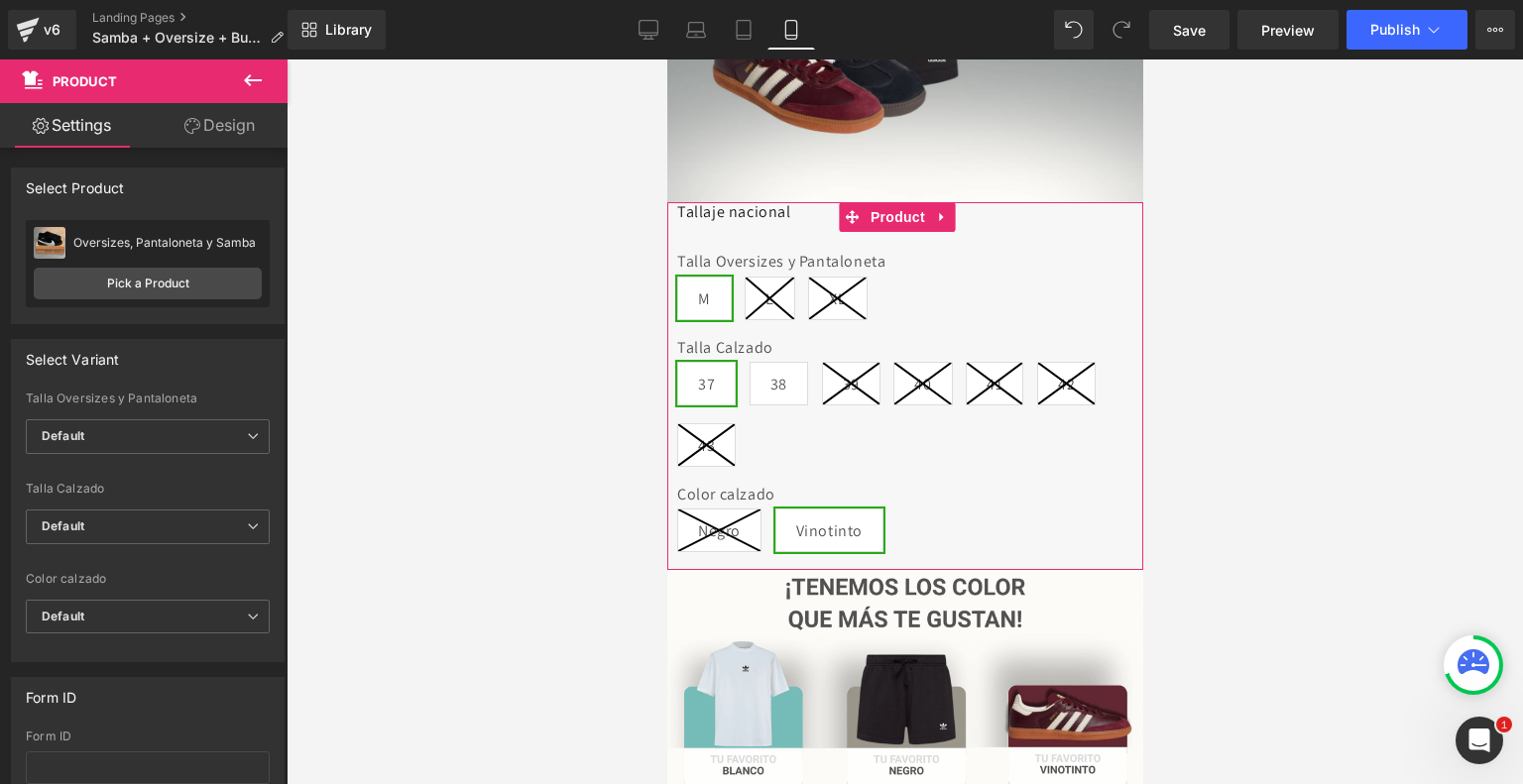 click on "Design" at bounding box center [219, 125] 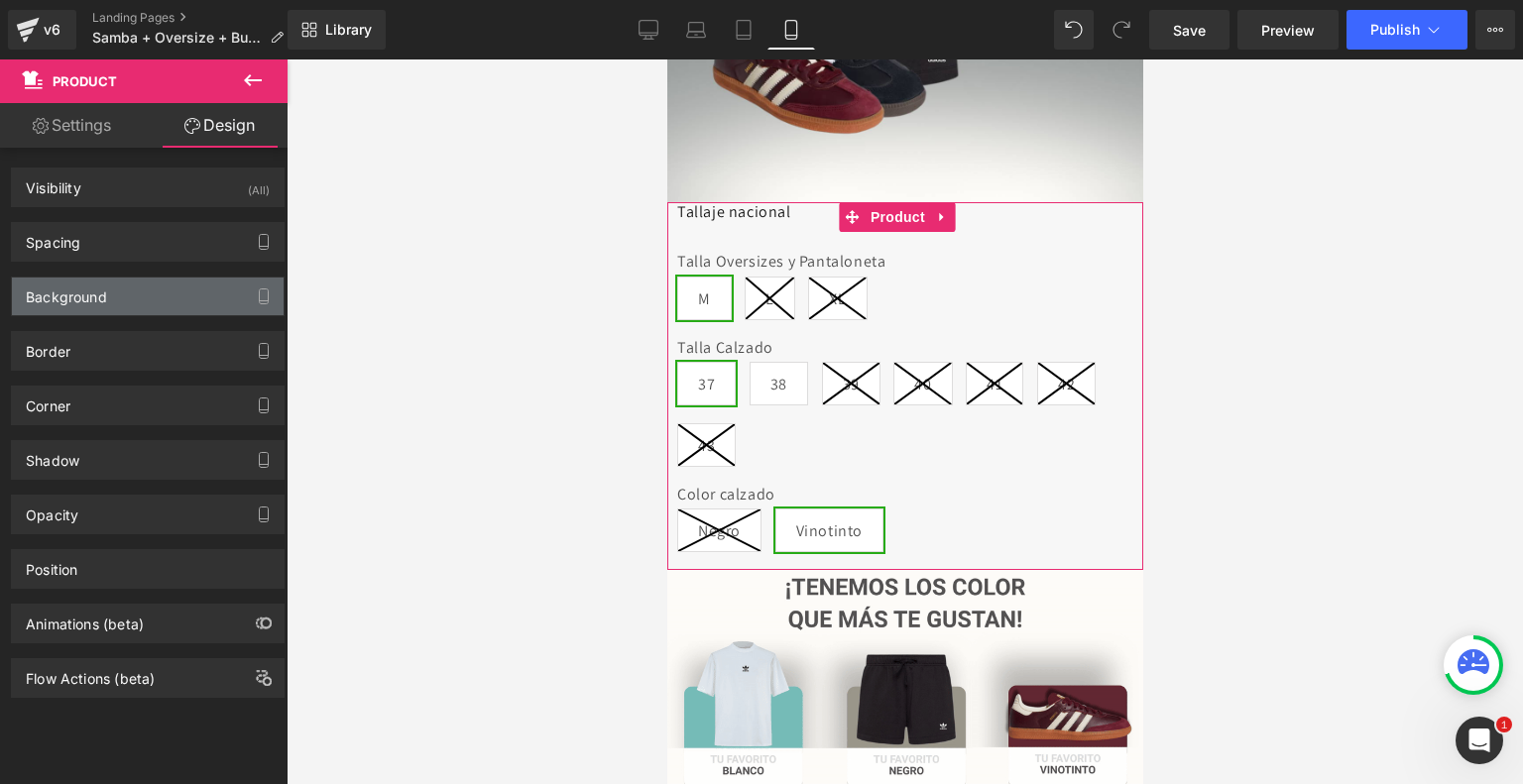 click on "Background" at bounding box center (148, 296) 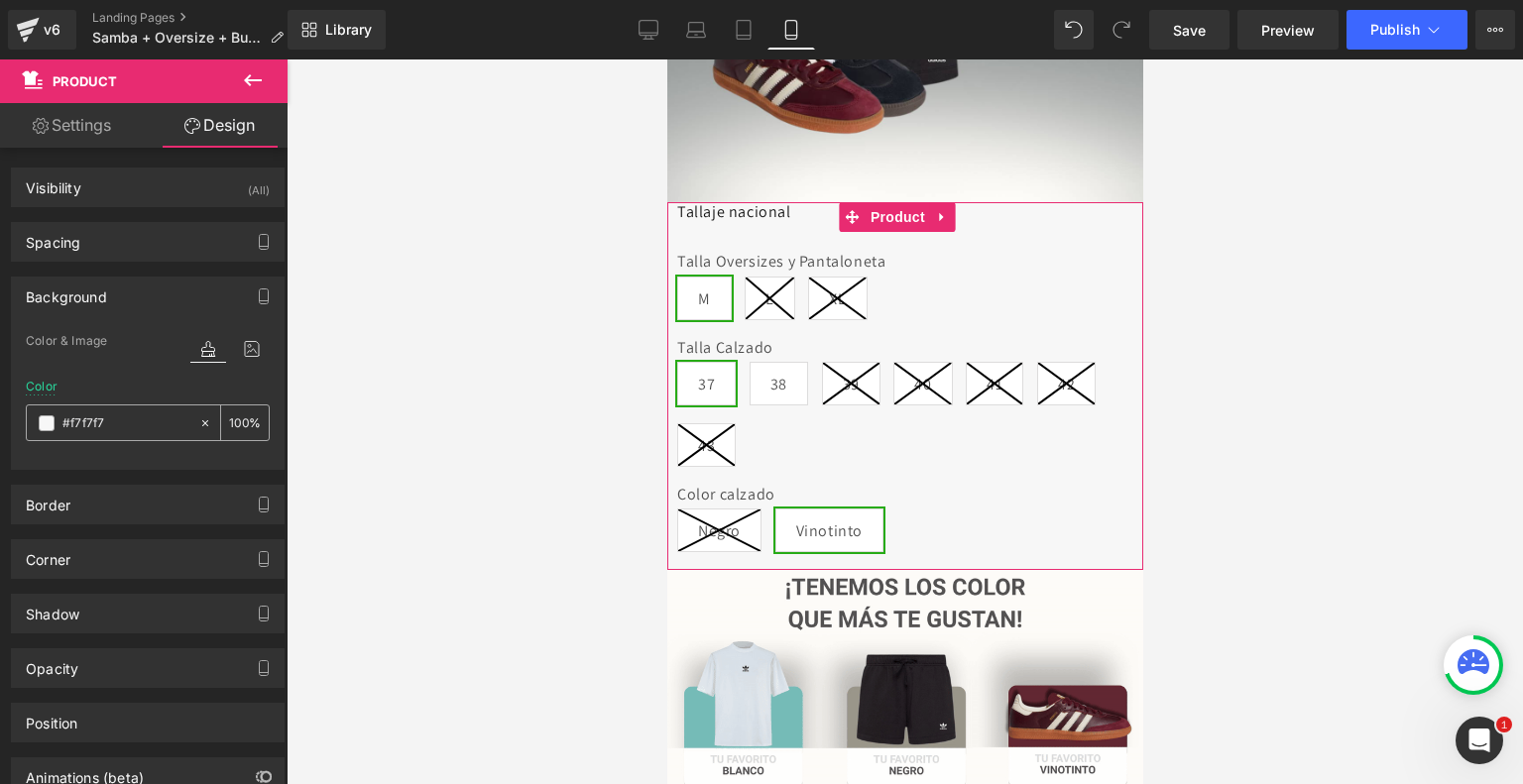 click on "#f7f7f7" at bounding box center (112, 422) 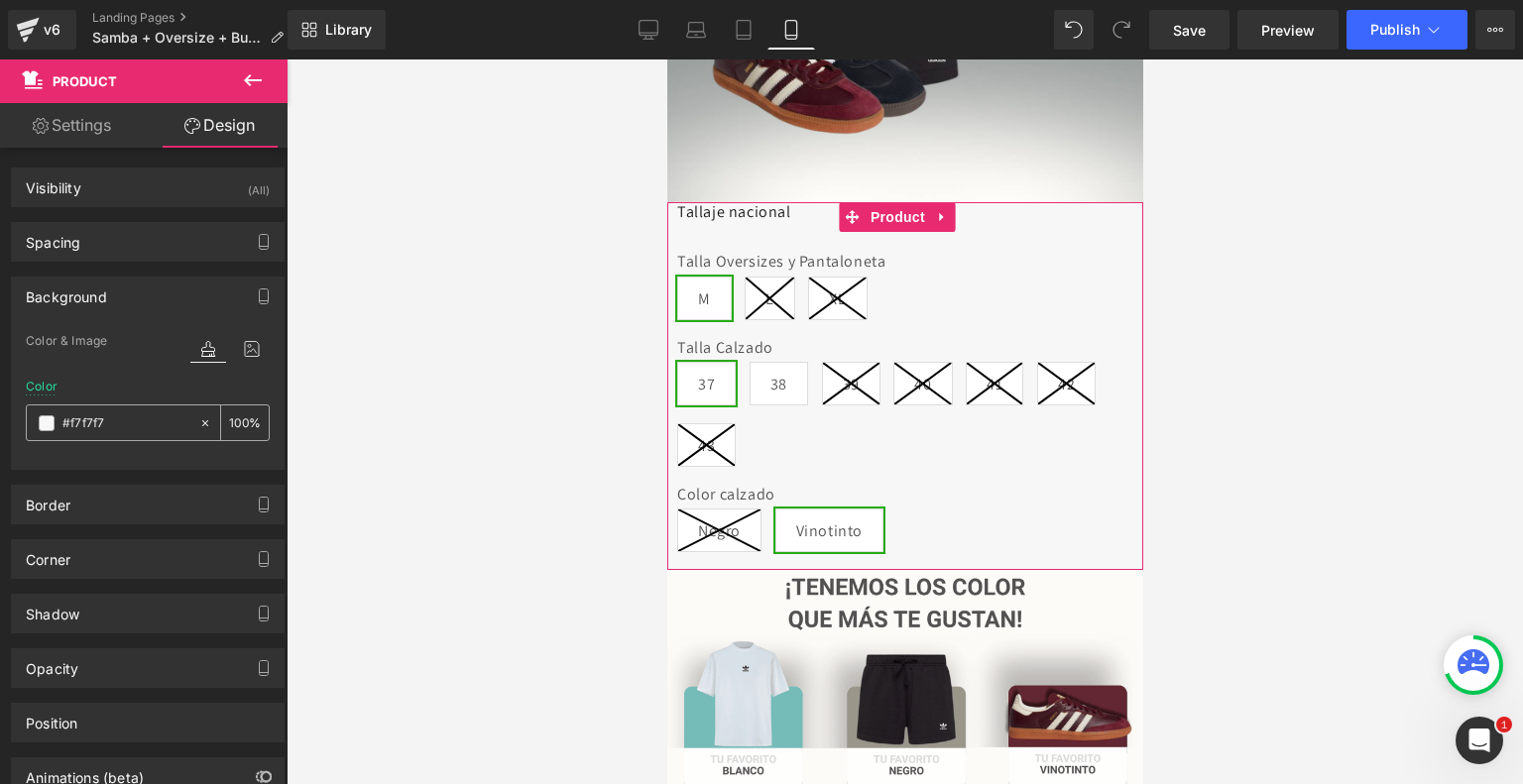 drag, startPoint x: 139, startPoint y: 435, endPoint x: 131, endPoint y: 428, distance: 10.630146 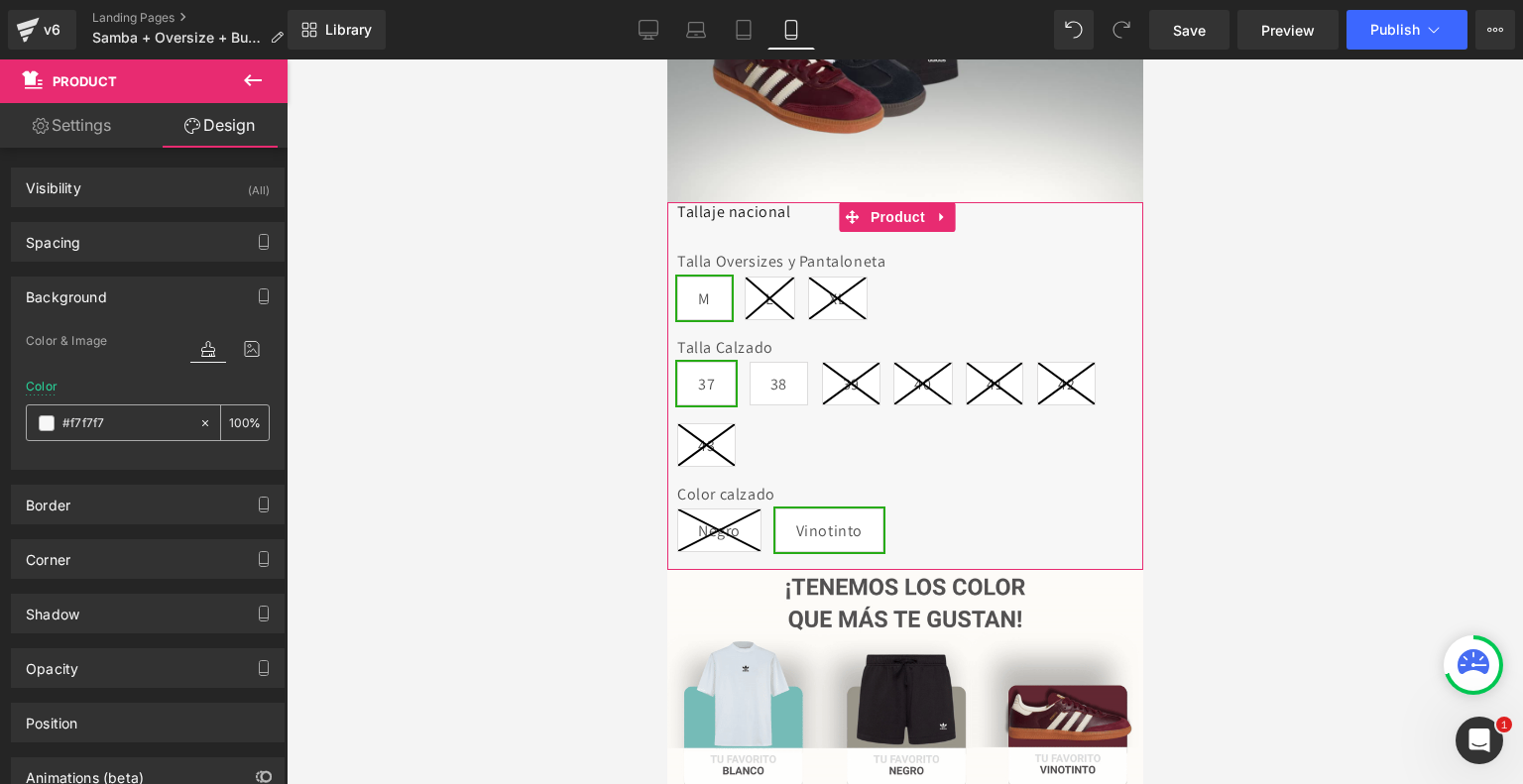 click on "#f7f7f7" at bounding box center [112, 422] 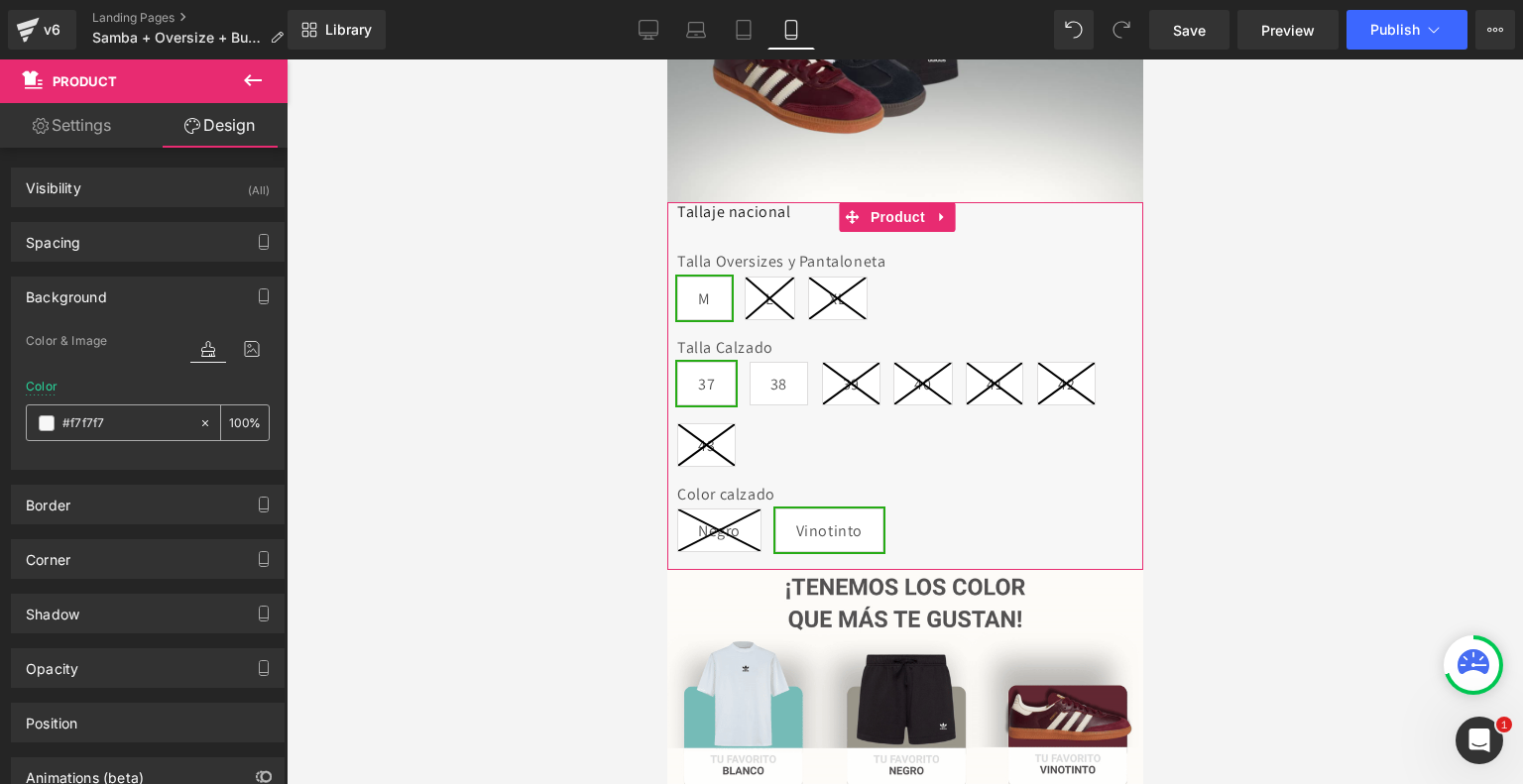 paste on "ffdf8" 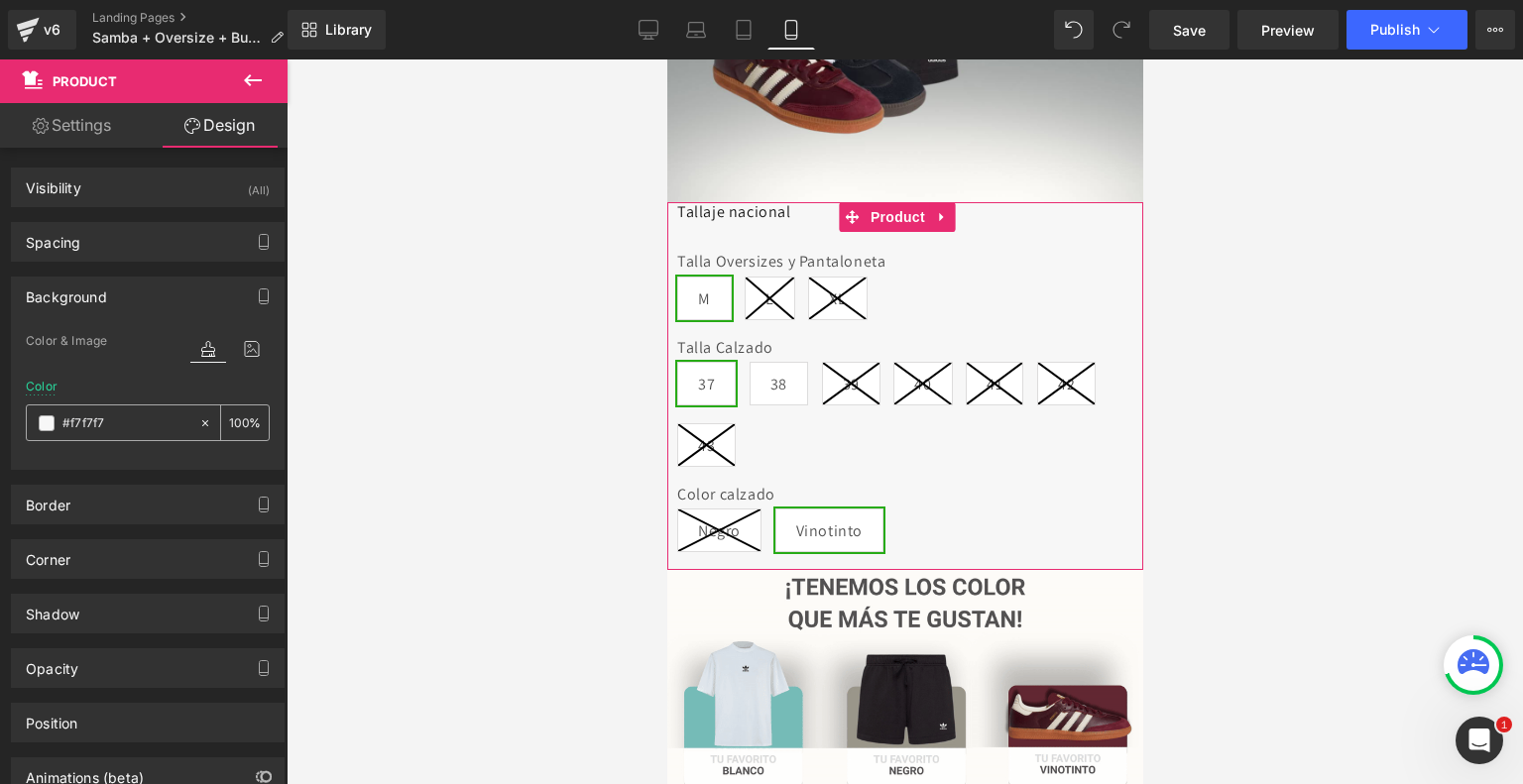 type on "#fffdf8" 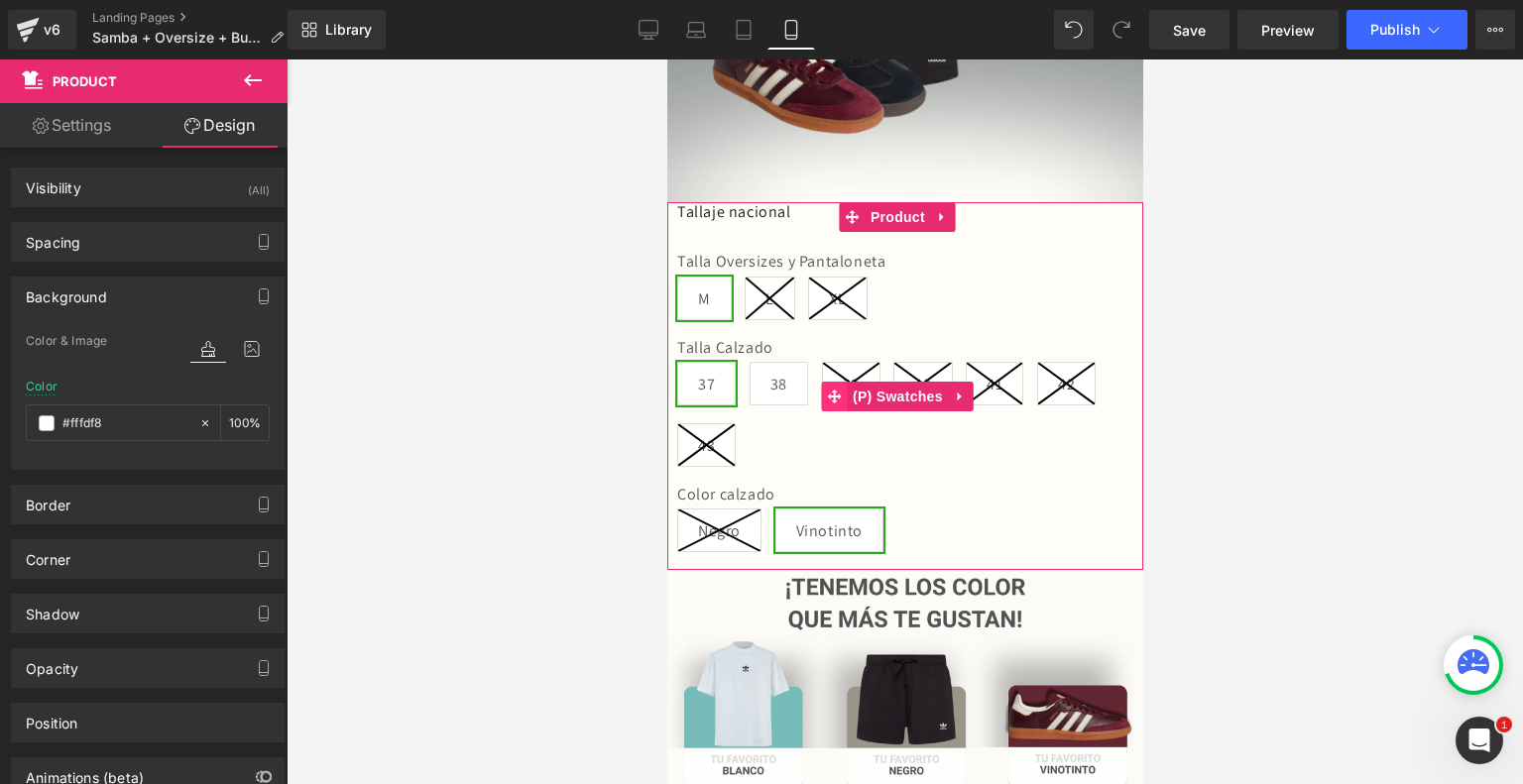 click 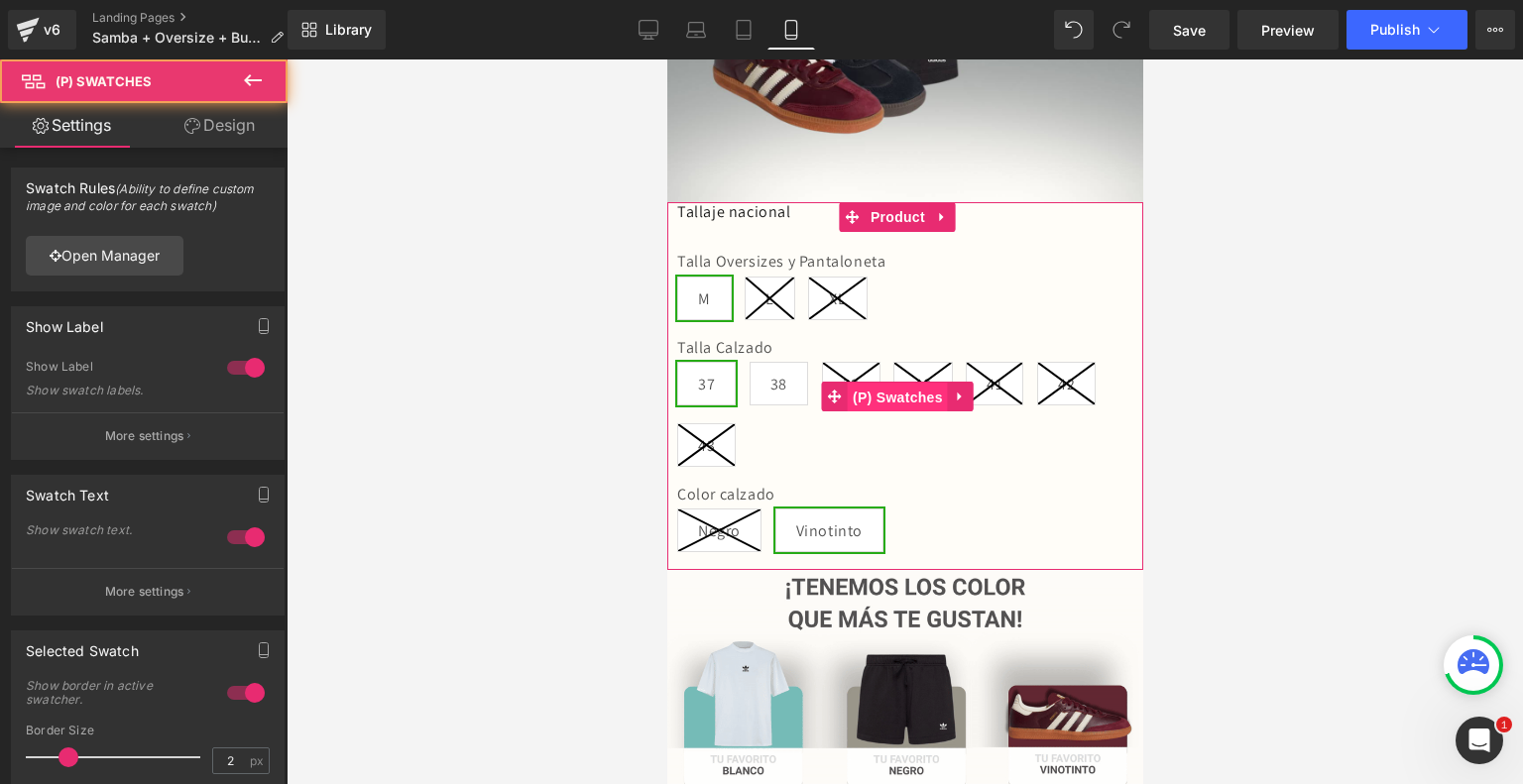 click on "(P) Swatches" at bounding box center [896, 397] 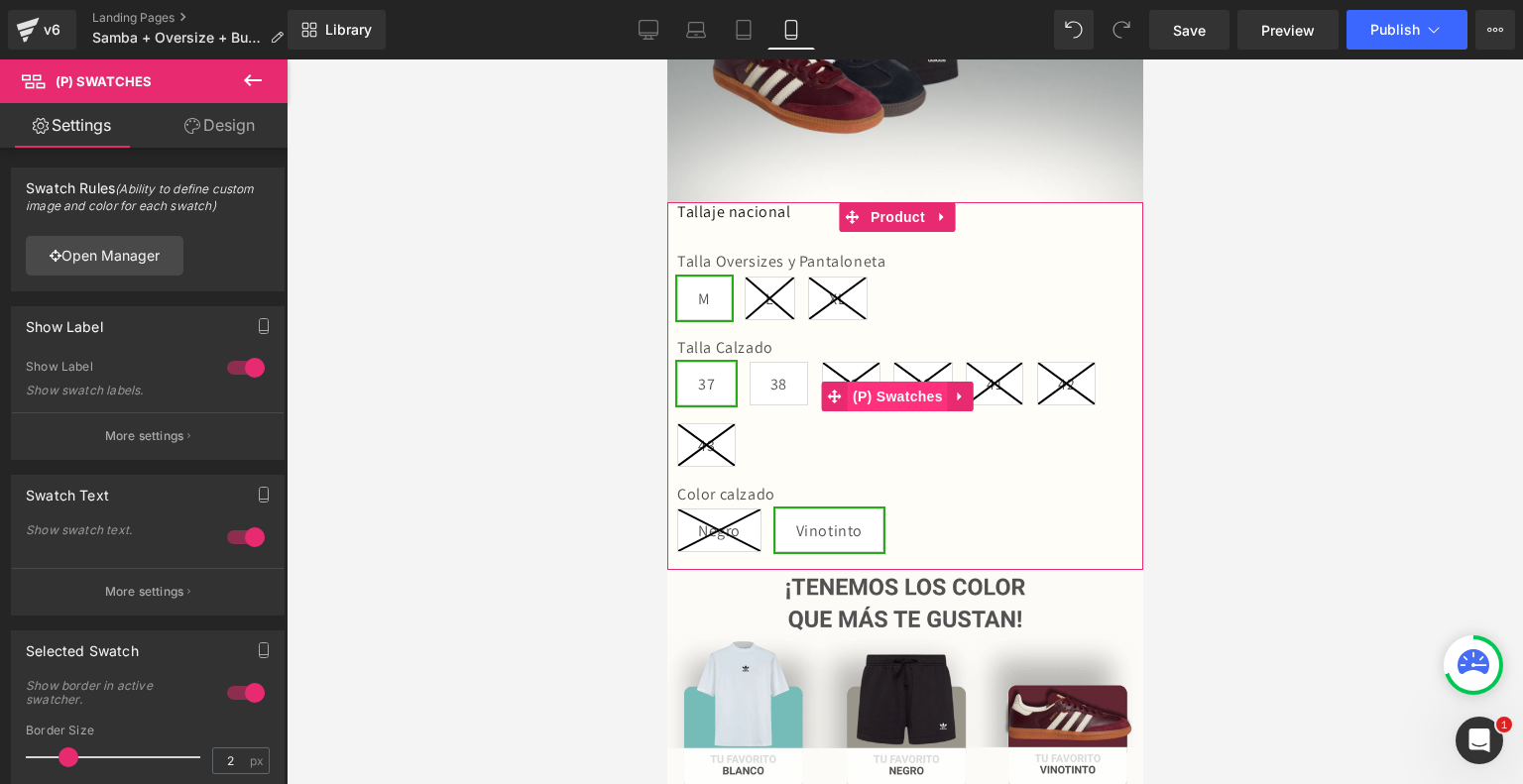 click on "(P) Swatches" at bounding box center [896, 396] 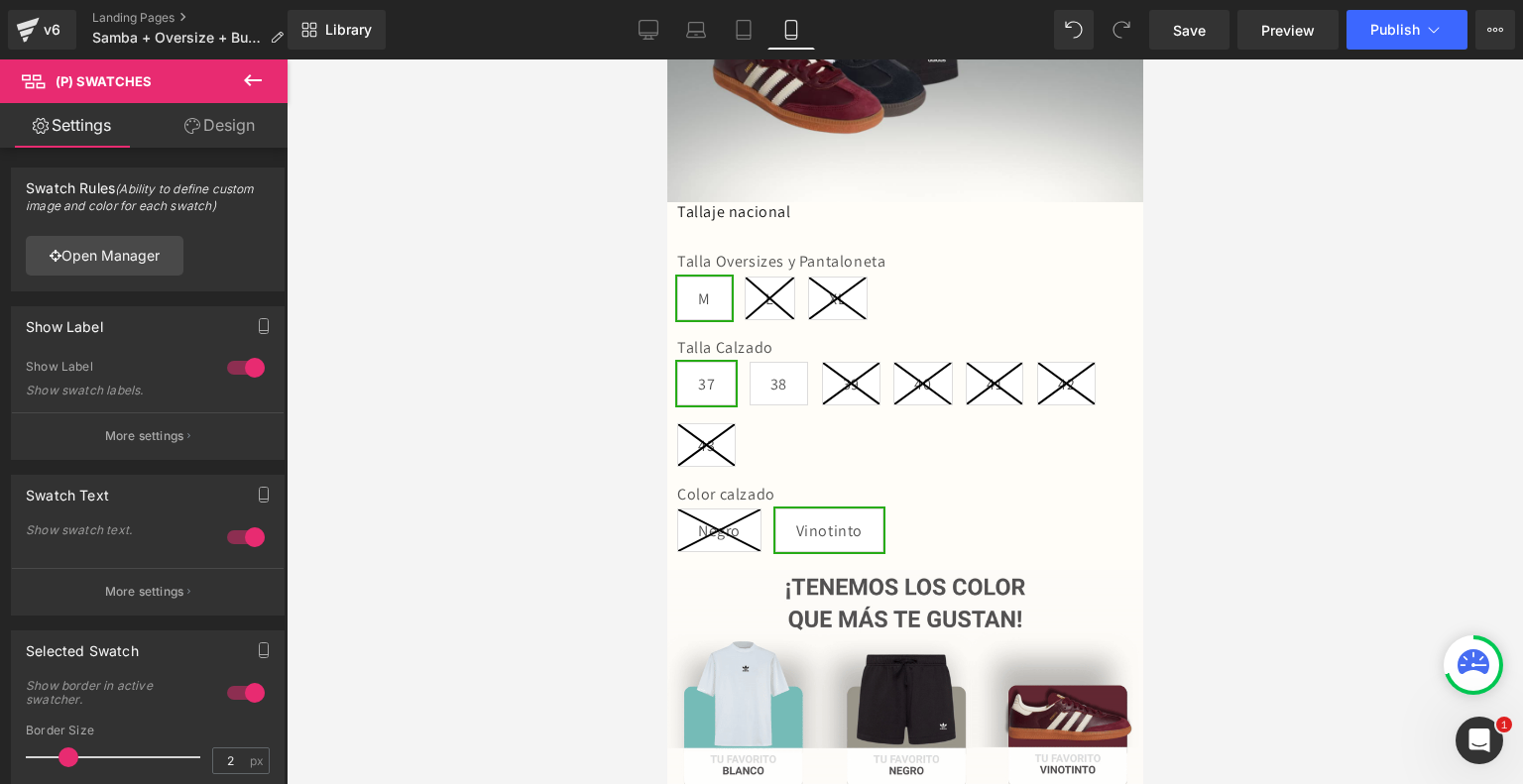 click on "Design" at bounding box center [219, 125] 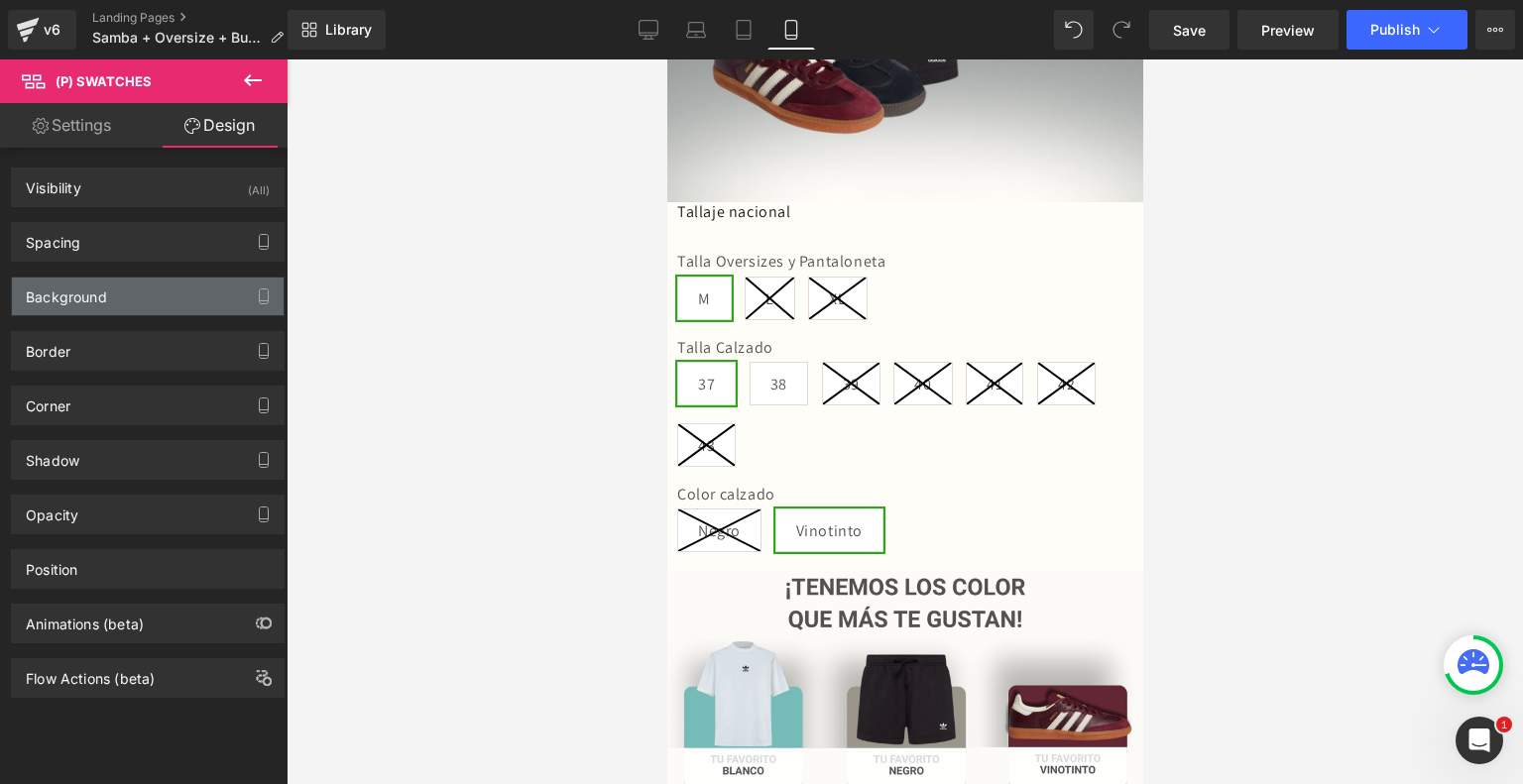 click on "Background" at bounding box center [148, 296] 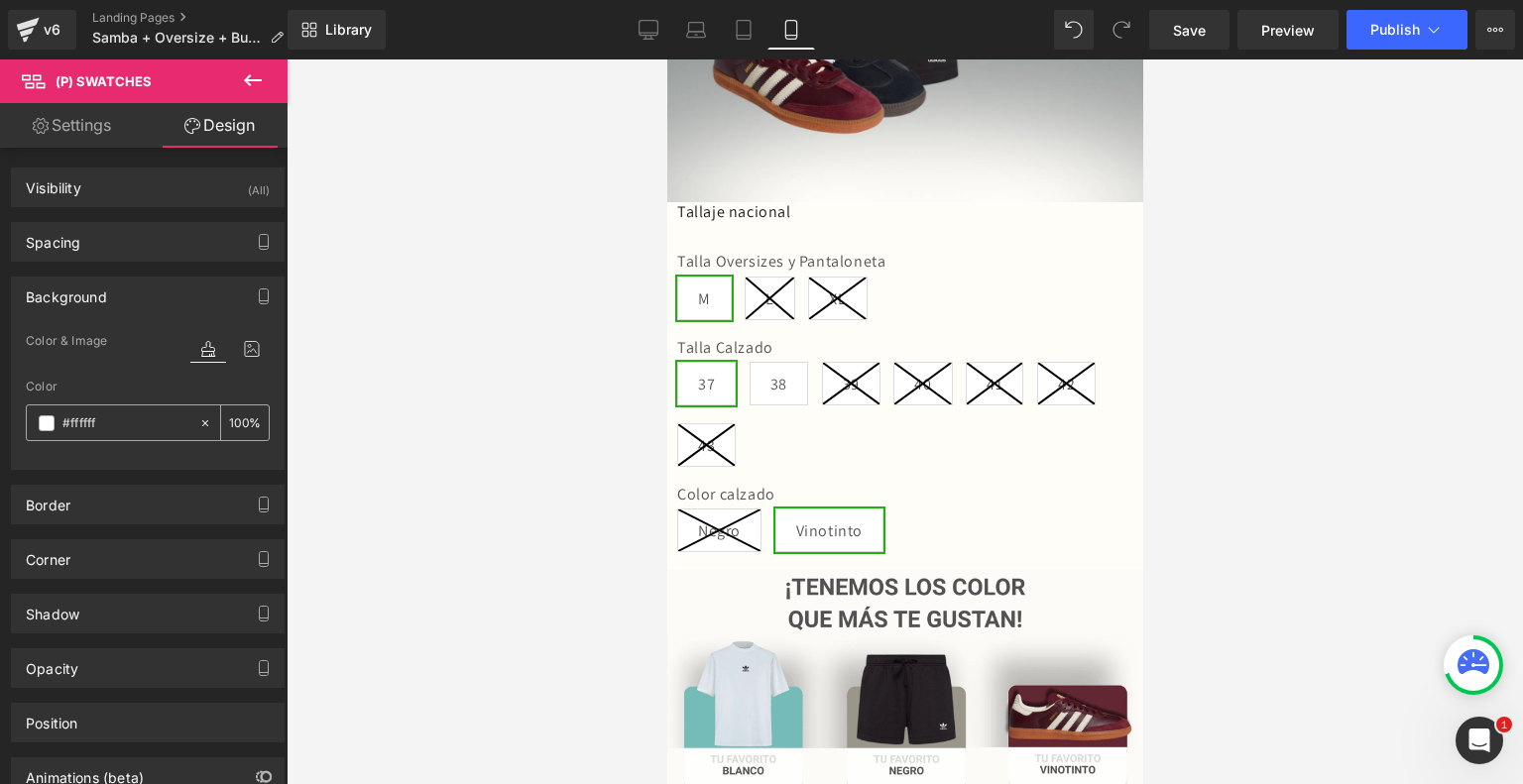 click on "#ffffff" at bounding box center (126, 423) 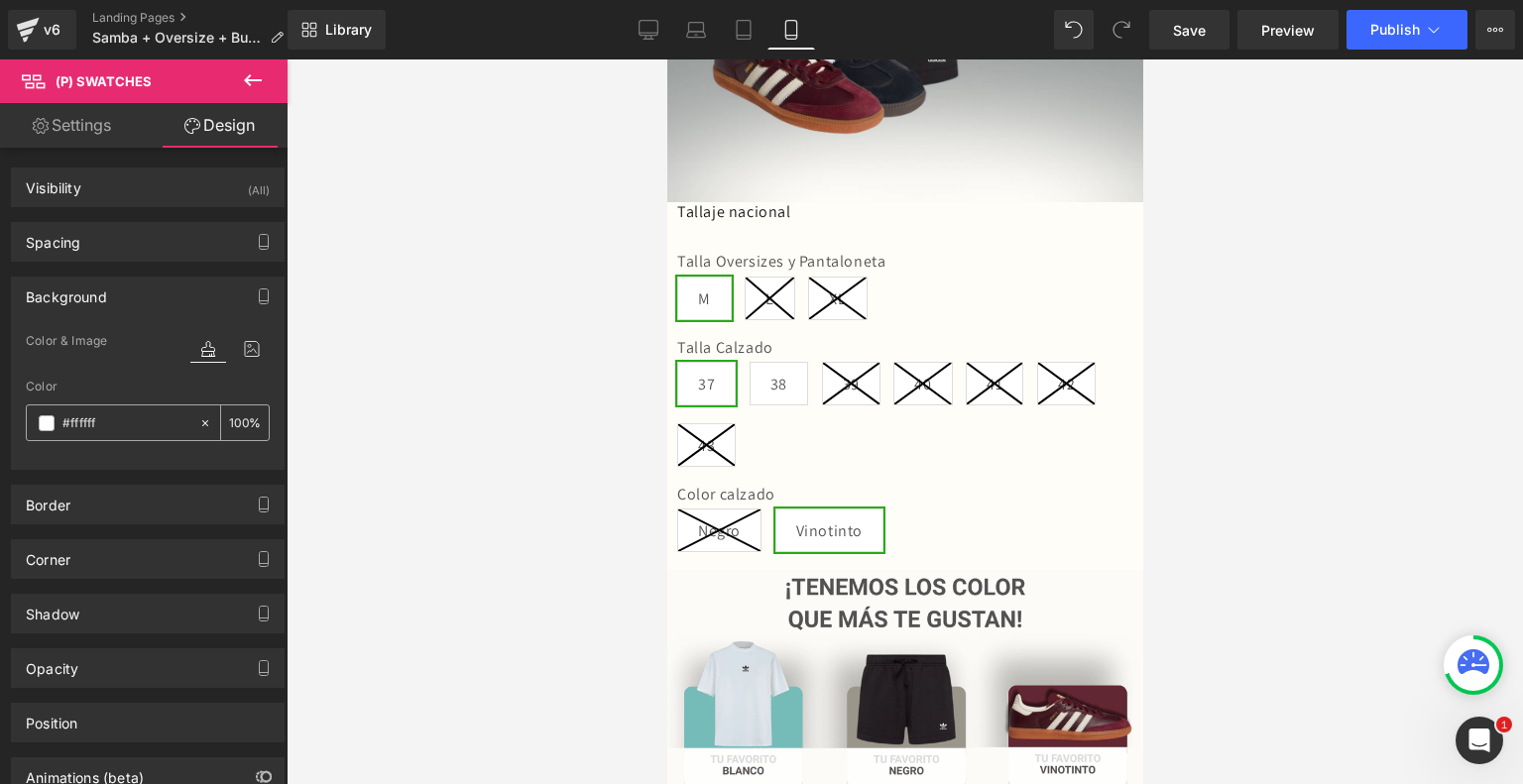 paste on "df8" 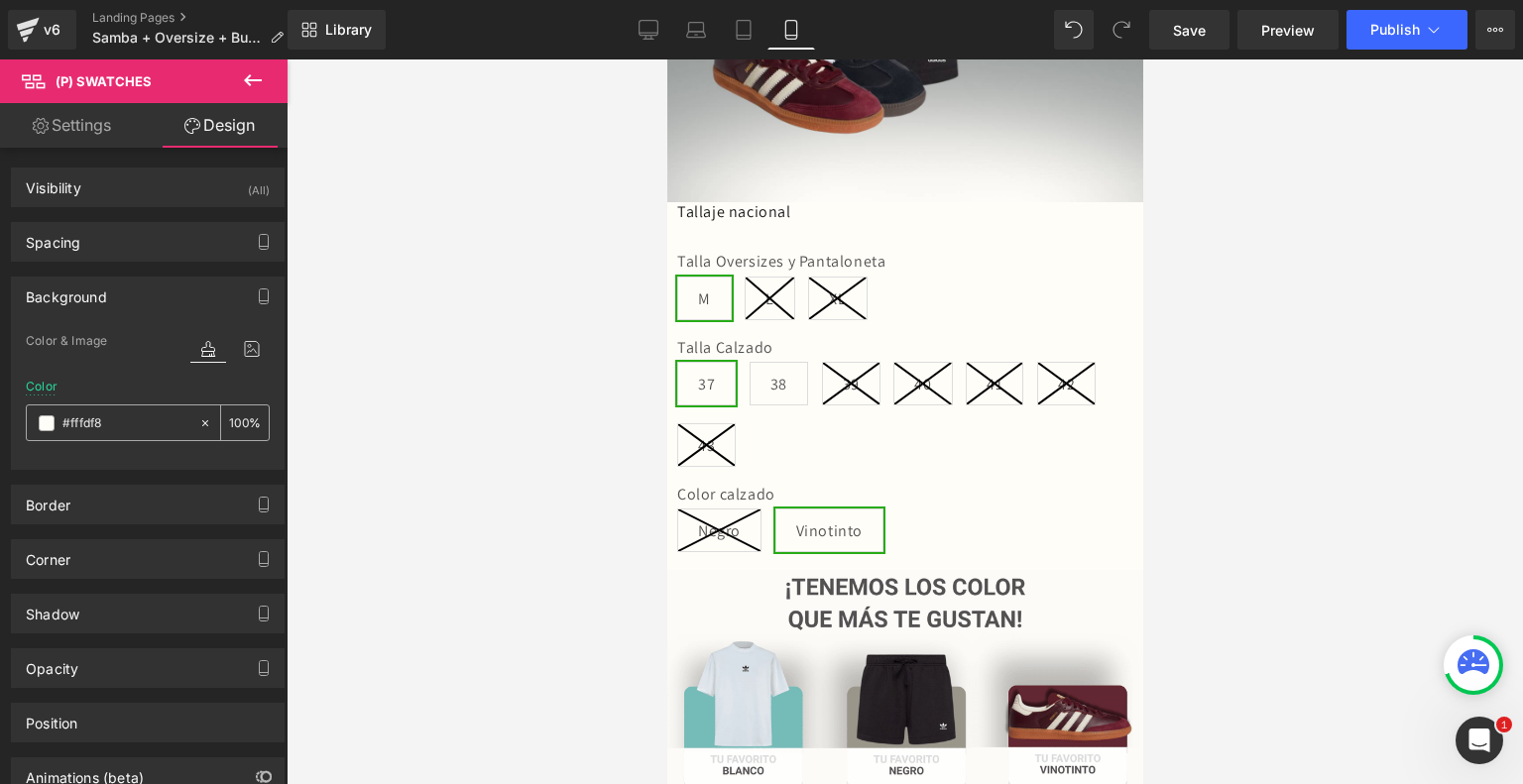 type on "#fffdf8" 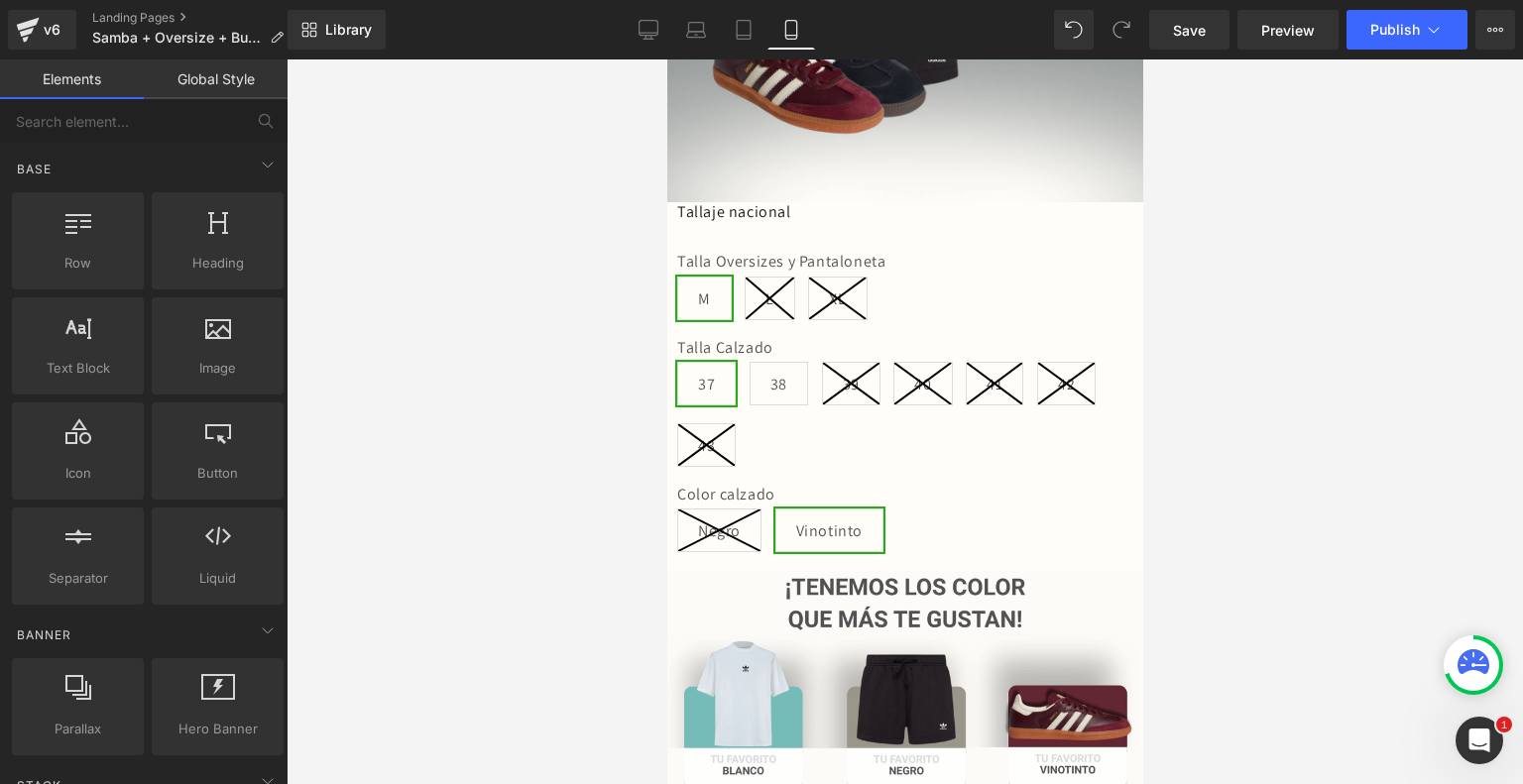 click at bounding box center (904, 421) 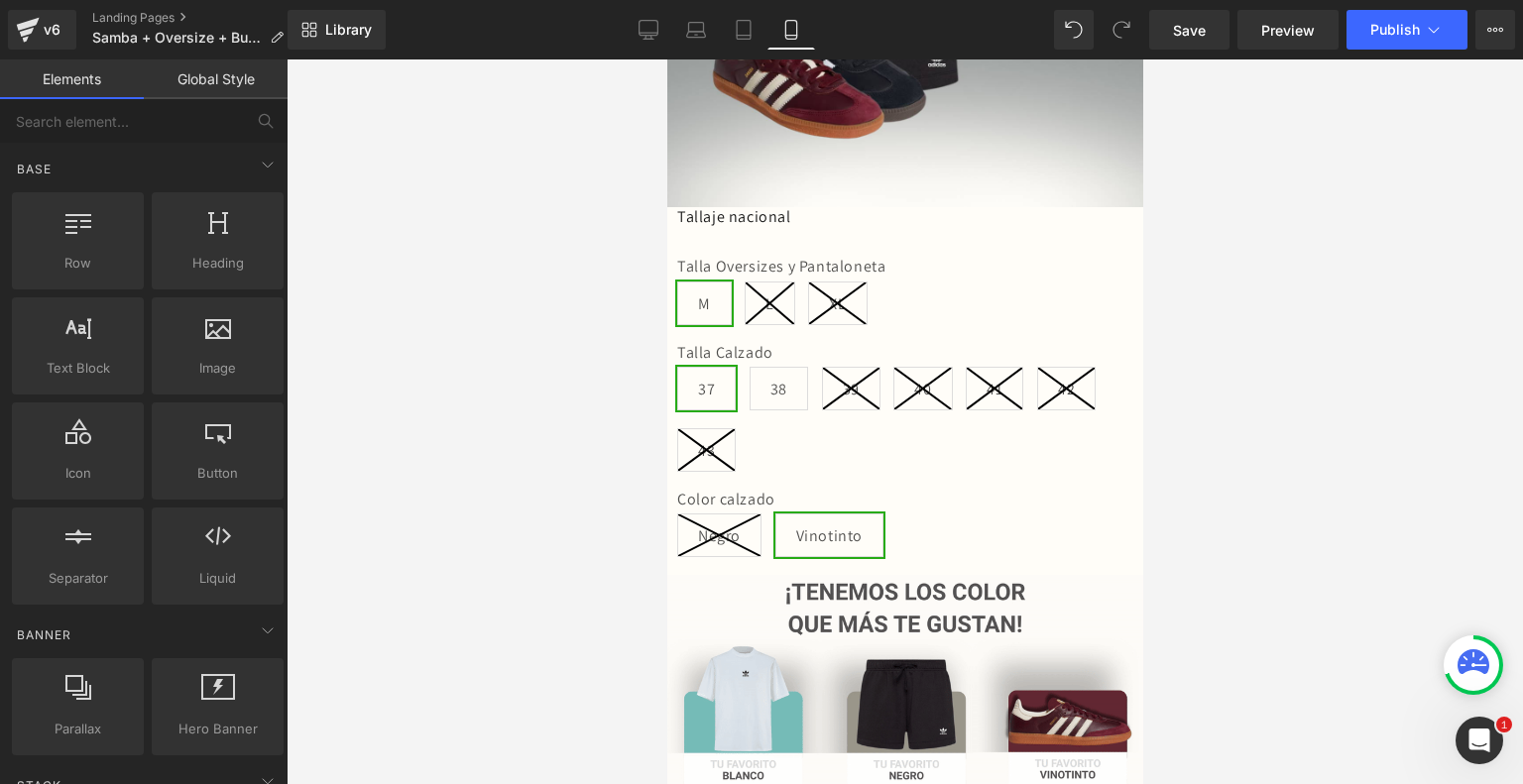 scroll, scrollTop: 0, scrollLeft: 0, axis: both 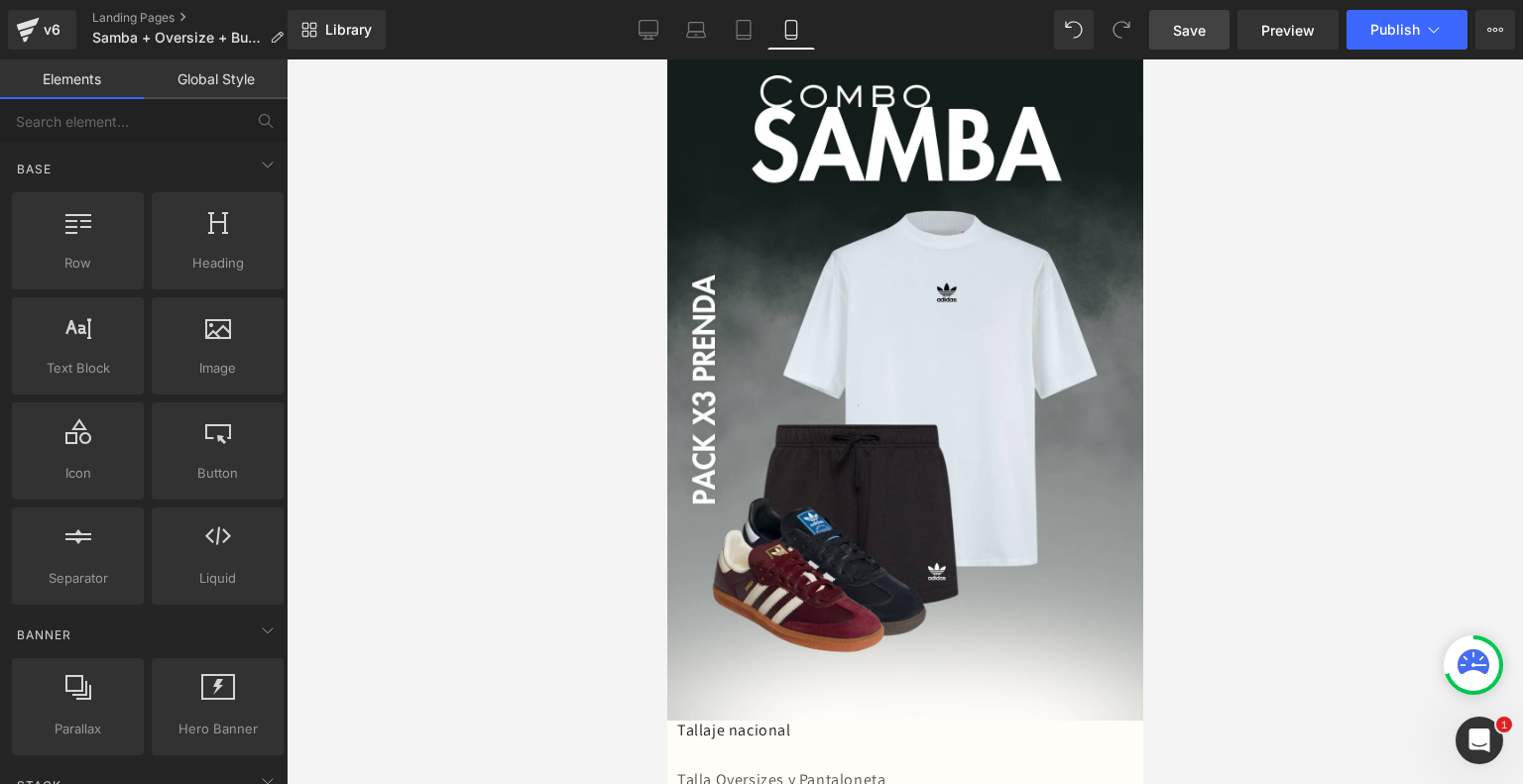 click on "Save" at bounding box center [1189, 30] 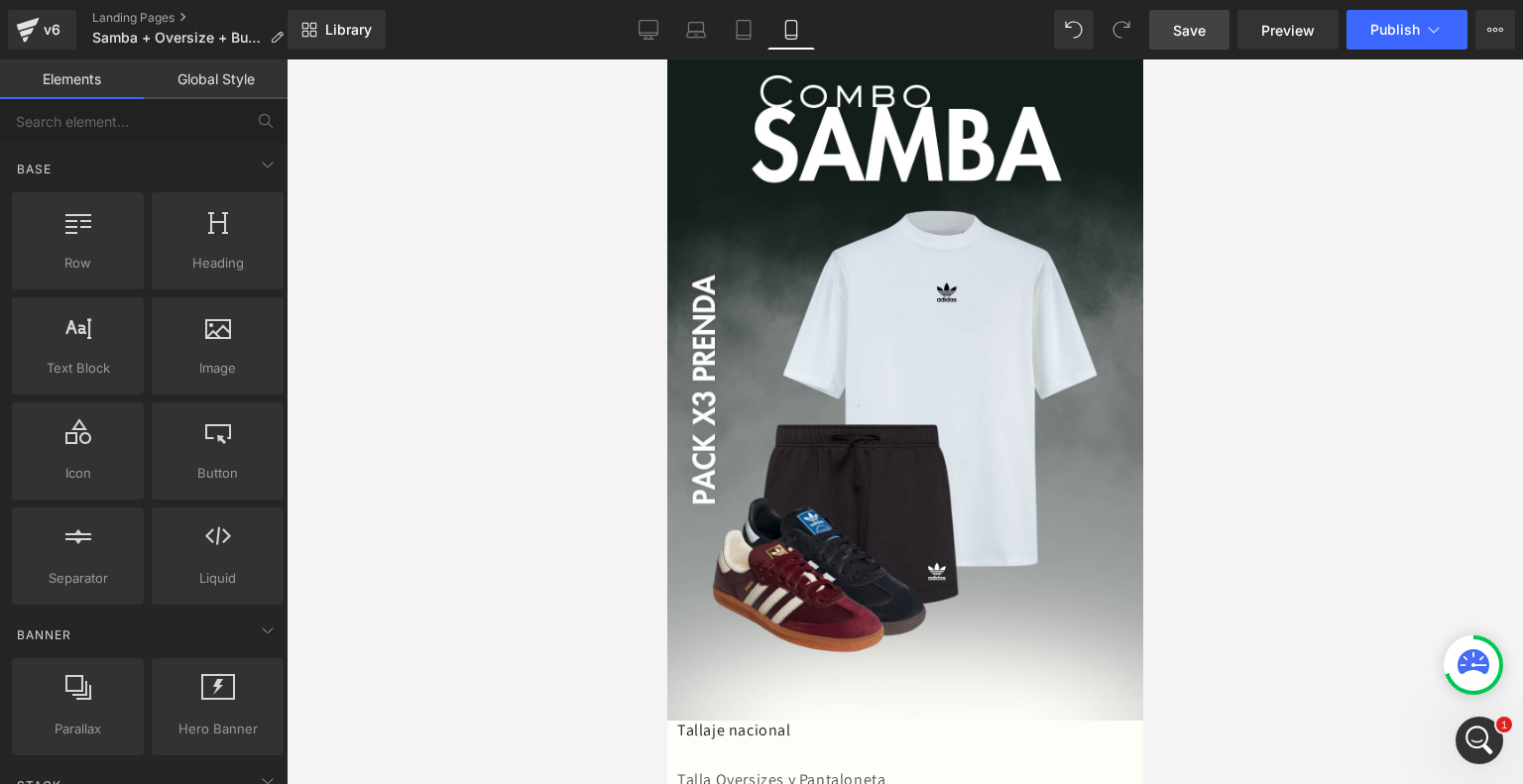 click on "Save" at bounding box center [1189, 30] 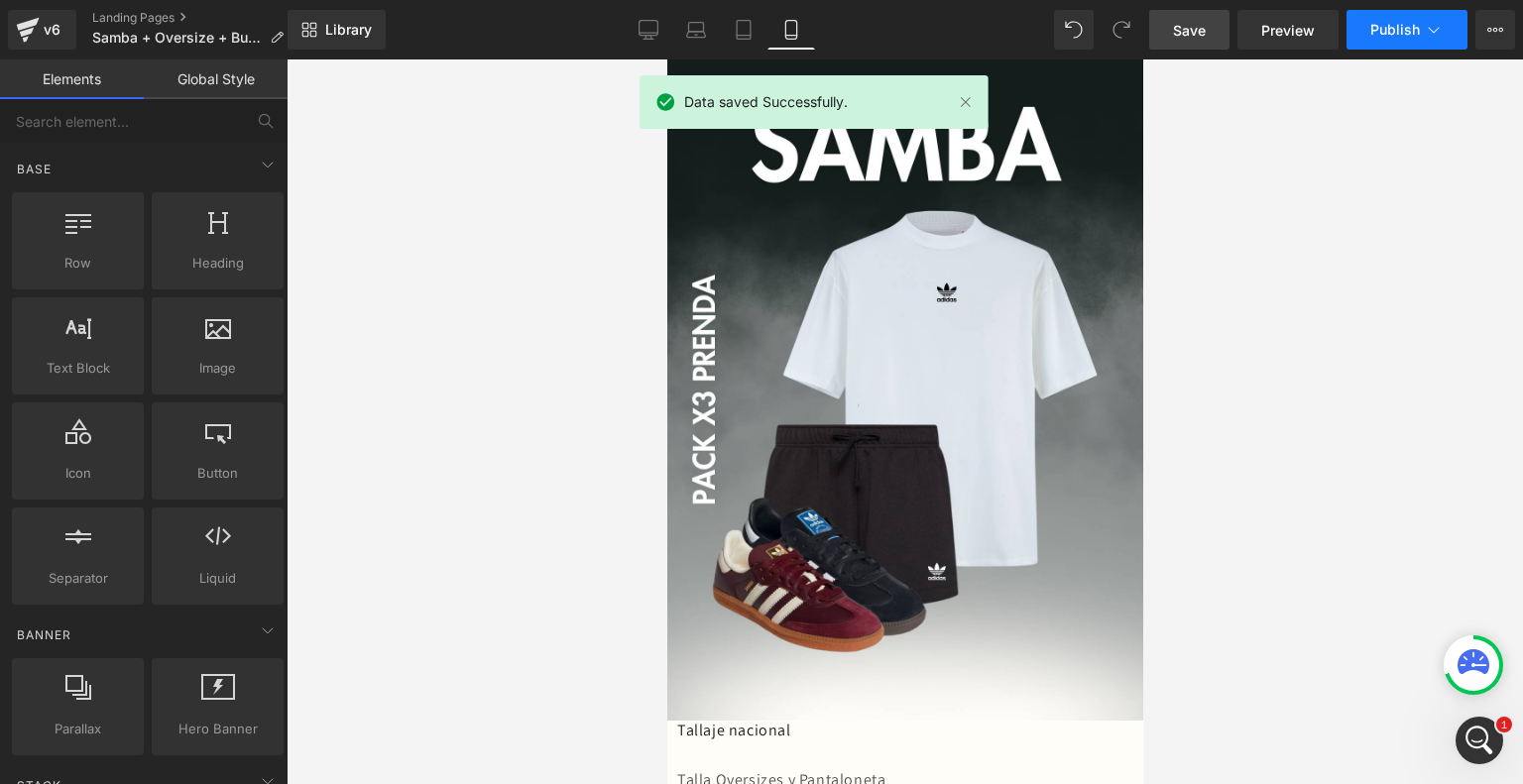 click on "Publish" at bounding box center (1395, 30) 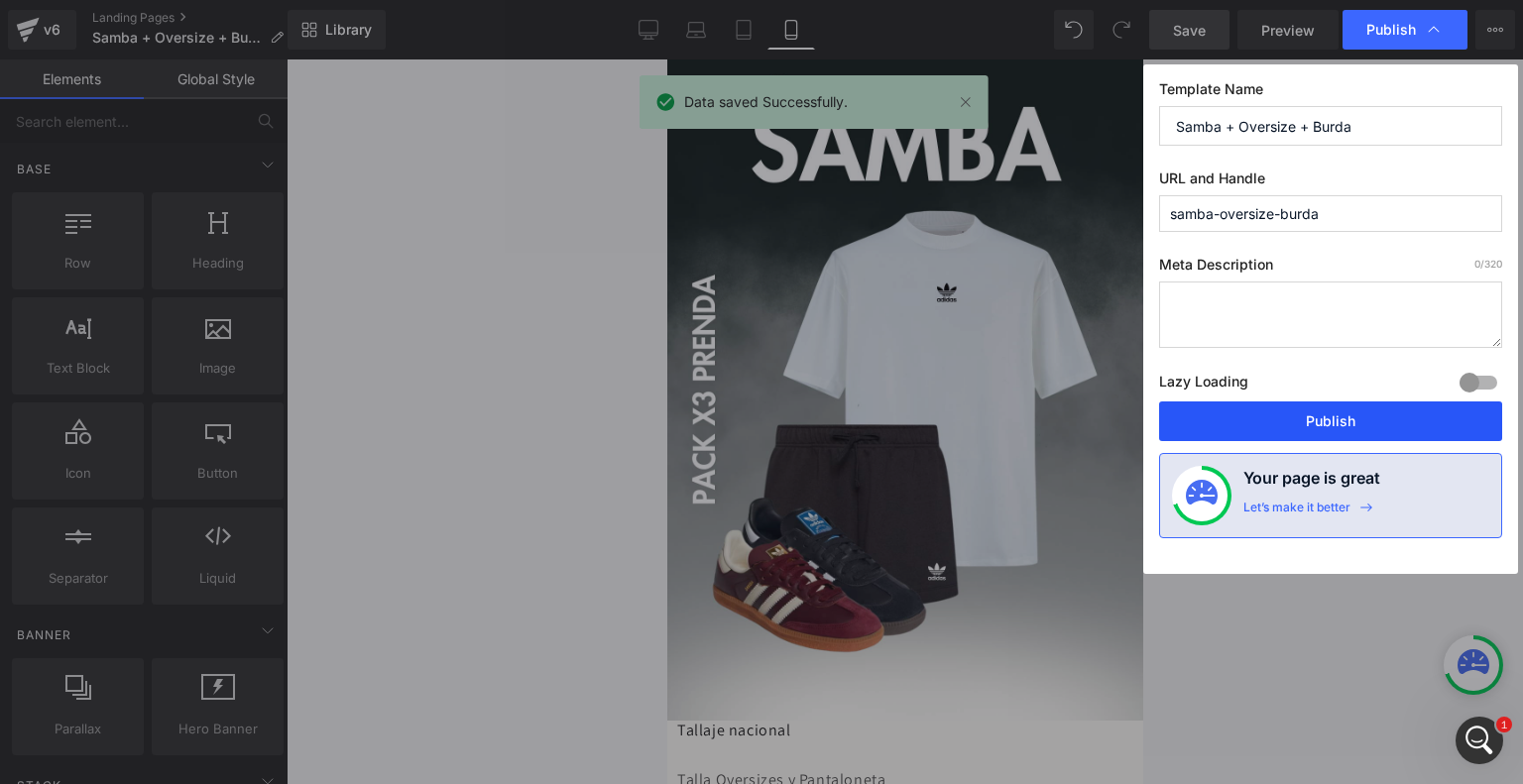 click on "Publish" at bounding box center [1331, 421] 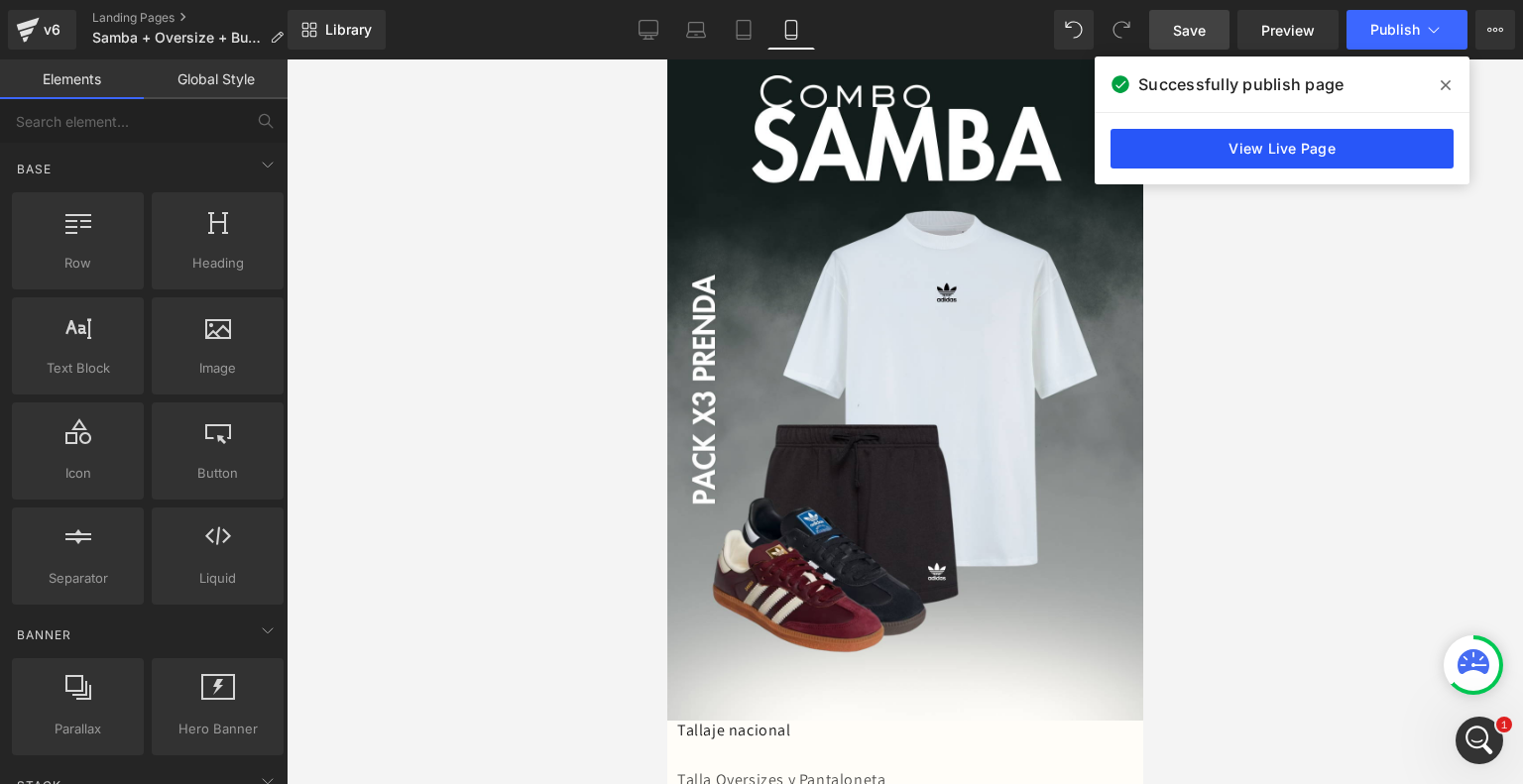 click on "View Live Page" at bounding box center (1282, 149) 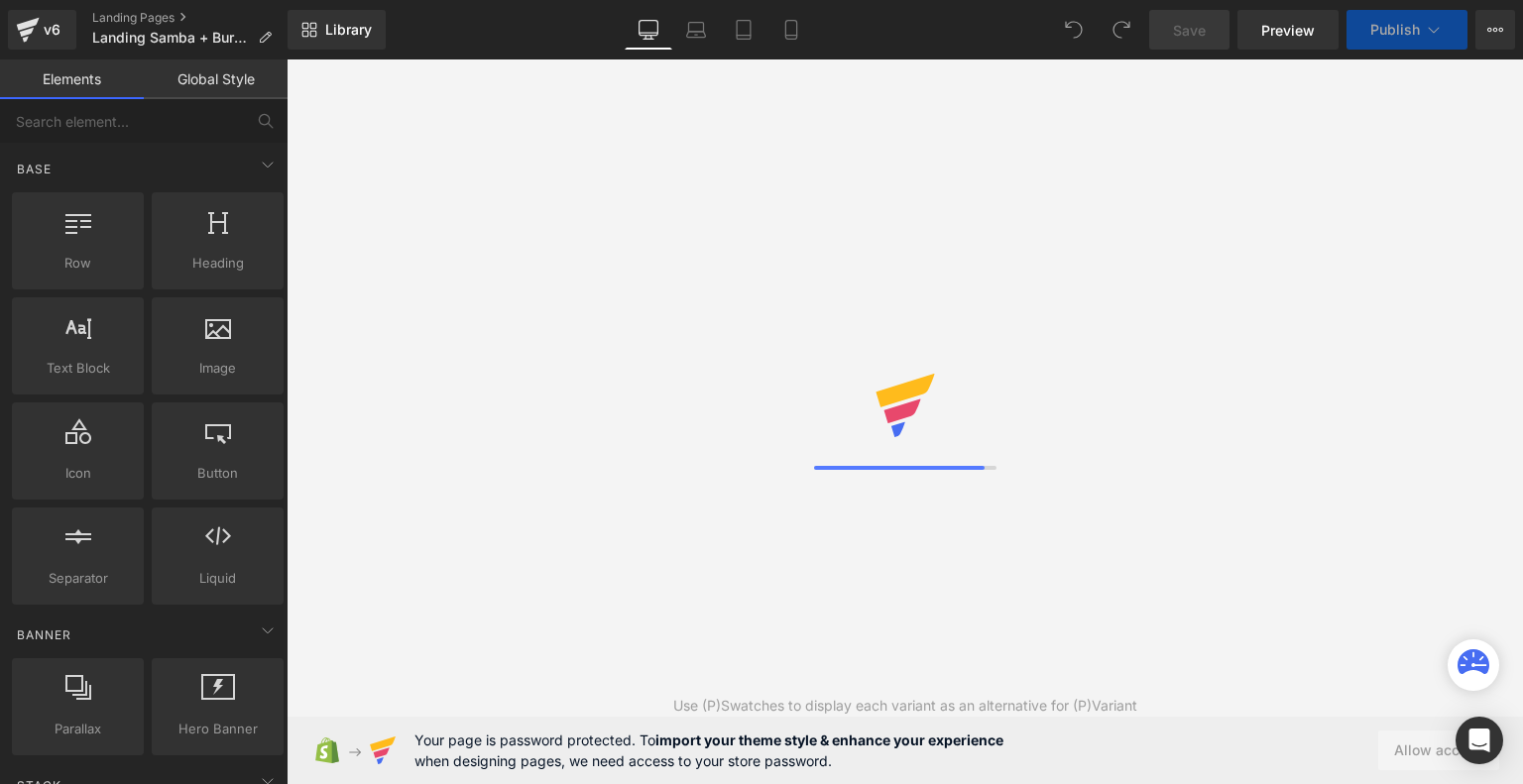 scroll, scrollTop: 0, scrollLeft: 0, axis: both 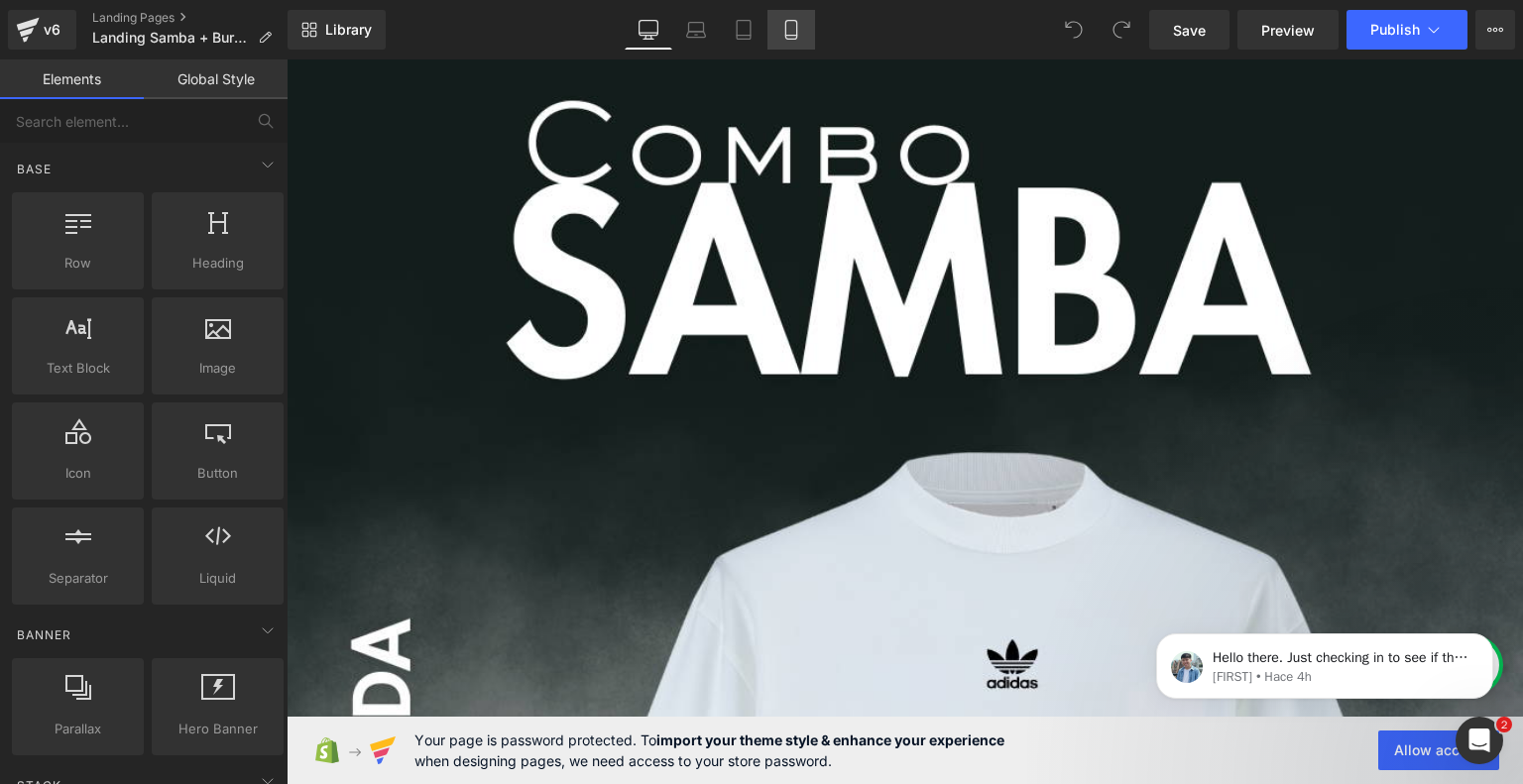 click on "Mobile" at bounding box center (791, 30) 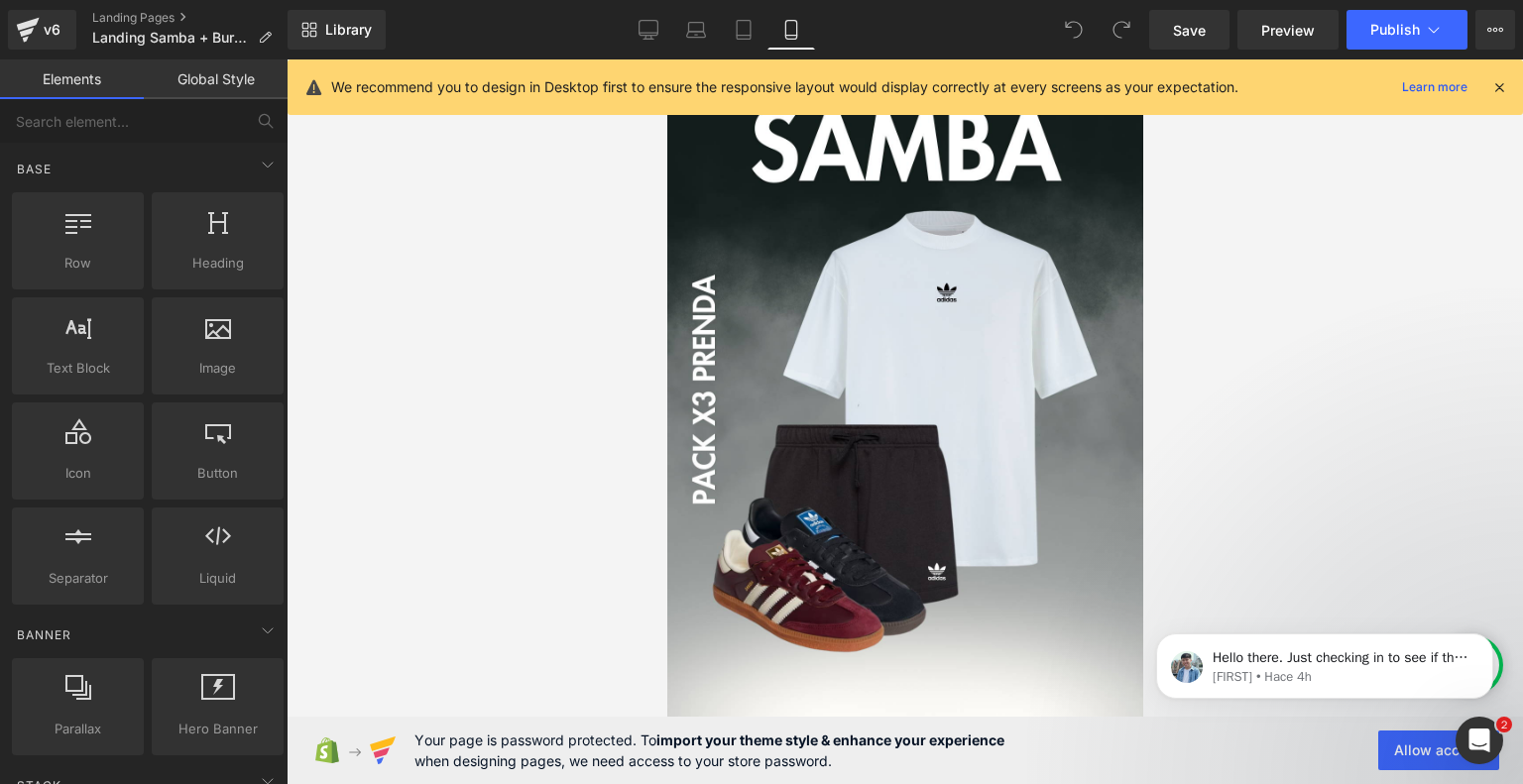 click at bounding box center (1499, 87) 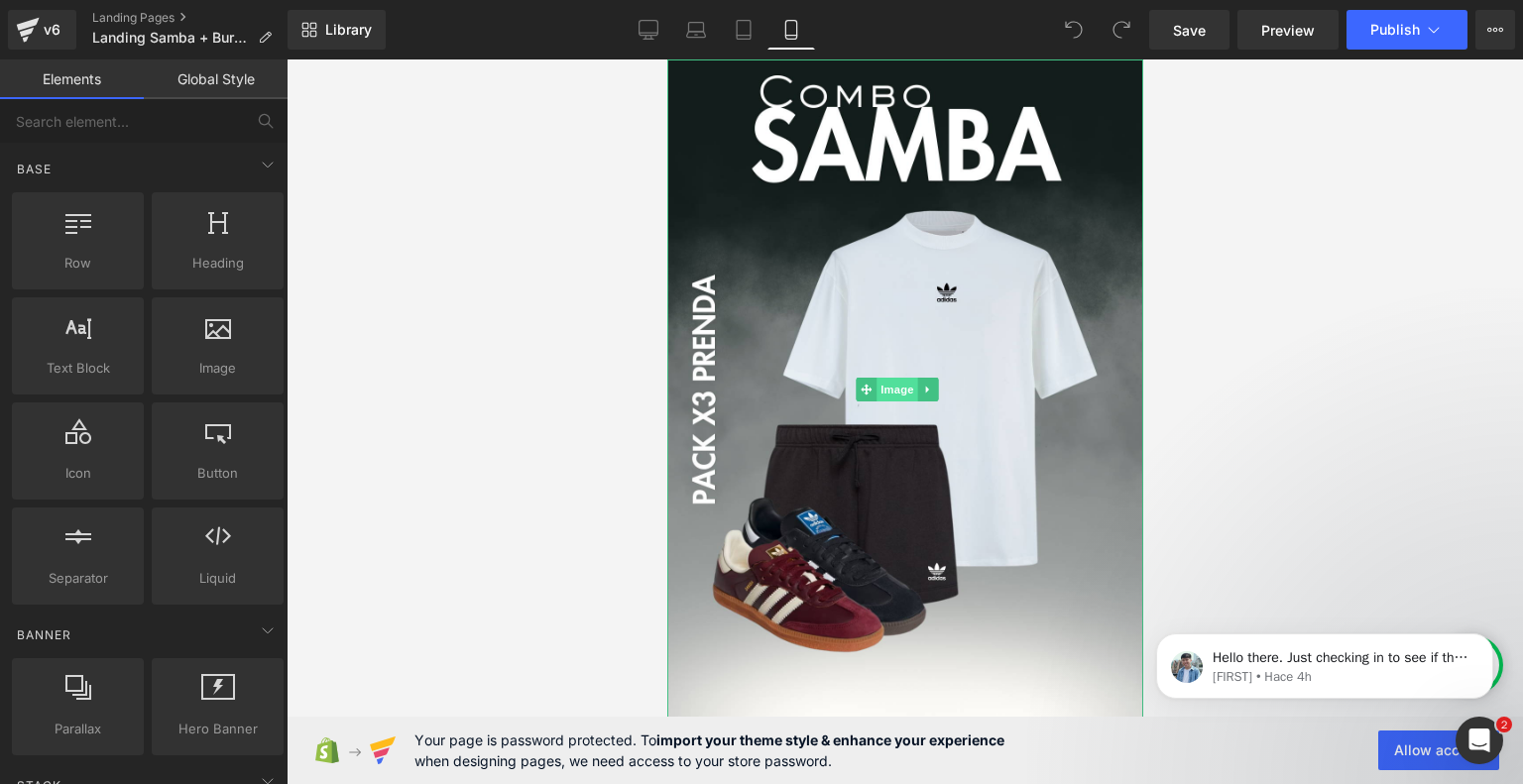 drag, startPoint x: 905, startPoint y: 374, endPoint x: 1108, endPoint y: 396, distance: 204.18864 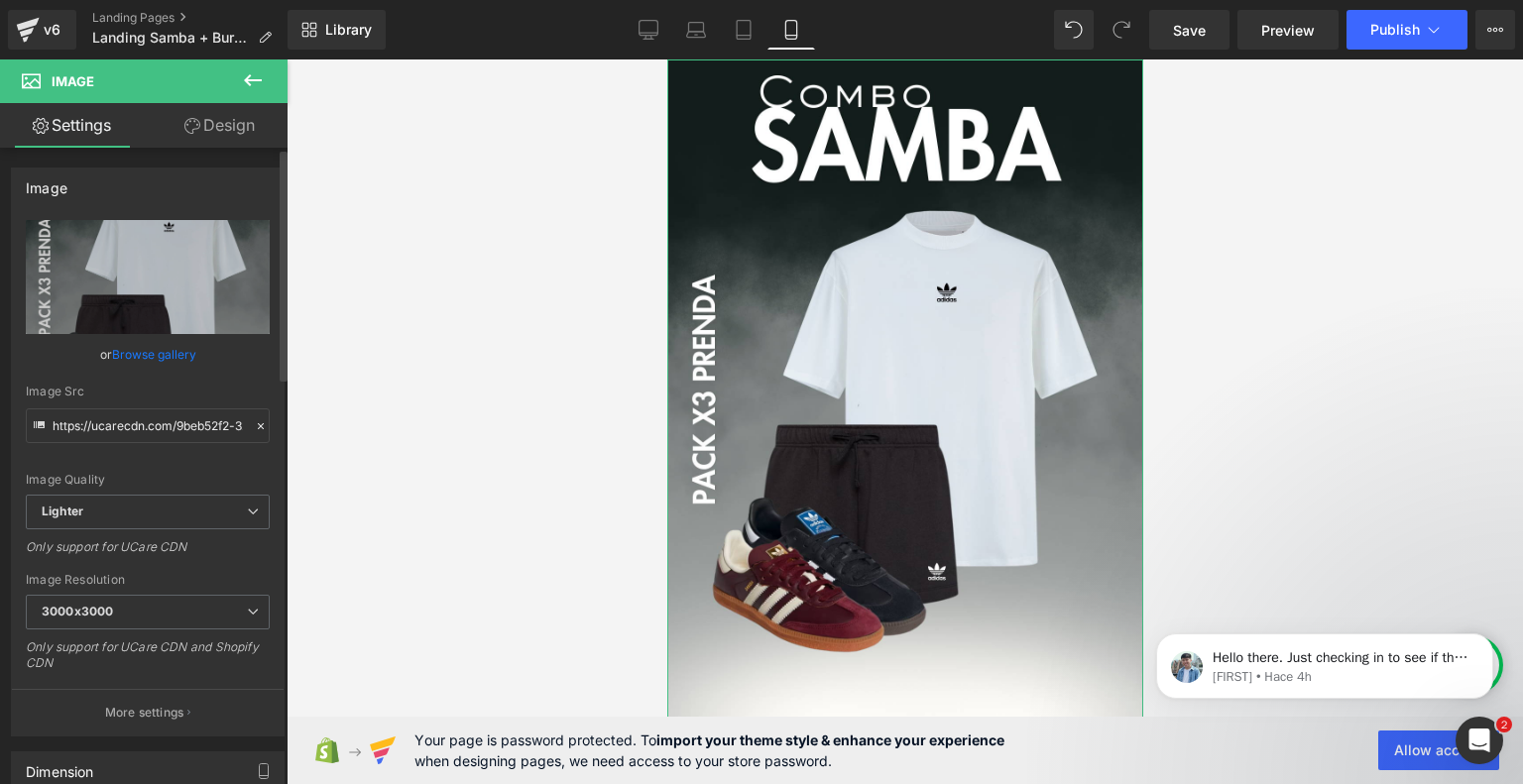 click on "Browse gallery" at bounding box center [154, 354] 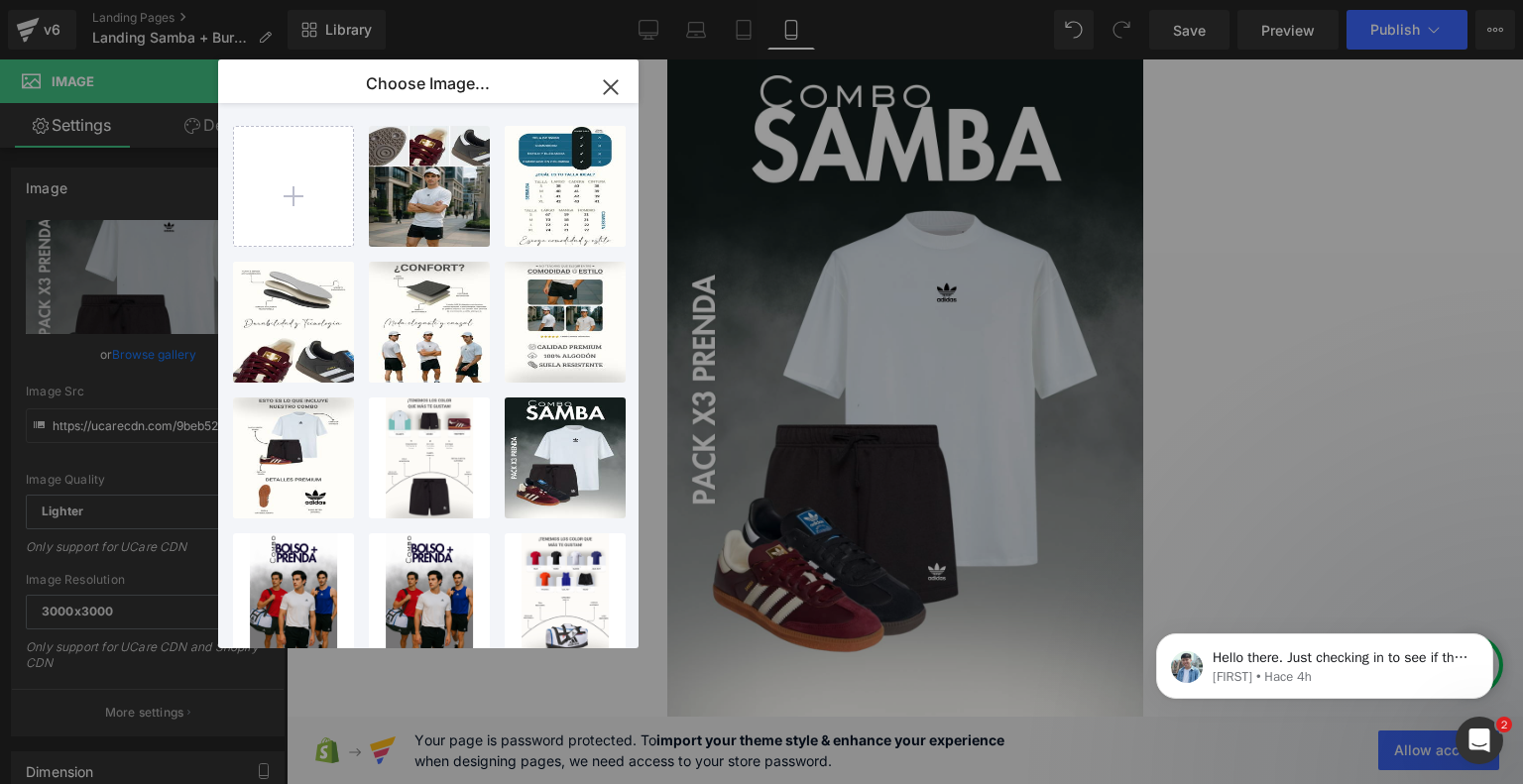 type on "C:\fakepath\1.png" 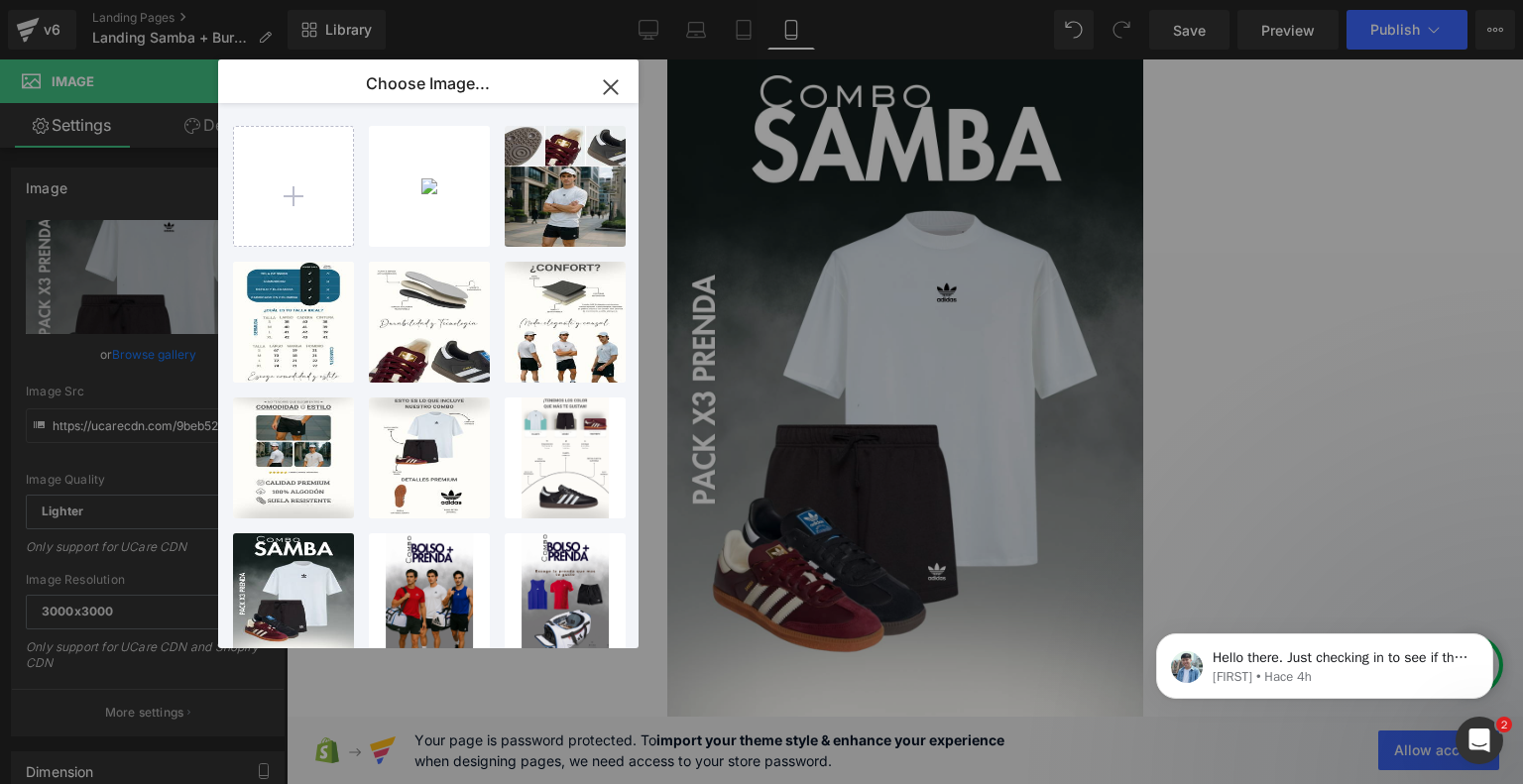 type on "C:\fakepath\ezgif-5ca2a879fec601.gif" 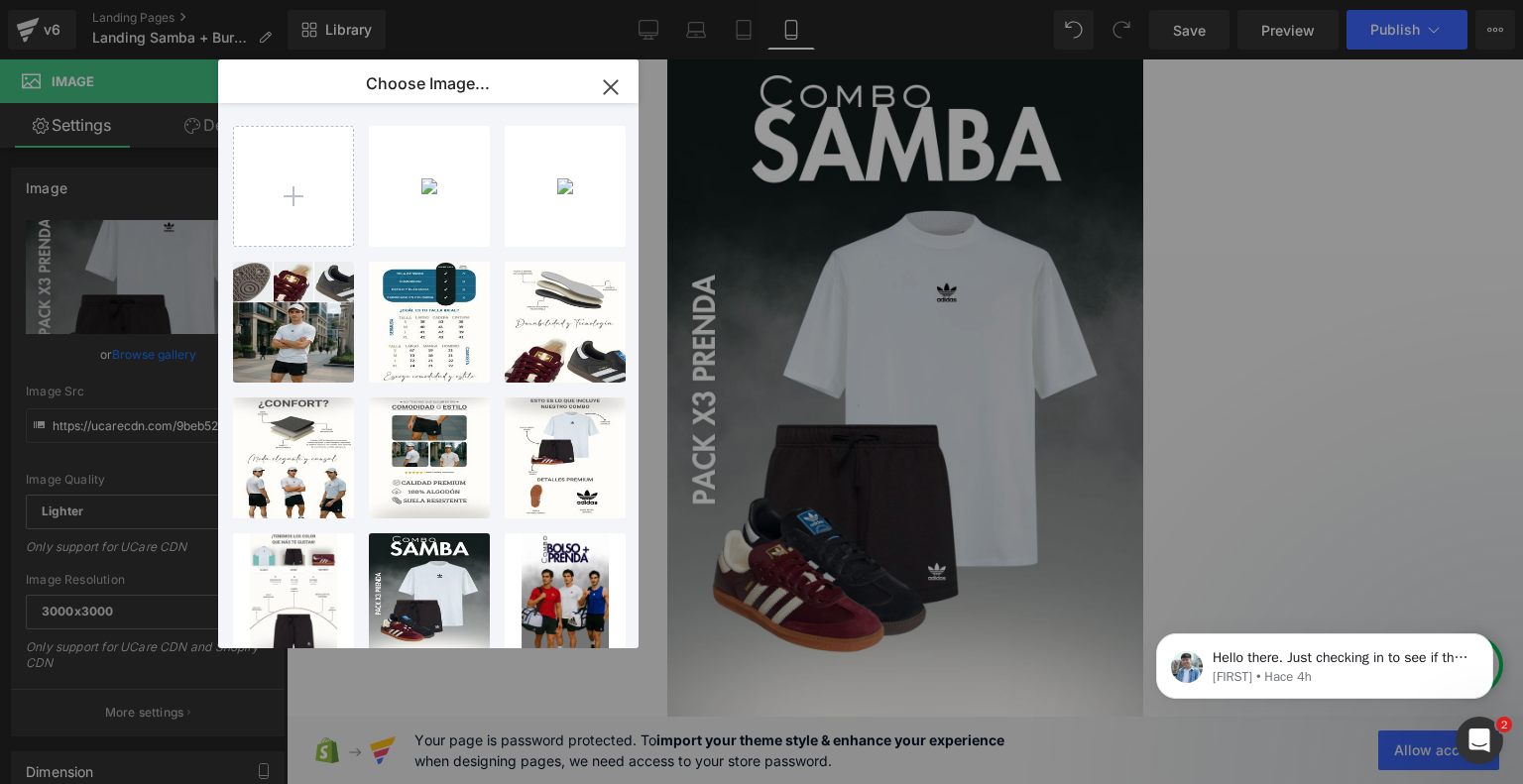 type on "C:\fakepath\6.png" 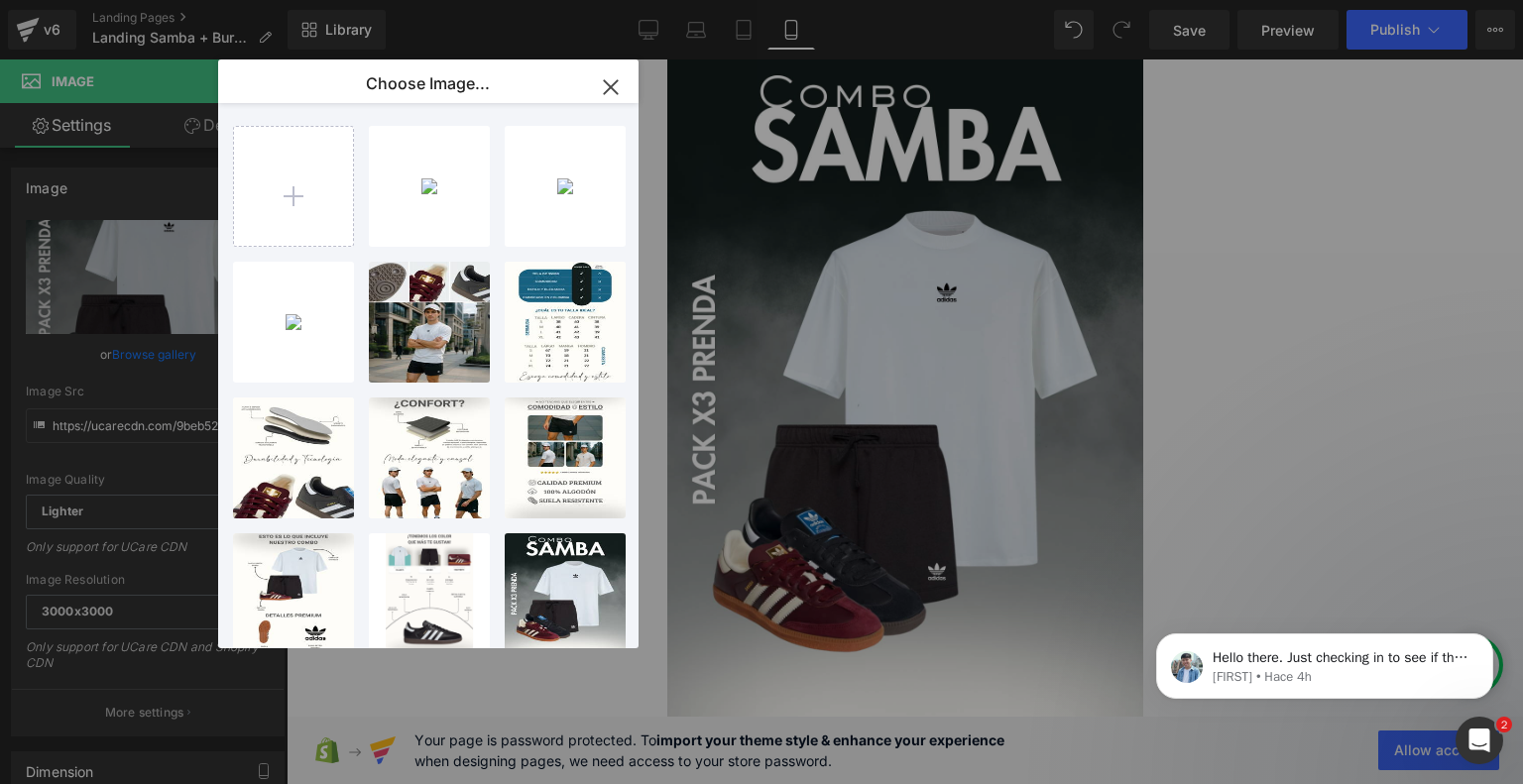 type on "C:\fakepath\7.png" 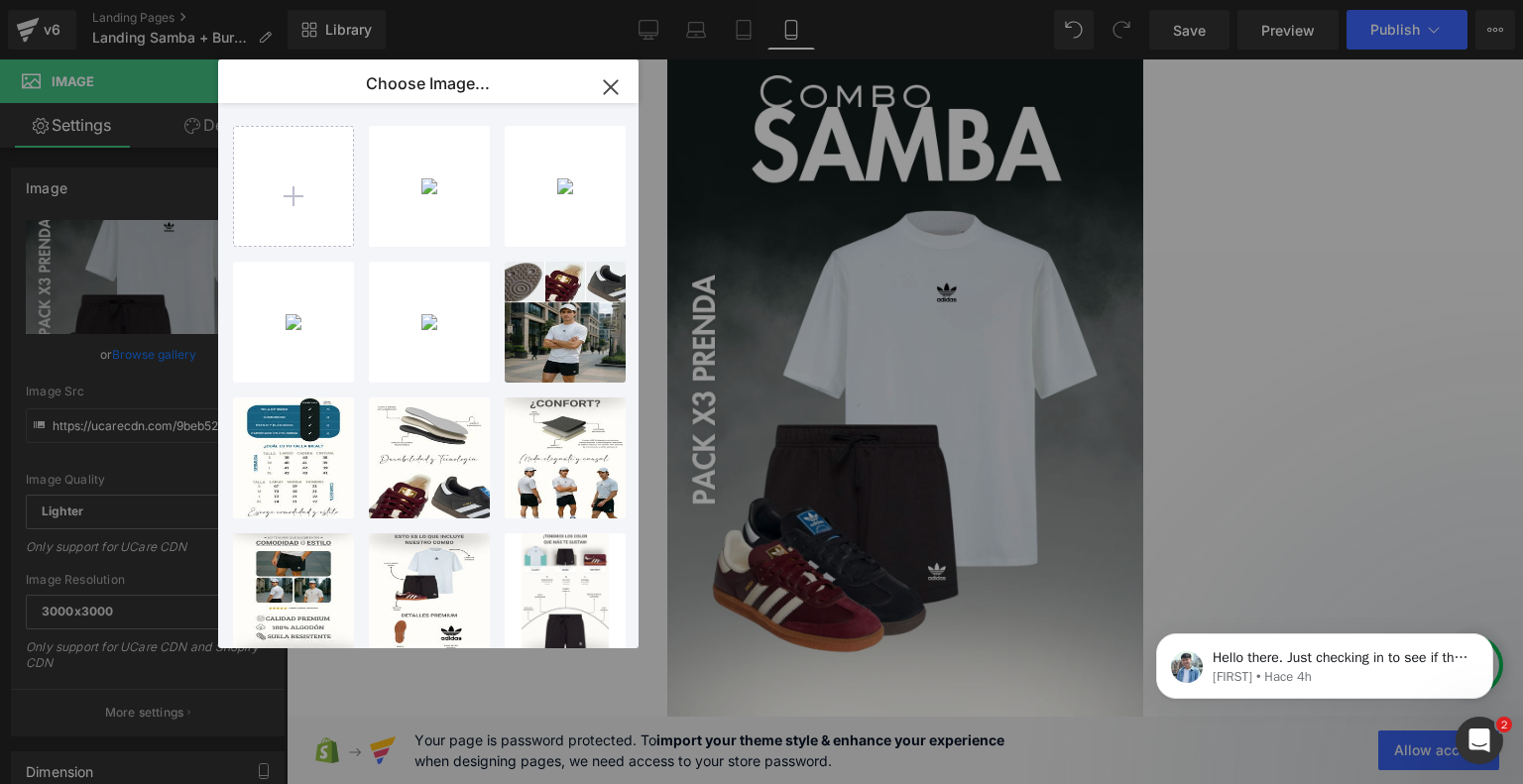 type on "C:\fakepath\8.png" 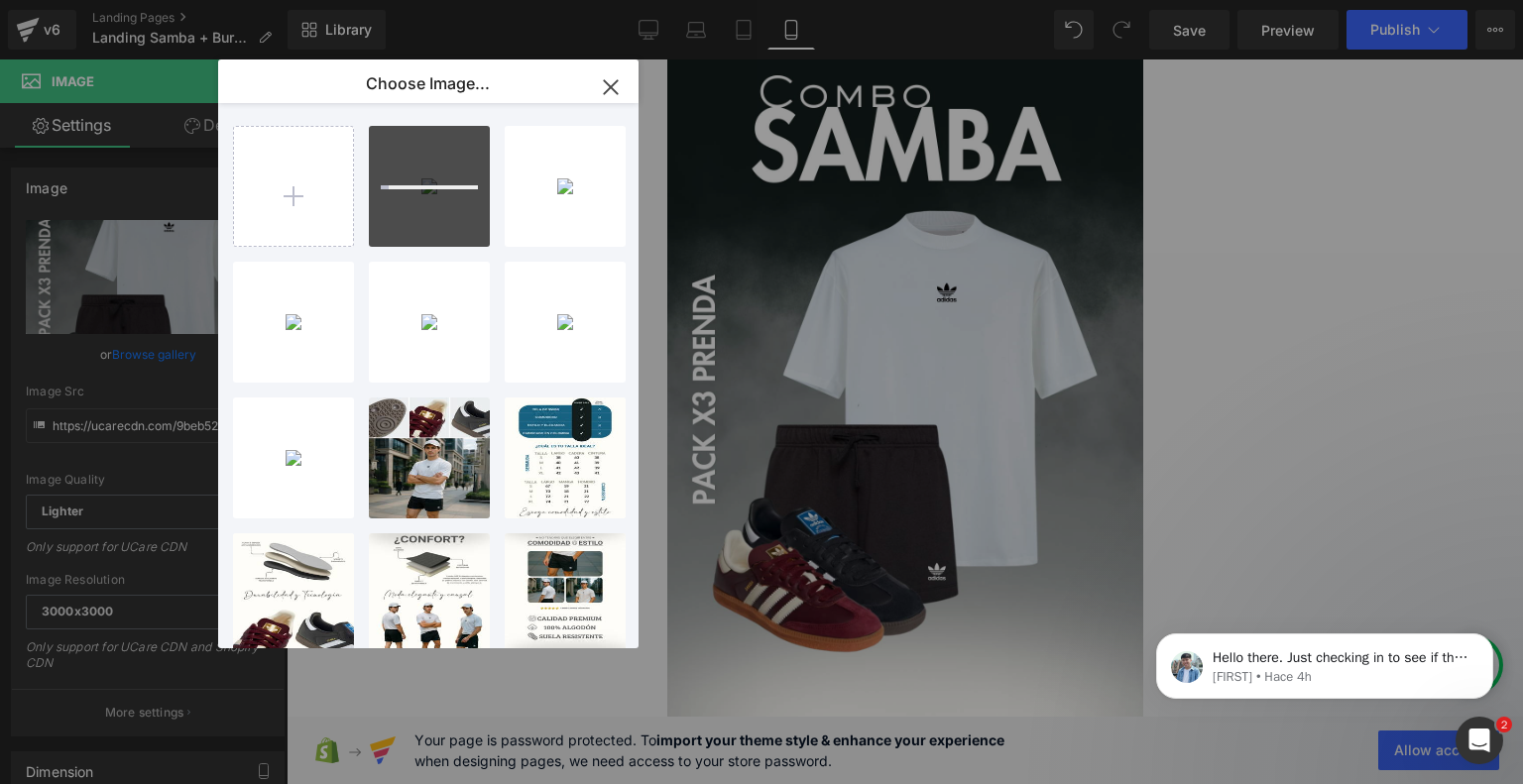 type on "C:\fakepath\10.png" 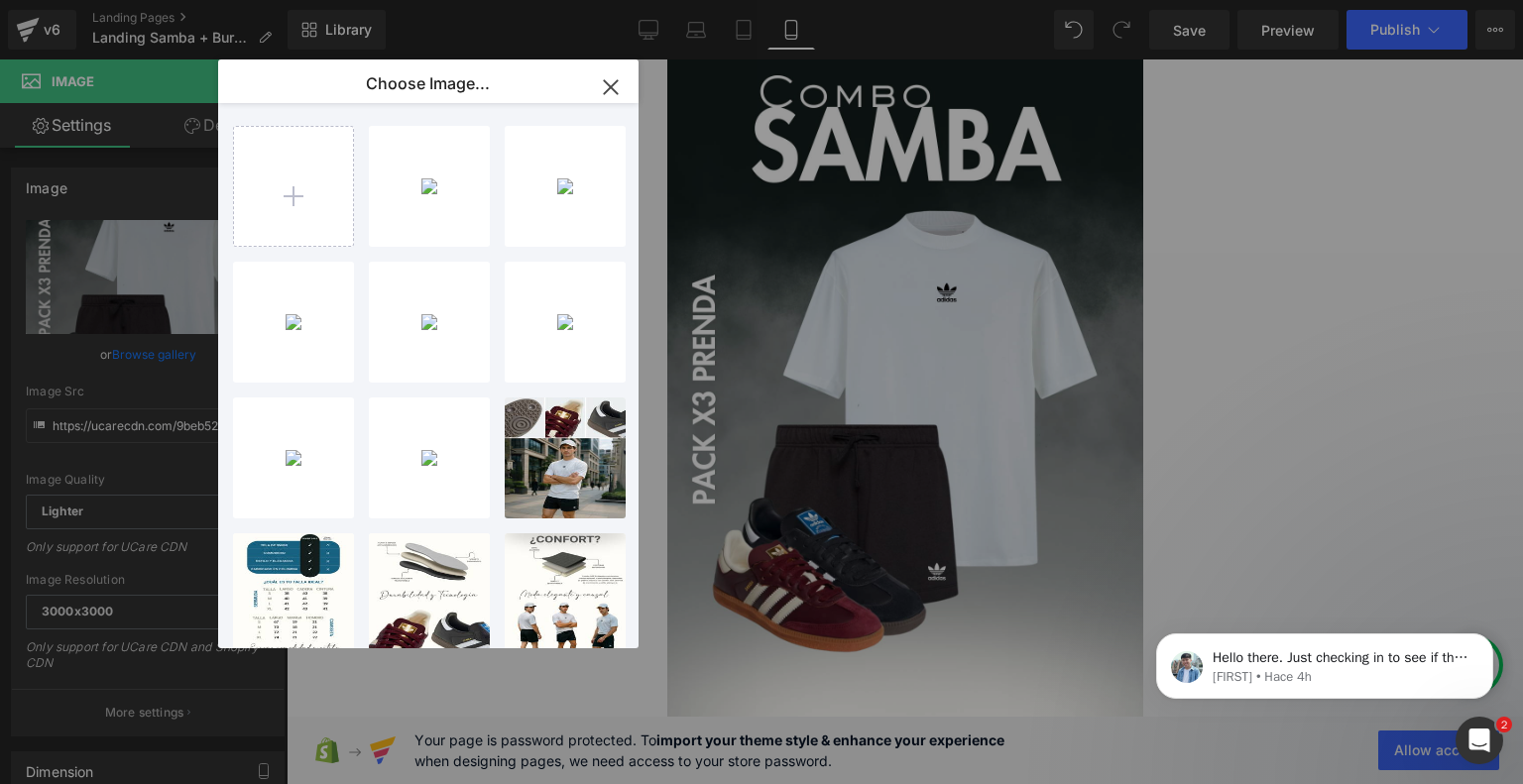 type on "C:\fakepath\11.png" 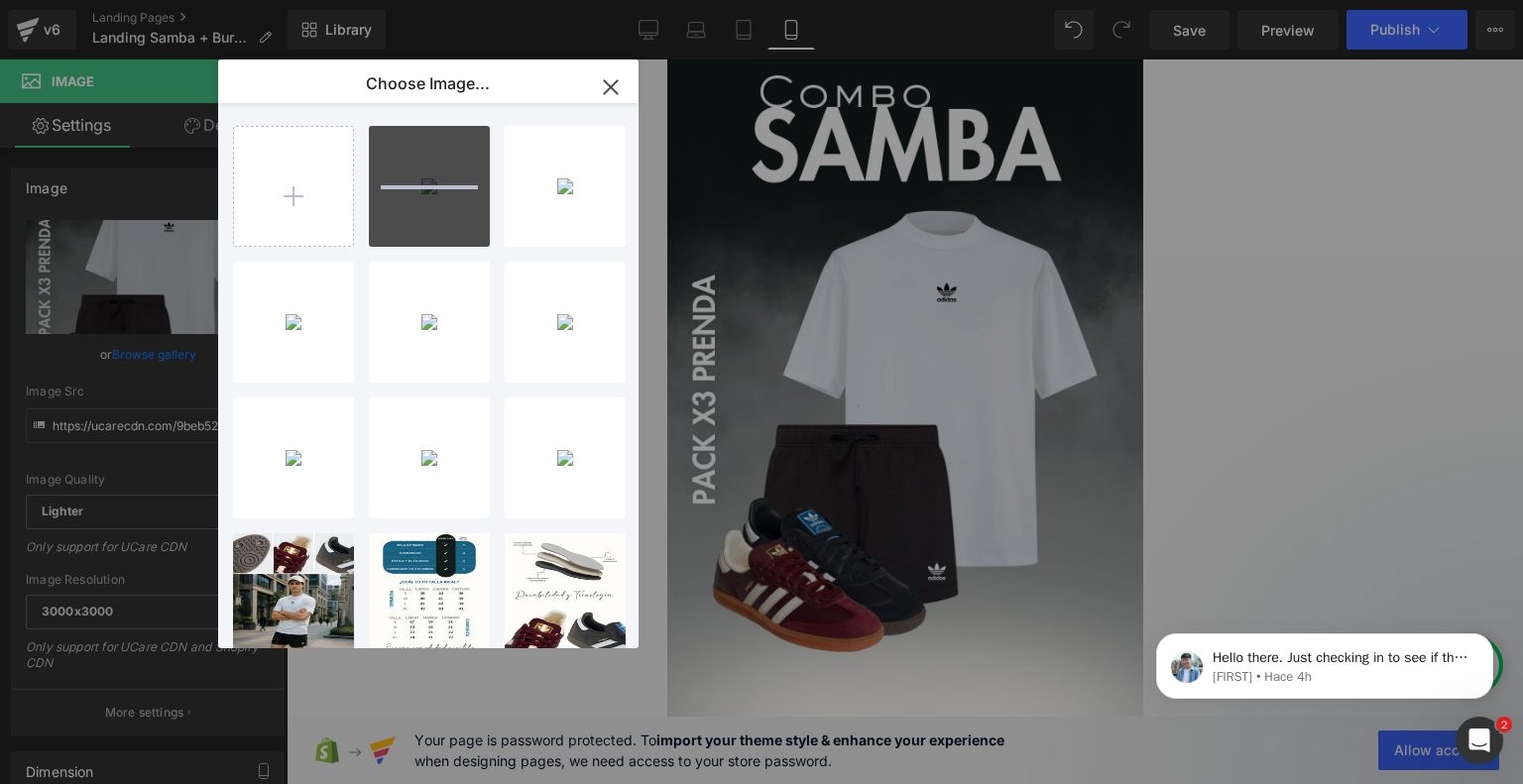type 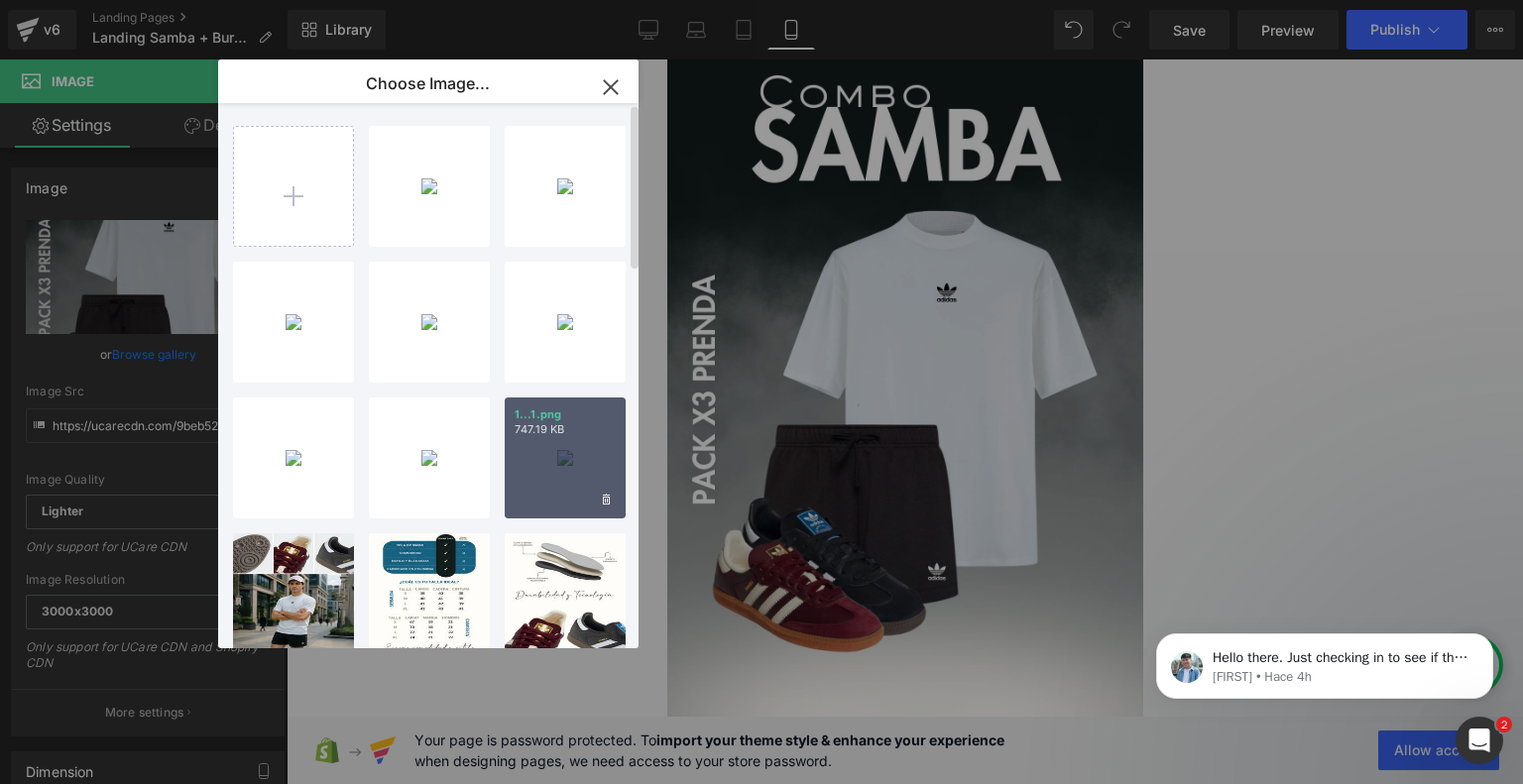click on "1...1.png 747.19 KB" at bounding box center (565, 458) 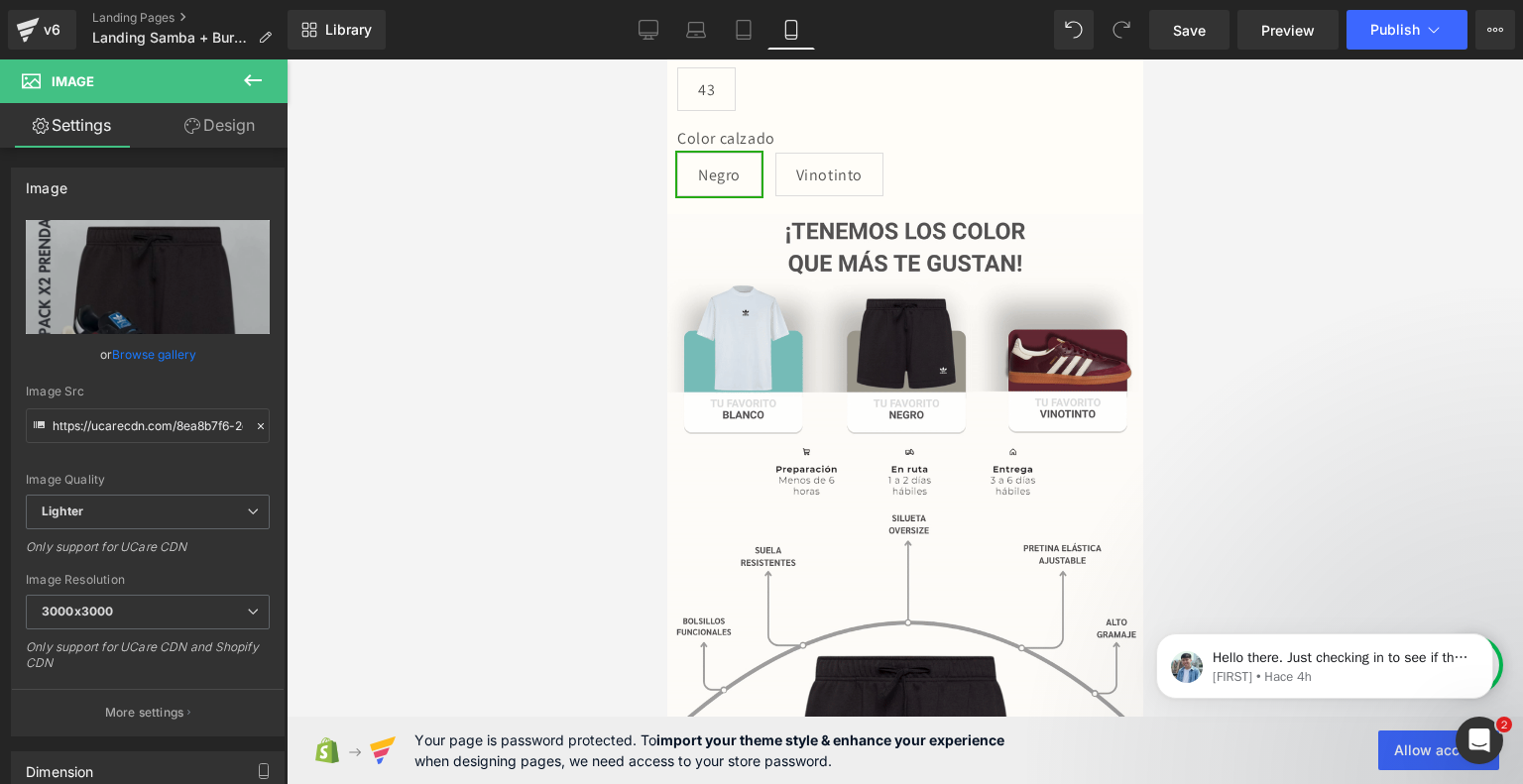 scroll, scrollTop: 875, scrollLeft: 0, axis: vertical 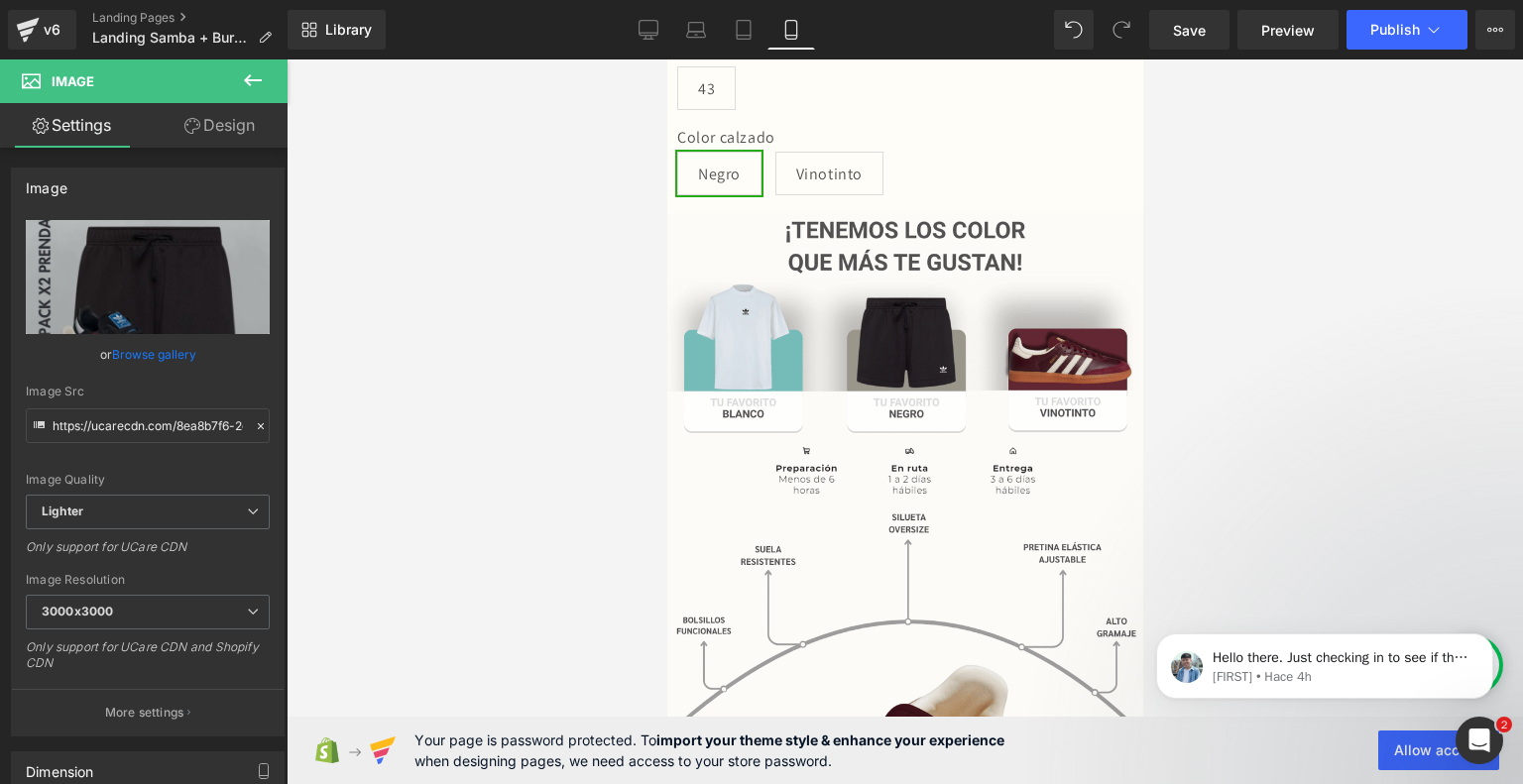 click at bounding box center [904, 543] 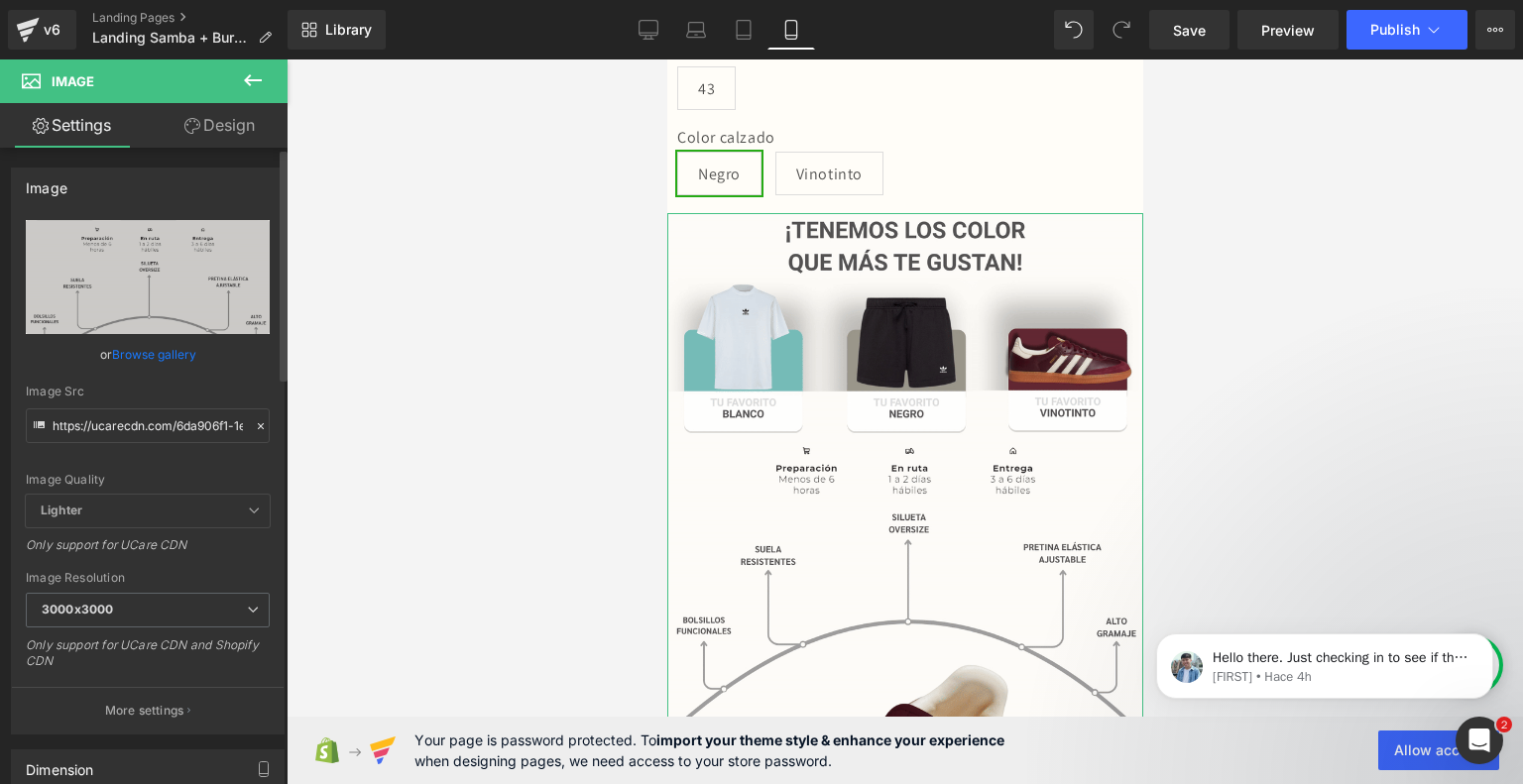 click on "Browse gallery" at bounding box center (154, 354) 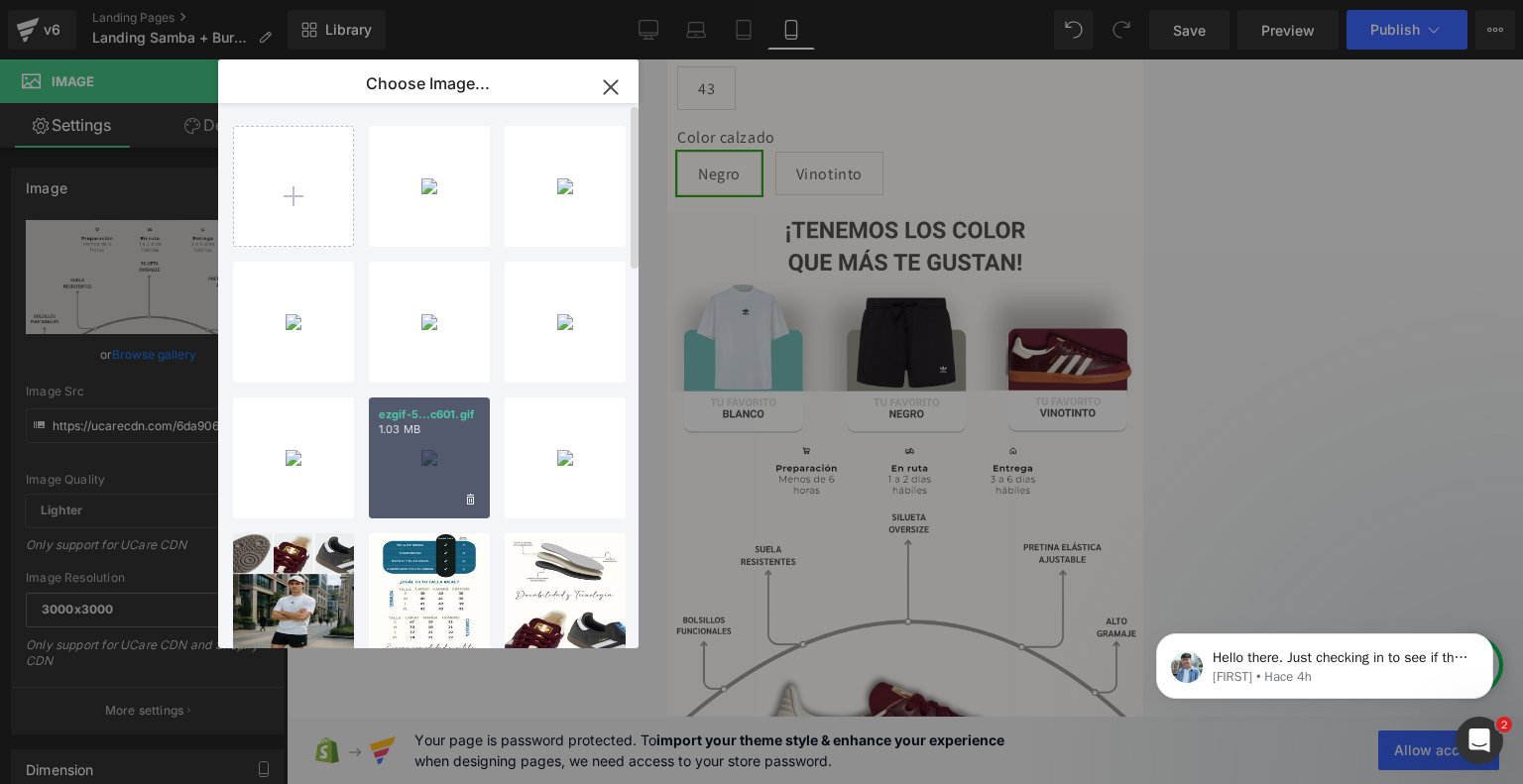 click on "ezgif-5...c601.gif 1.03 MB" at bounding box center (429, 458) 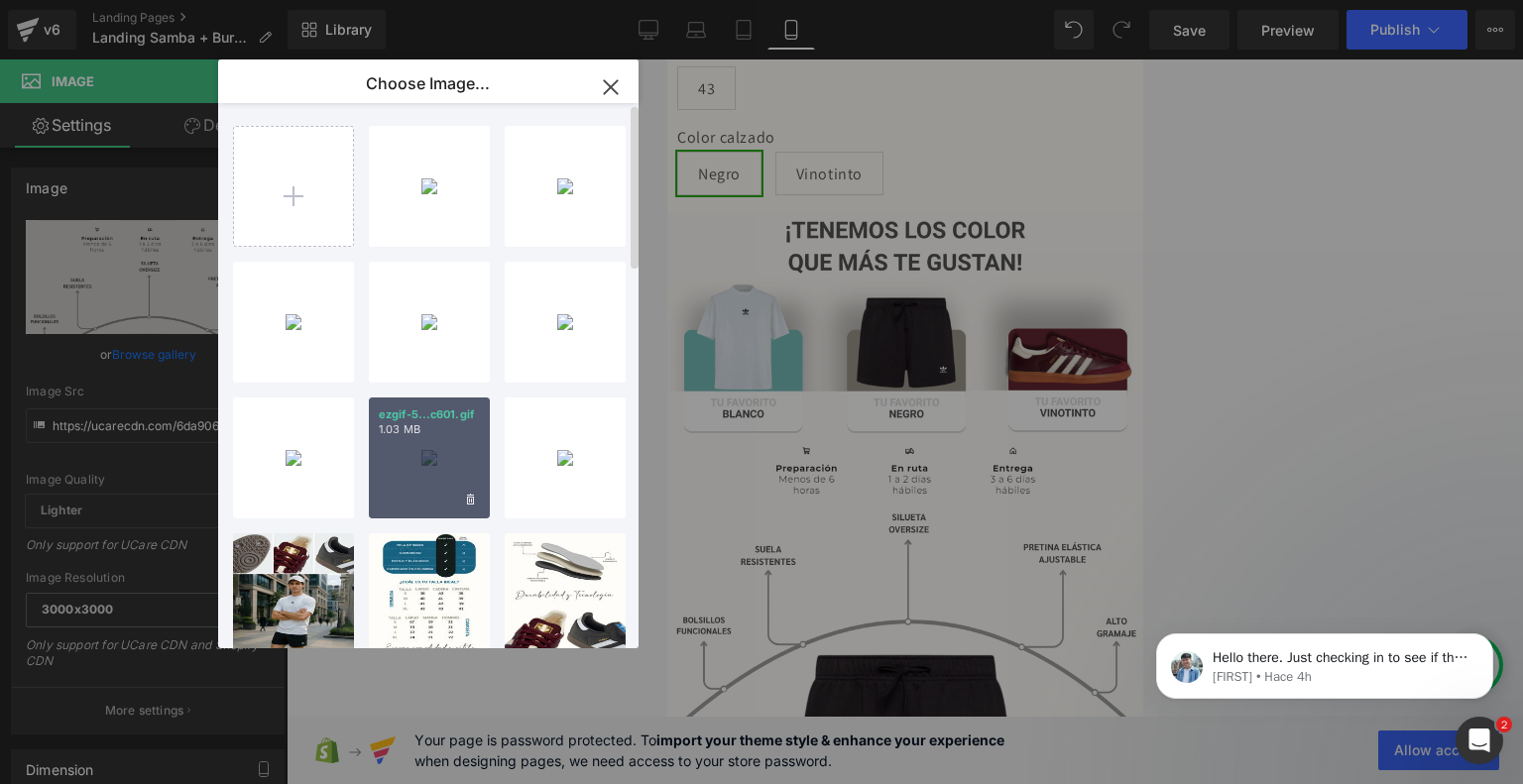type on "https://ucarecdn.com/98621fb1-a8f0-4e69-98c5-f099d3695385/ezgif-5ca2a879fec601.gif" 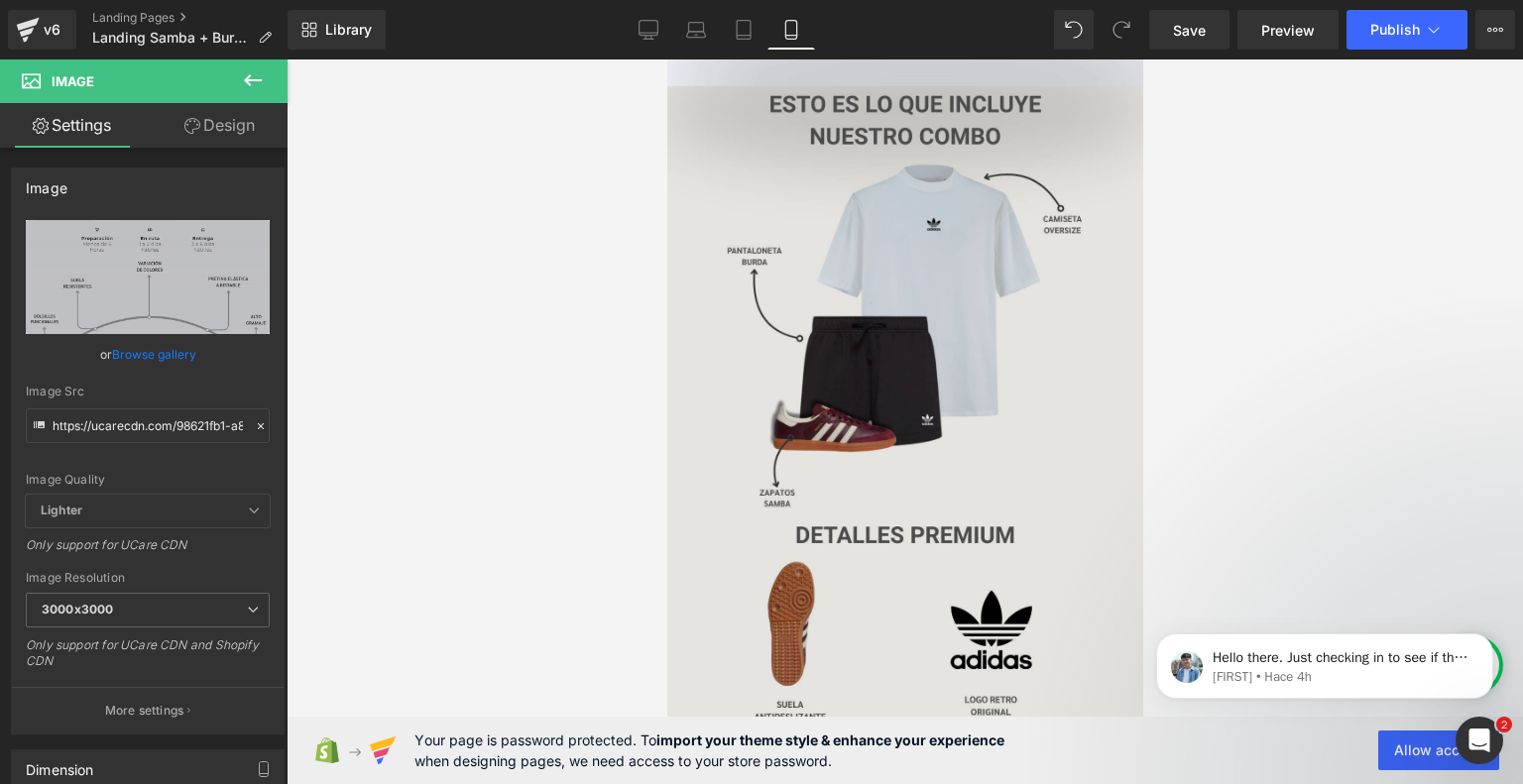 scroll, scrollTop: 1671, scrollLeft: 0, axis: vertical 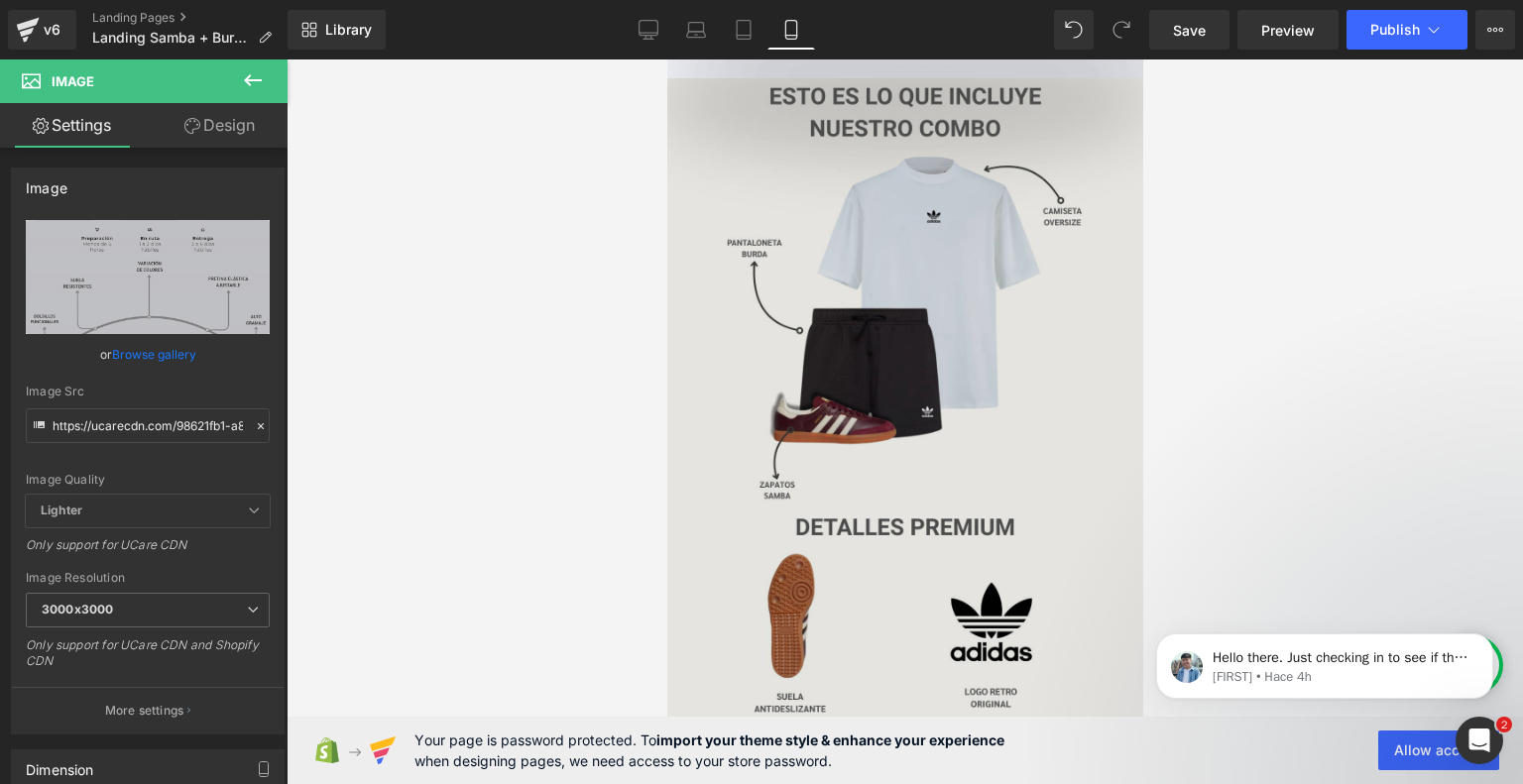 click at bounding box center (904, 408) 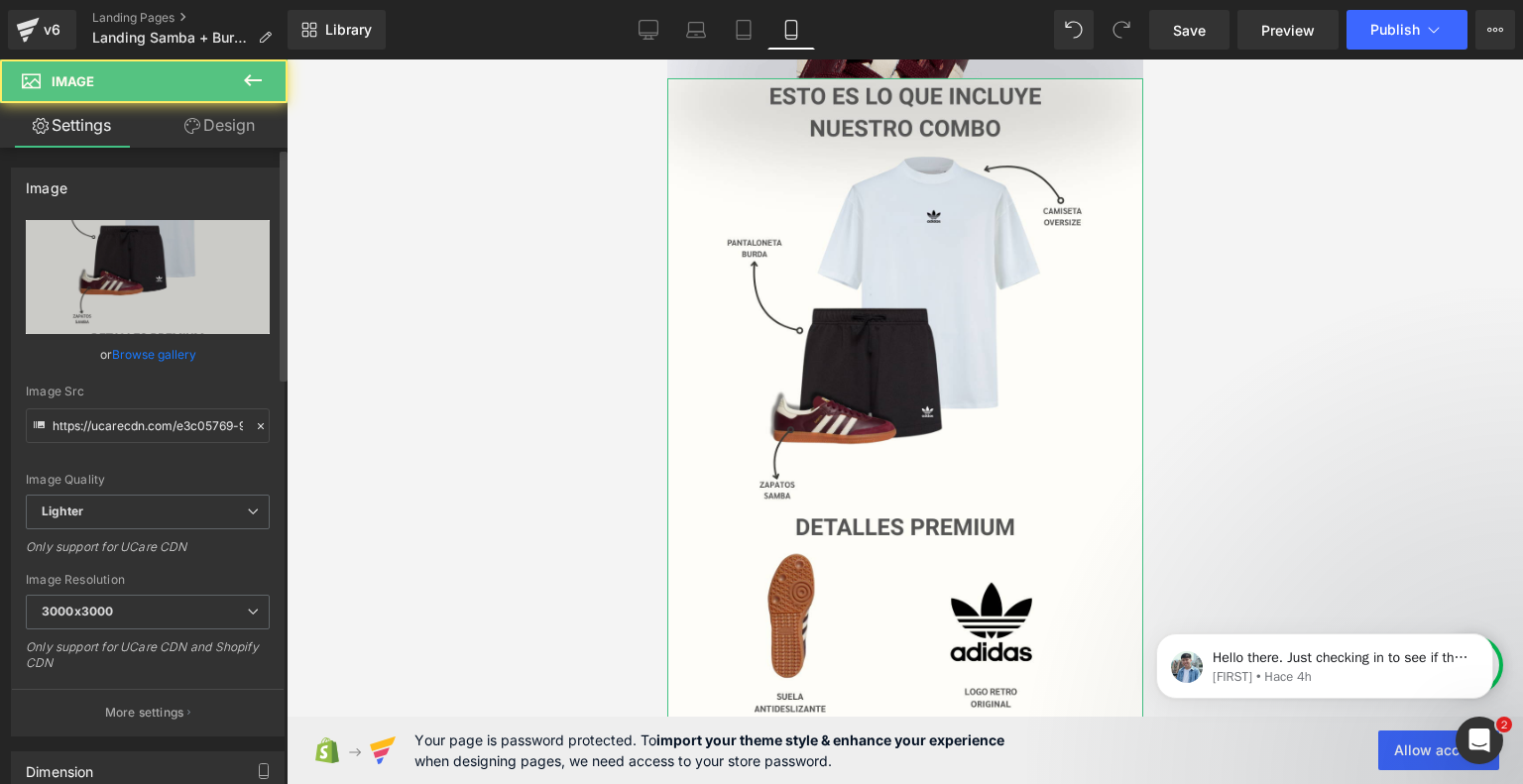click on "Browse gallery" at bounding box center (154, 354) 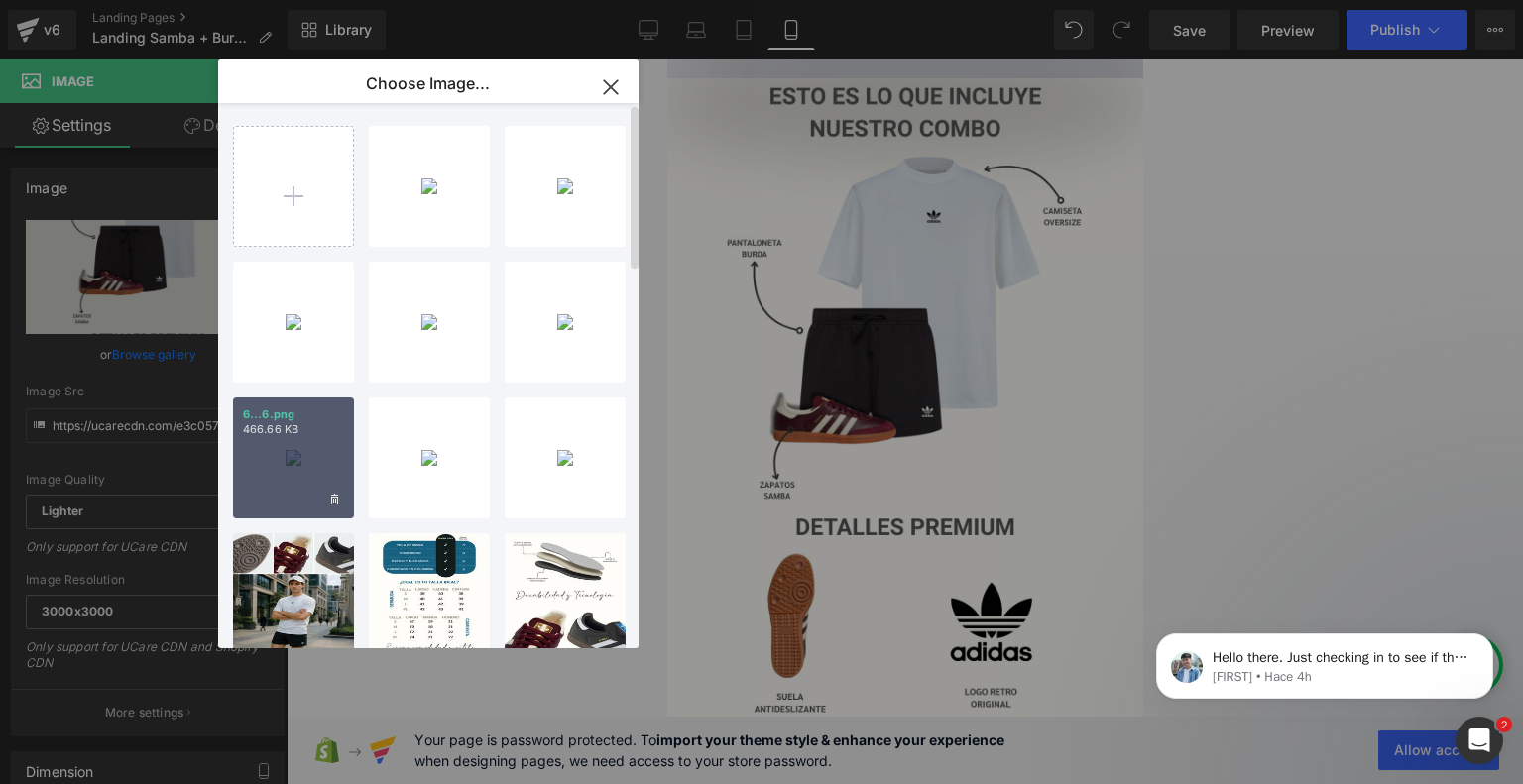 click on "6...6.png 466.66 KB" at bounding box center [293, 458] 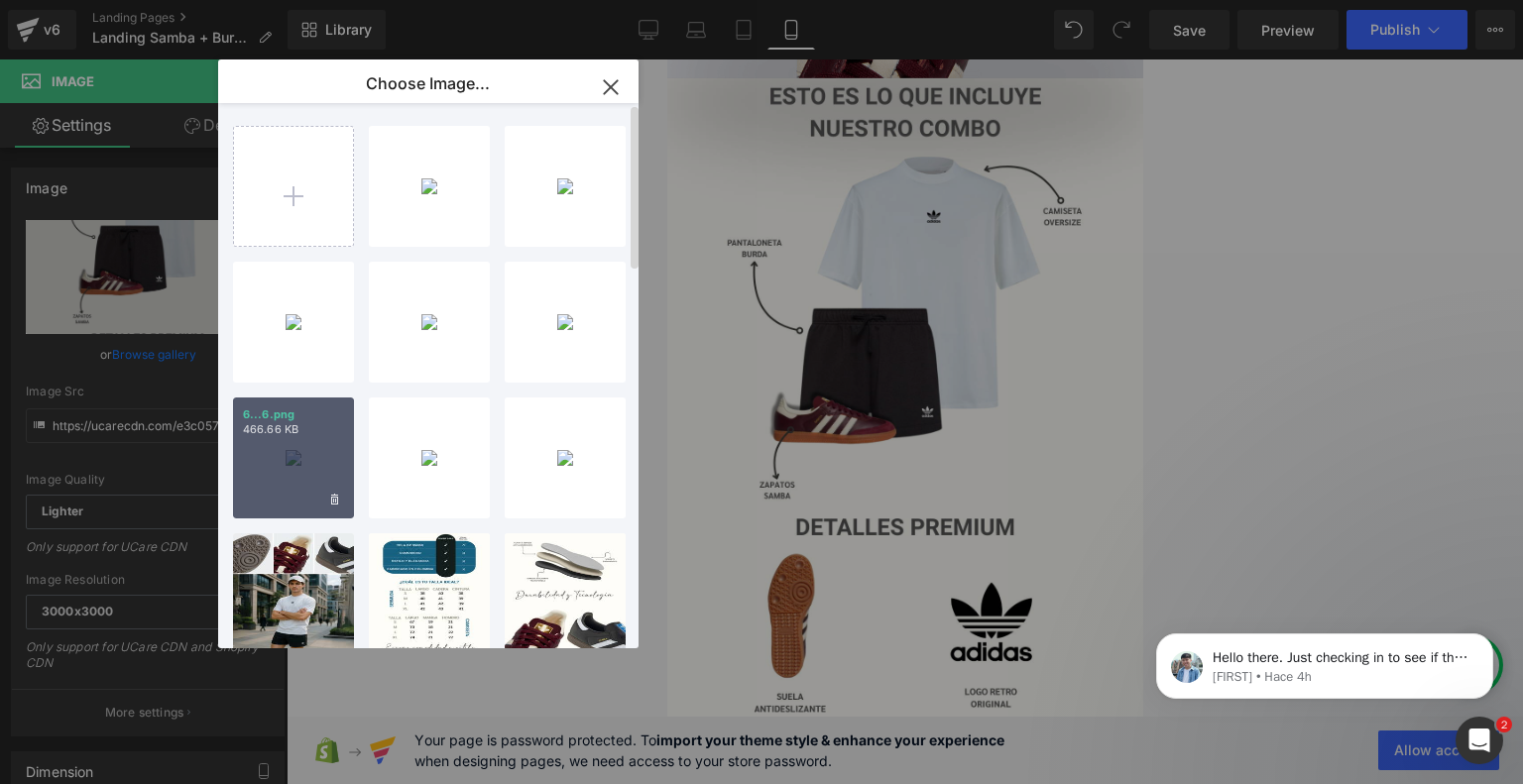 type on "https://ucarecdn.com/9b305454-46ad-4461-ae3b-4acbb17c4a75/-/format/auto/-/preview/3000x3000/-/quality/lighter/6.png" 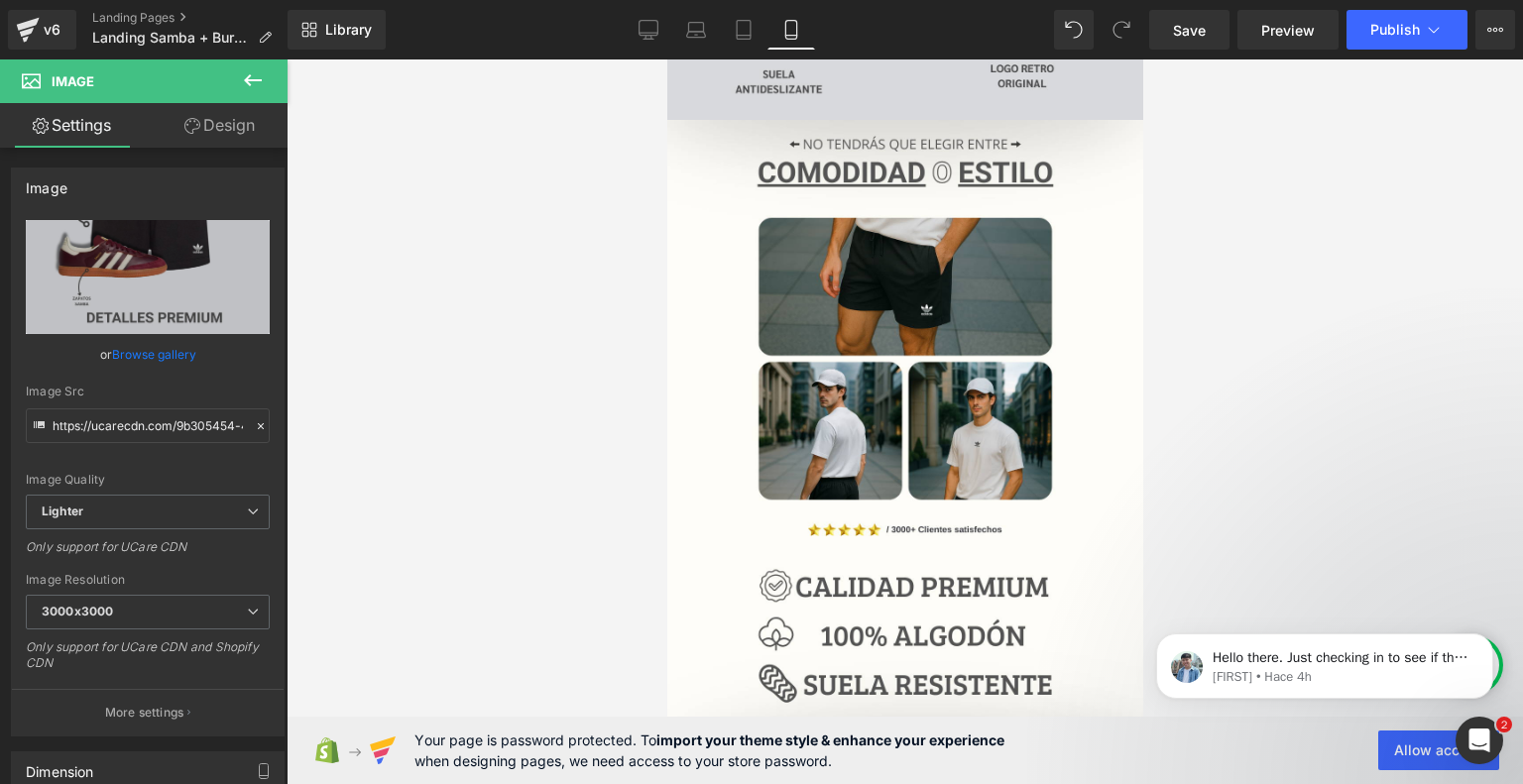scroll, scrollTop: 2288, scrollLeft: 0, axis: vertical 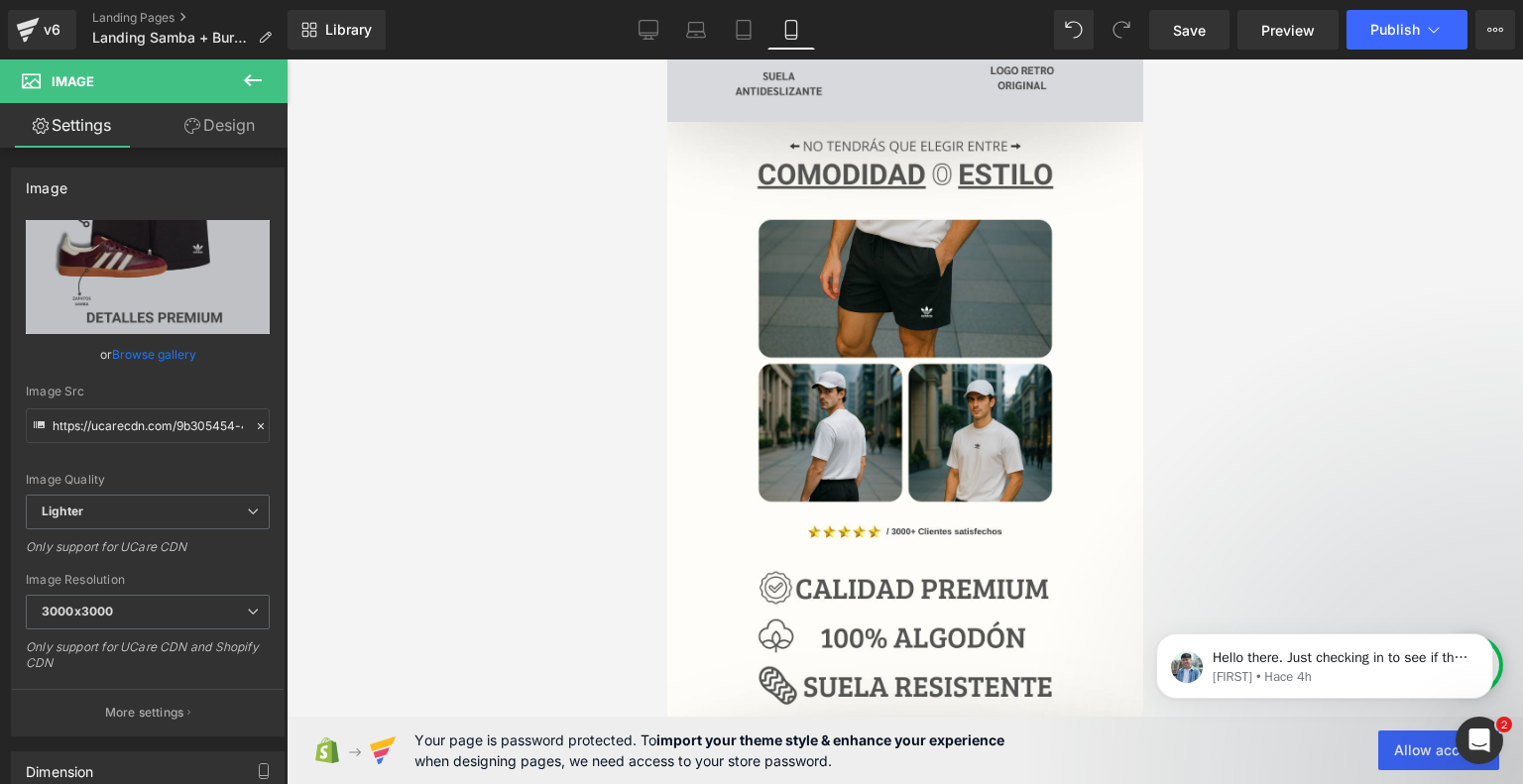click at bounding box center [904, 452] 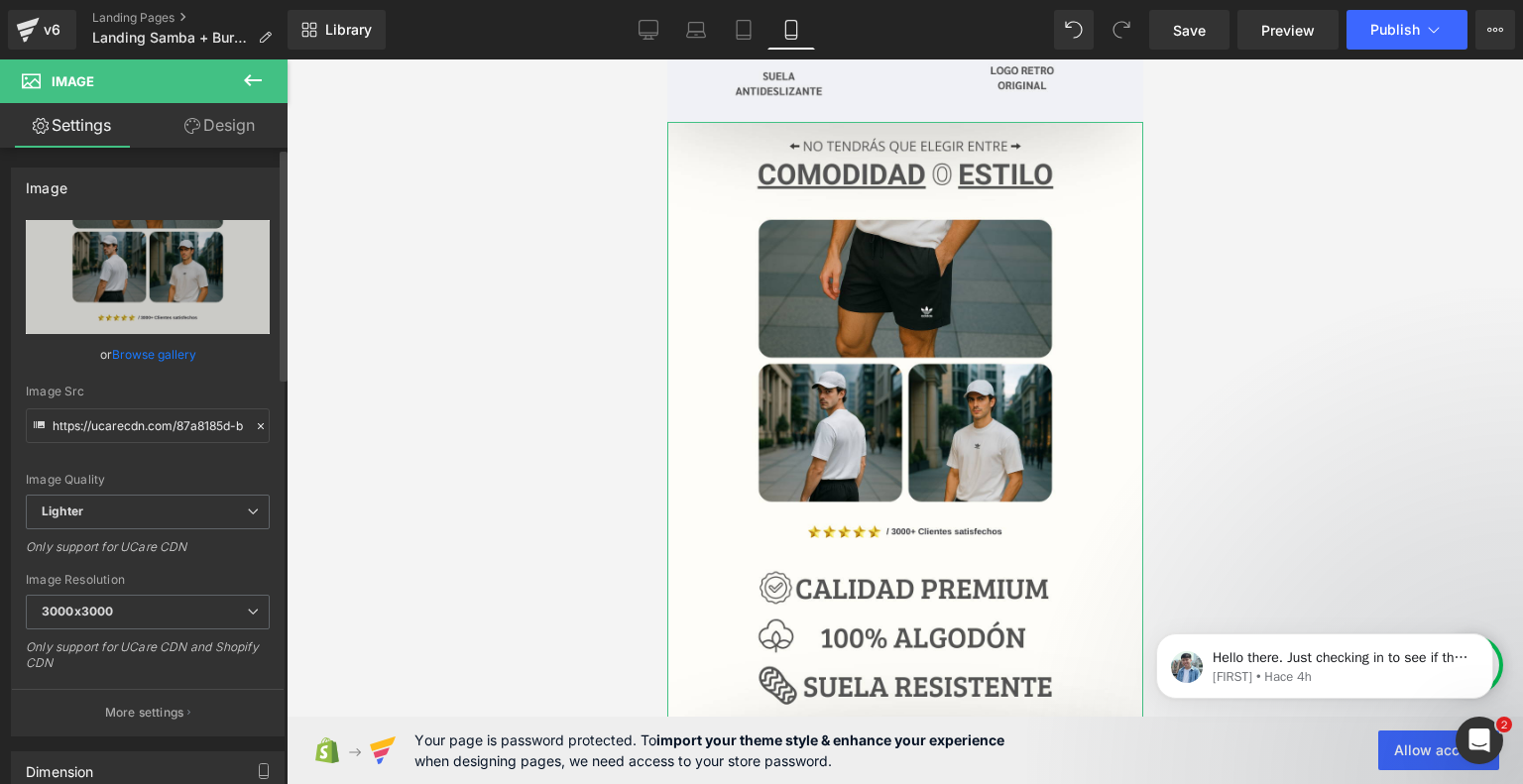 click on "Browse gallery" at bounding box center [154, 354] 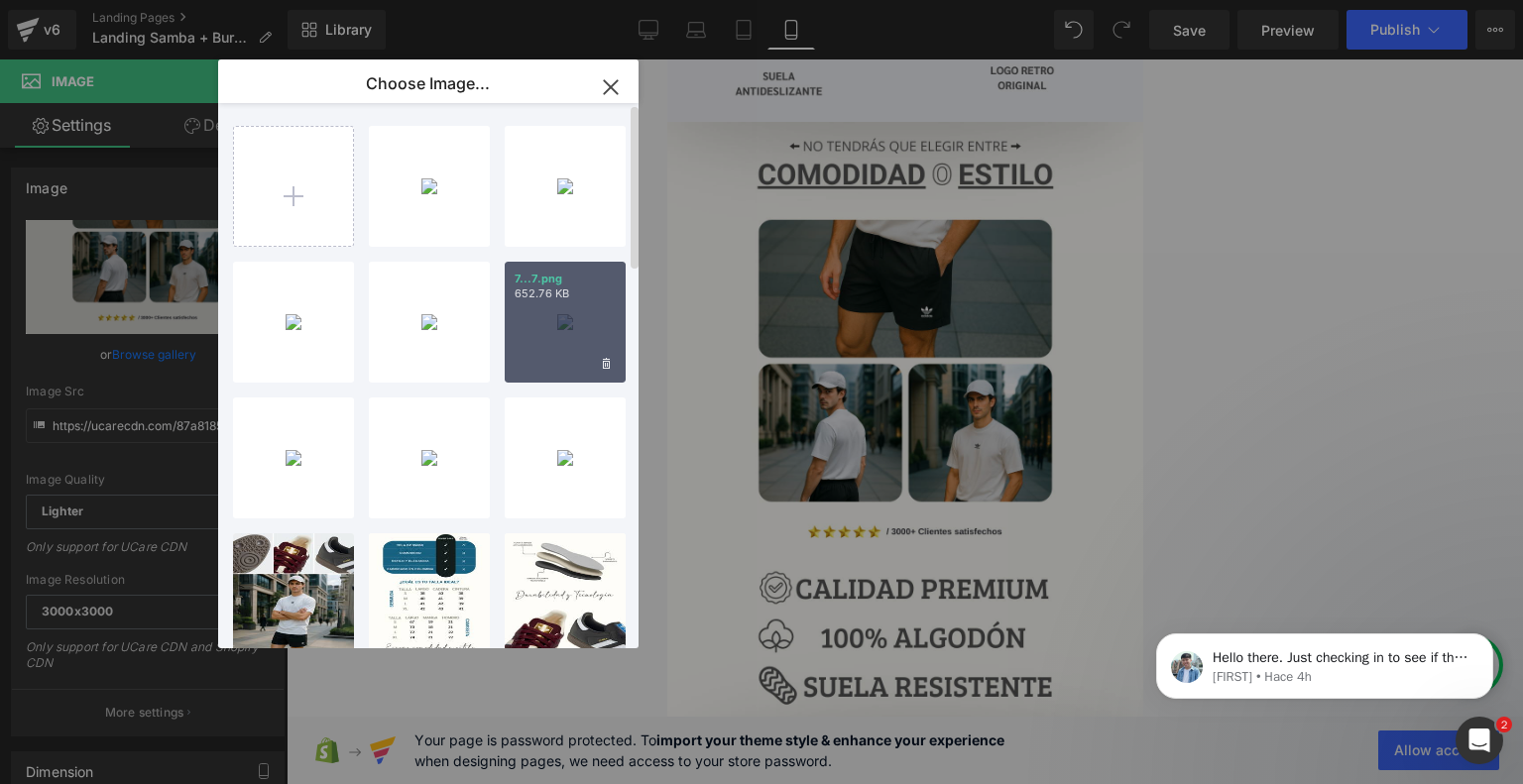 click on "7...7.png 652.76 KB" at bounding box center [565, 322] 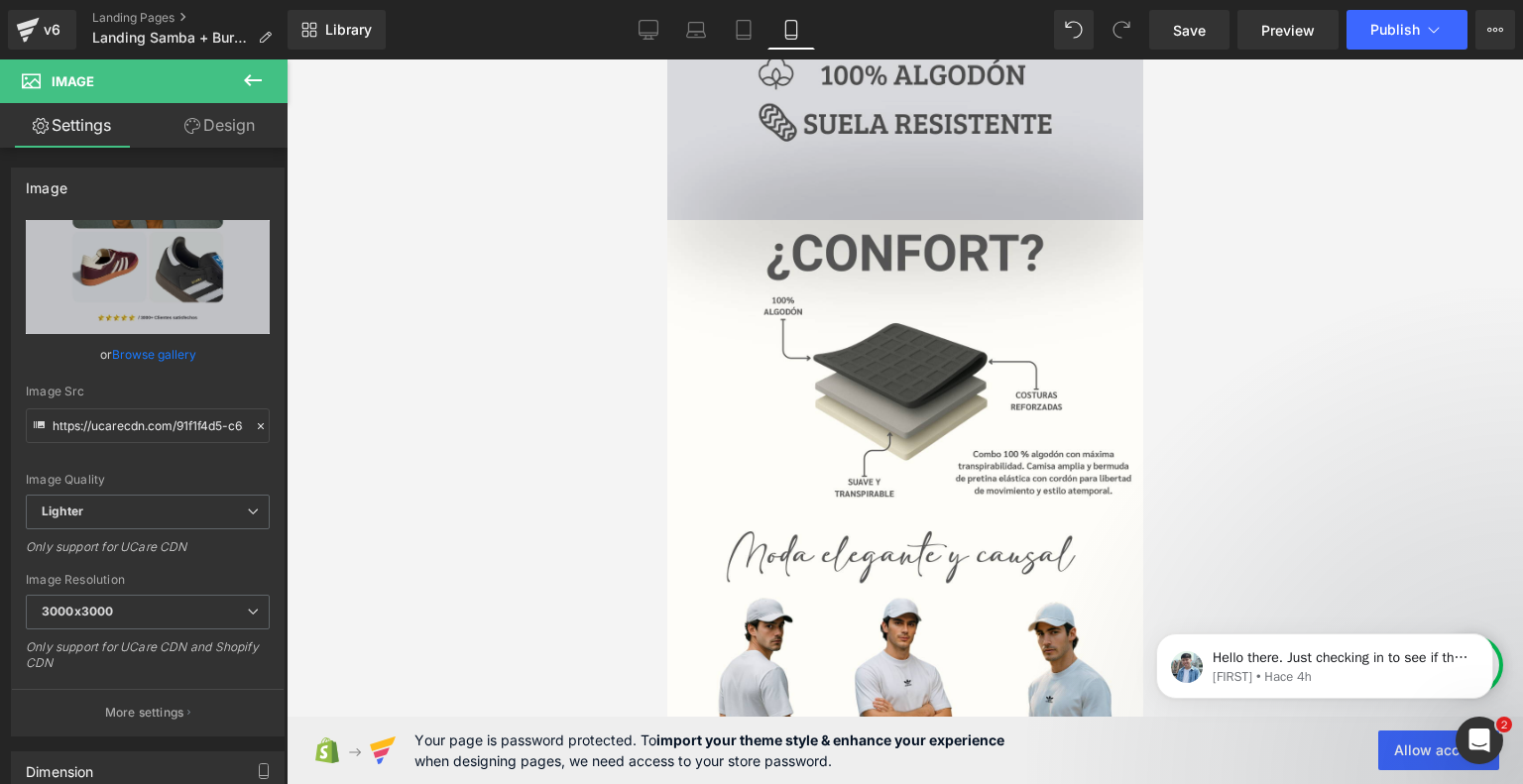 click at bounding box center (904, 550) 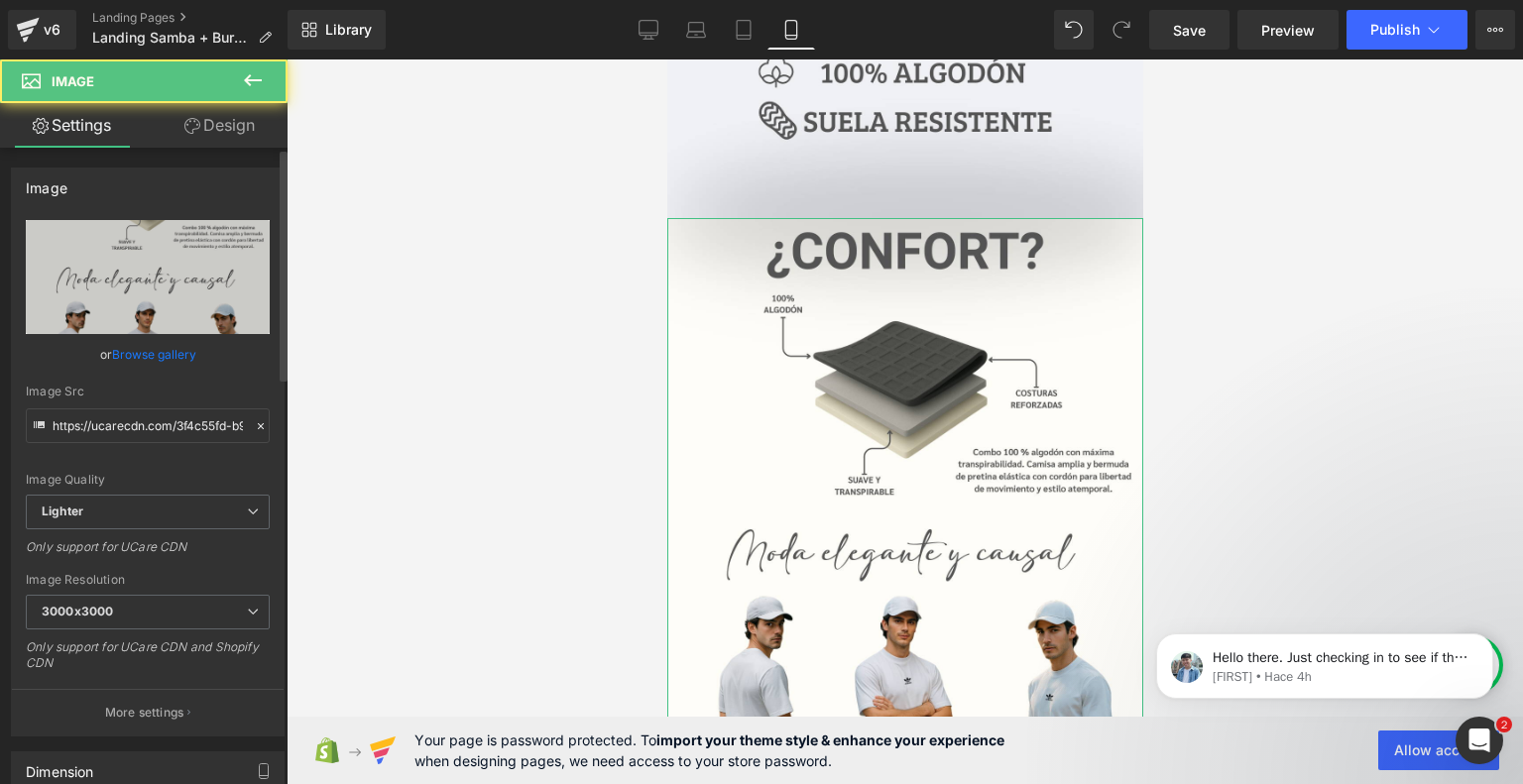 click on "Browse gallery" at bounding box center [154, 354] 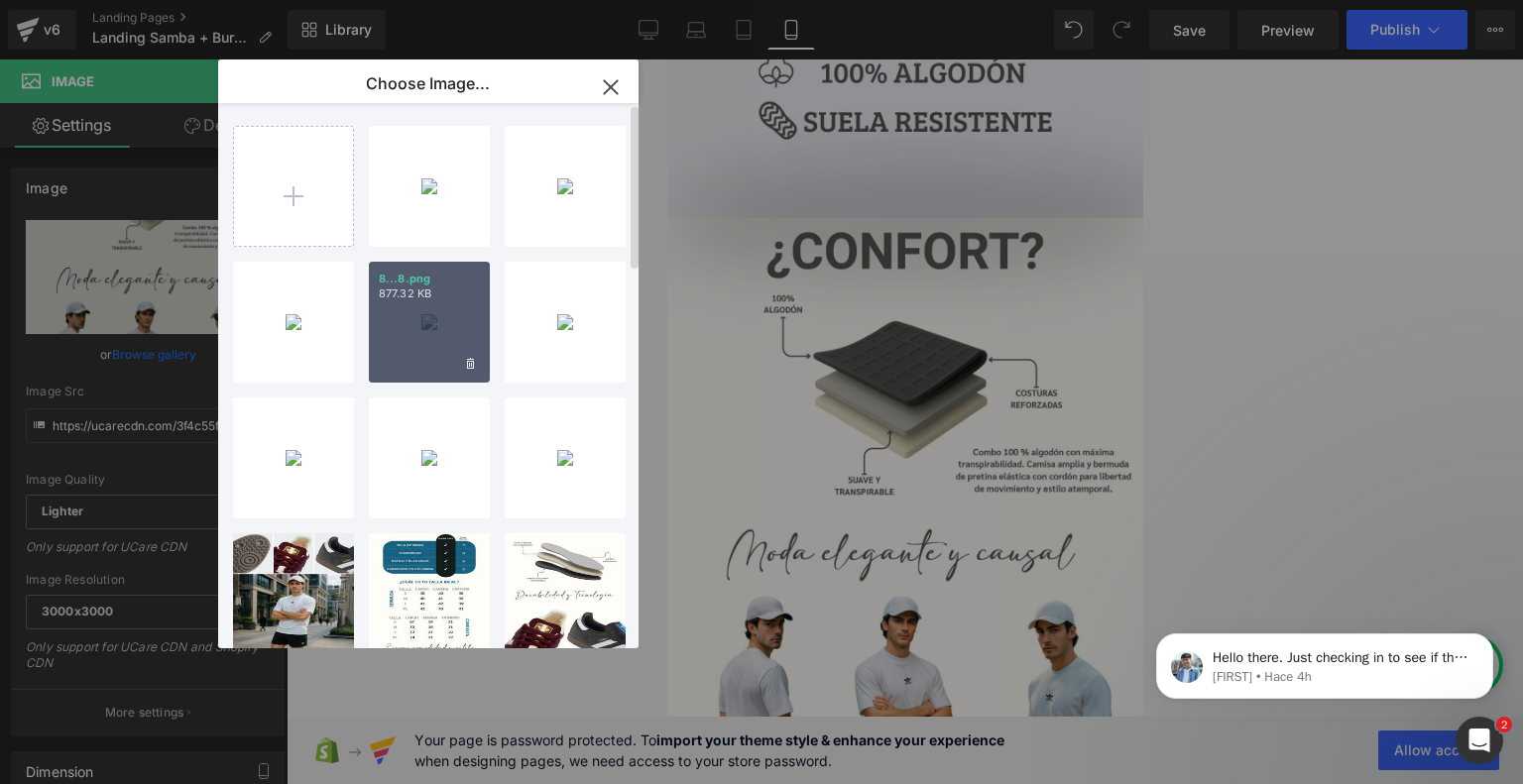 click on "8...8.png 877.32 KB" at bounding box center (429, 322) 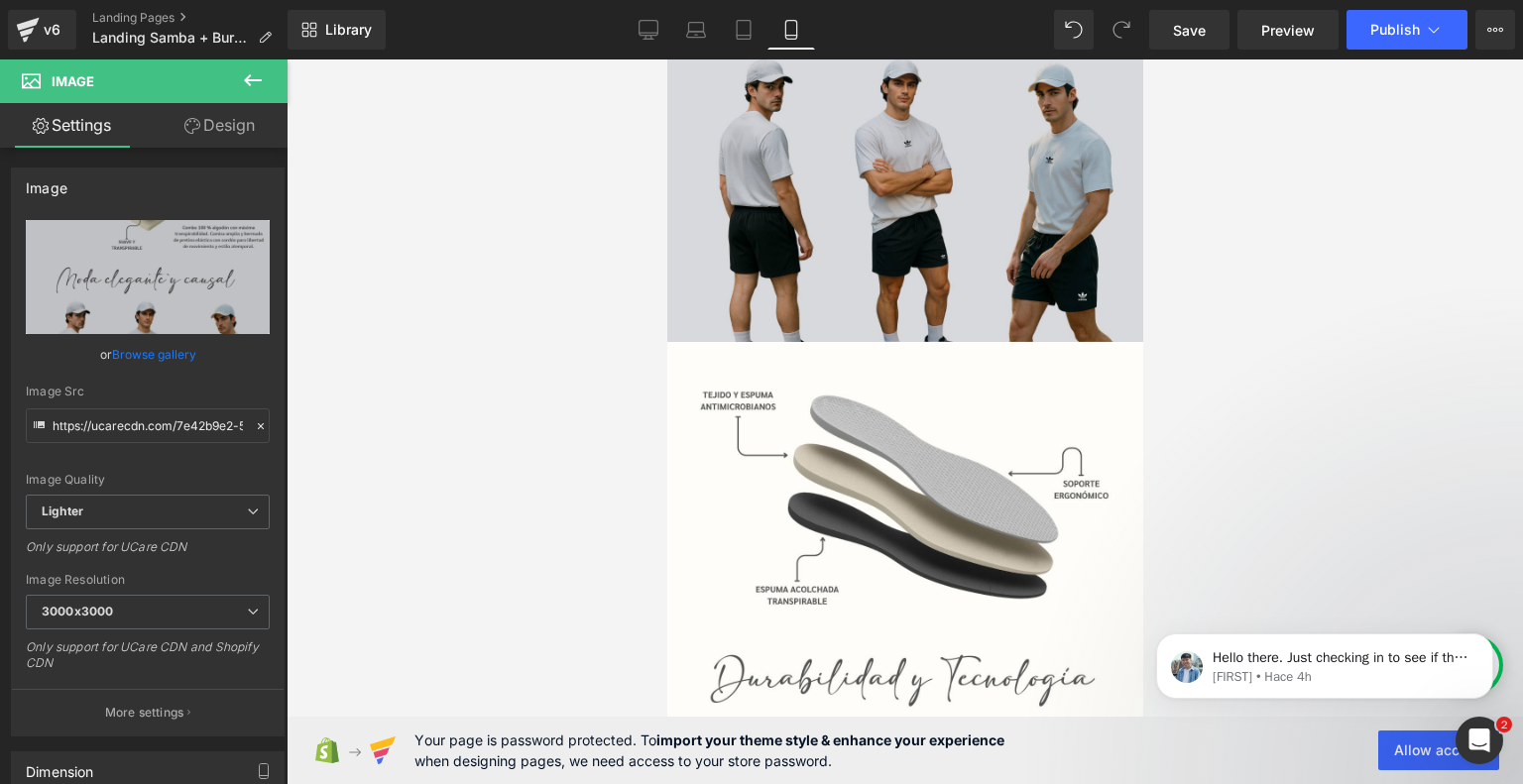 scroll, scrollTop: 3392, scrollLeft: 0, axis: vertical 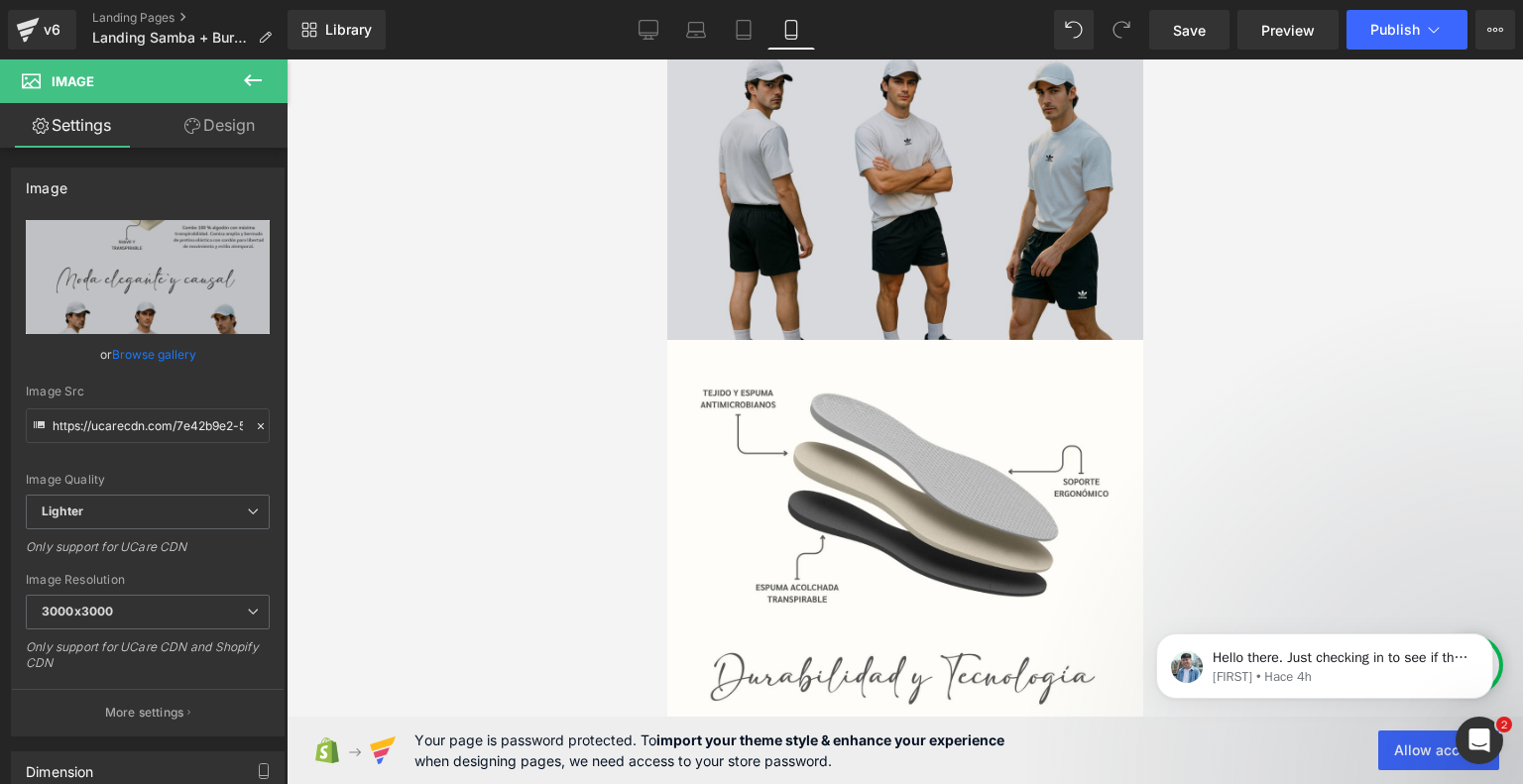 click at bounding box center [904, 670] 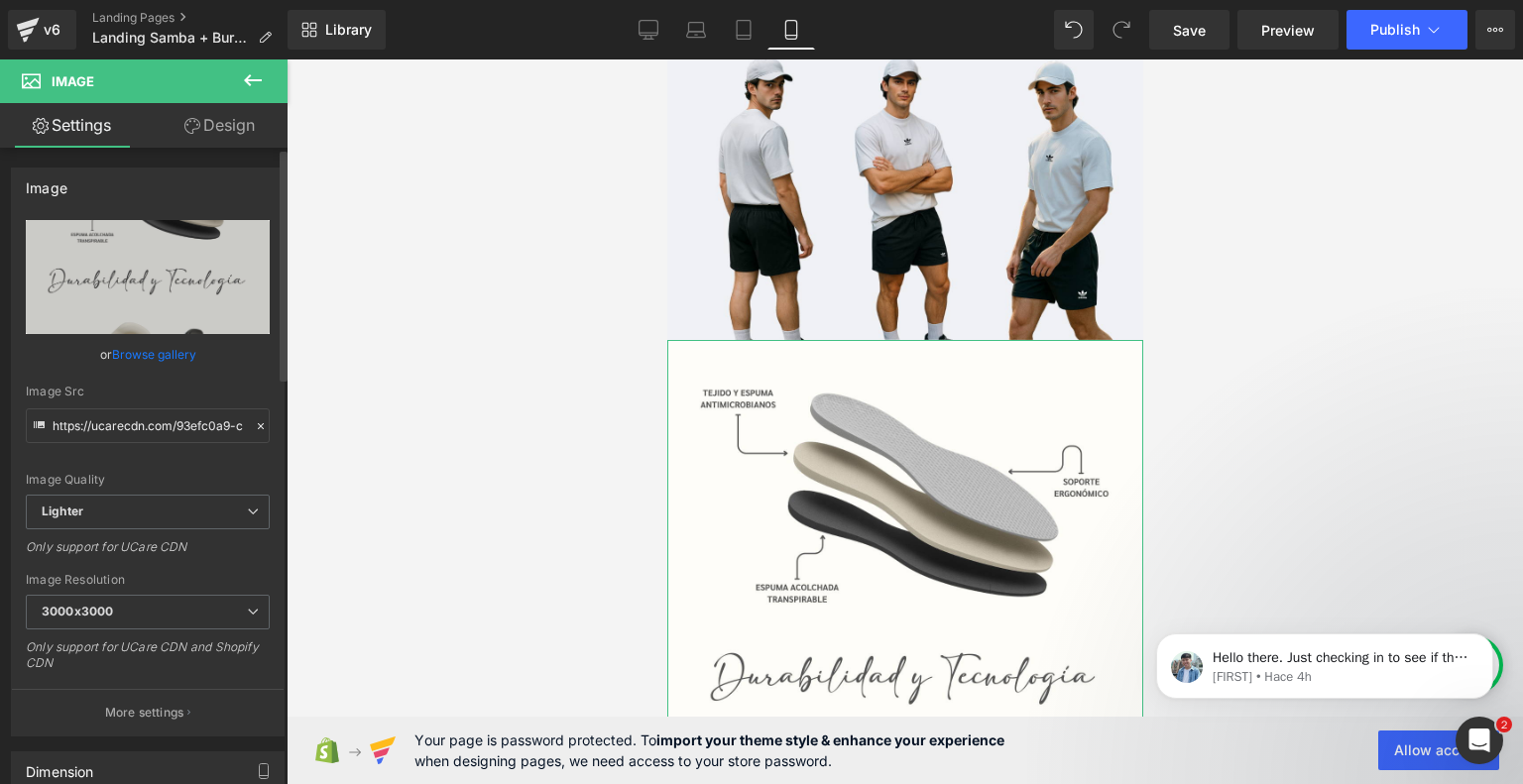 click on "Browse gallery" at bounding box center [154, 354] 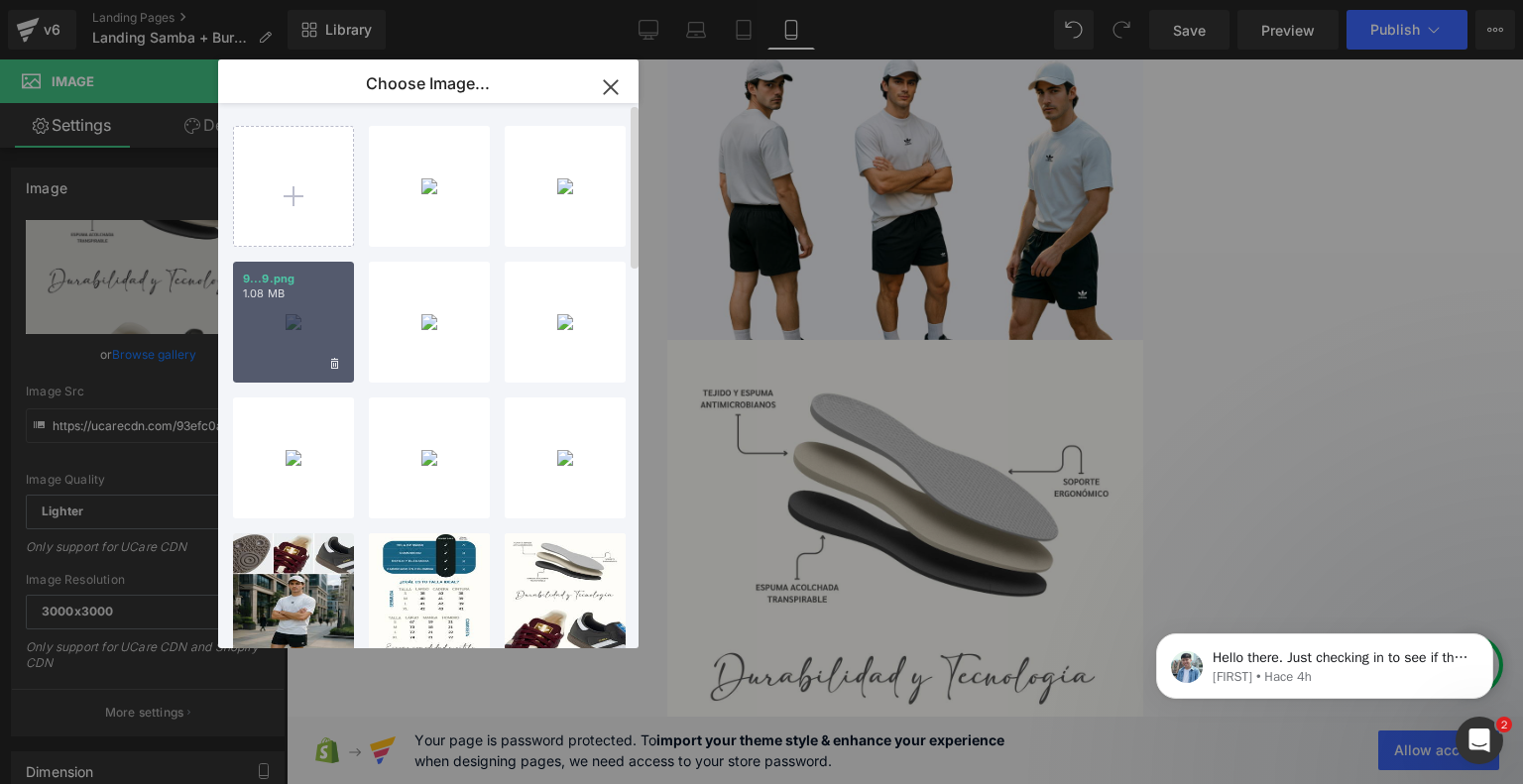 click on "9...9.png 1.08 MB" at bounding box center [293, 322] 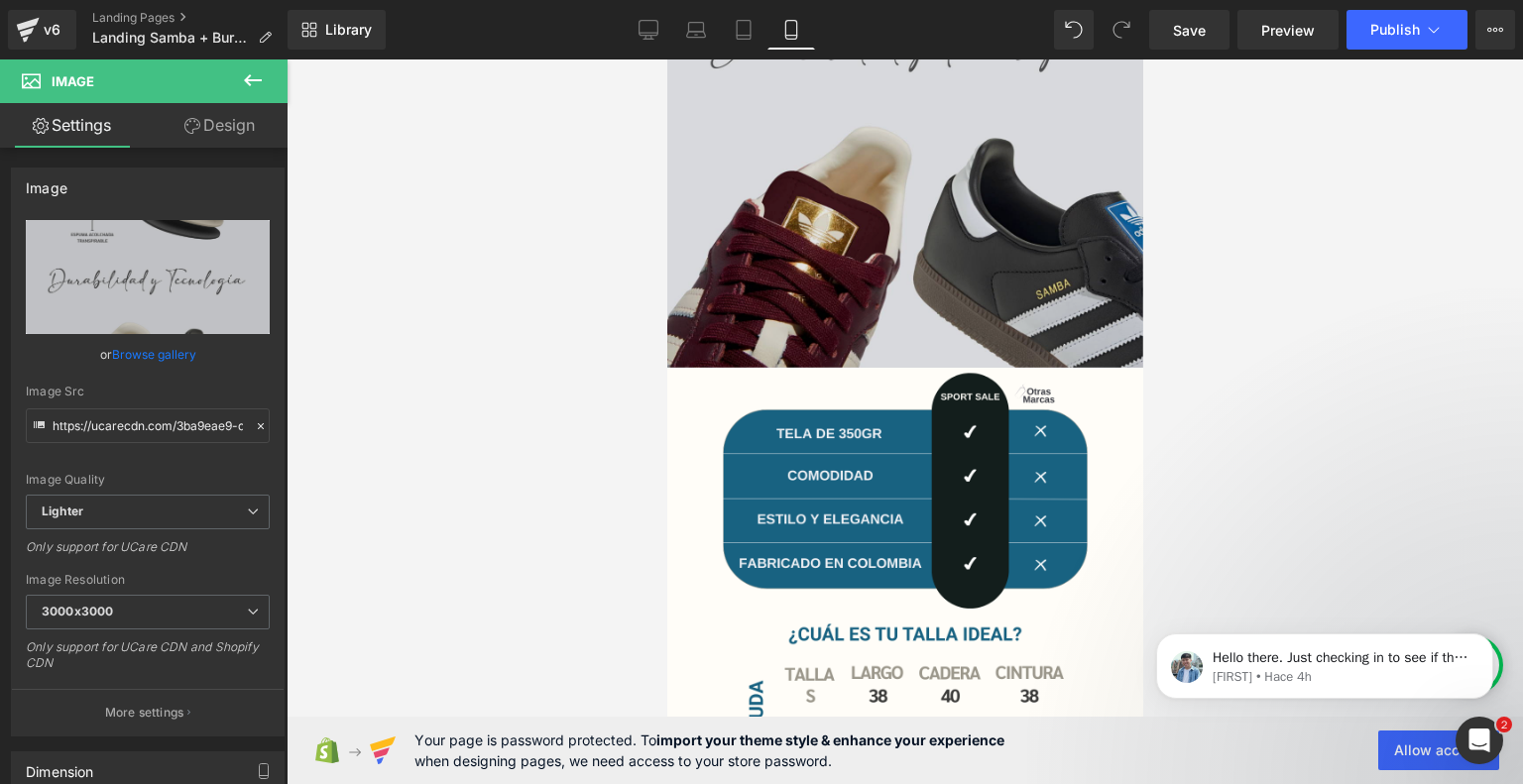 scroll, scrollTop: 4024, scrollLeft: 0, axis: vertical 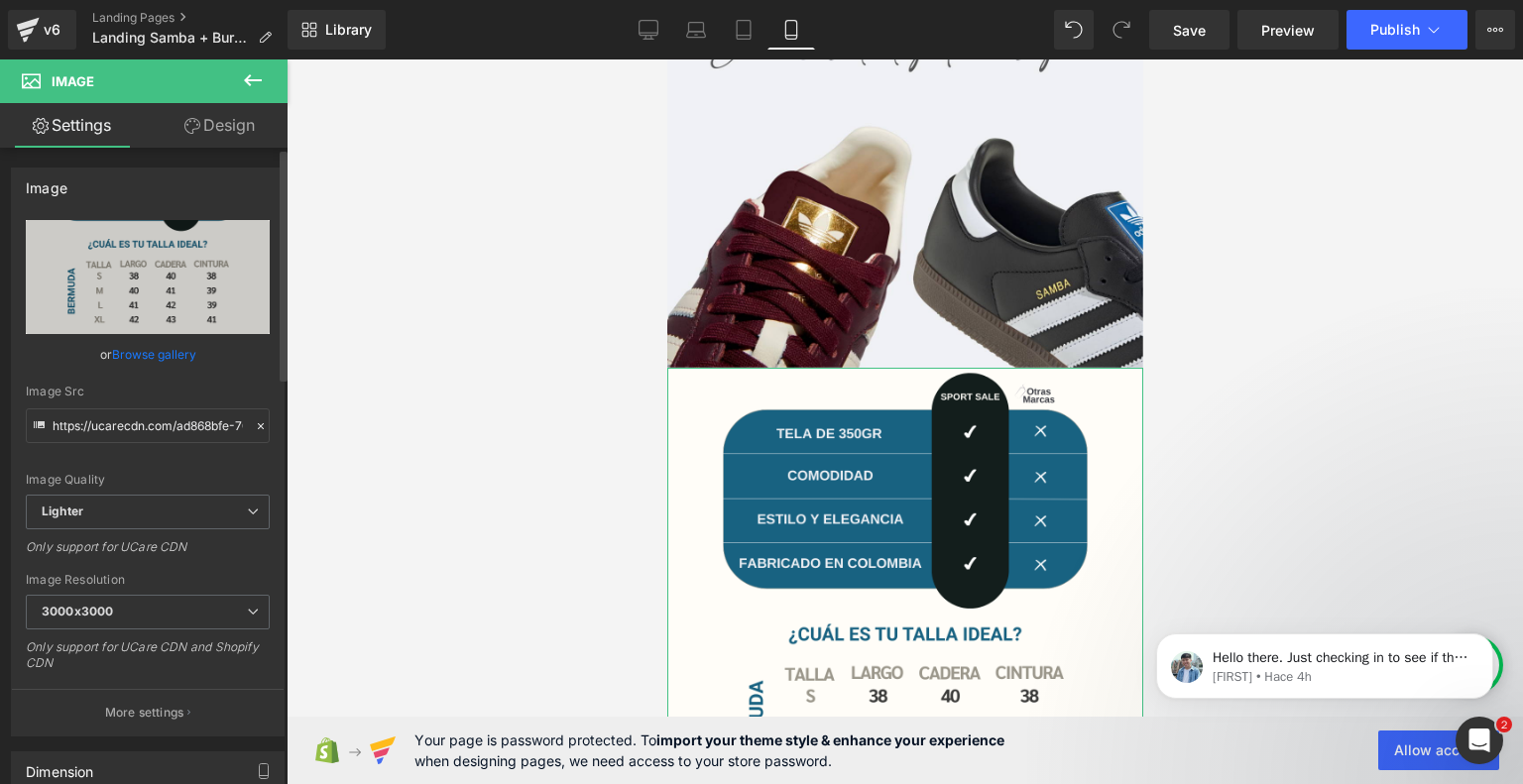 click on "Browse gallery" at bounding box center [154, 354] 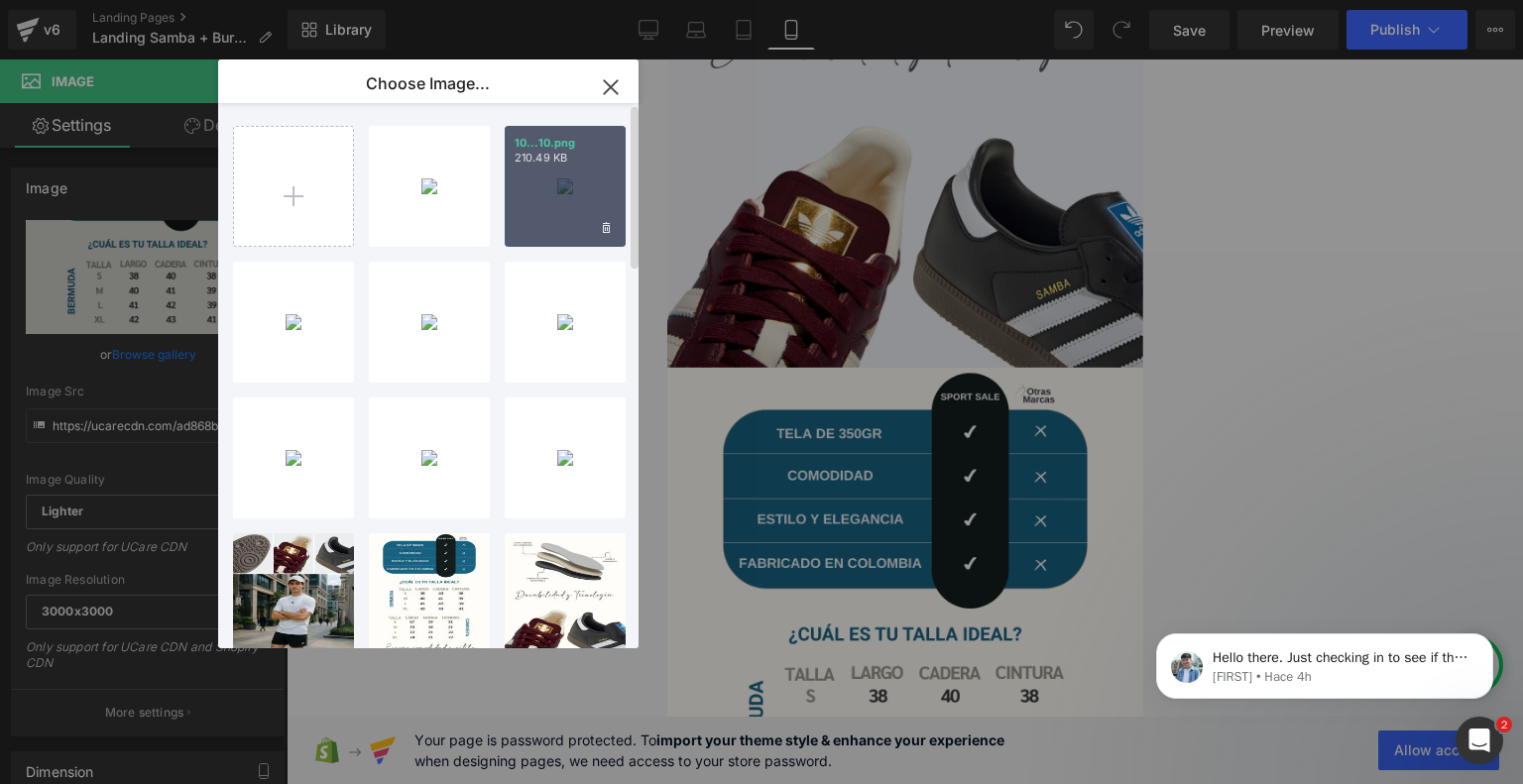 click on "10...10.png 210.49 KB" at bounding box center [565, 186] 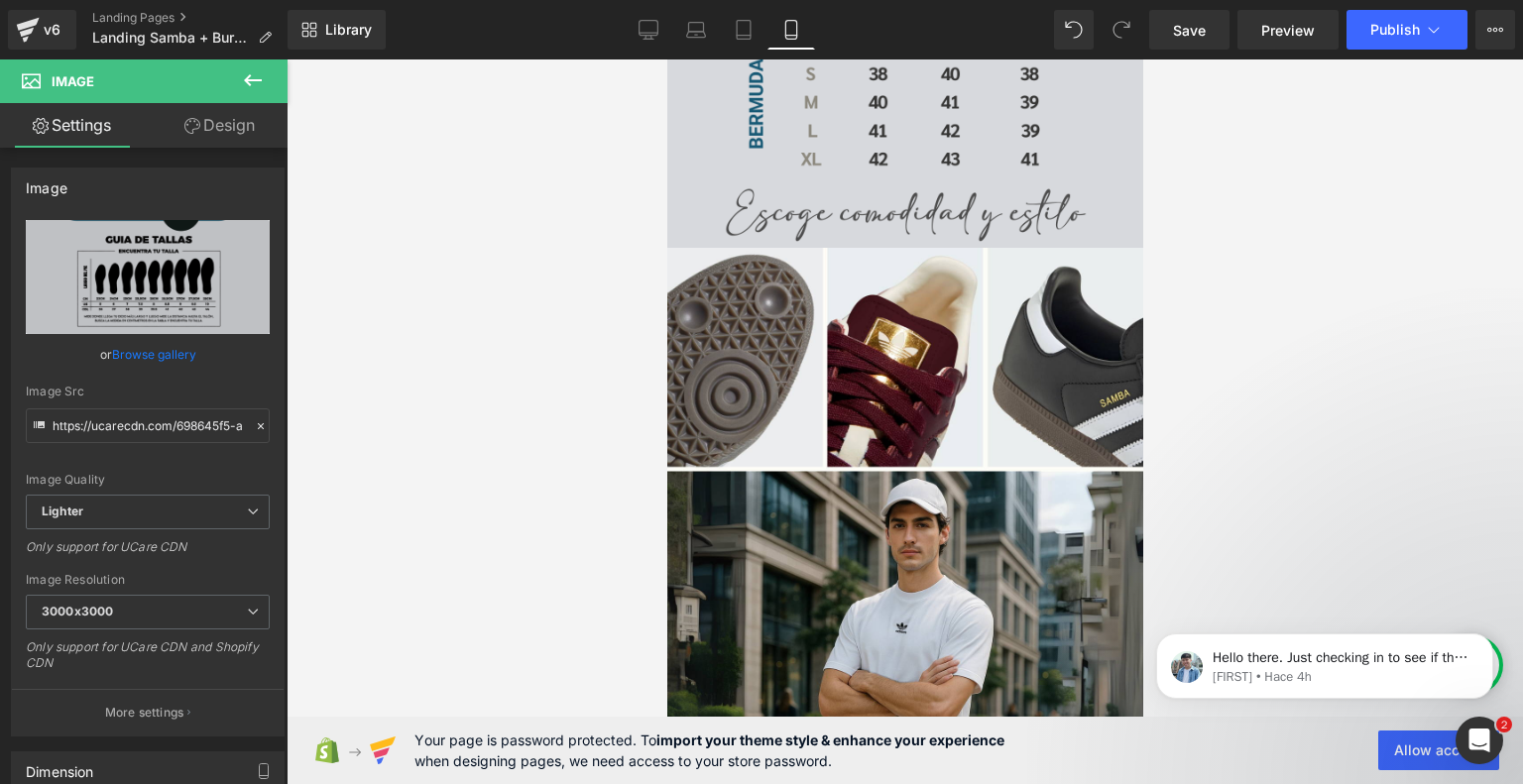 click at bounding box center (904, 578) 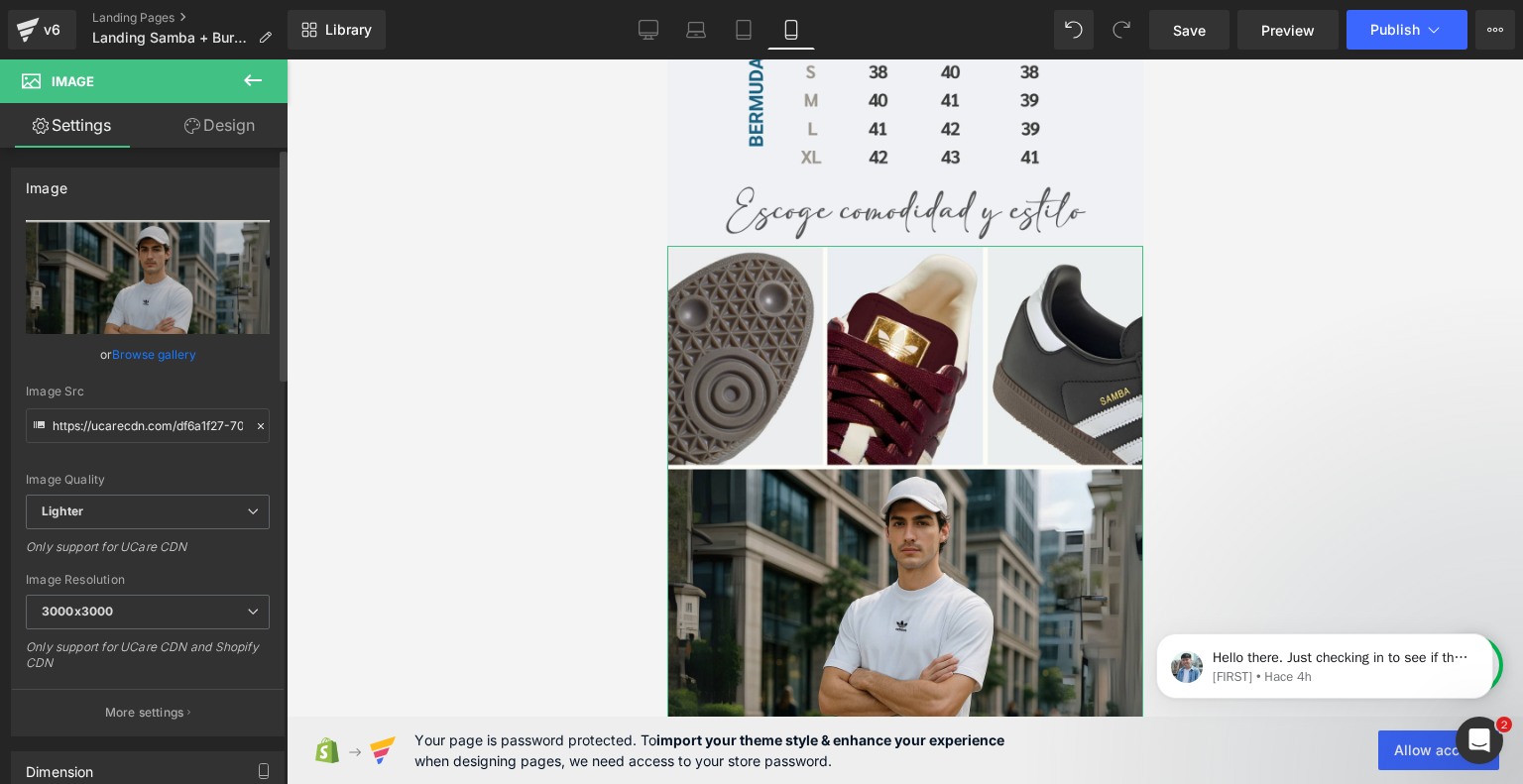 click on "Browse gallery" at bounding box center (154, 354) 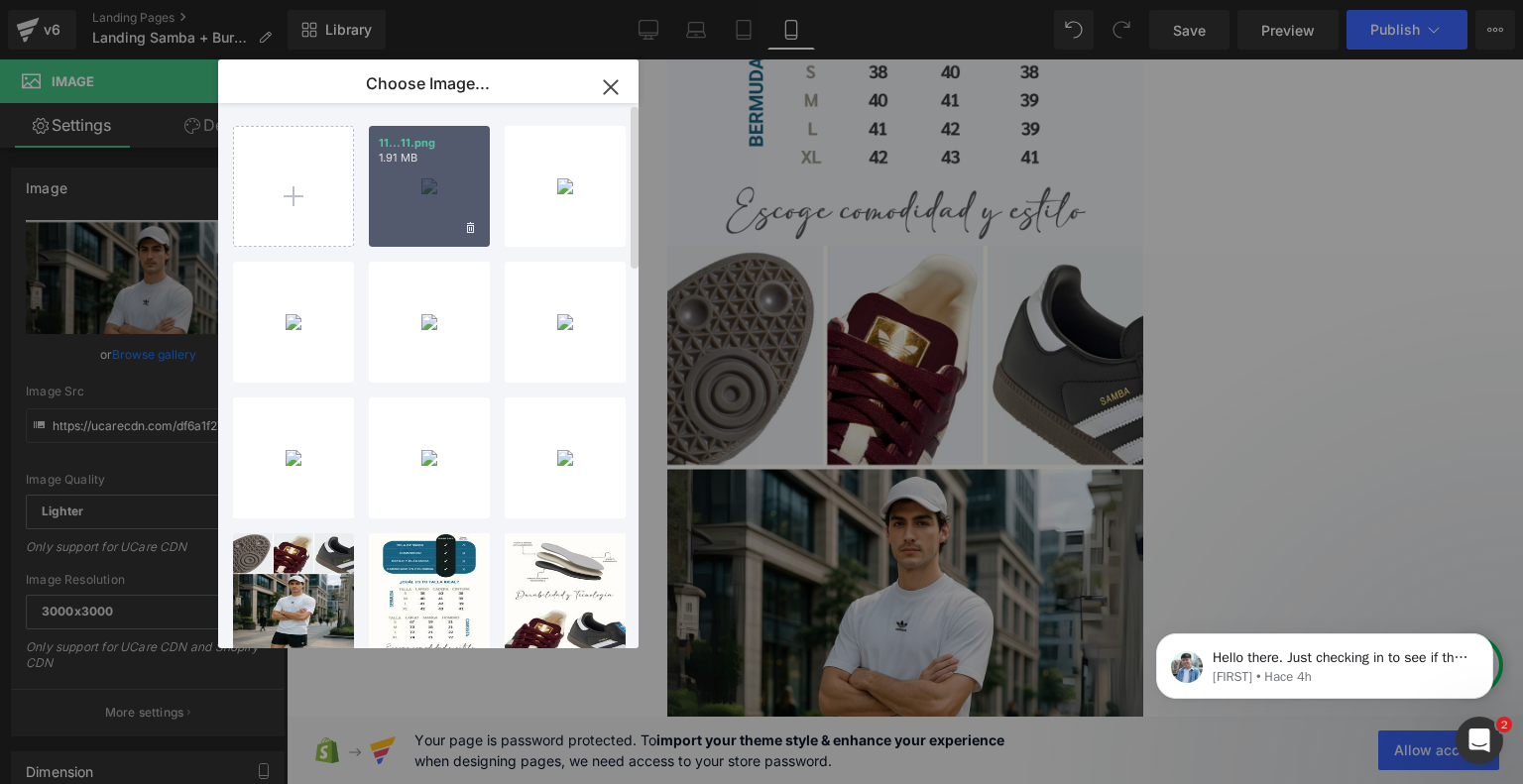 click on "11...11.png 1.91 MB" at bounding box center [429, 186] 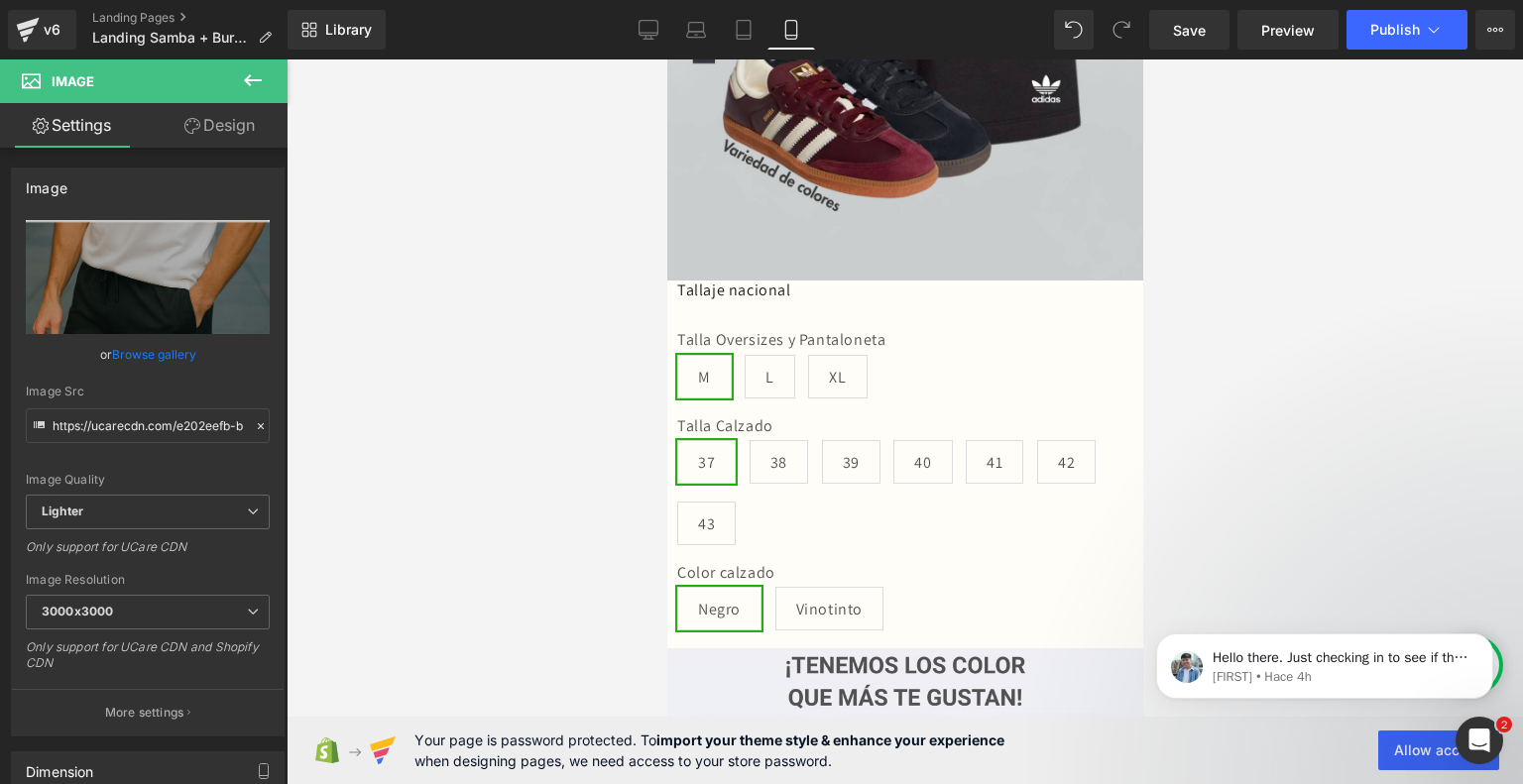 scroll, scrollTop: 448, scrollLeft: 0, axis: vertical 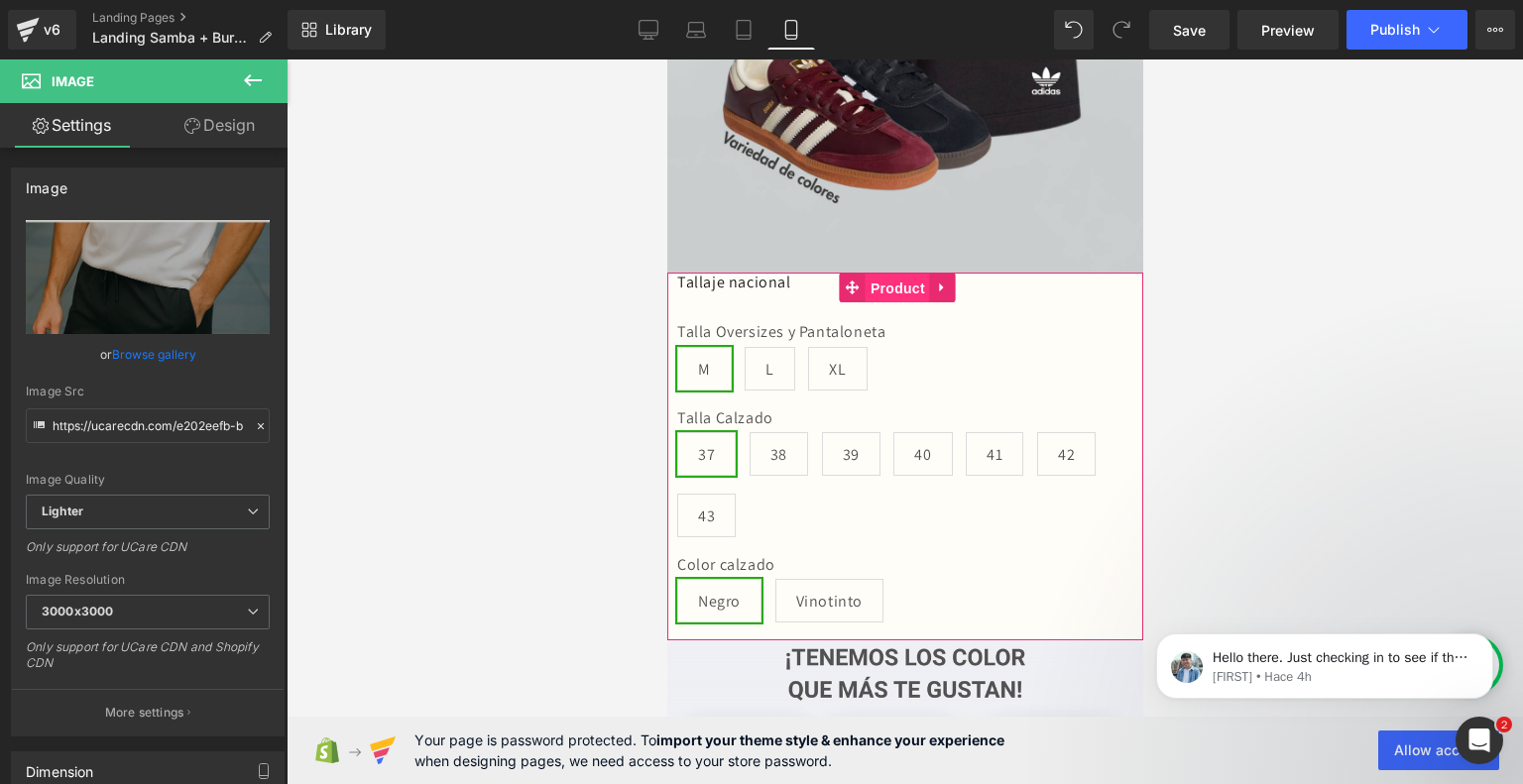 click on "Product" at bounding box center [896, 288] 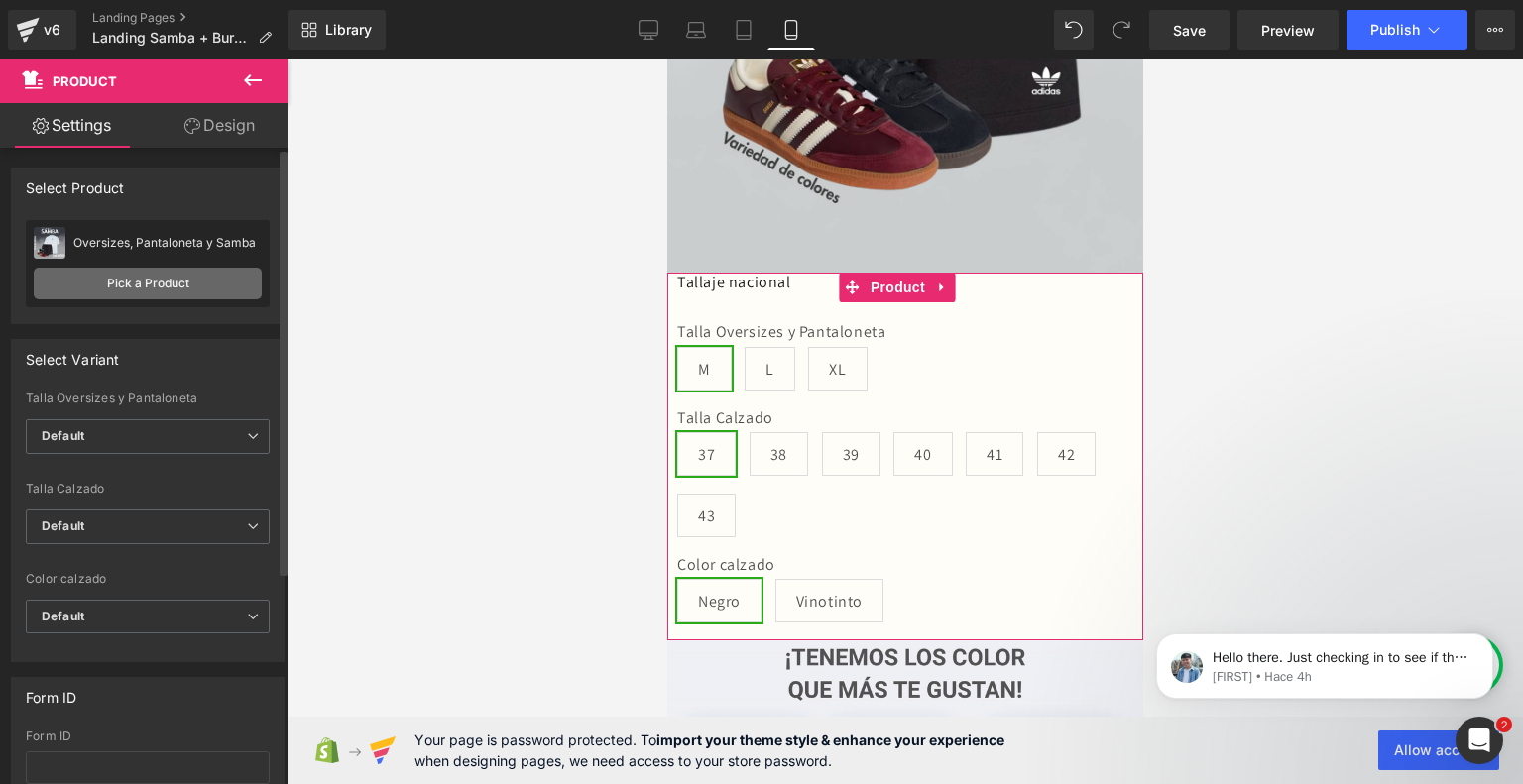 click on "Pick a Product" at bounding box center (148, 283) 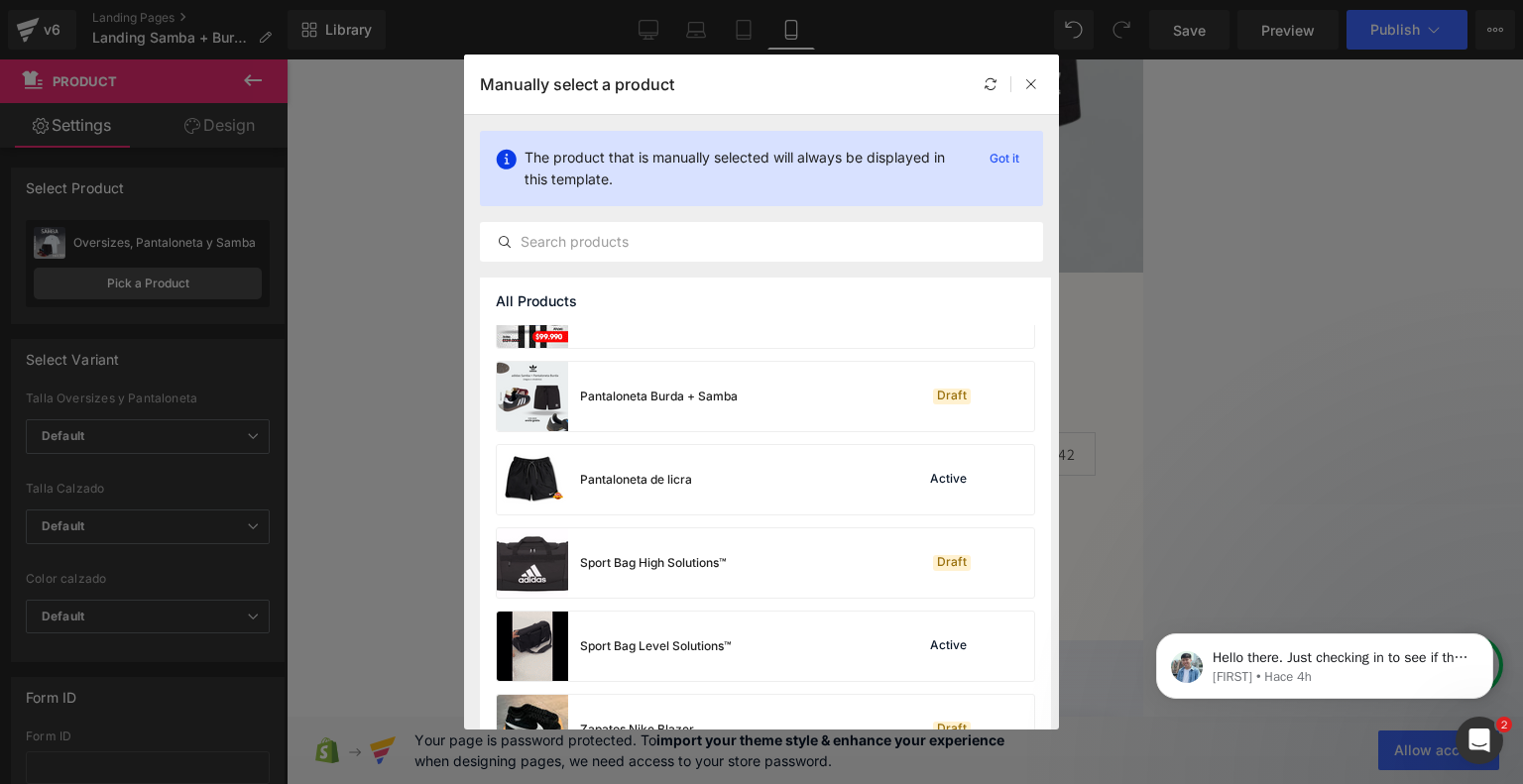 scroll, scrollTop: 2297, scrollLeft: 0, axis: vertical 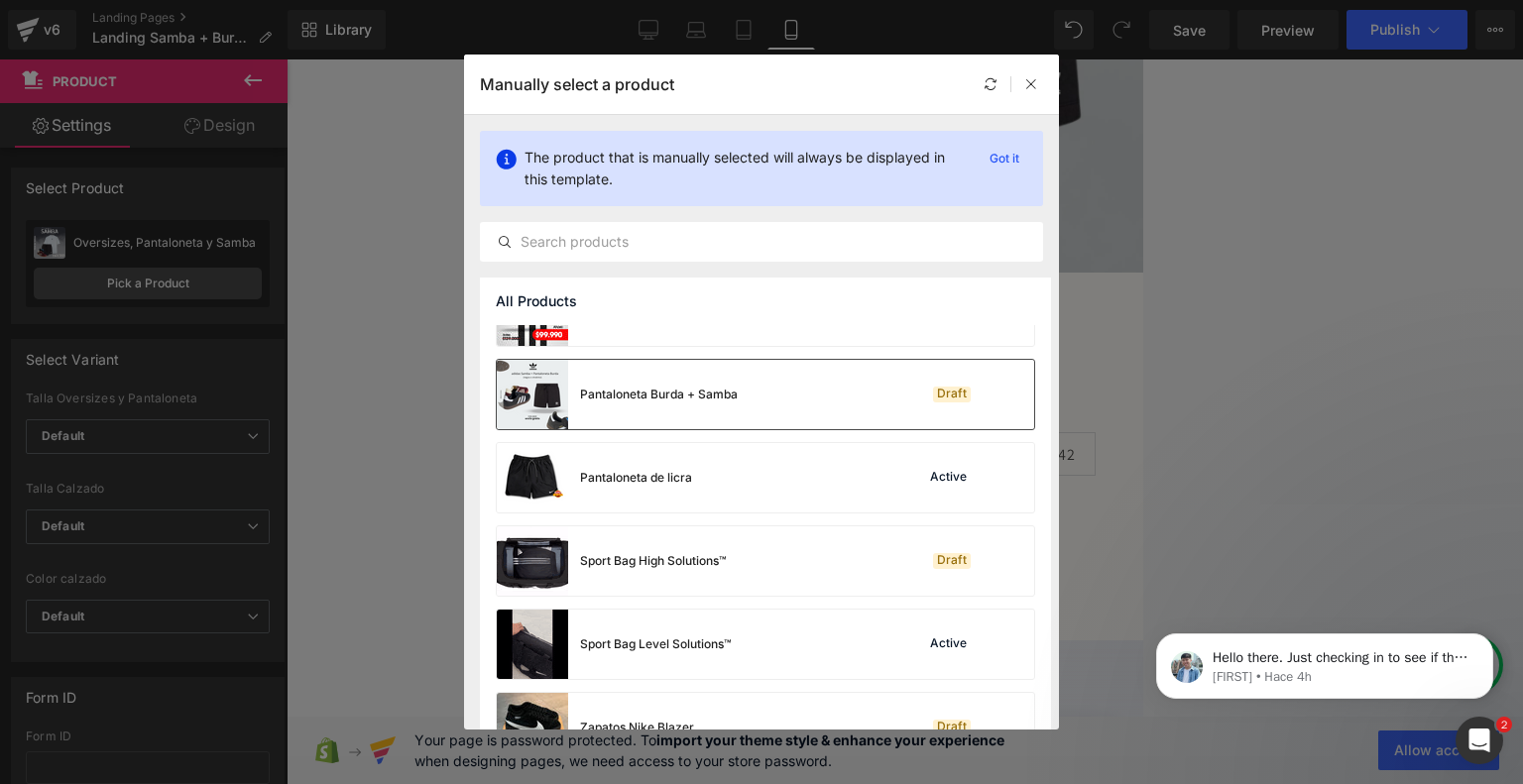 click on "Pantaloneta Burda + Samba" at bounding box center [658, 394] 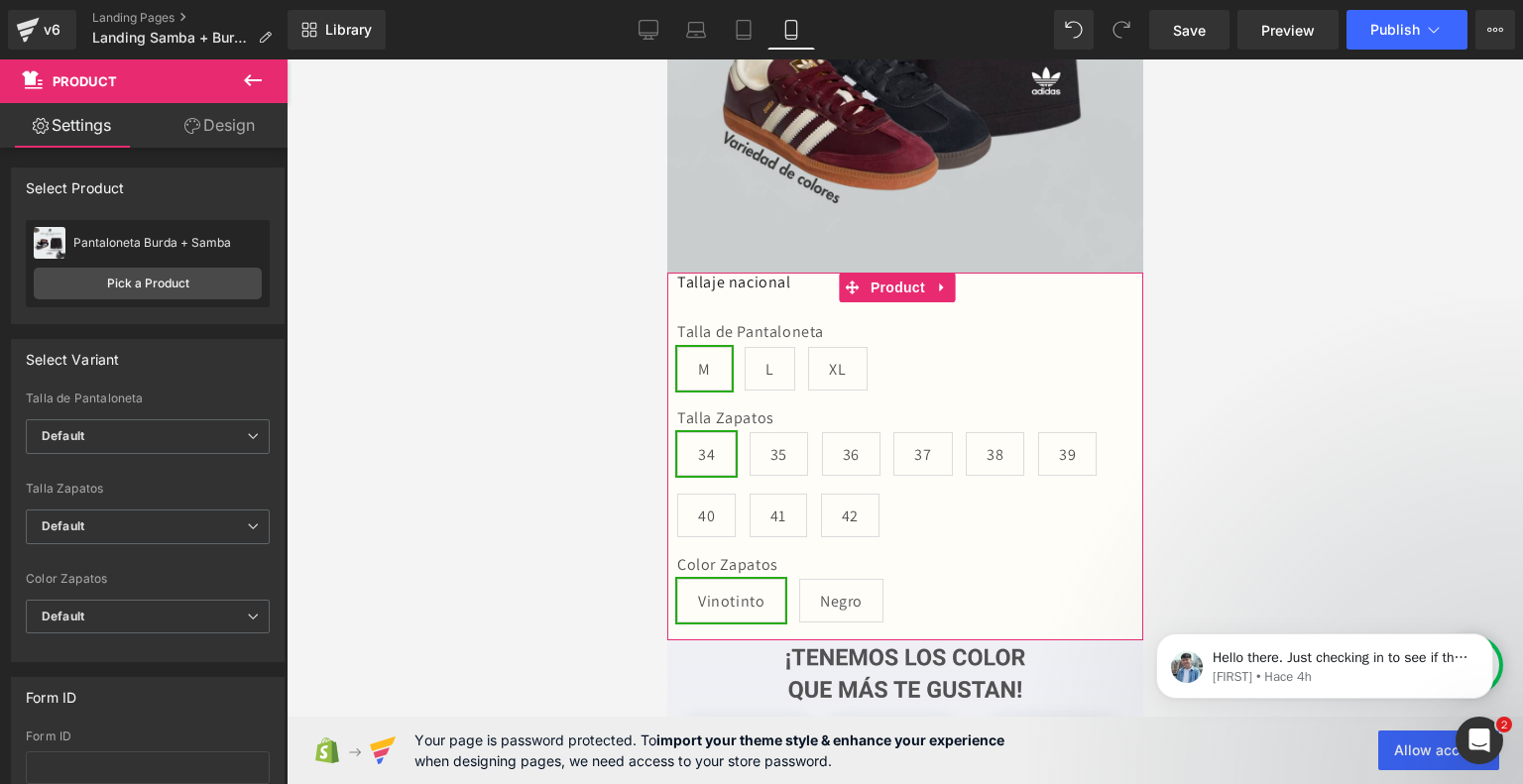 click on "Design" at bounding box center [219, 125] 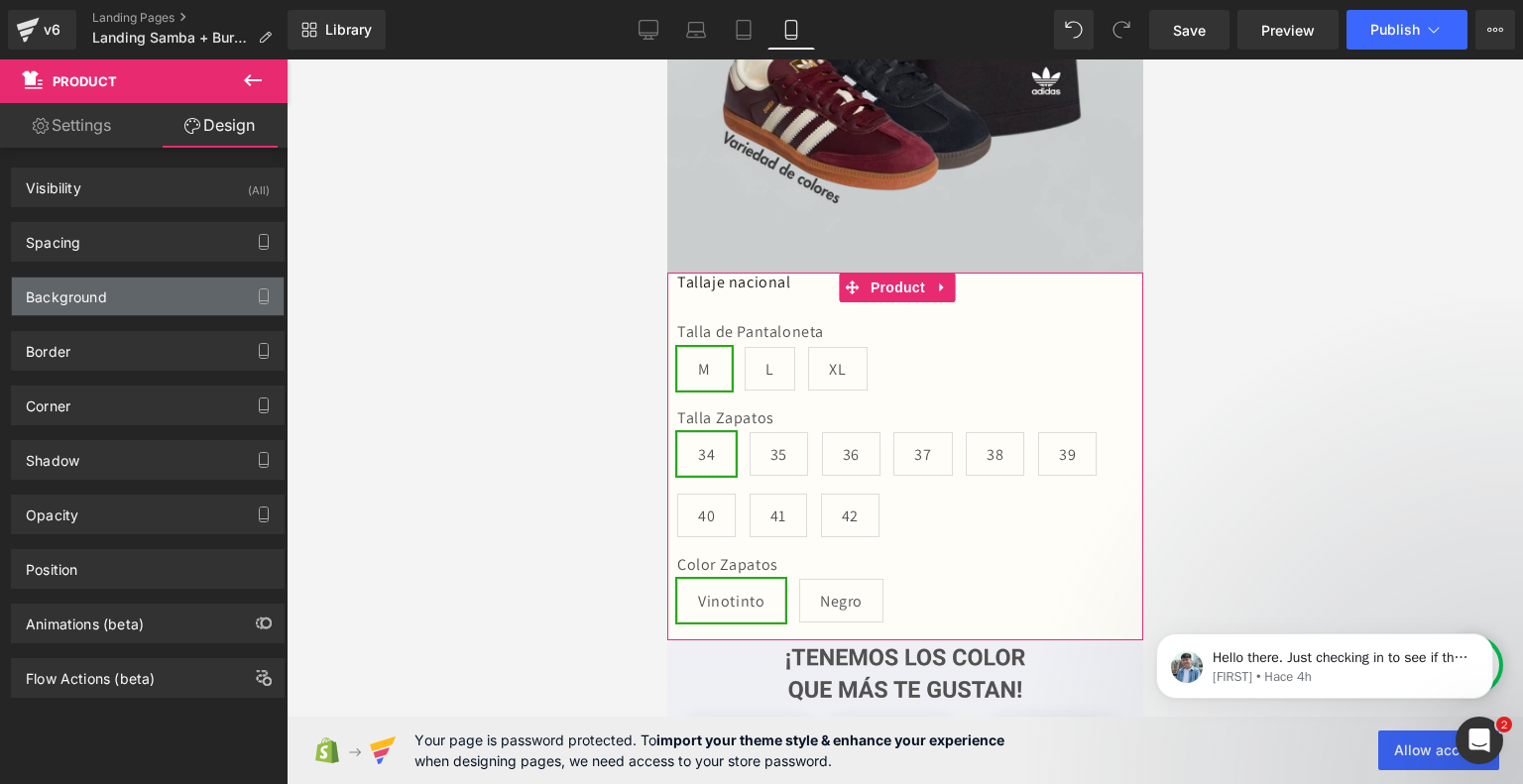 type on "#fffdf8" 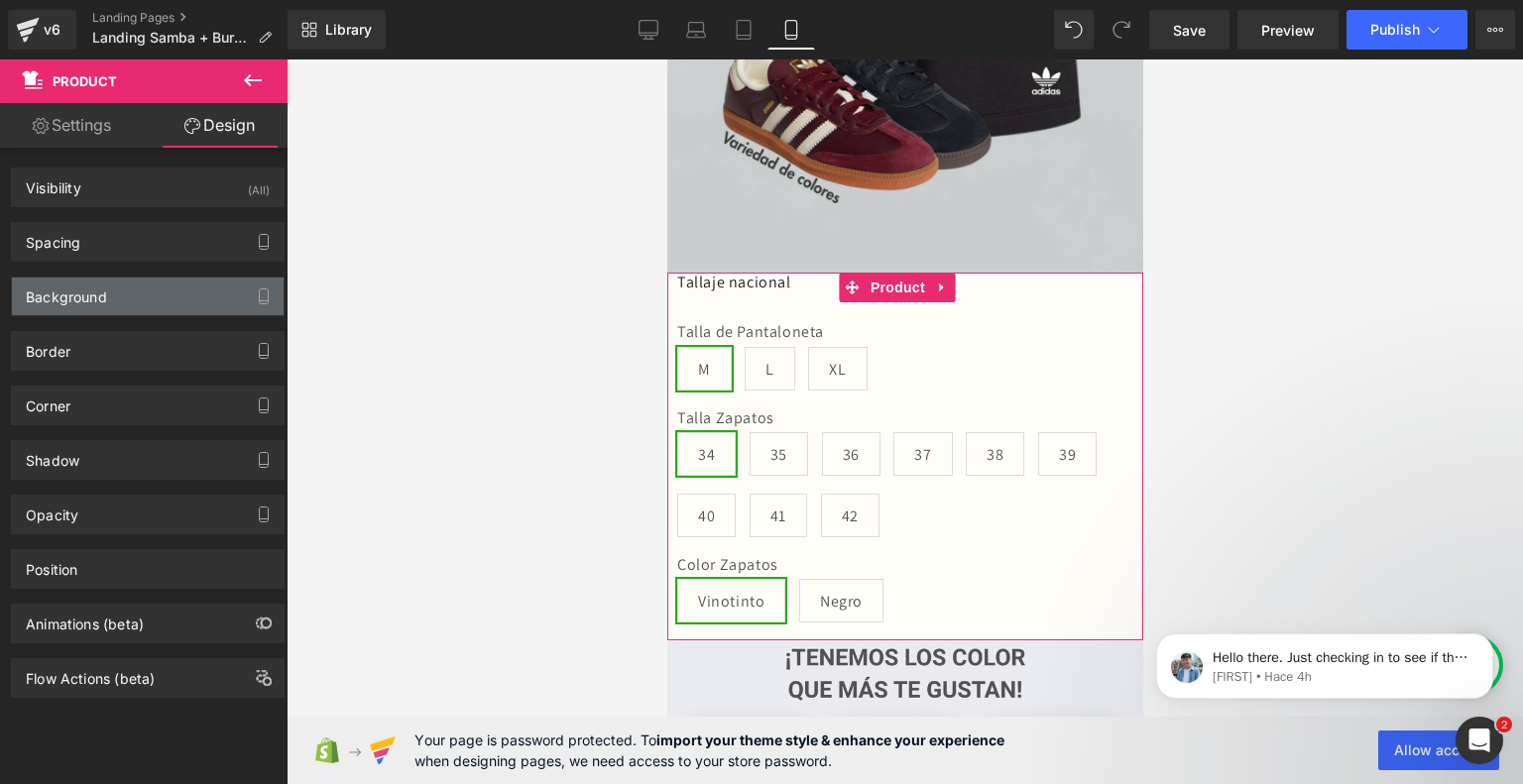 type on "100" 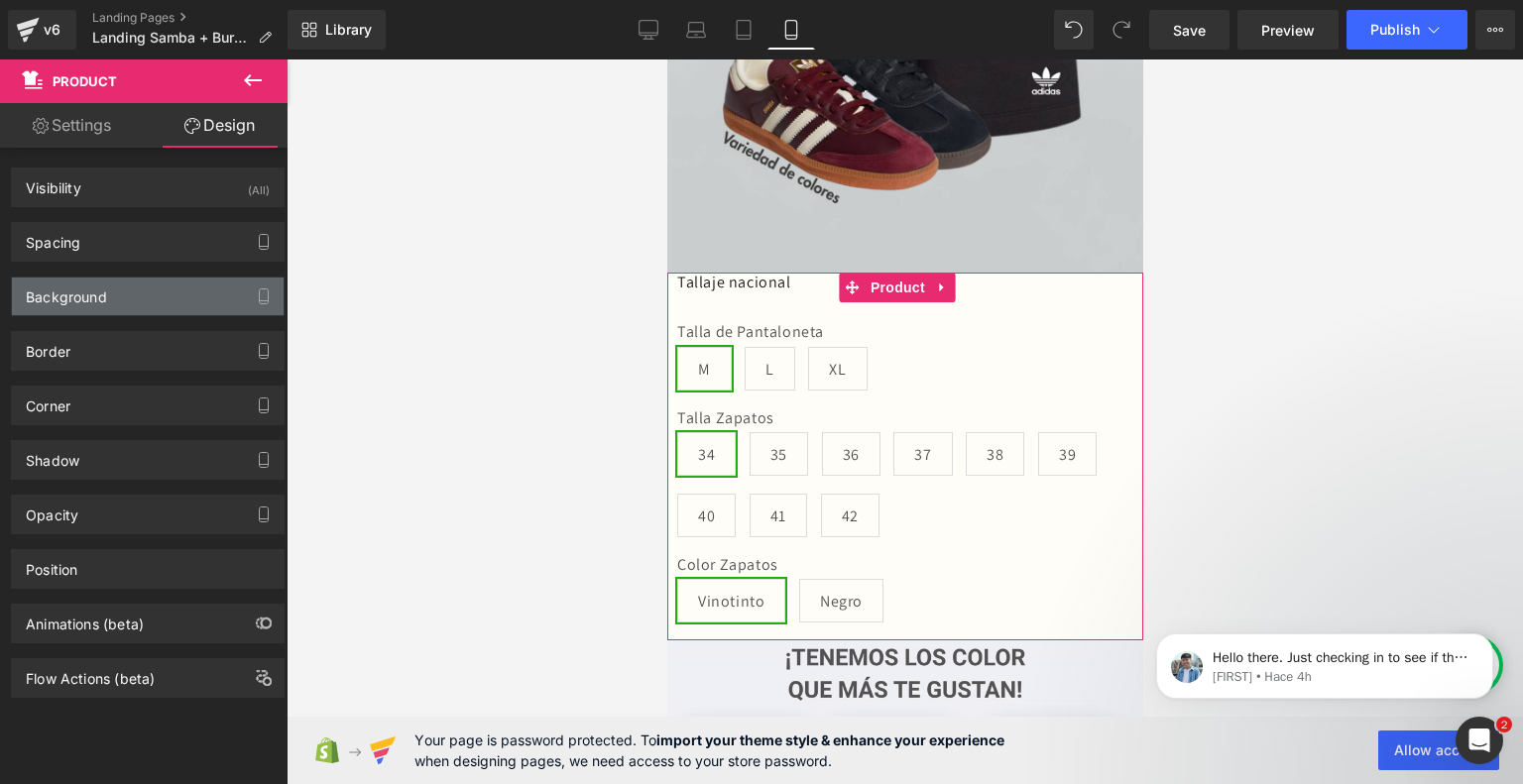 click on "Background" at bounding box center (148, 296) 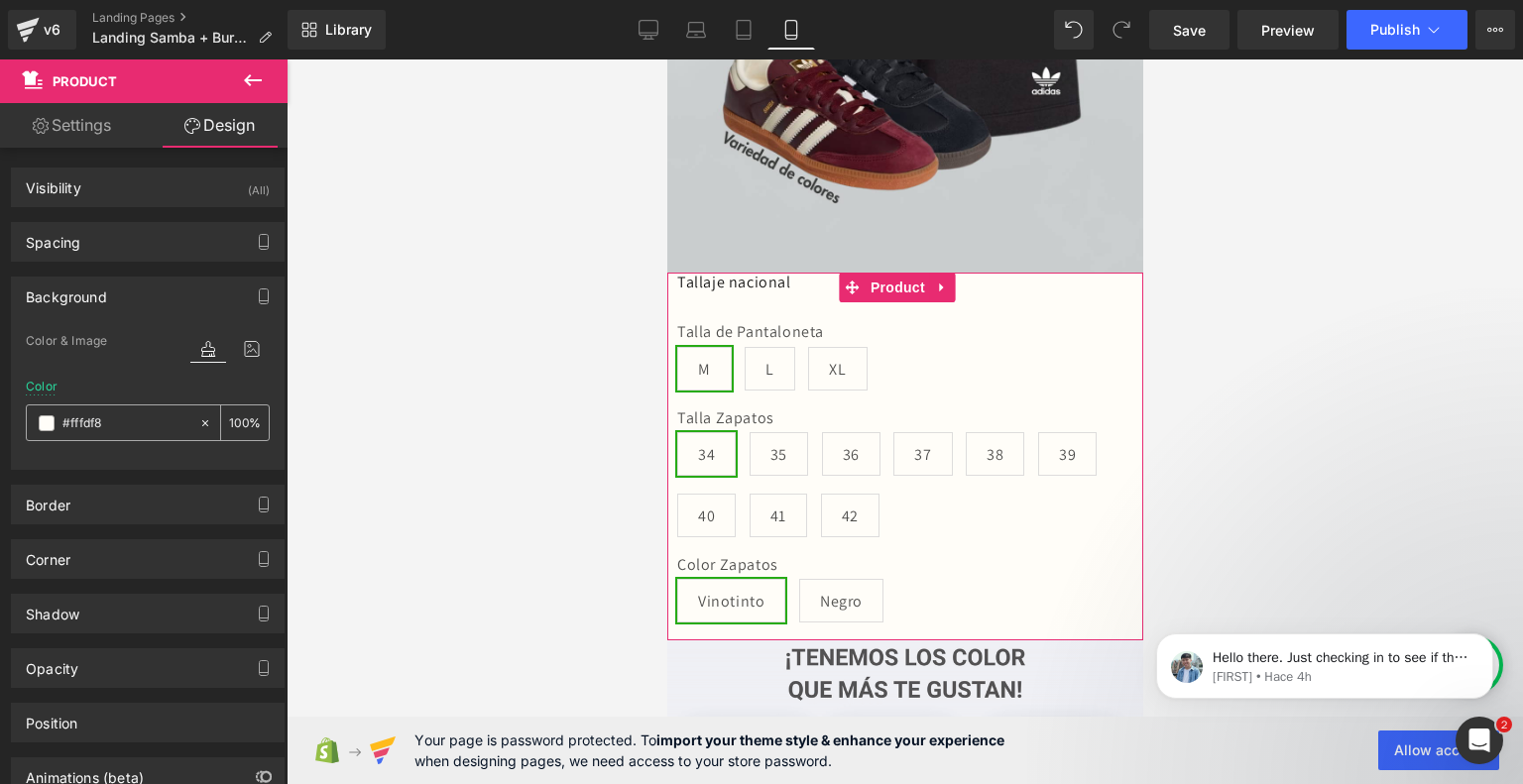 click on "#fffdf8" at bounding box center (126, 423) 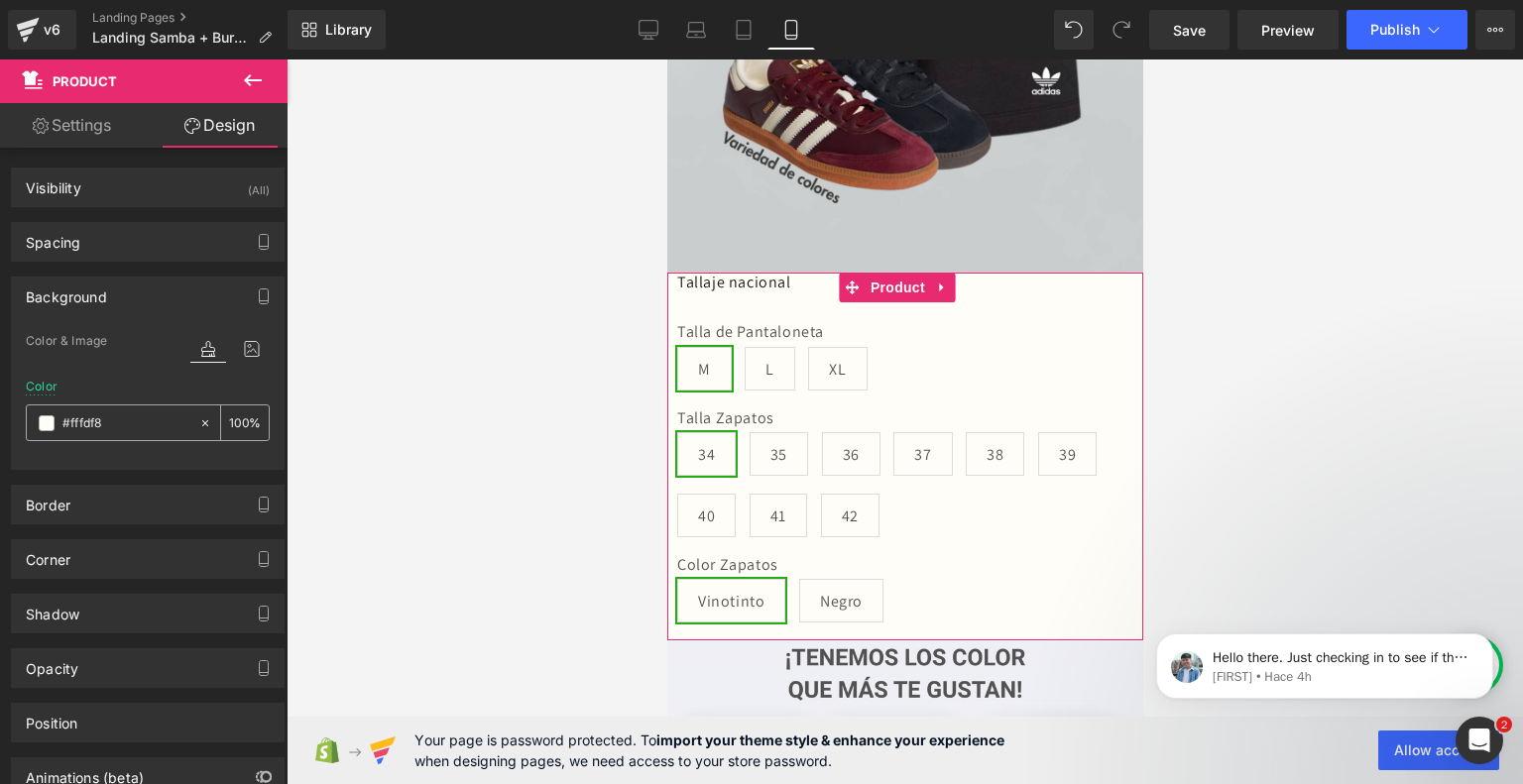paste on "eff1f5" 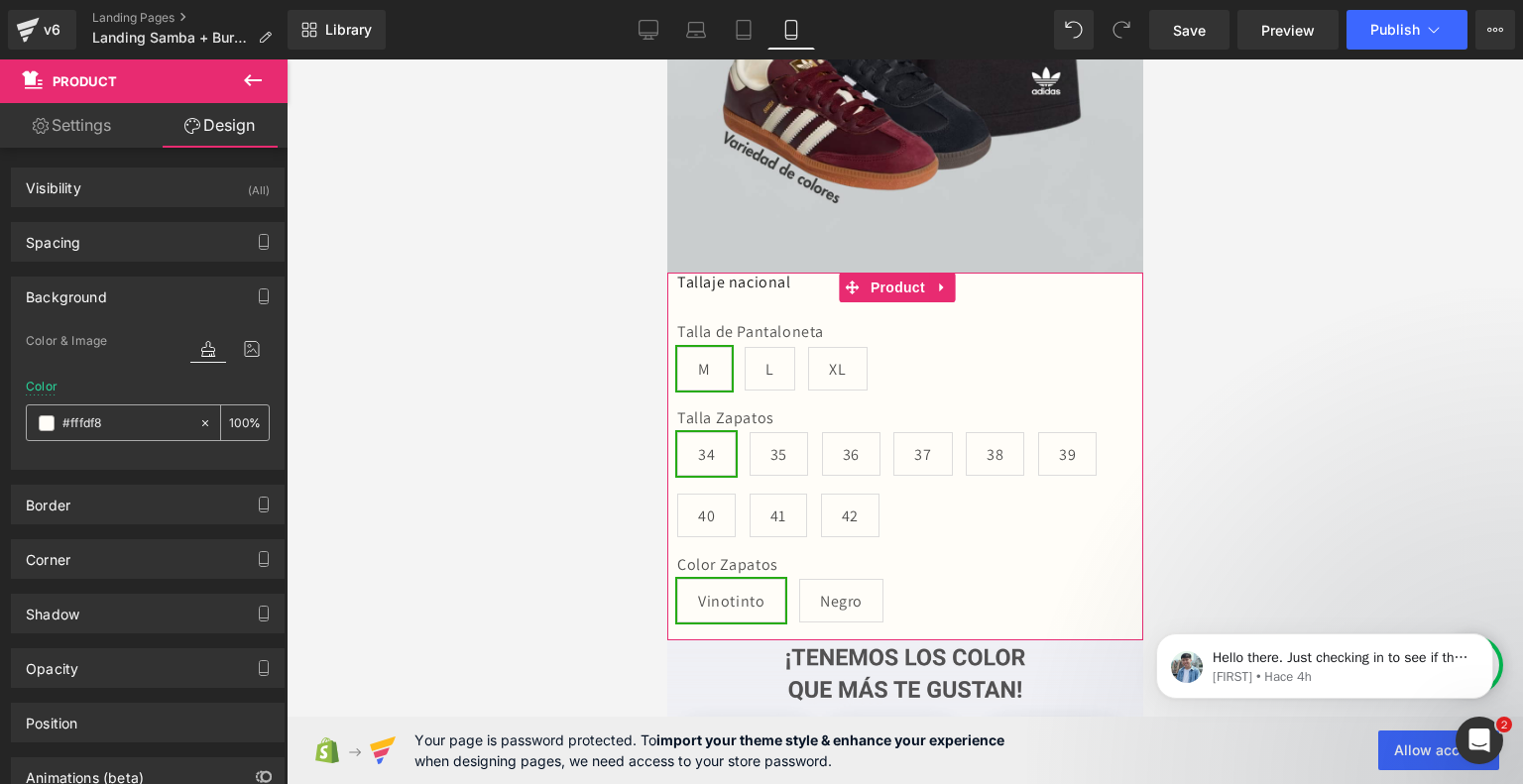 type on "#eff1f5" 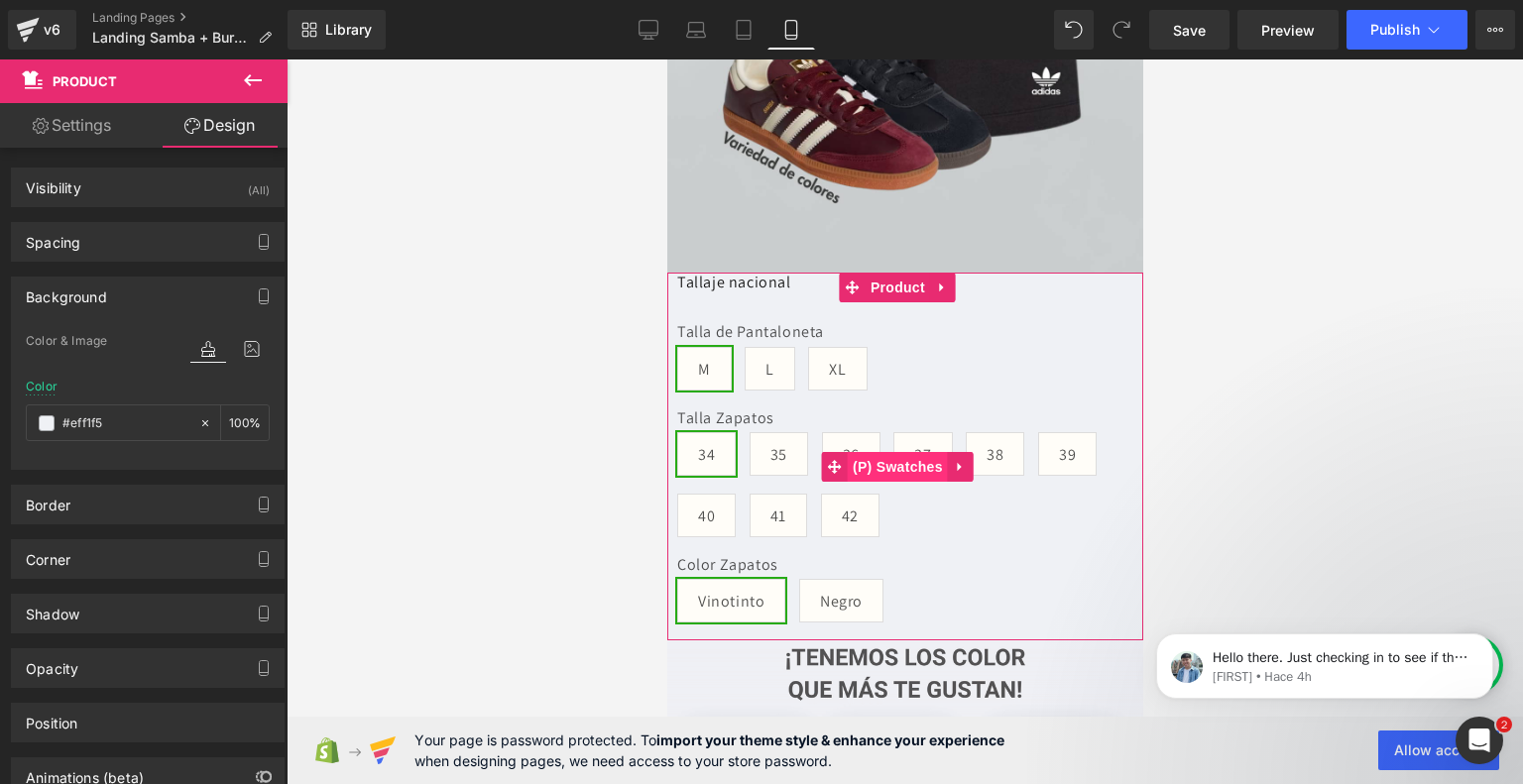 click on "(P) Swatches" at bounding box center [896, 467] 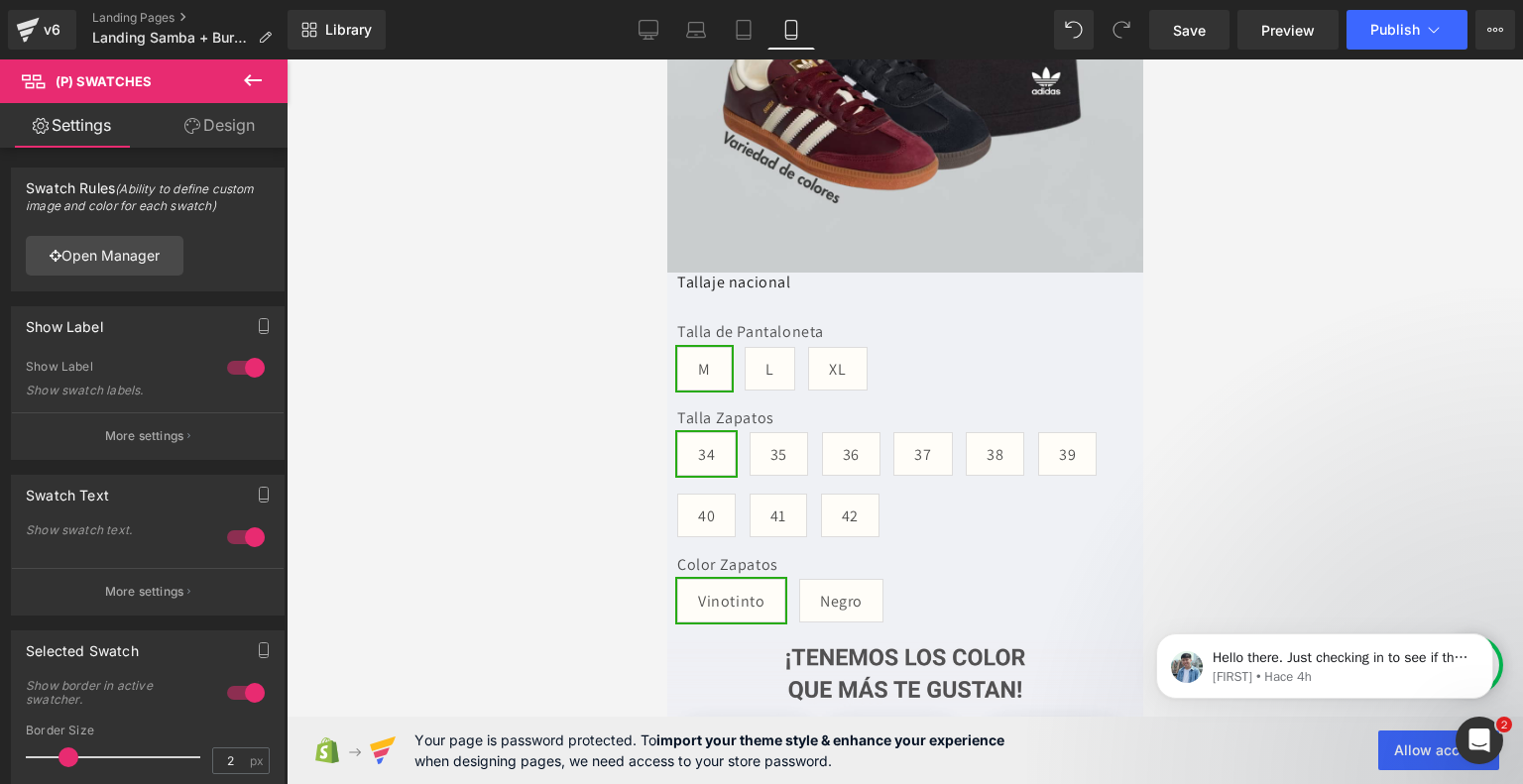 click on "Design" at bounding box center (219, 125) 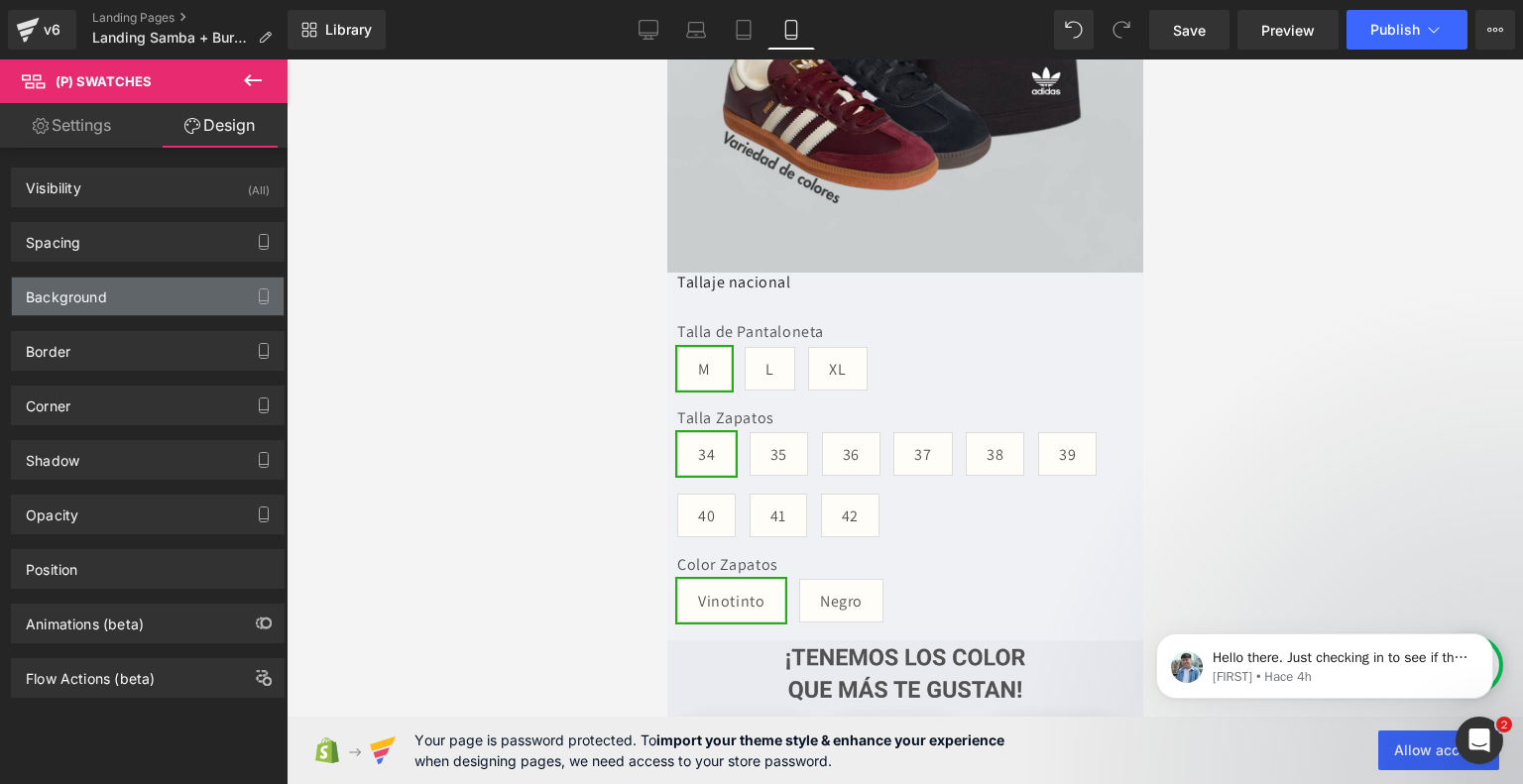 type on "#fffdf8" 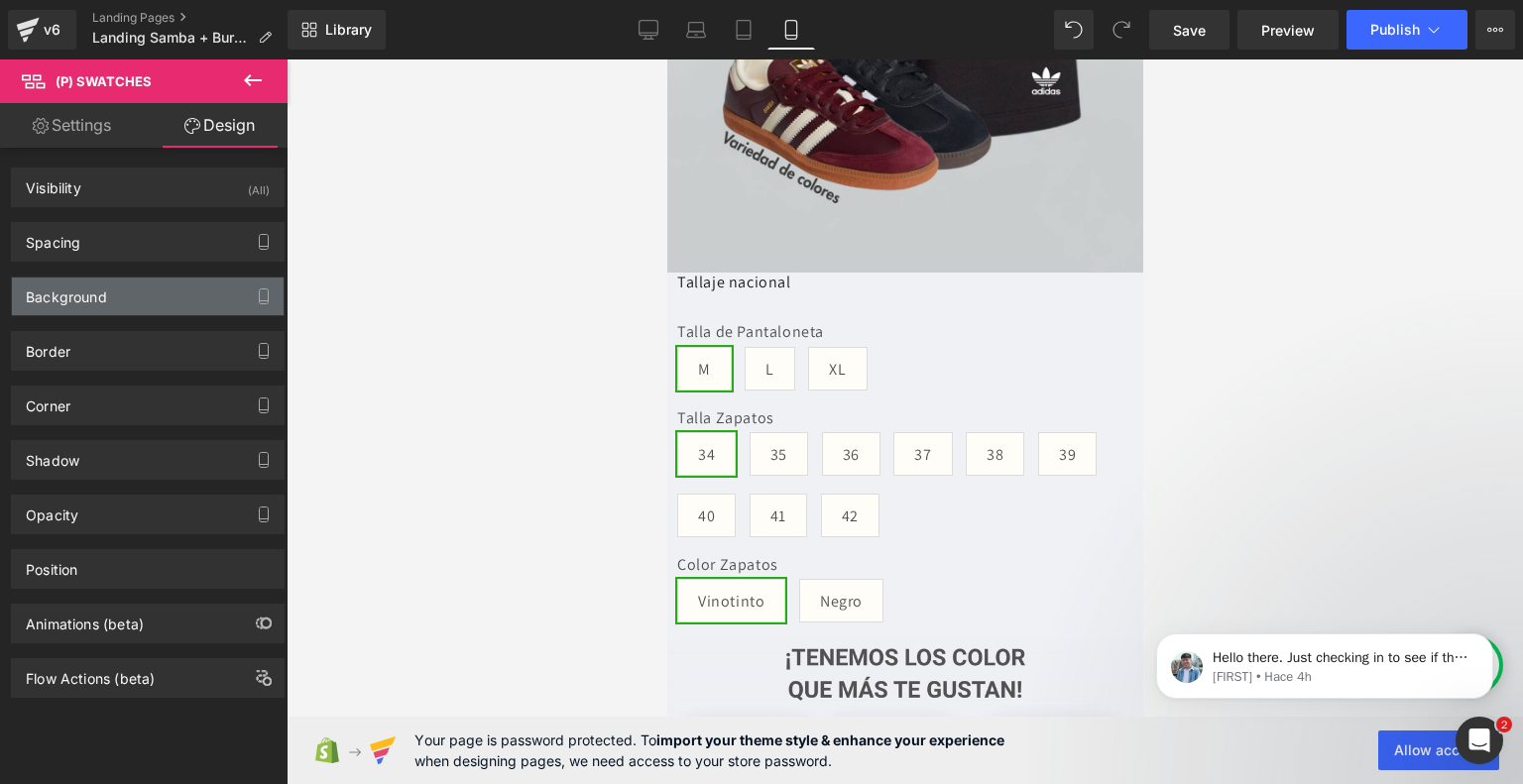 type on "100" 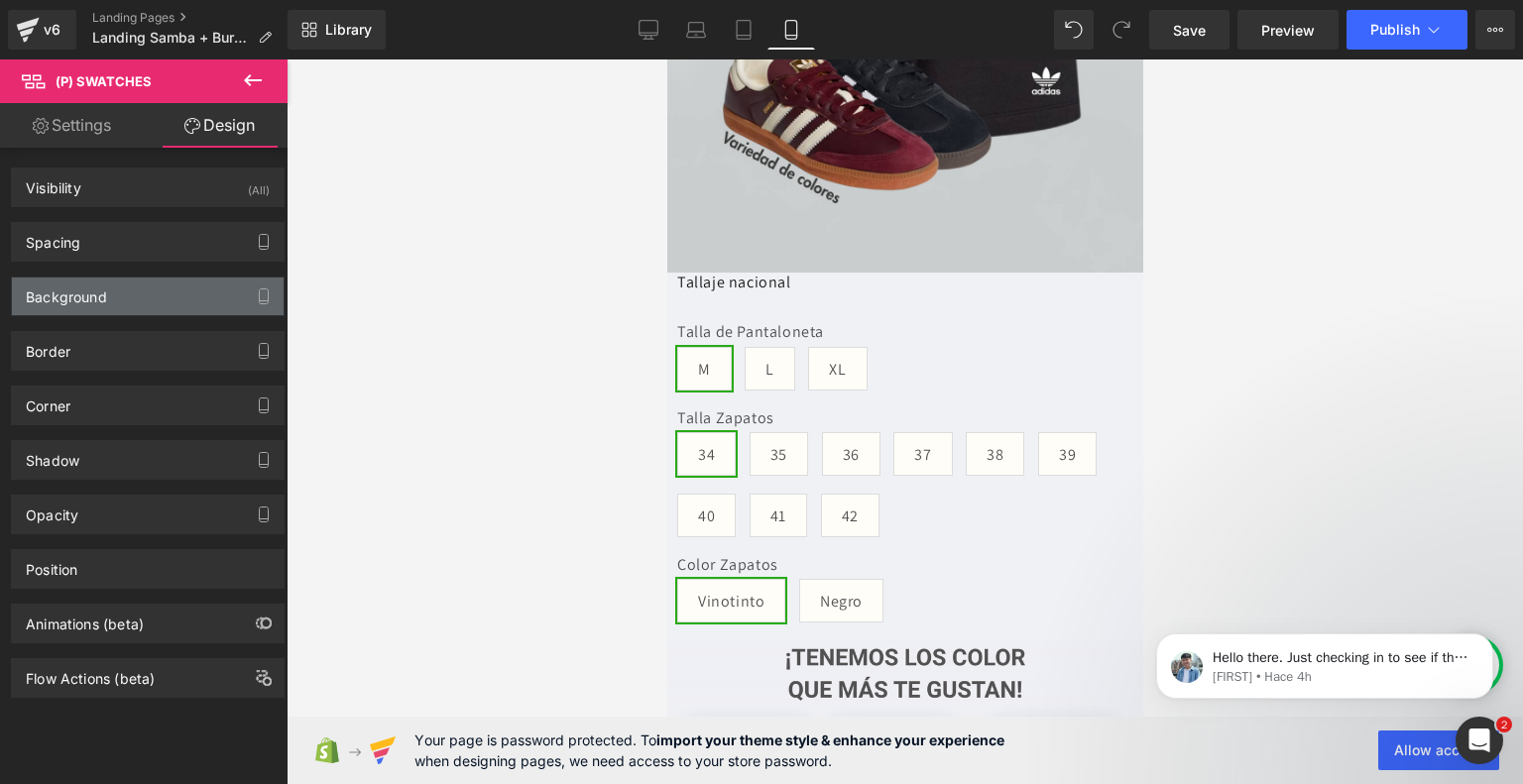 click on "Background" at bounding box center (148, 296) 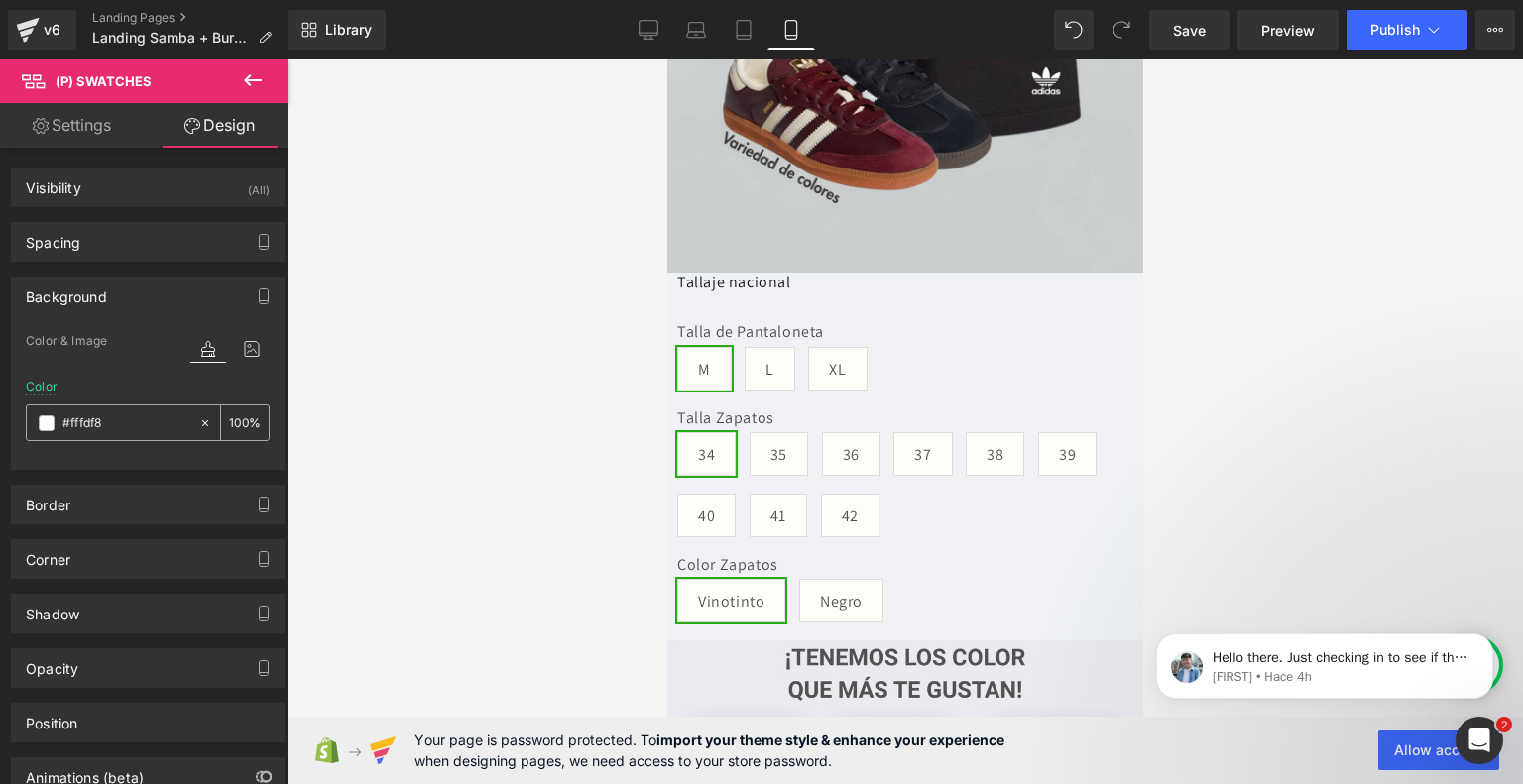 click on "#fffdf8" at bounding box center [126, 423] 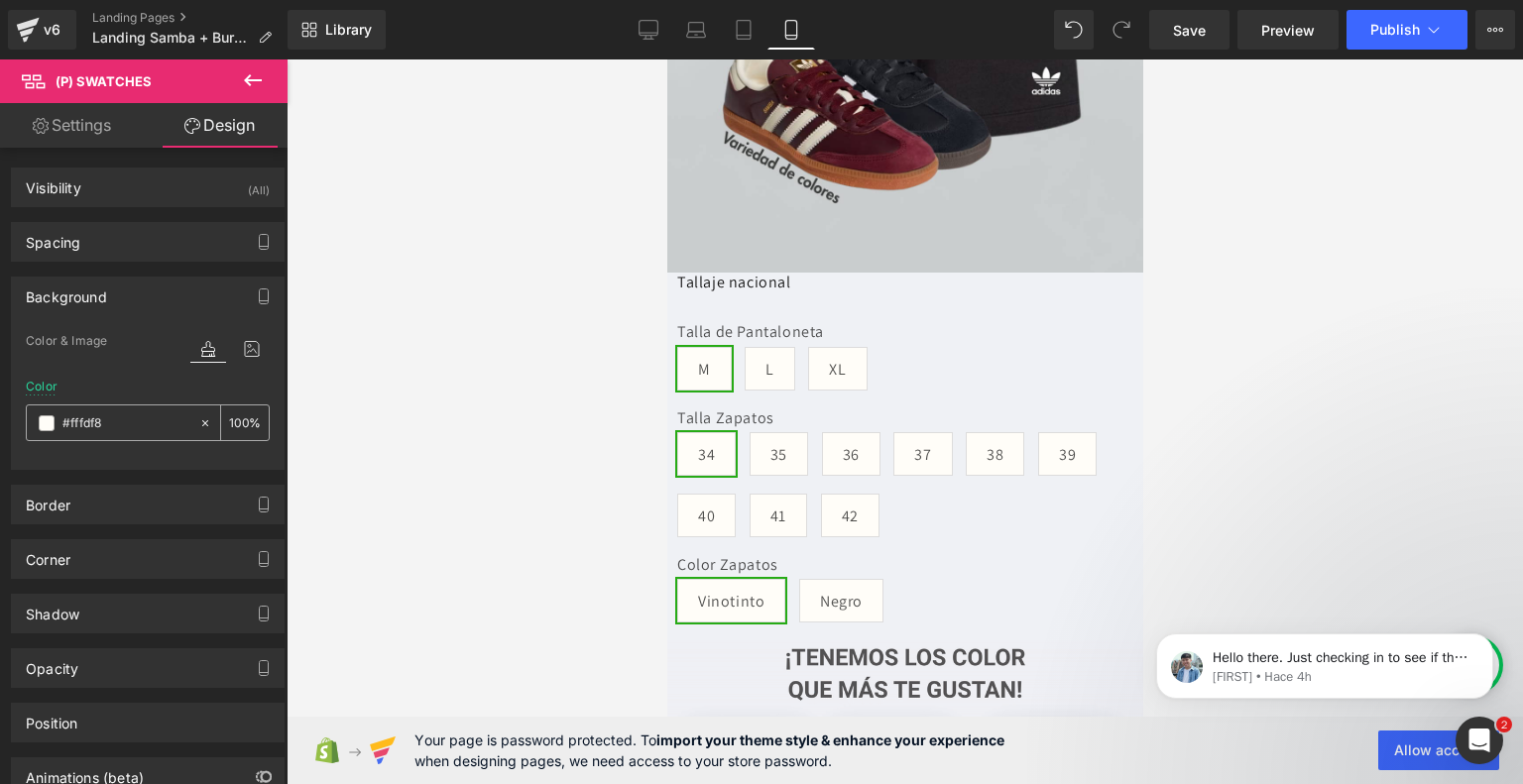 paste on "eff1f5" 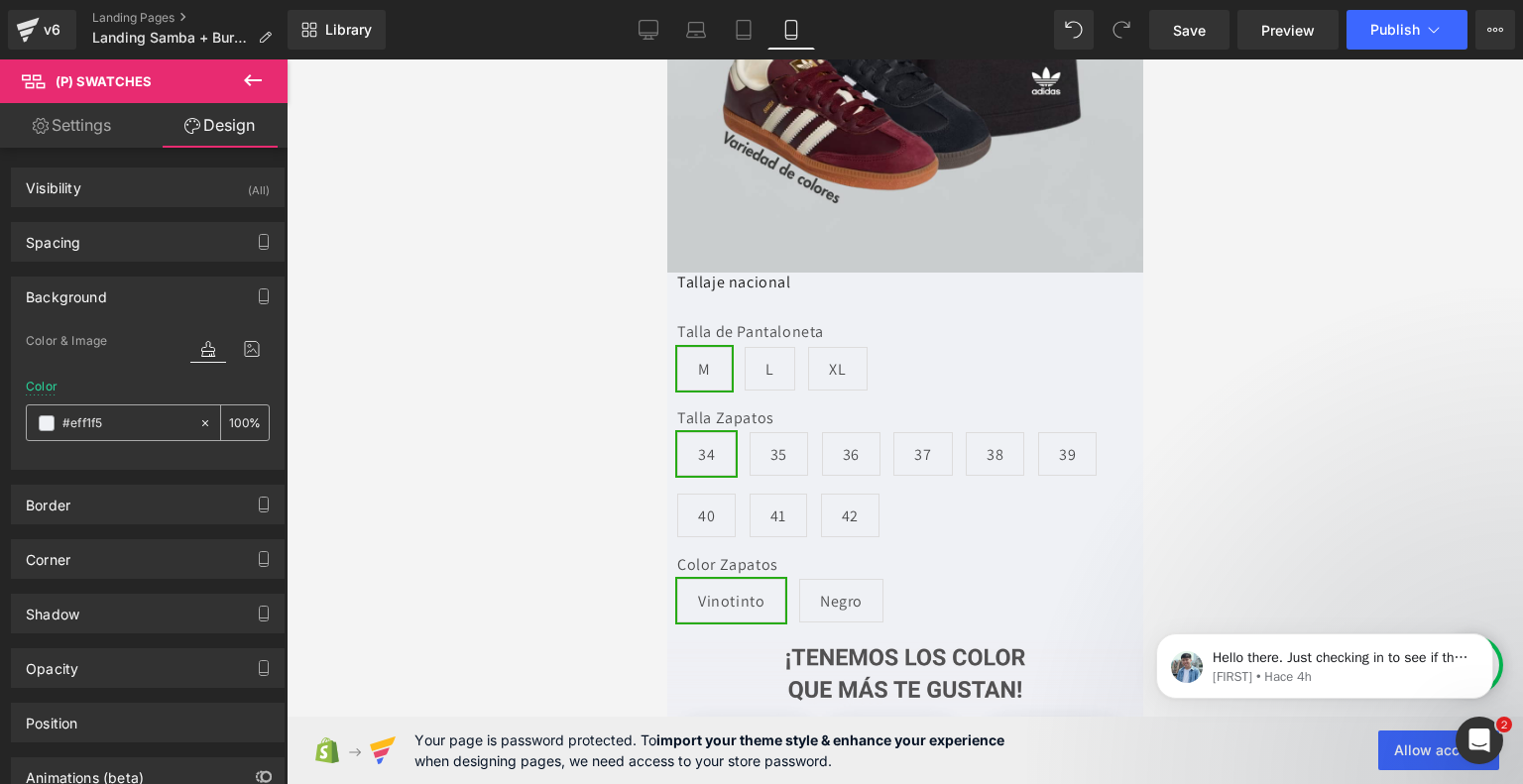 type on "#eff1f5" 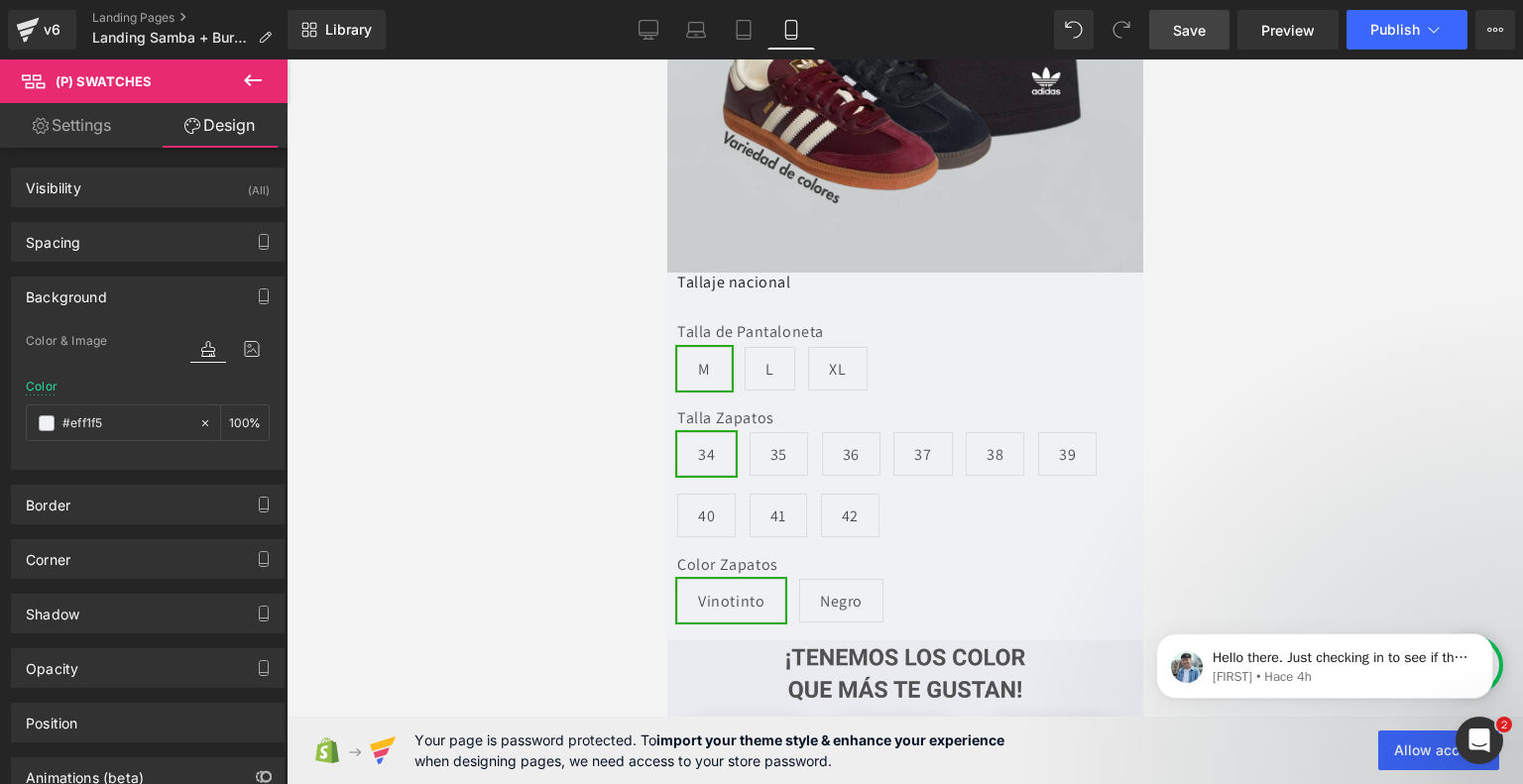 click on "Save" at bounding box center [1189, 30] 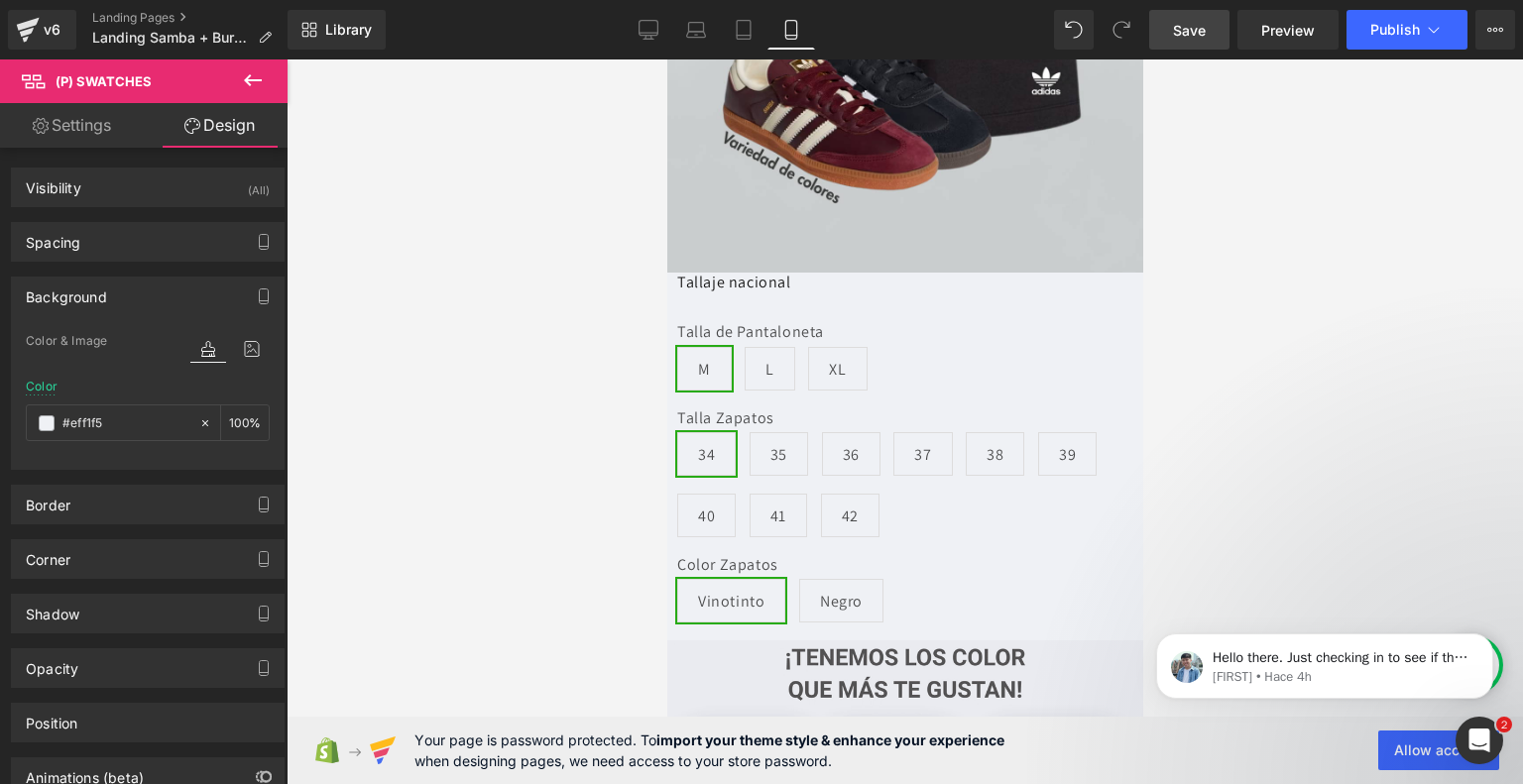 click on "Save" at bounding box center [1189, 30] 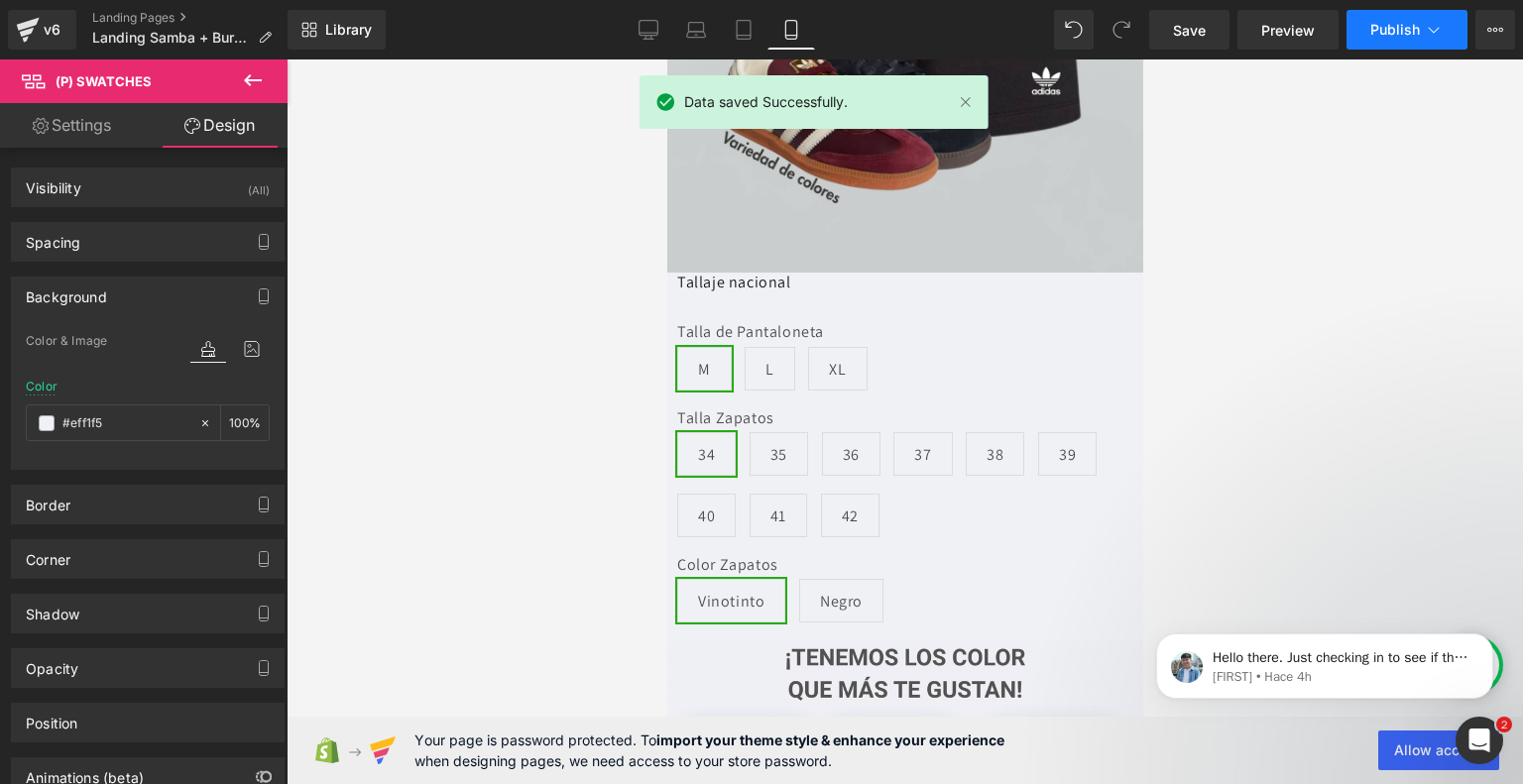 click on "Publish" at bounding box center (1395, 30) 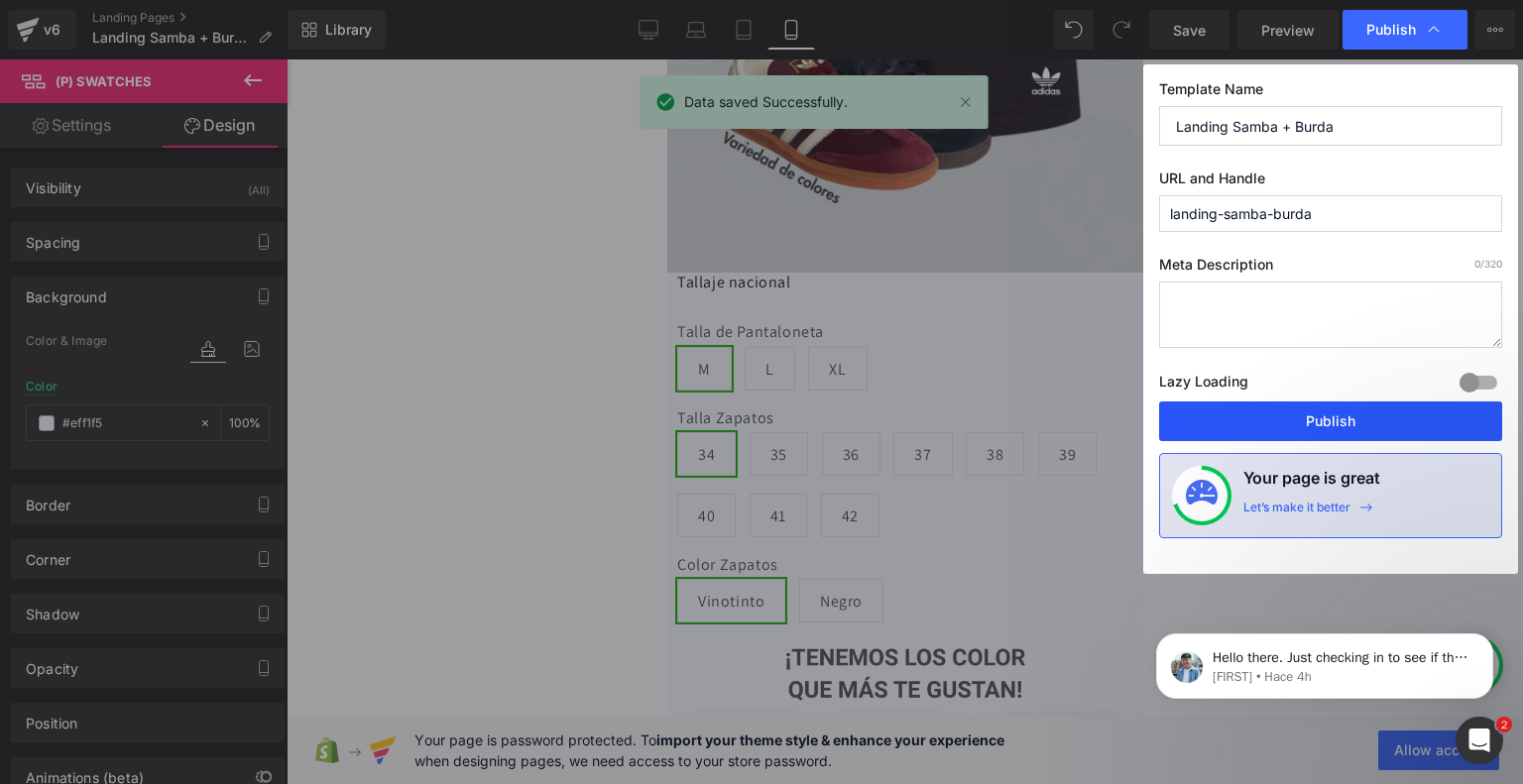 click on "Publish" at bounding box center [1331, 421] 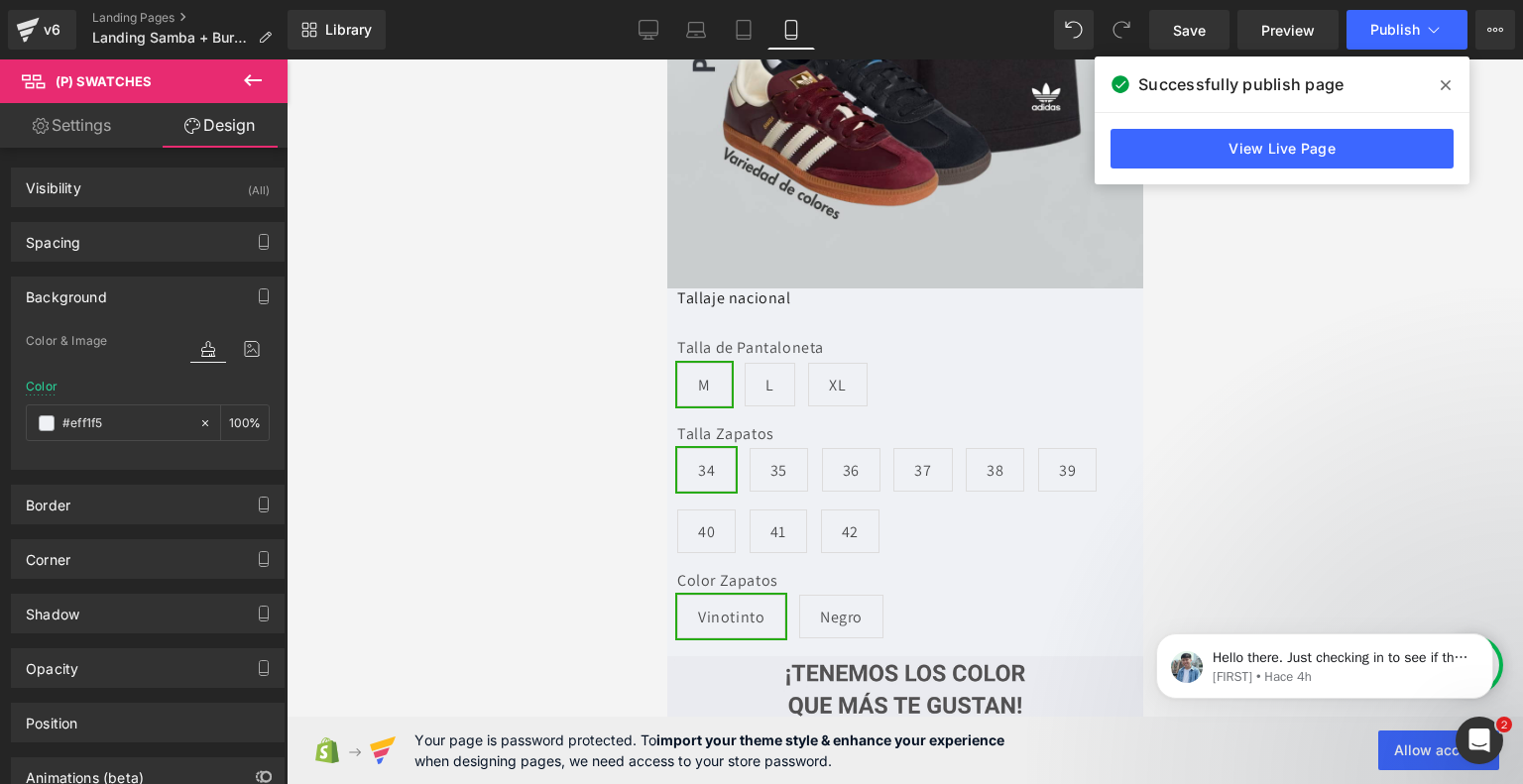scroll, scrollTop: 0, scrollLeft: 0, axis: both 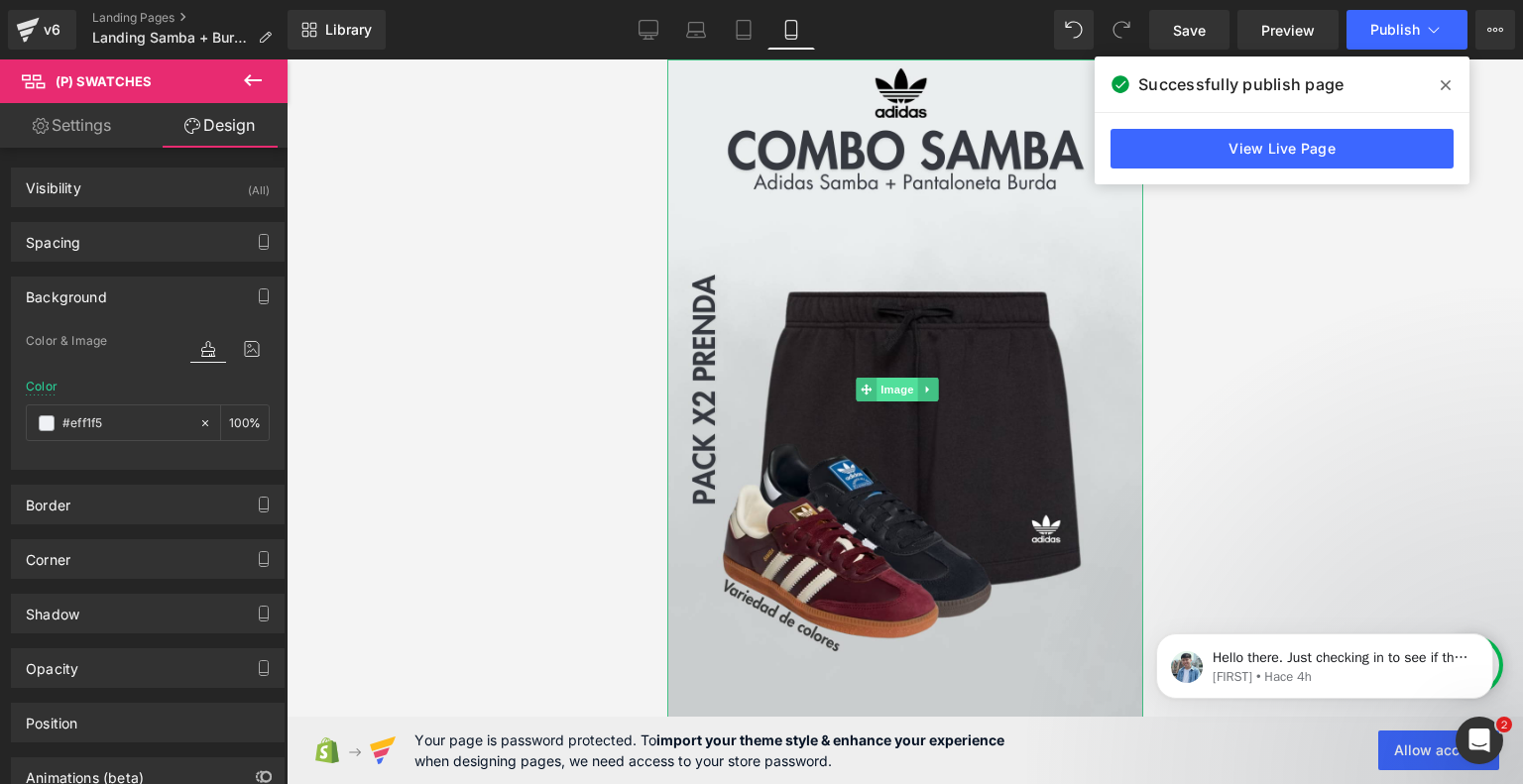 drag, startPoint x: 881, startPoint y: 379, endPoint x: 975, endPoint y: 345, distance: 99.95999 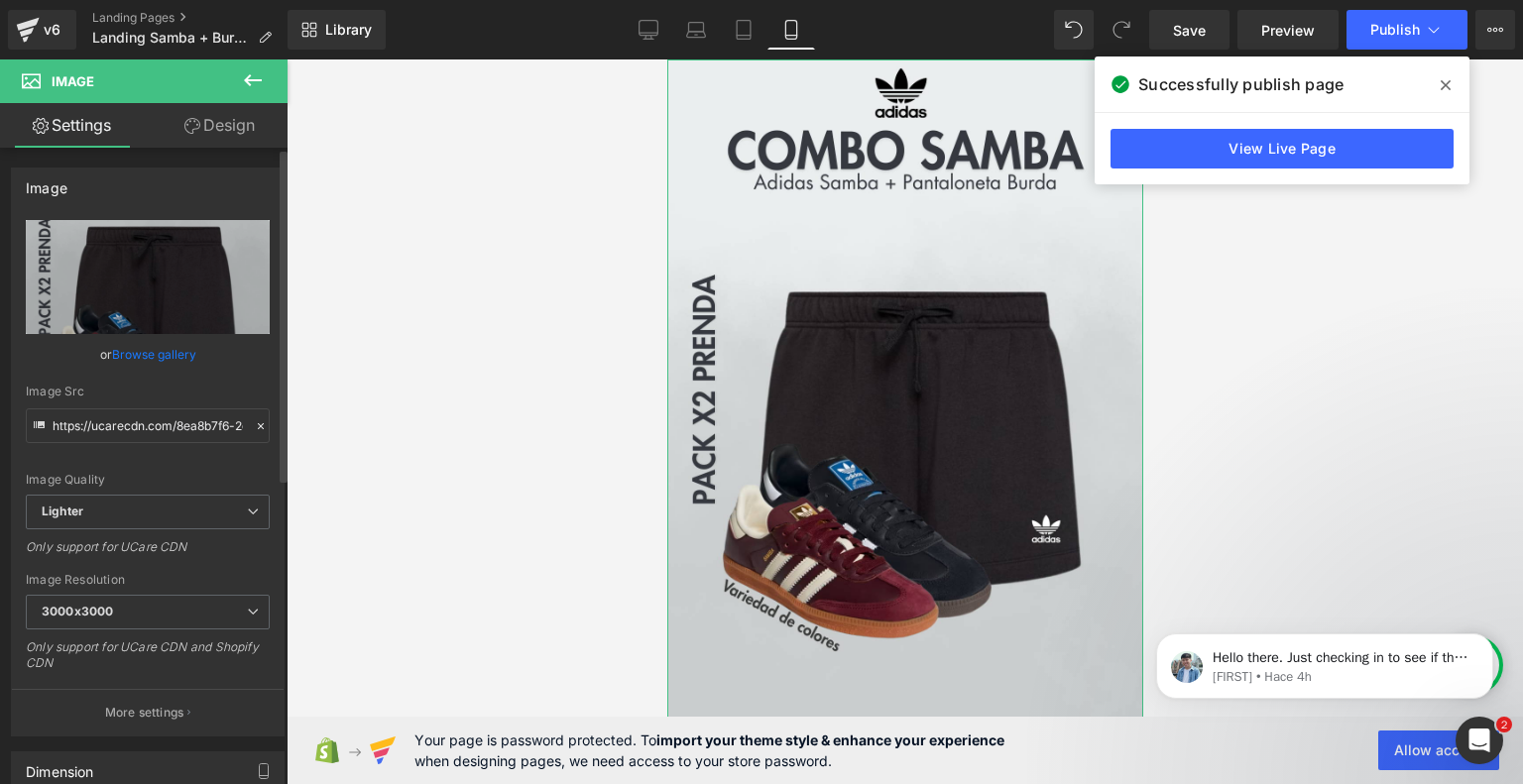 click on "Browse gallery" at bounding box center [154, 354] 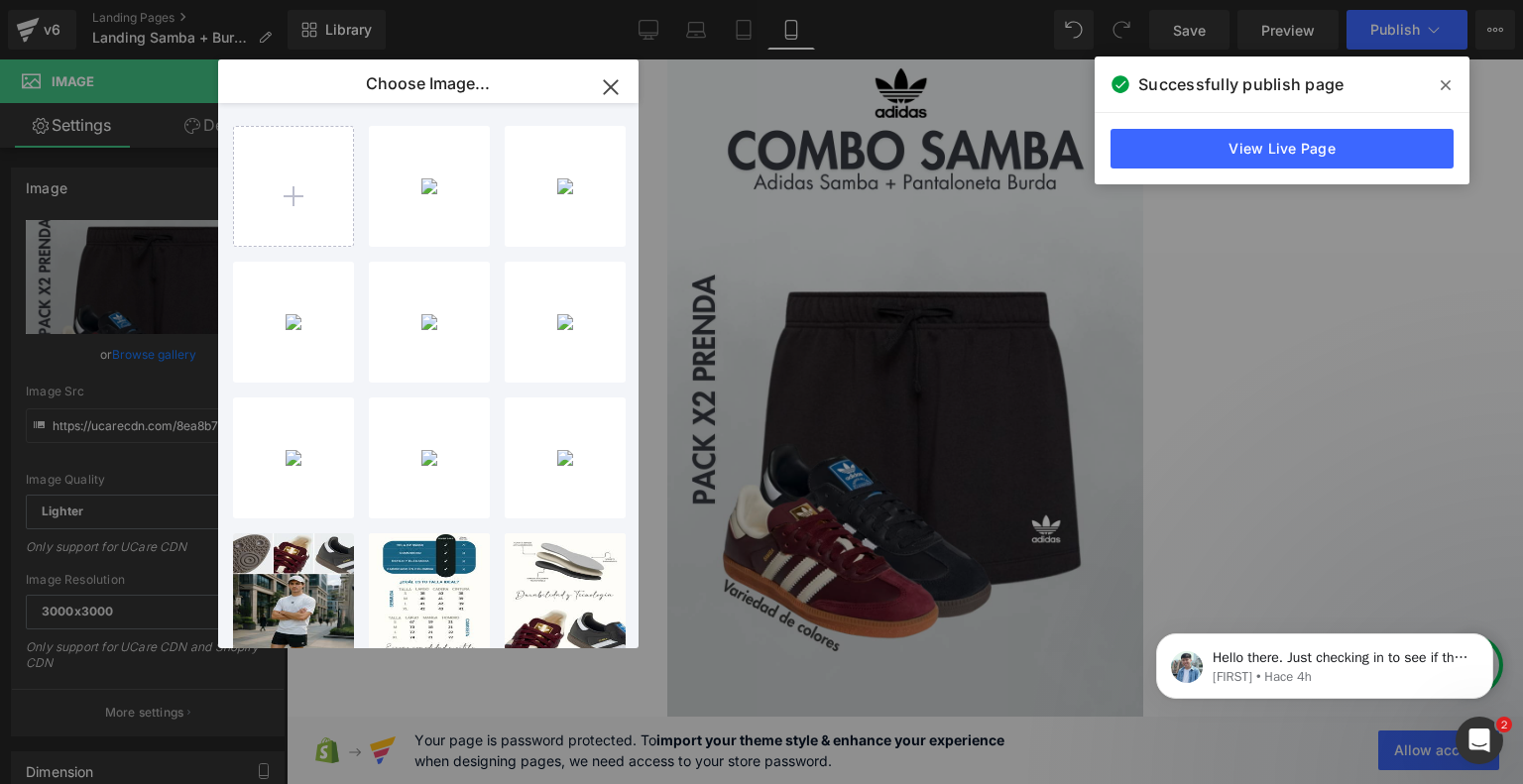 type on "C:\fakepath\Landing New Samba + Burda (12).png" 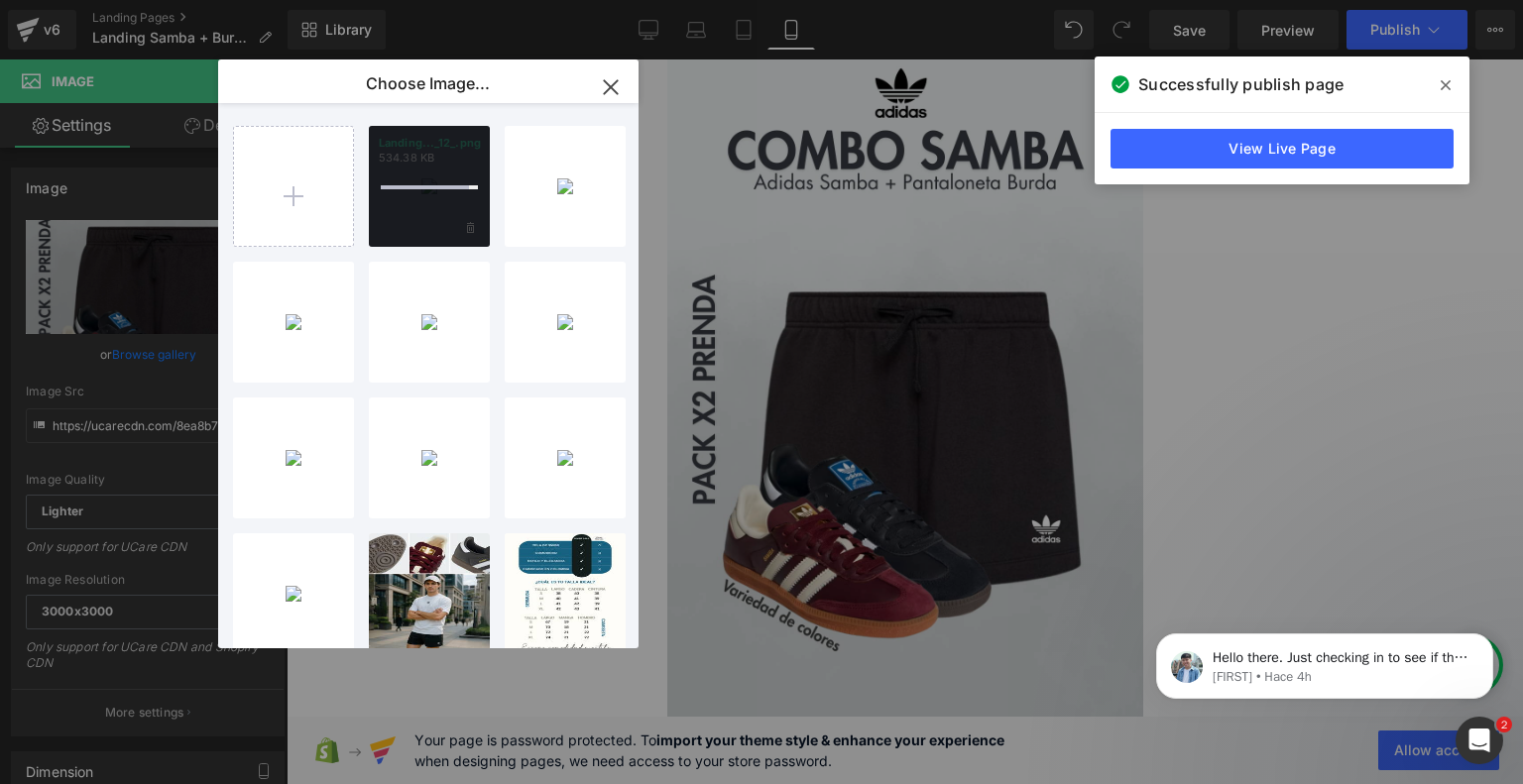 type 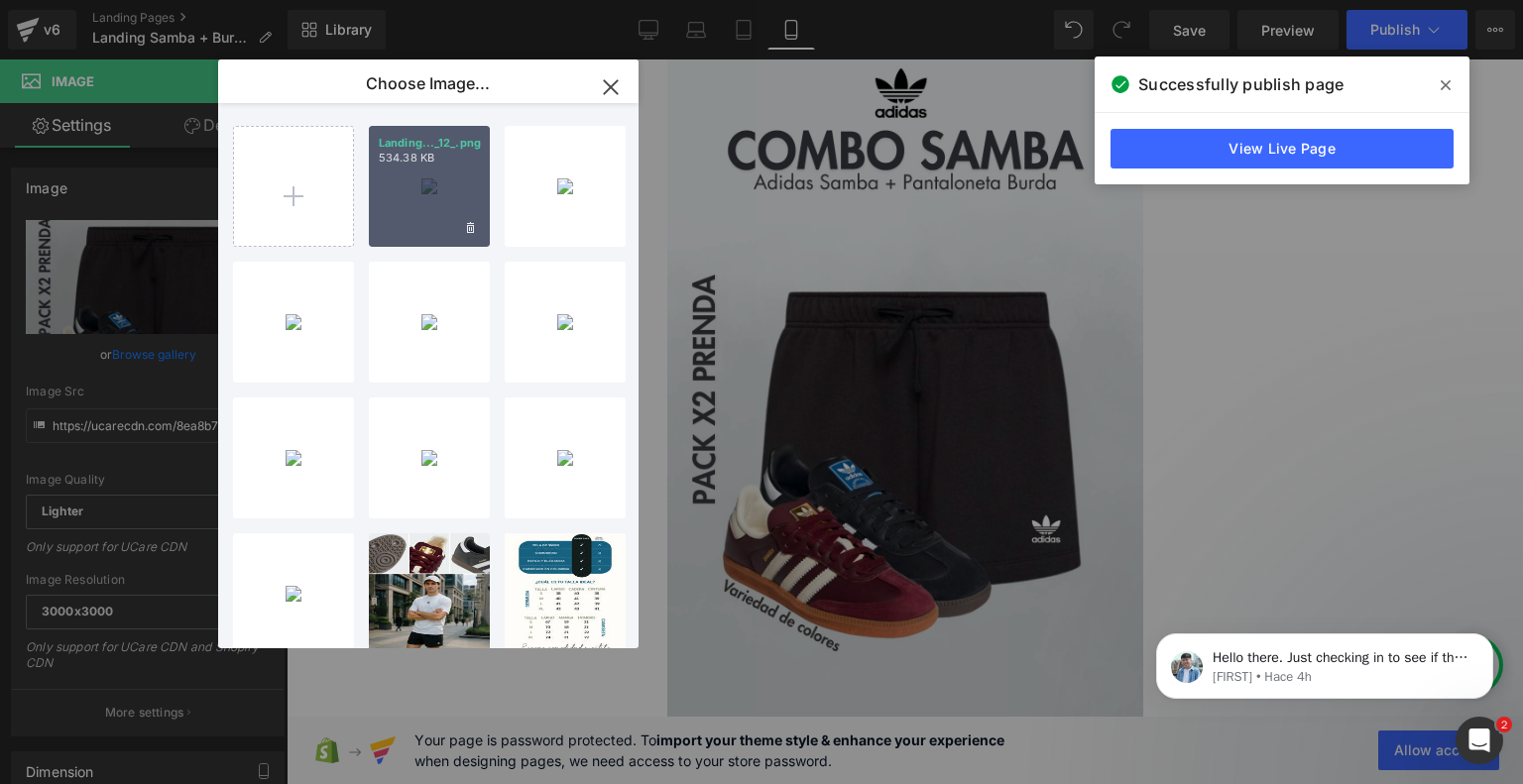 click on "Landing..._12_.png 534.38 KB" at bounding box center [429, 186] 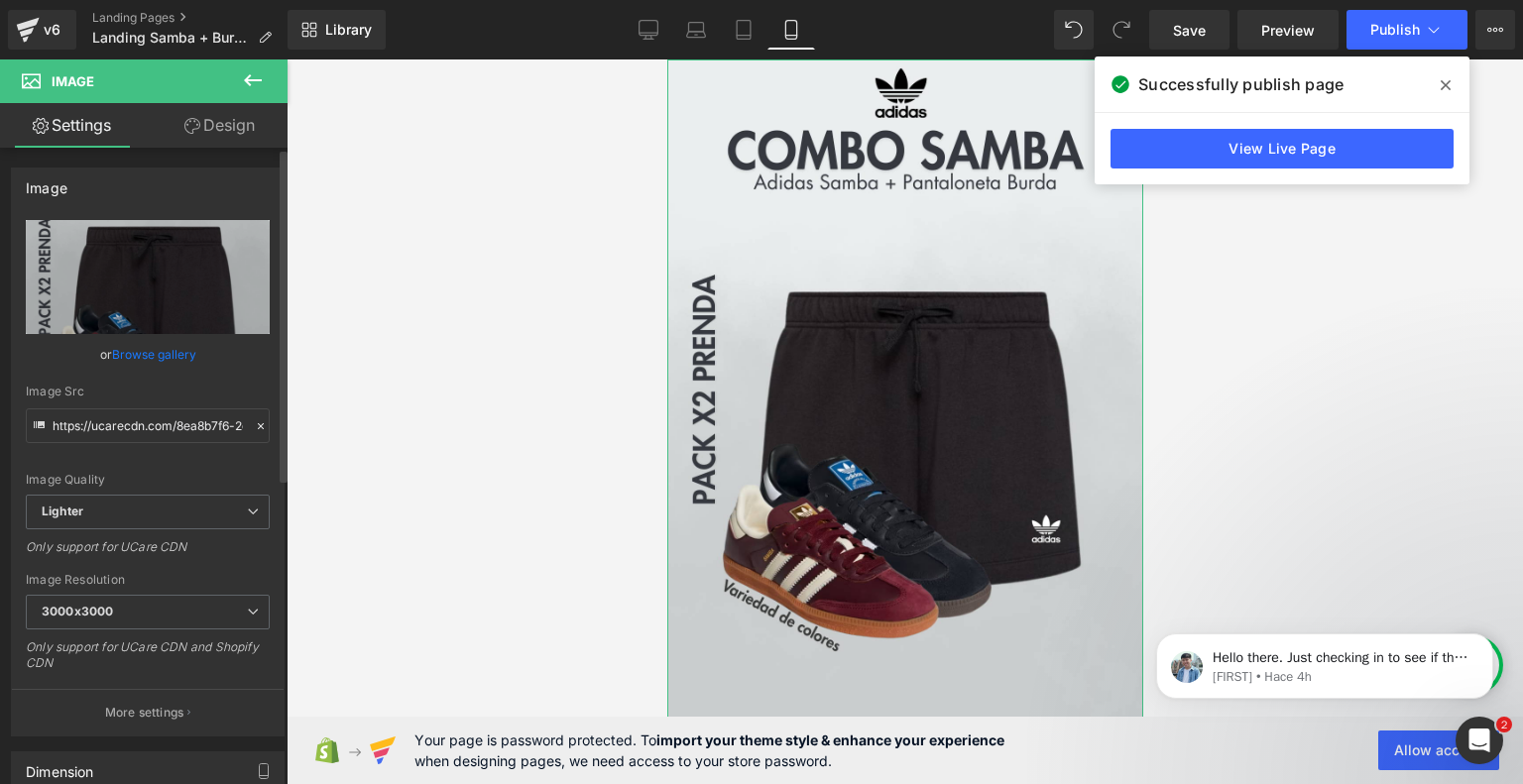 click on "Browse gallery" at bounding box center (154, 354) 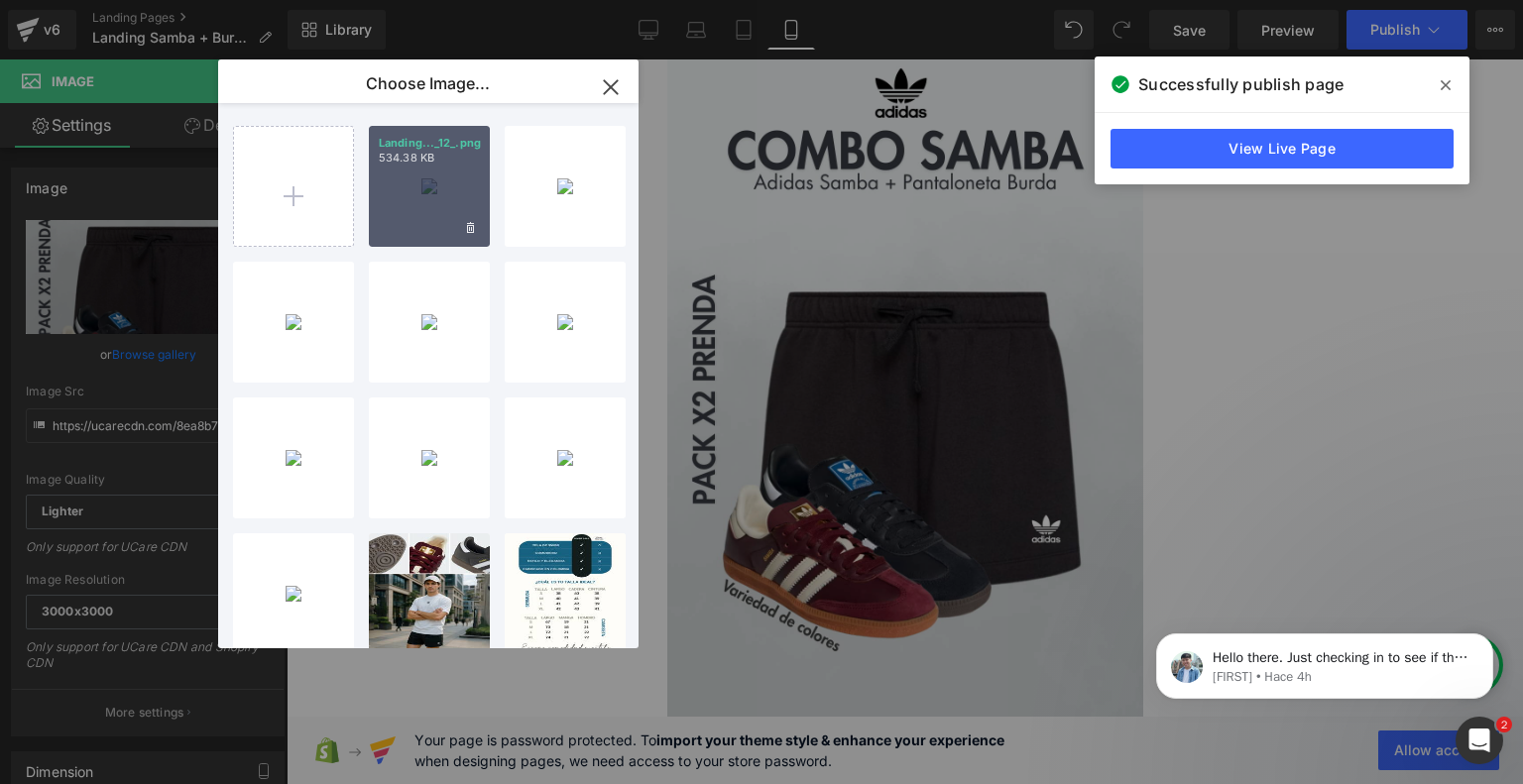 click on "Landing..._12_.png 534.38 KB" at bounding box center (429, 186) 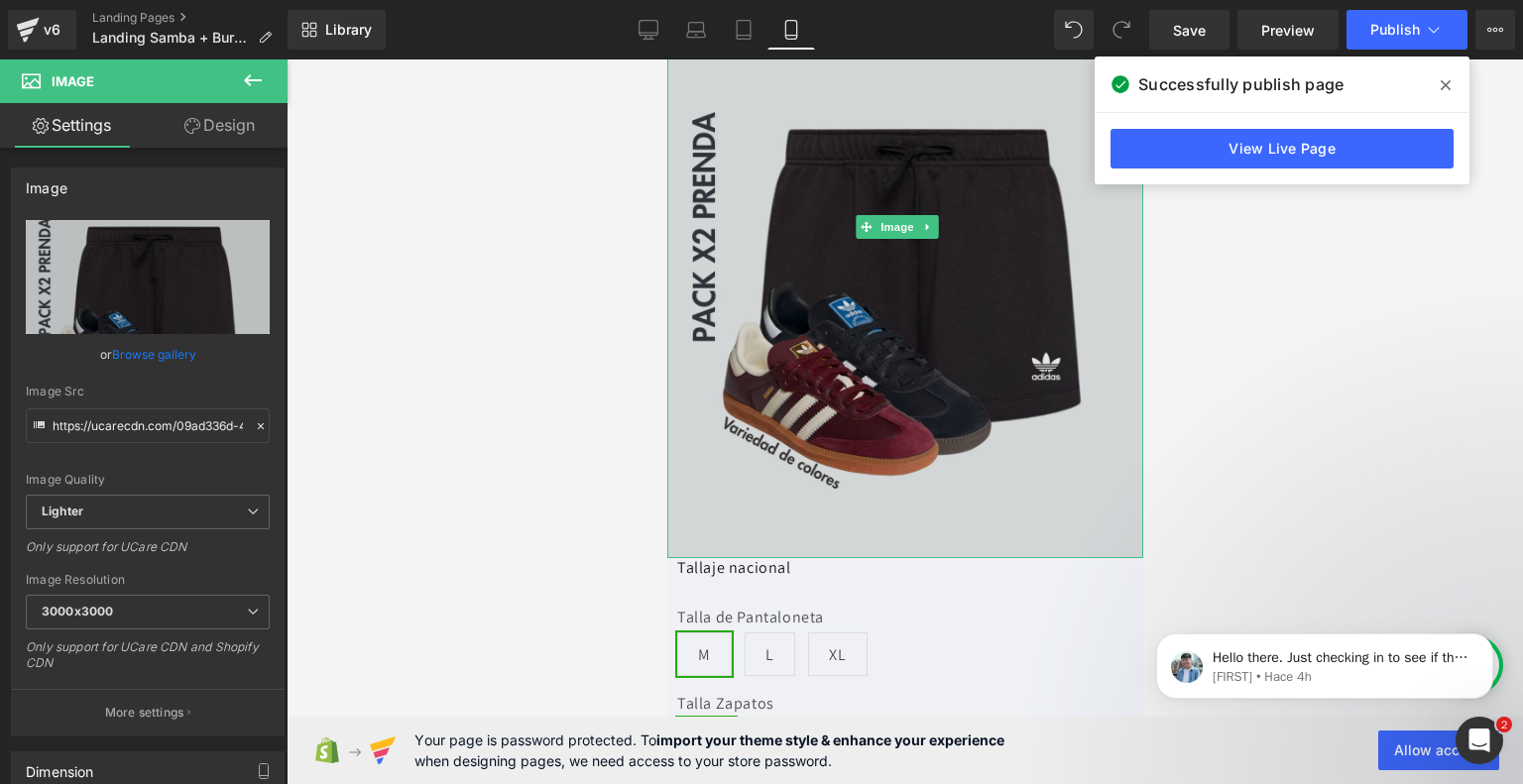 scroll, scrollTop: 0, scrollLeft: 0, axis: both 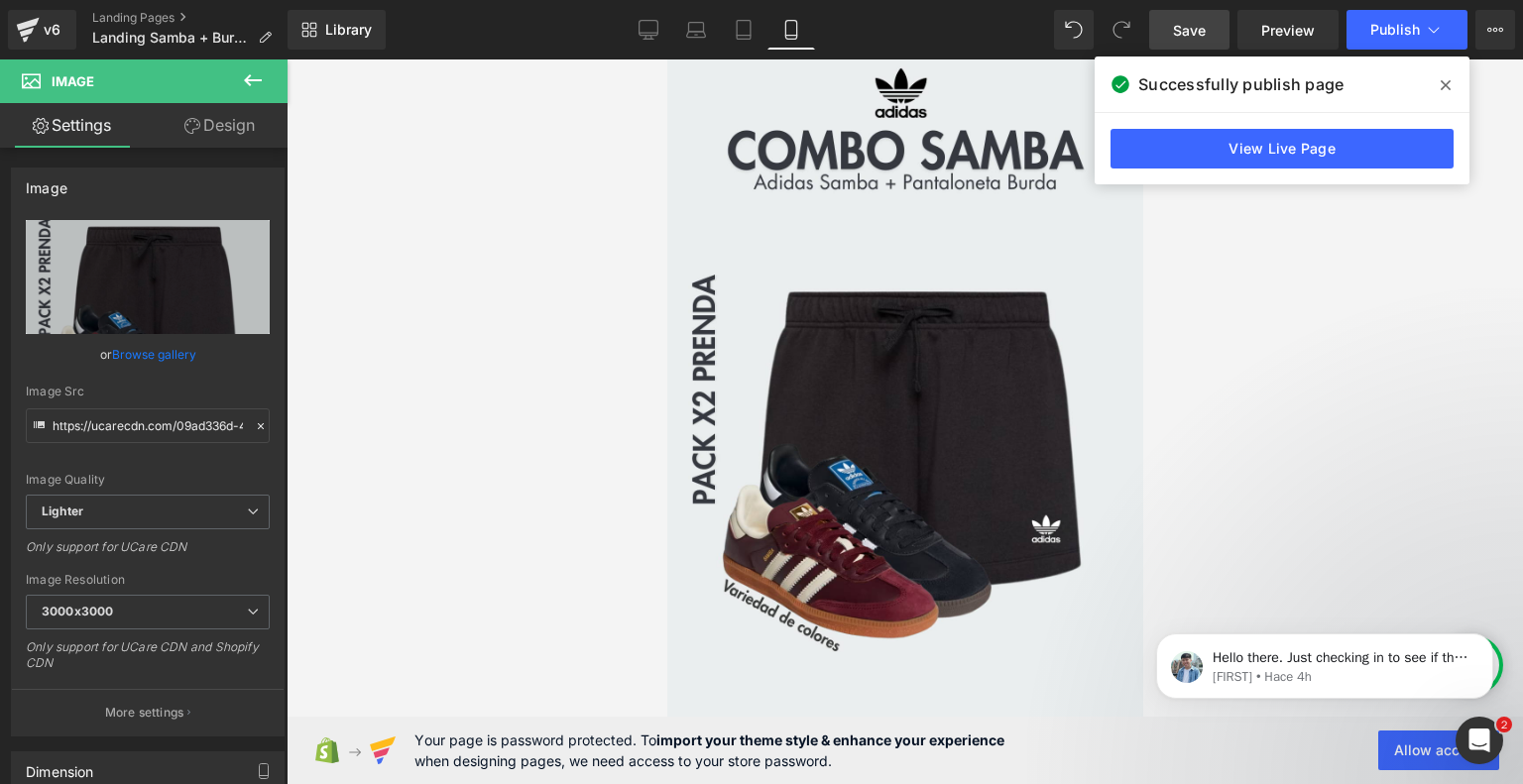click on "Save" at bounding box center [1189, 30] 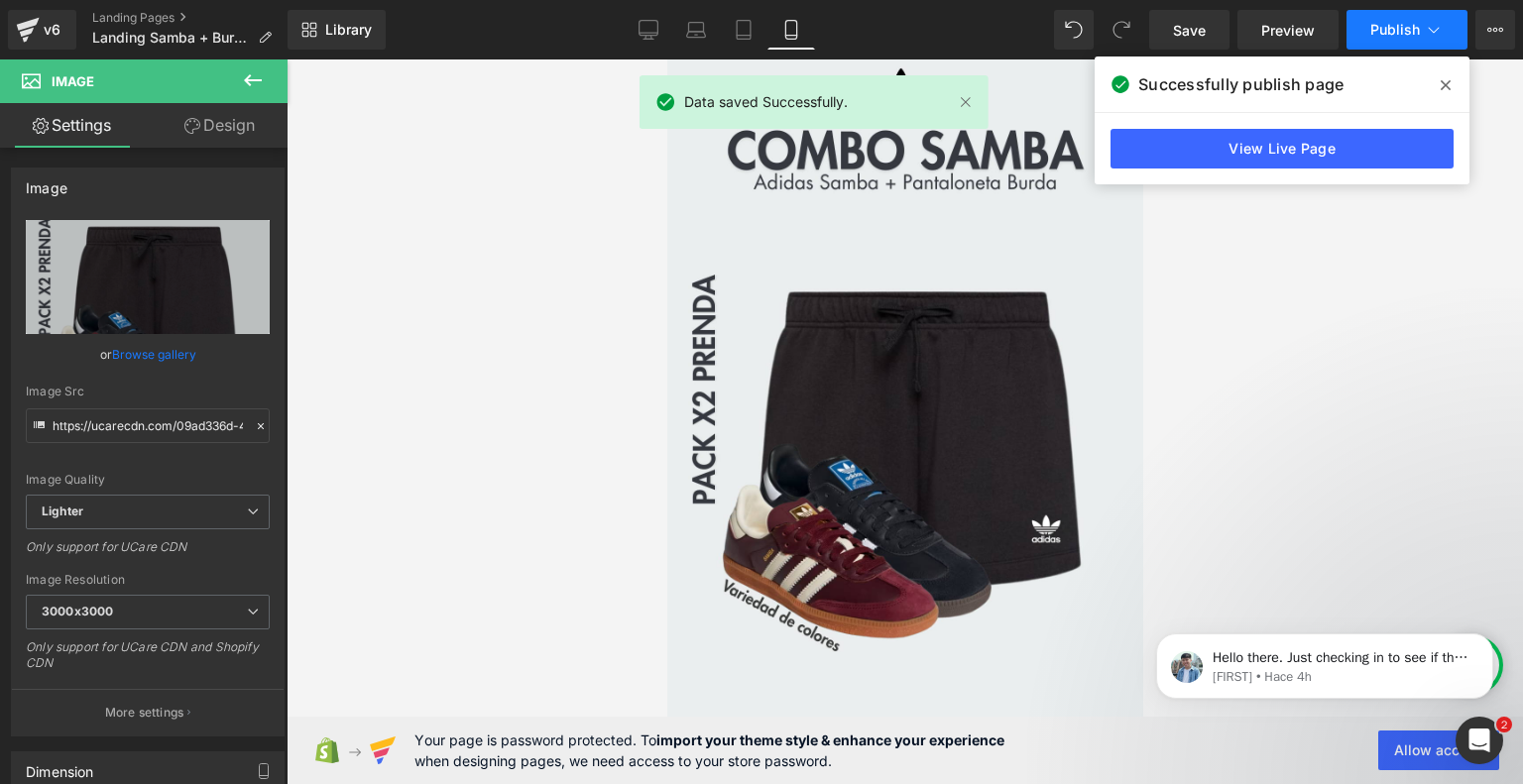 click on "Publish" at bounding box center (1407, 30) 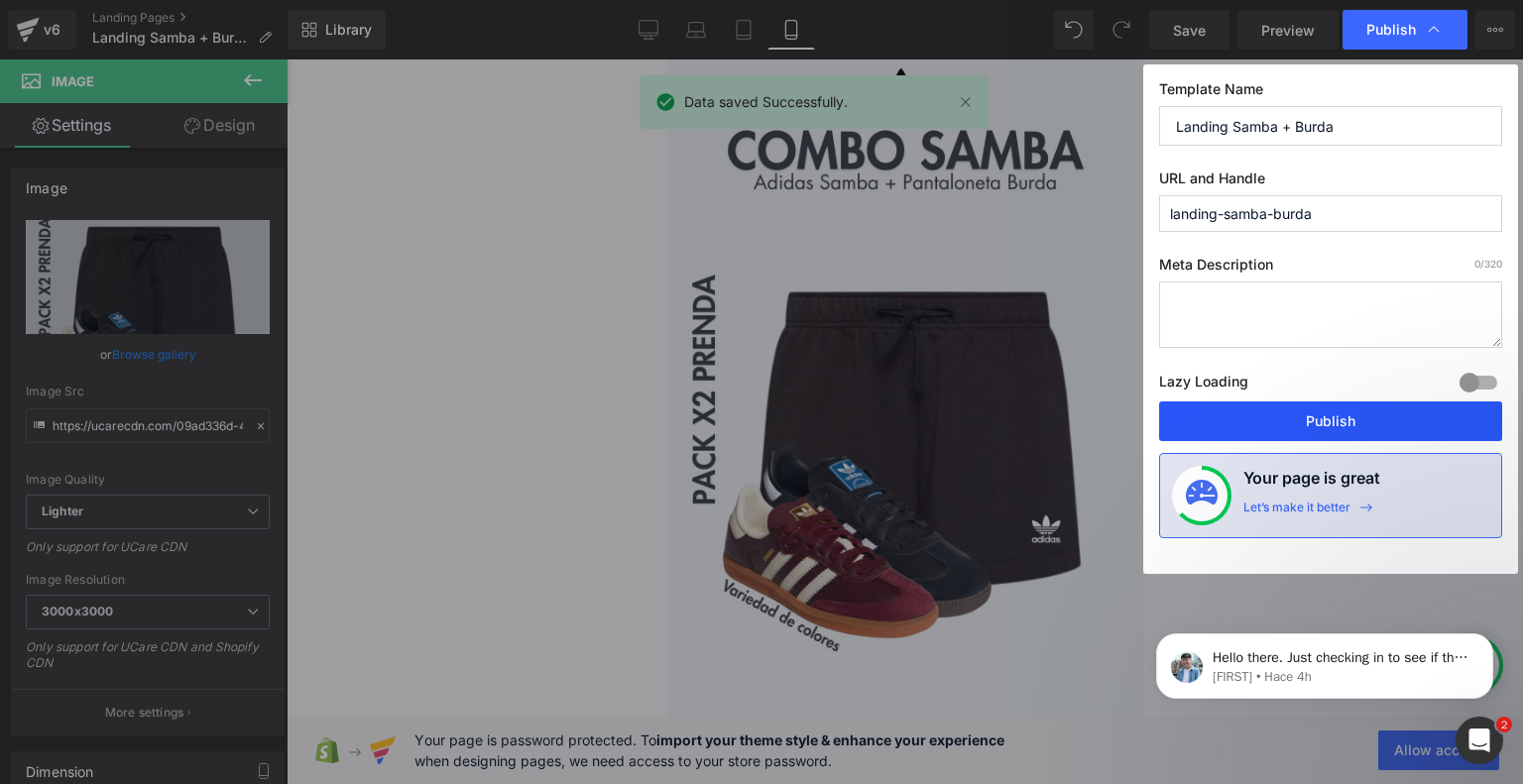 click on "Publish" at bounding box center [1331, 421] 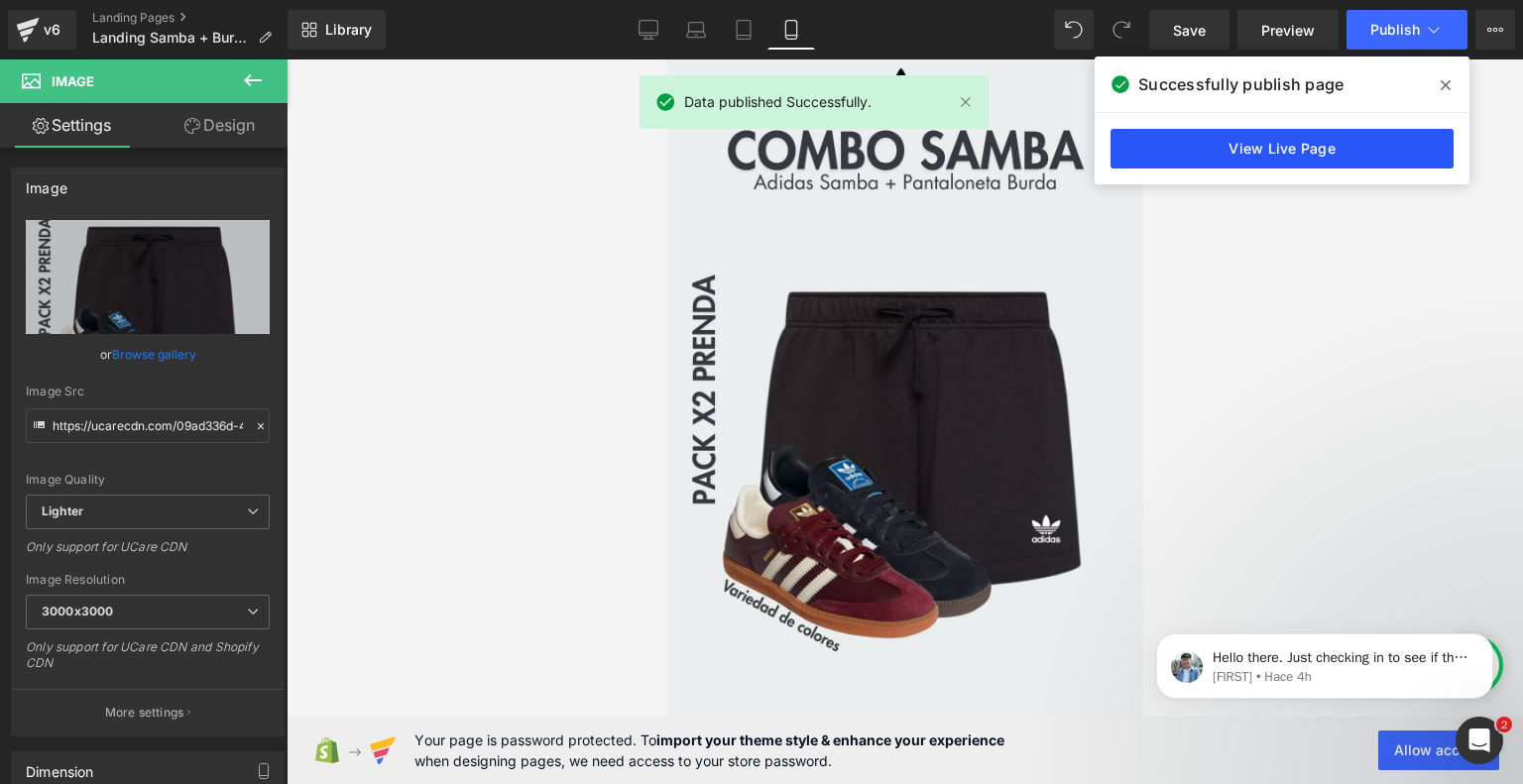 click on "View Live Page" at bounding box center (1282, 149) 